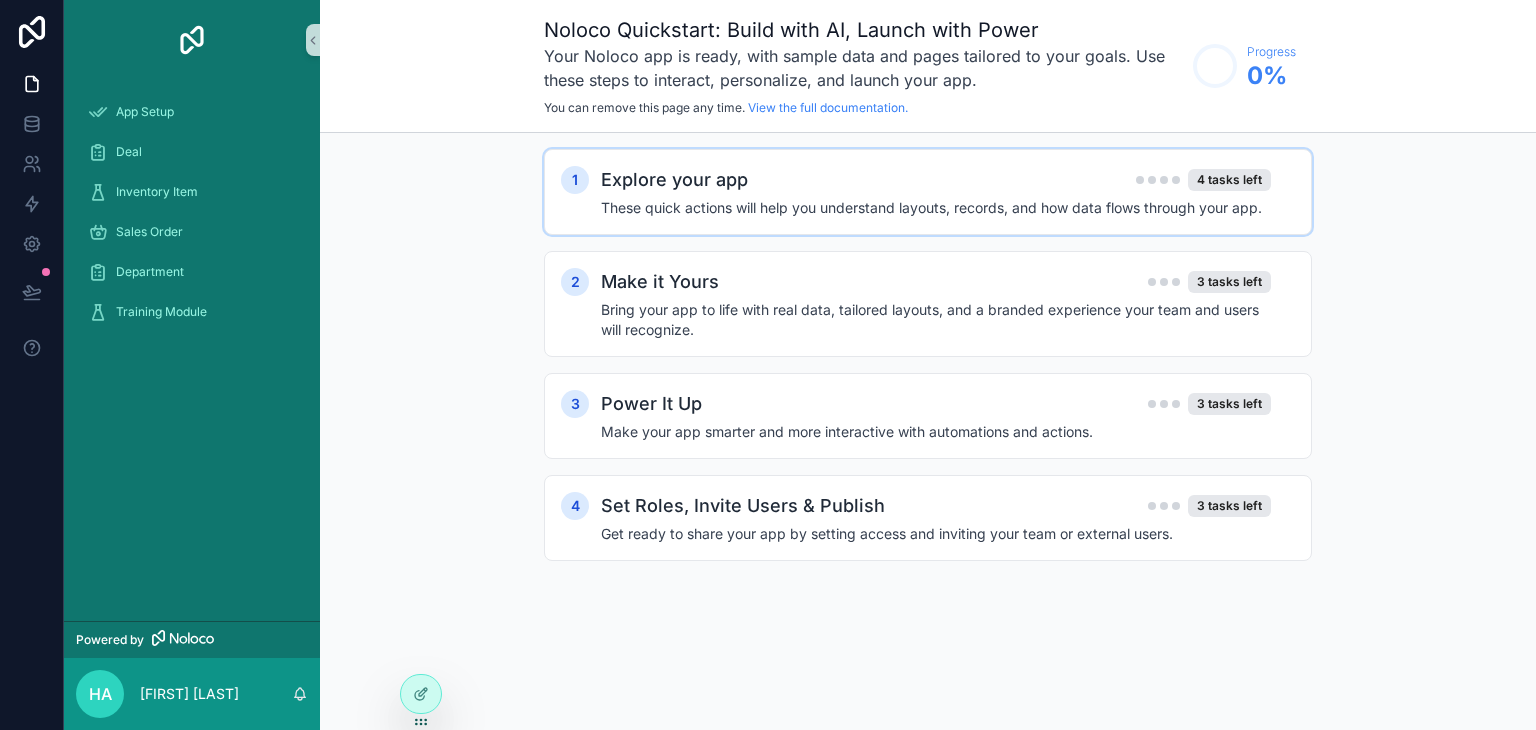 scroll, scrollTop: 0, scrollLeft: 0, axis: both 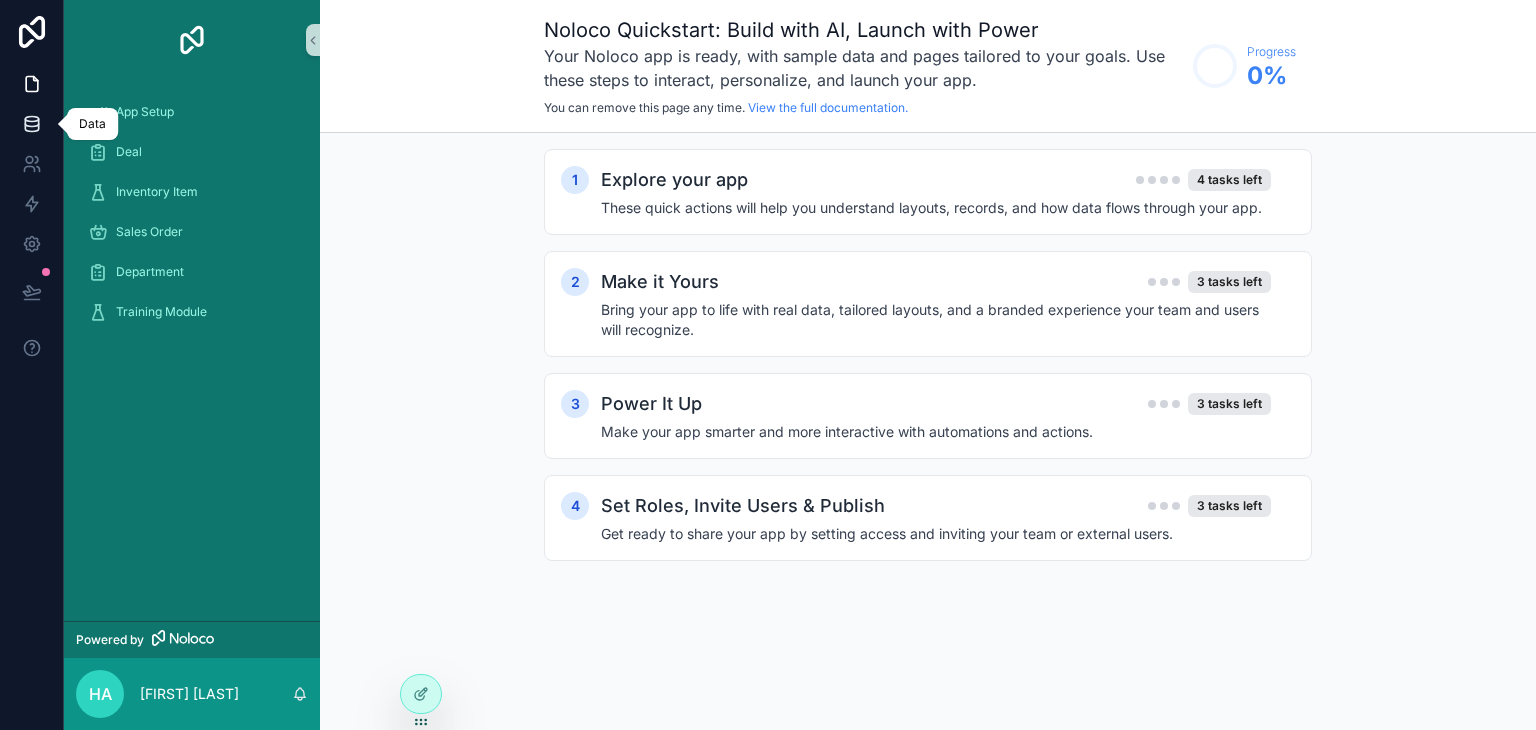 click 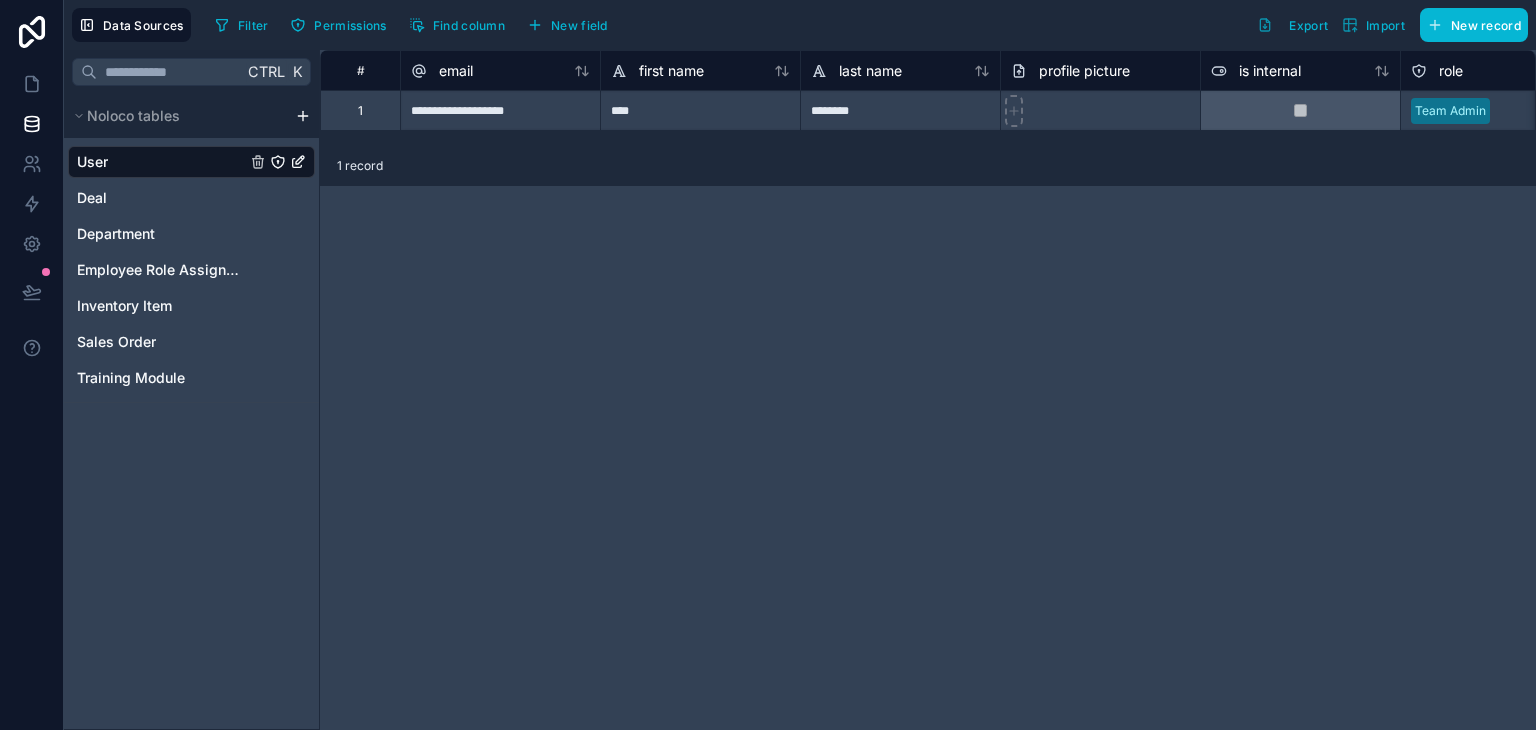 click on "**********" at bounding box center (768, 373) 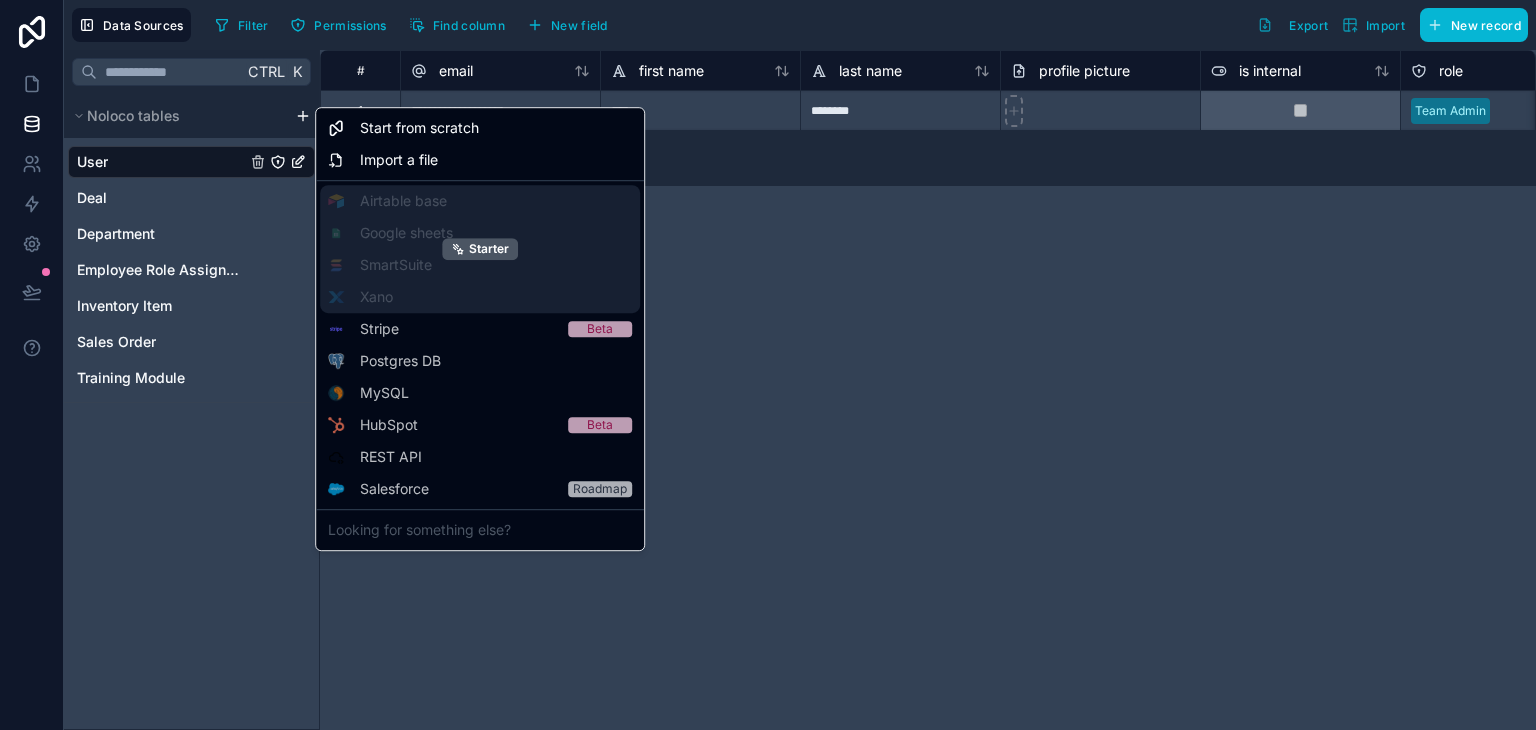 click on "Starter" at bounding box center (480, 249) 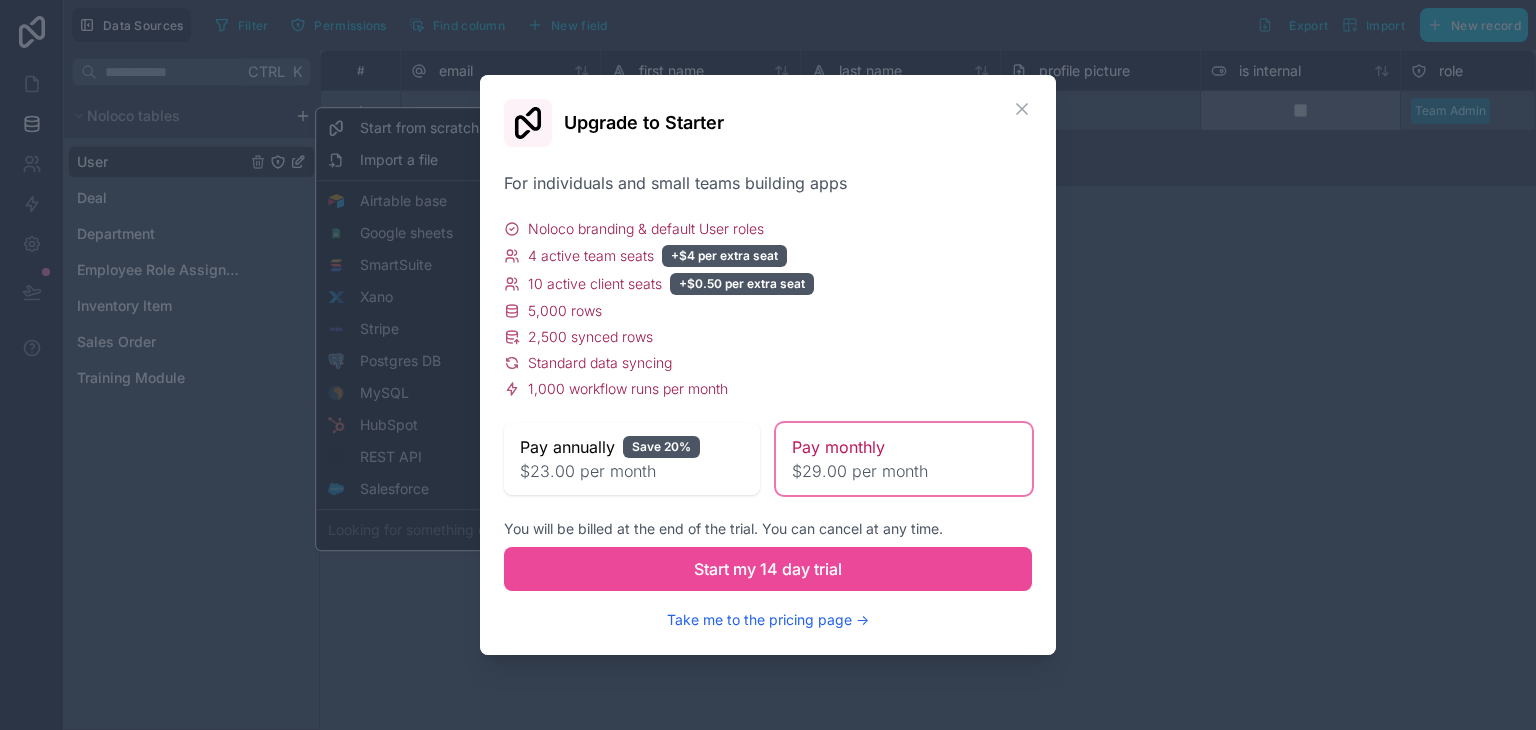 click on "**********" at bounding box center (768, 373) 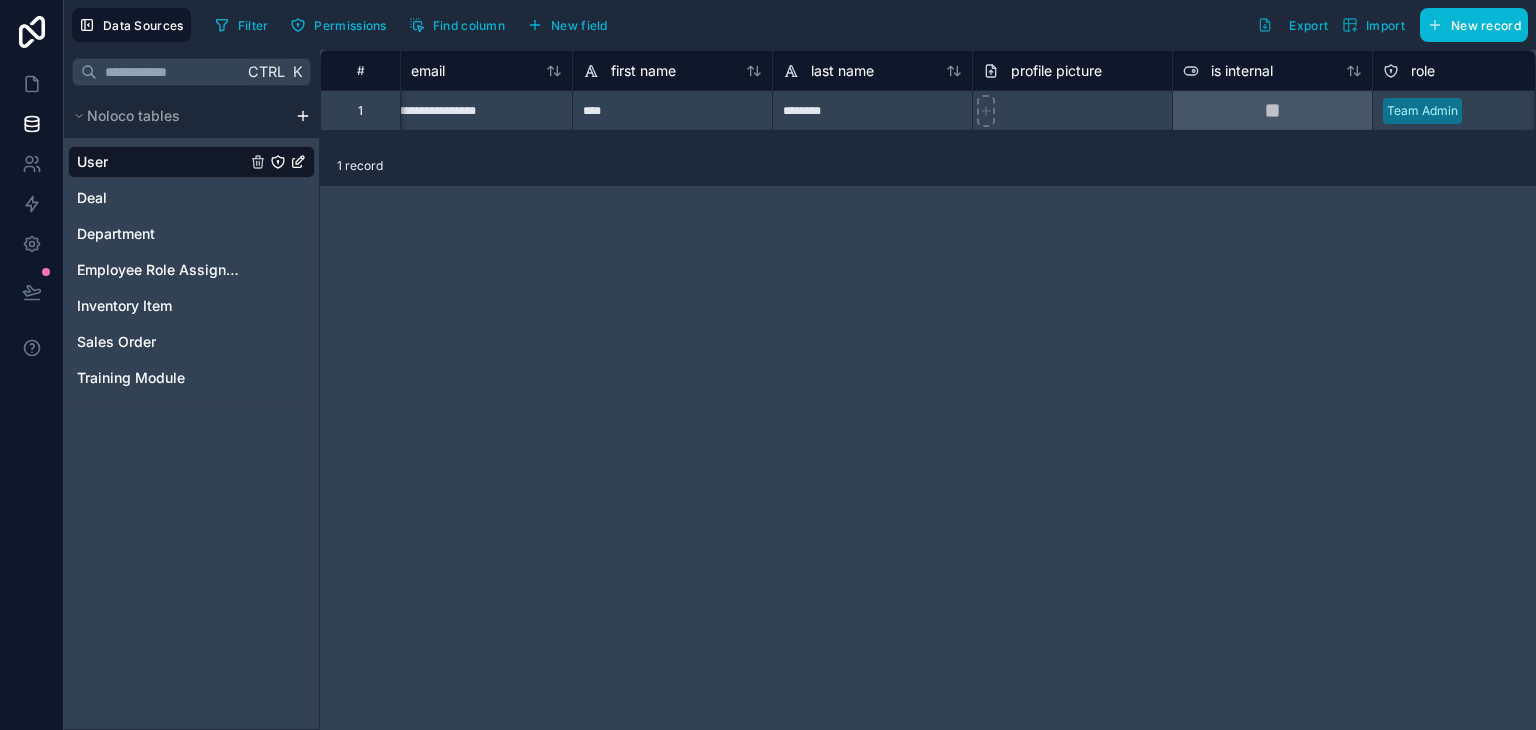 scroll, scrollTop: 0, scrollLeft: 0, axis: both 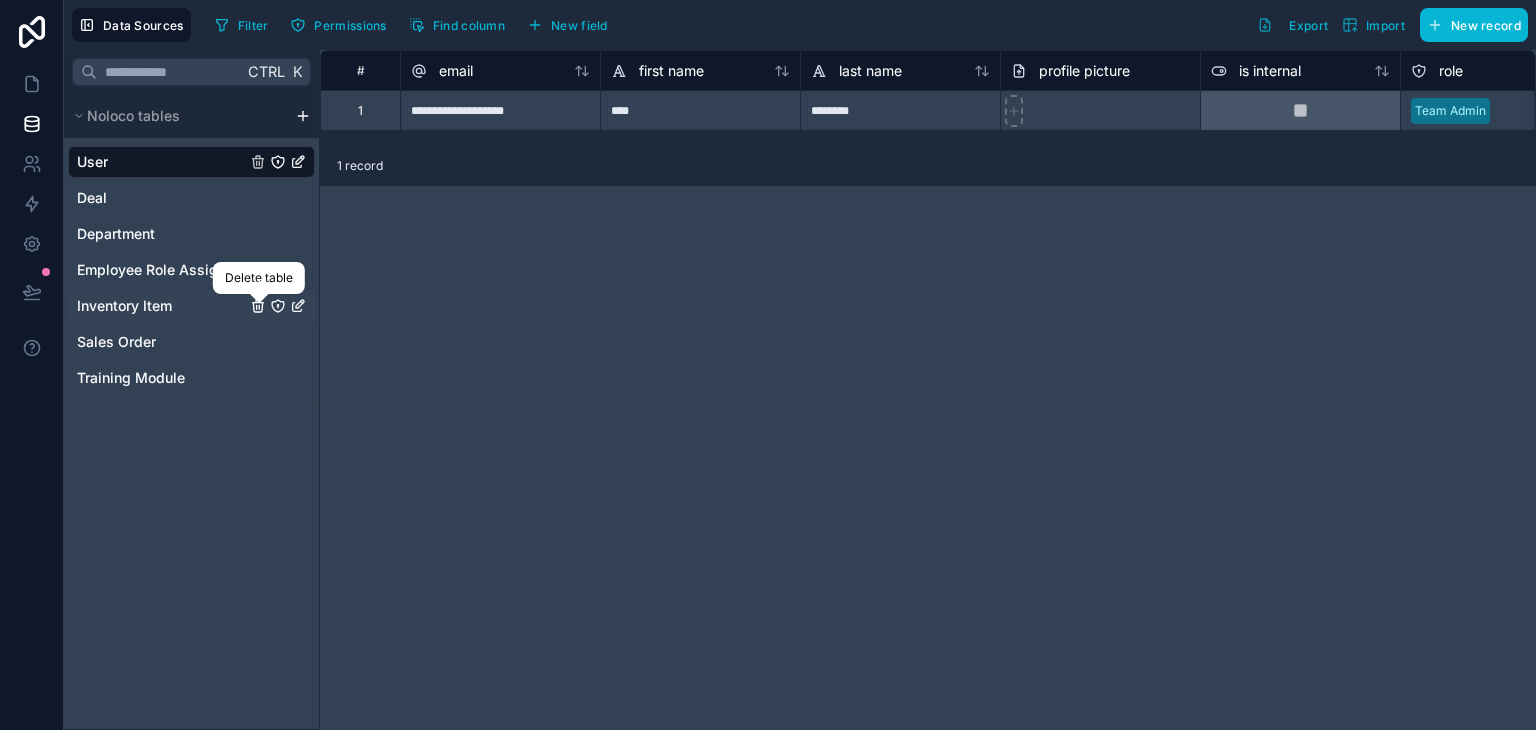 click 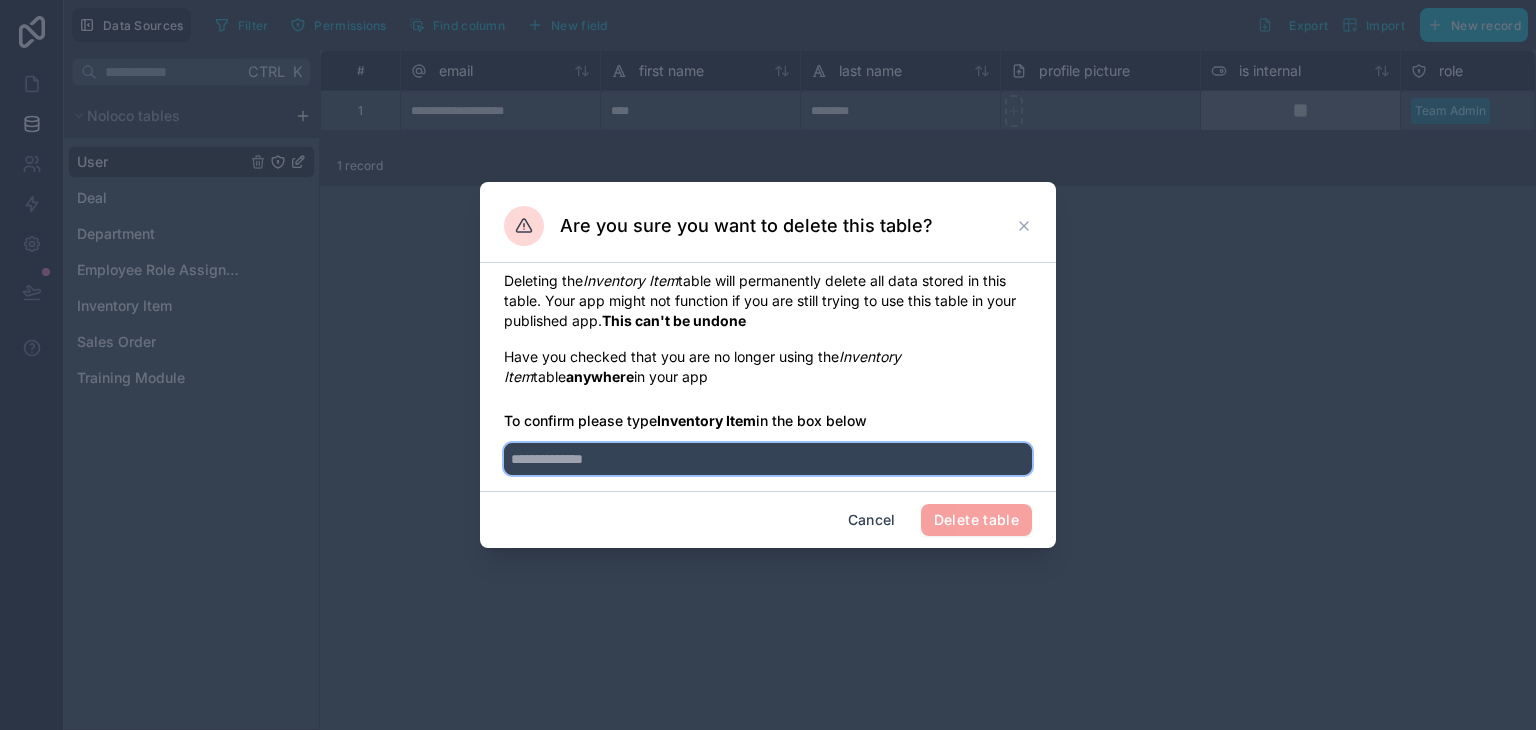 click at bounding box center (768, 459) 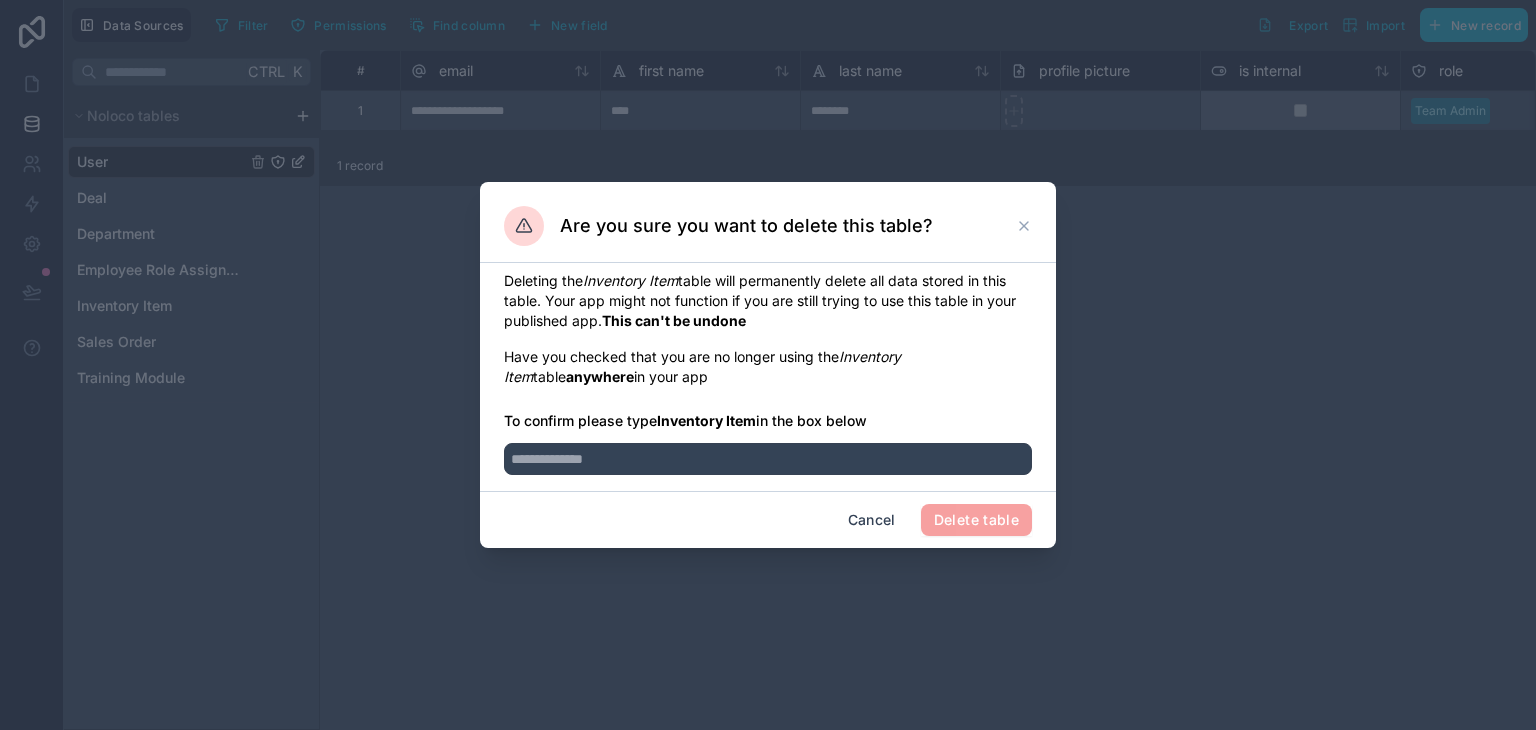 click 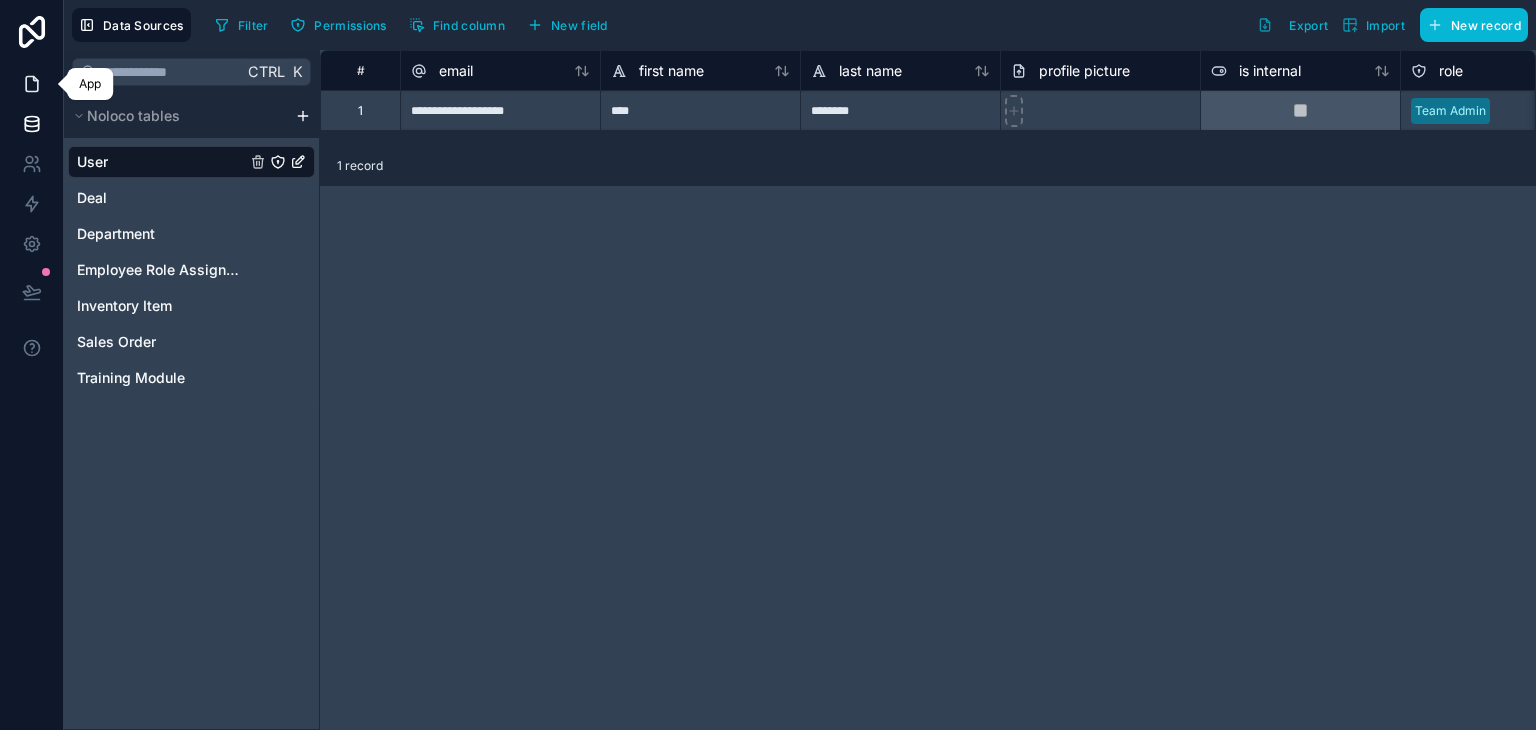 click 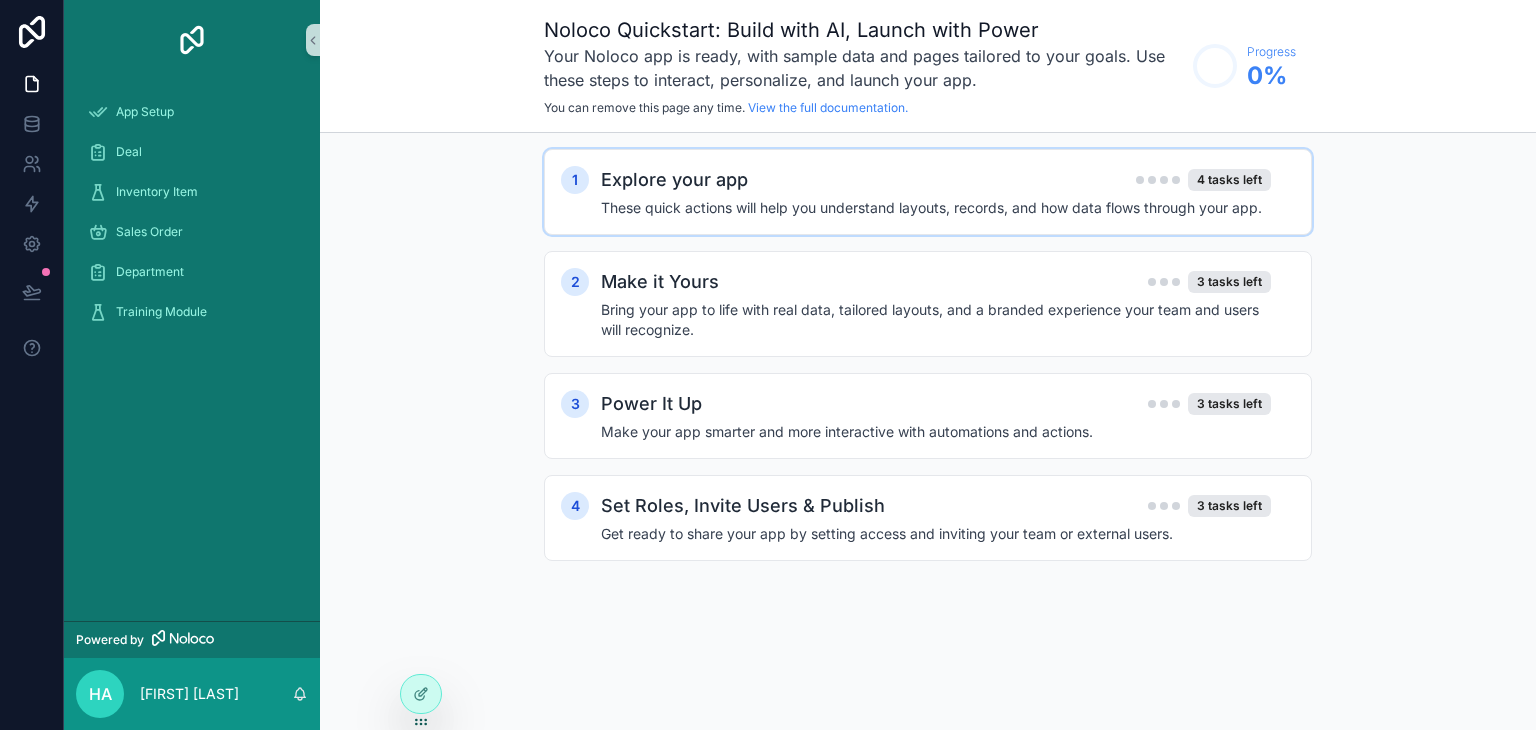 click on "These quick actions will help you understand layouts, records, and how data flows through your app." at bounding box center [936, 208] 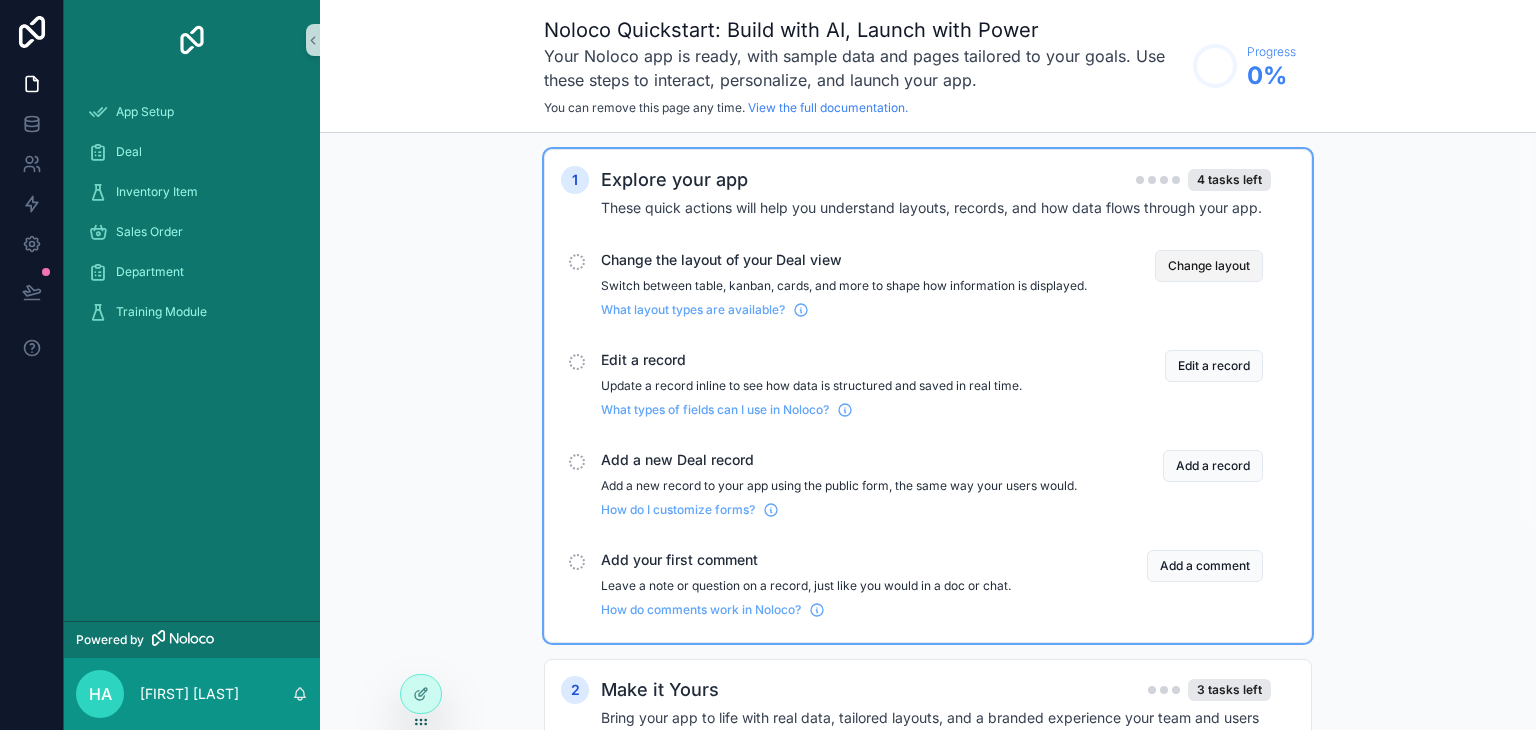 click on "Change layout" at bounding box center [1209, 266] 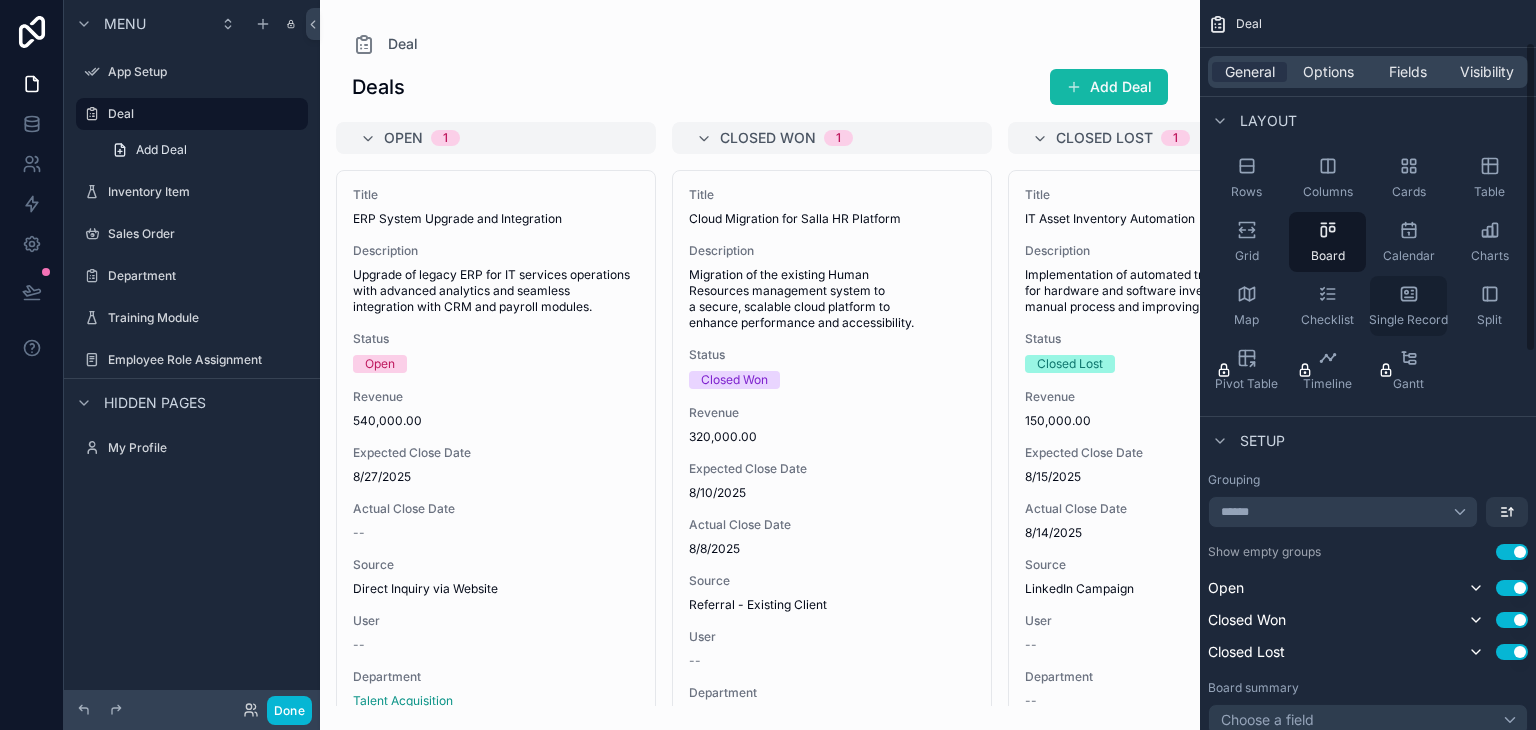 scroll, scrollTop: 0, scrollLeft: 0, axis: both 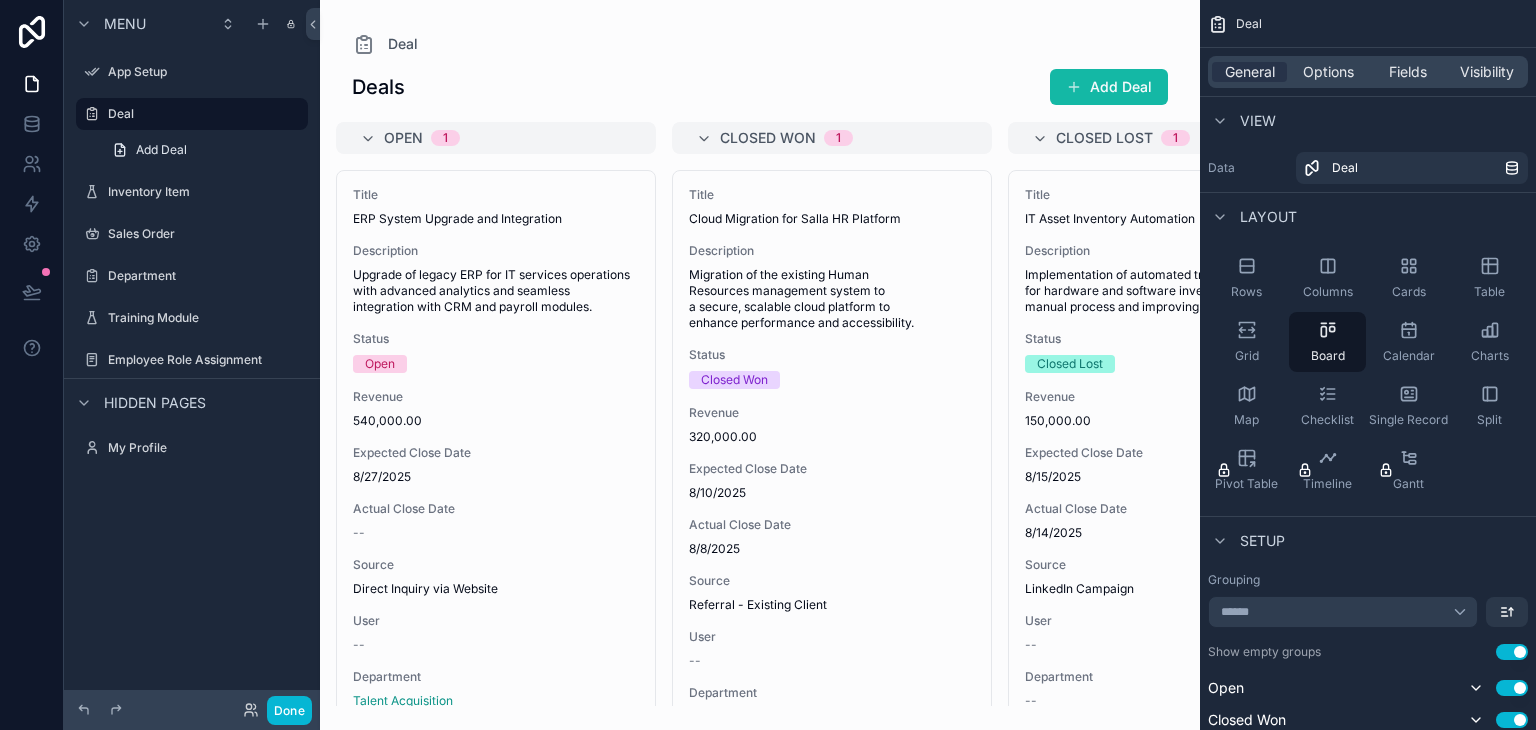 click at bounding box center [760, 365] 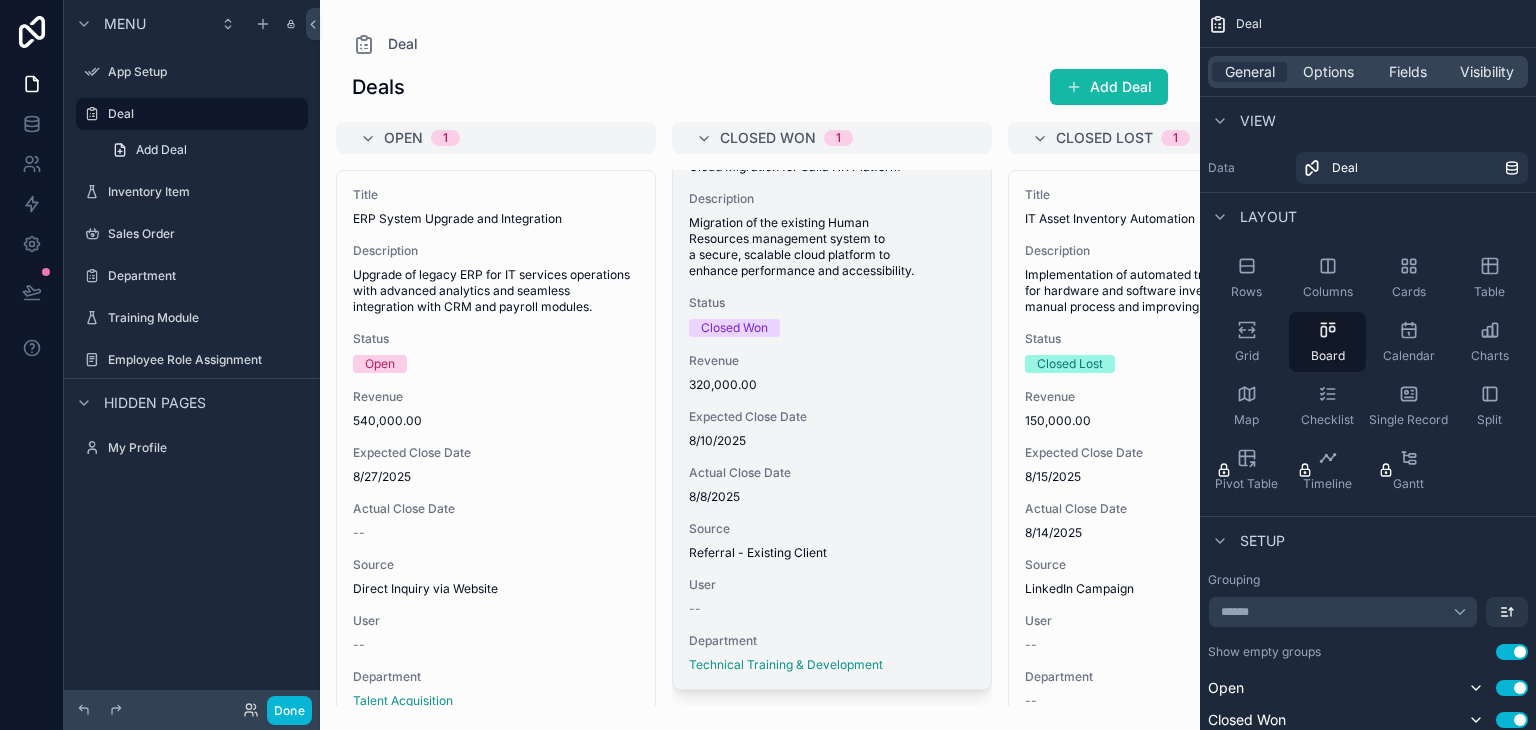 scroll, scrollTop: 0, scrollLeft: 0, axis: both 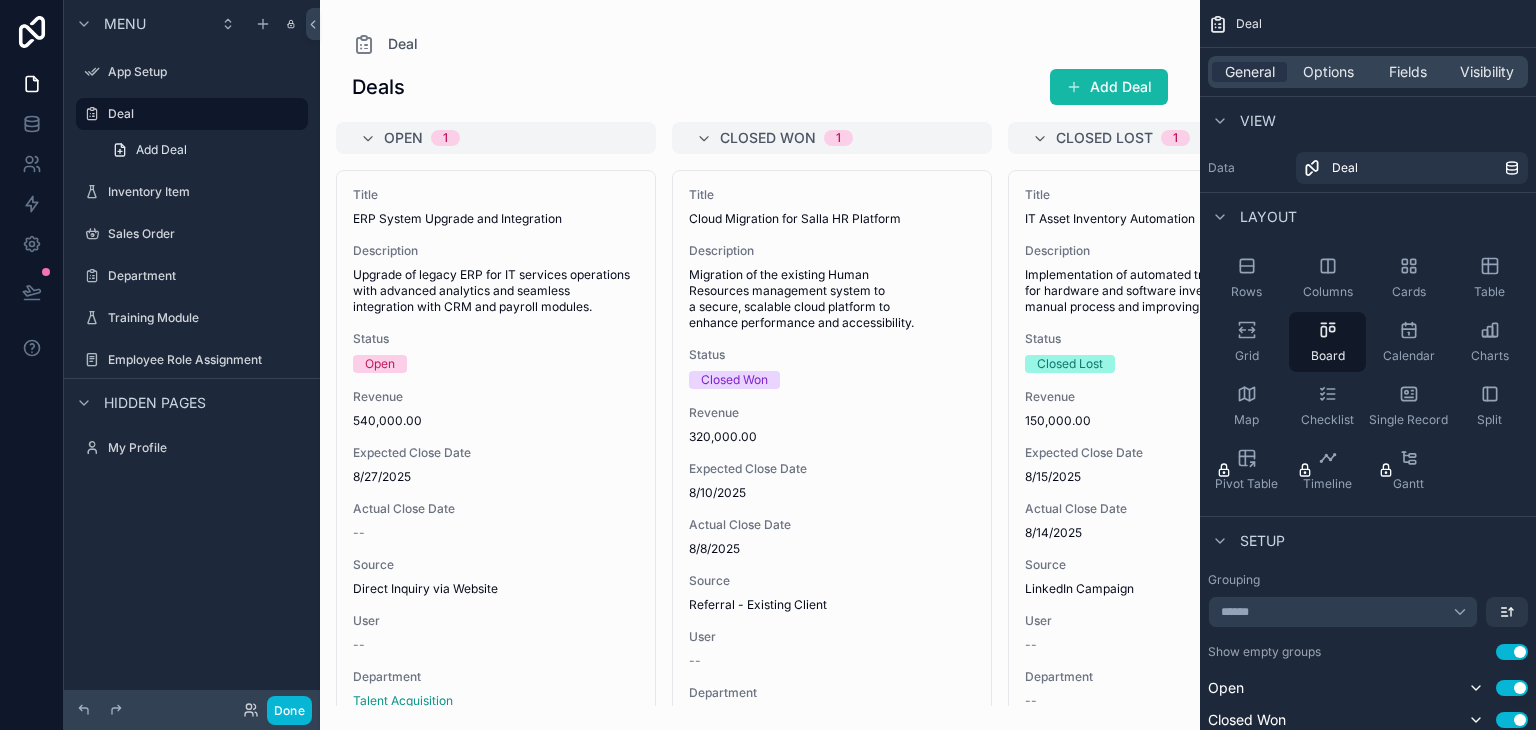 click on "Open 1" at bounding box center (508, 138) 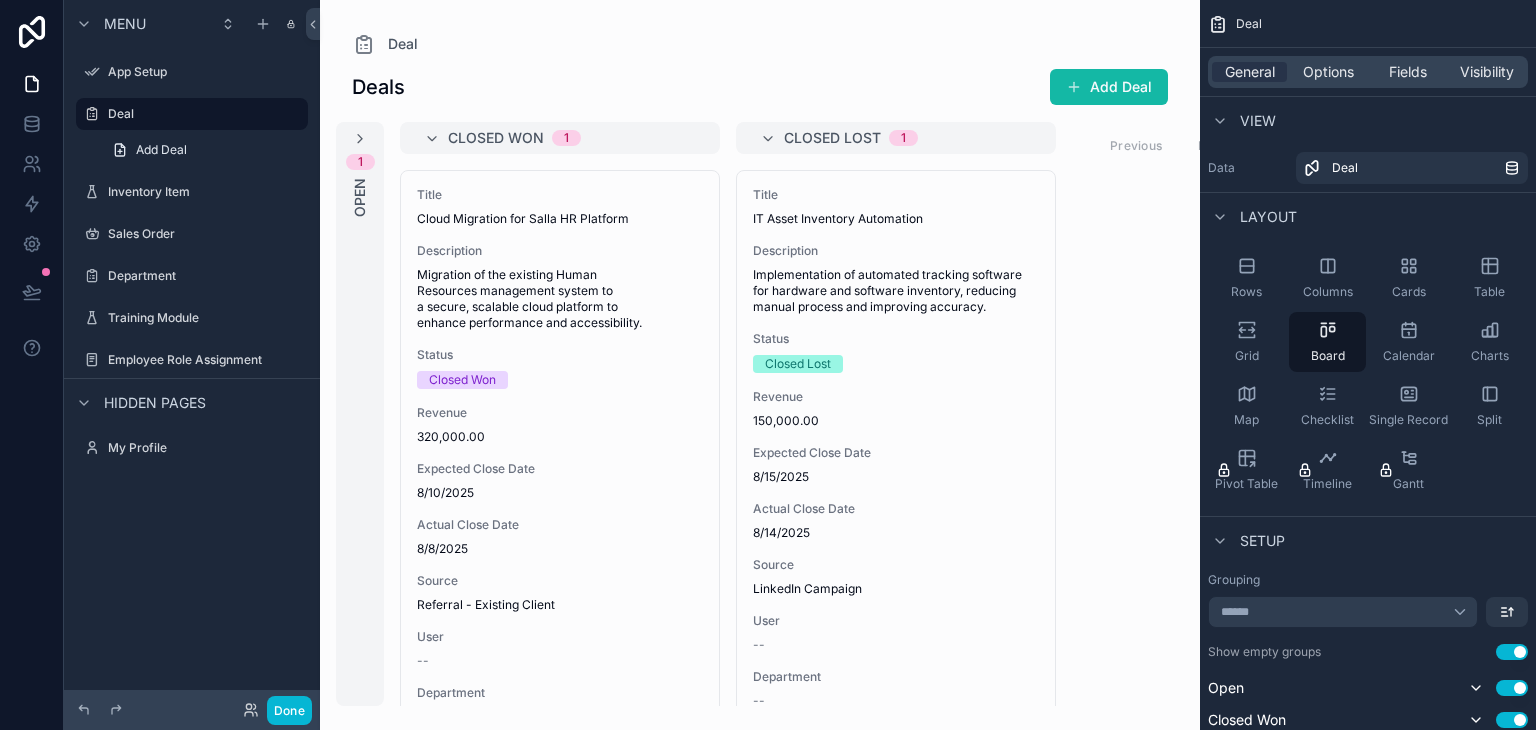 click on "Closed Won 1" at bounding box center [572, 138] 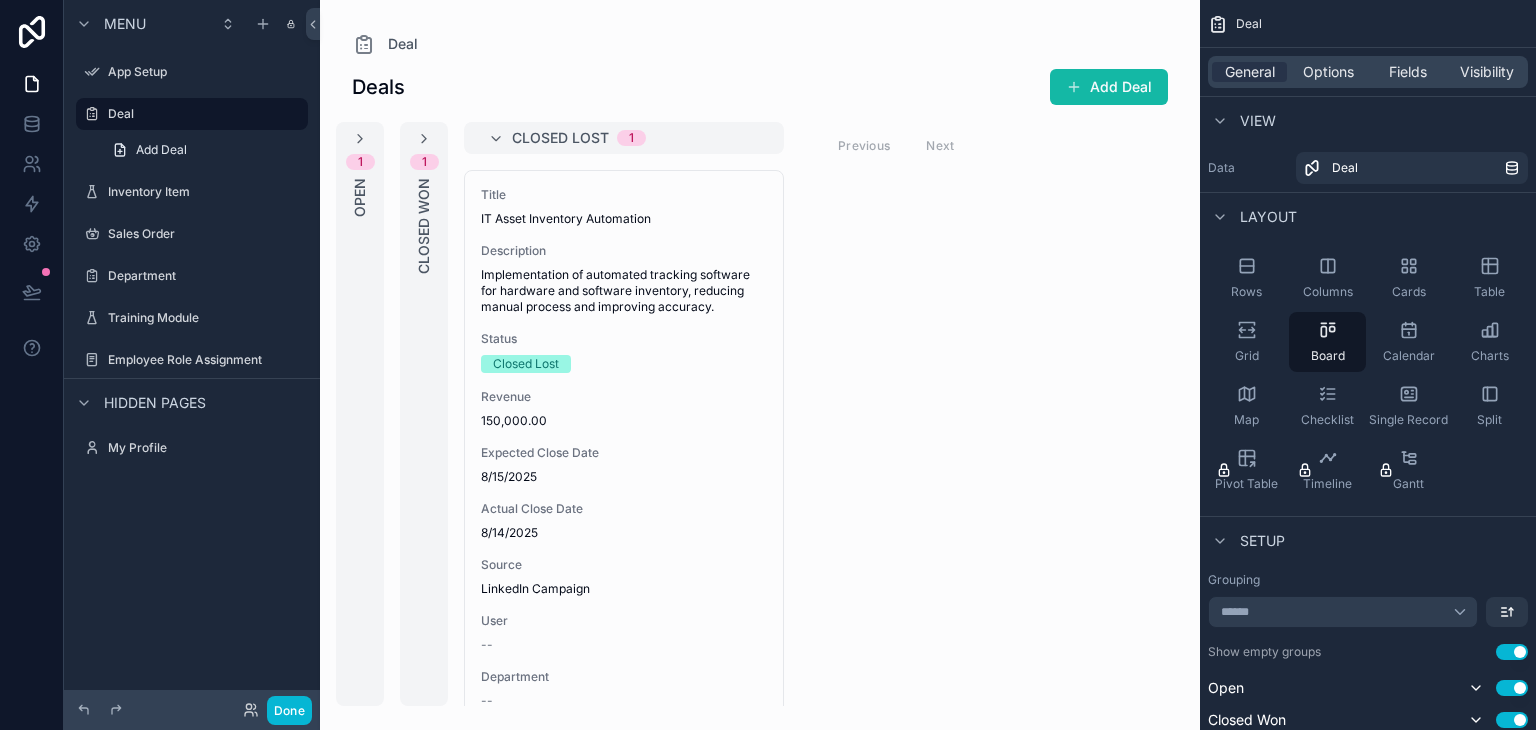 click on "Closed Lost" at bounding box center (560, 138) 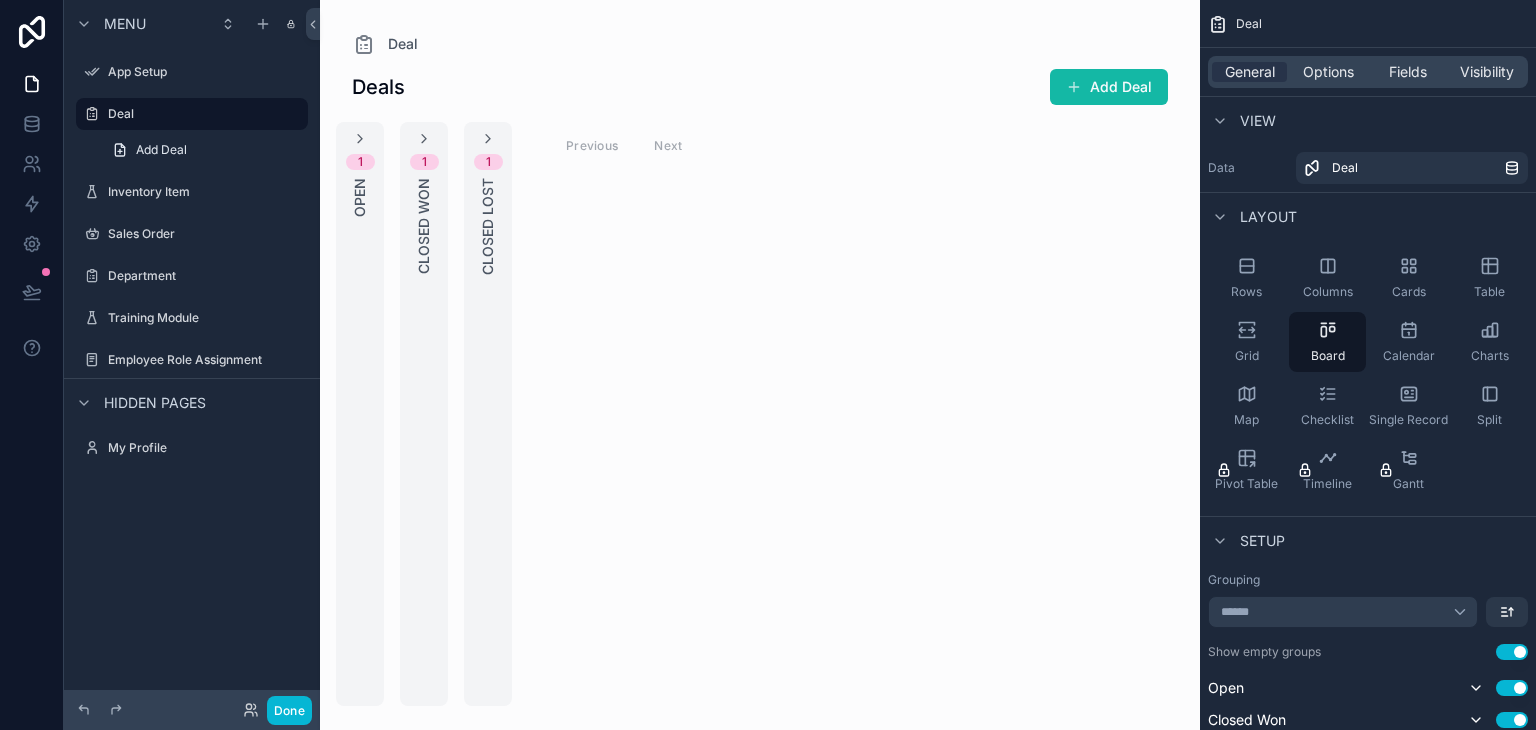 click on "1" at bounding box center [488, 162] 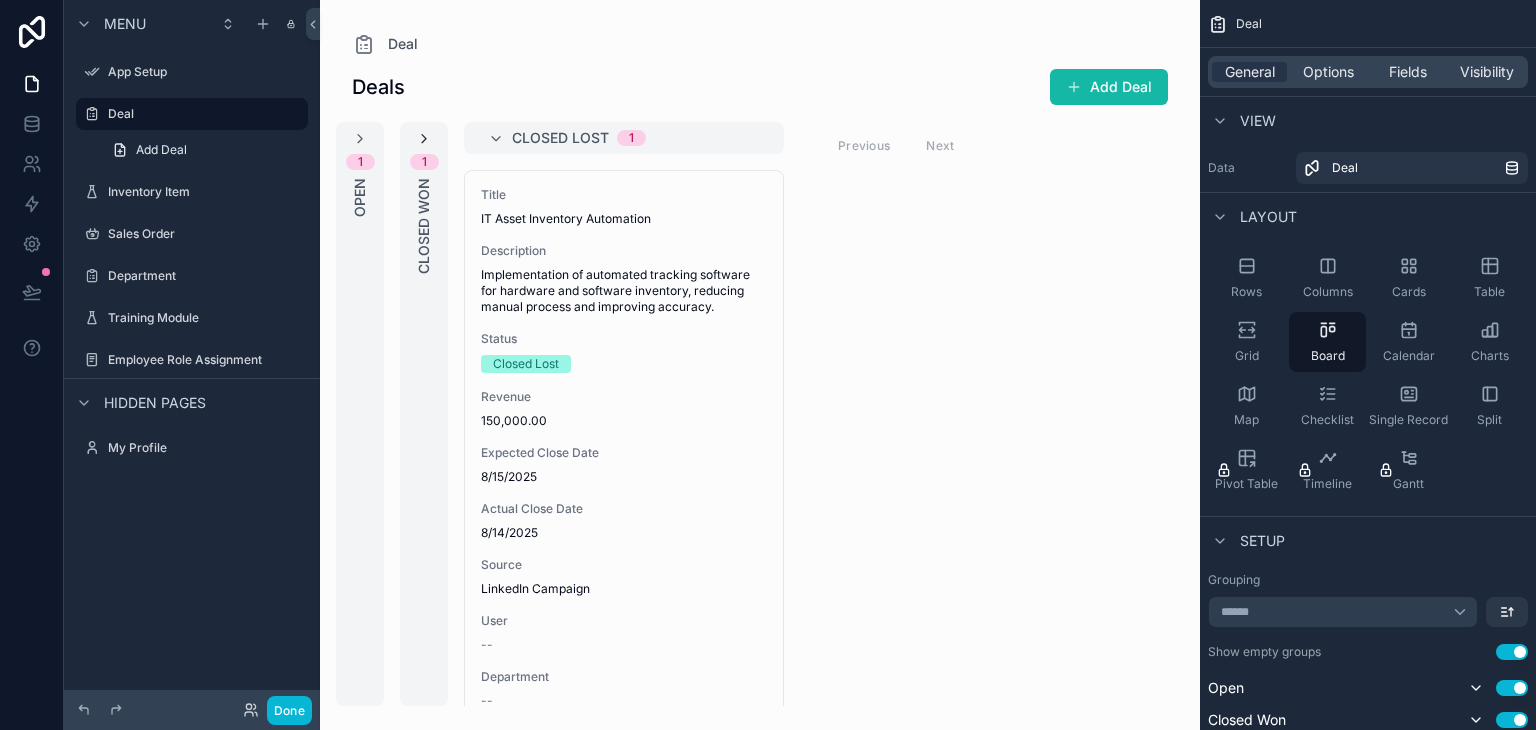 click at bounding box center (424, 139) 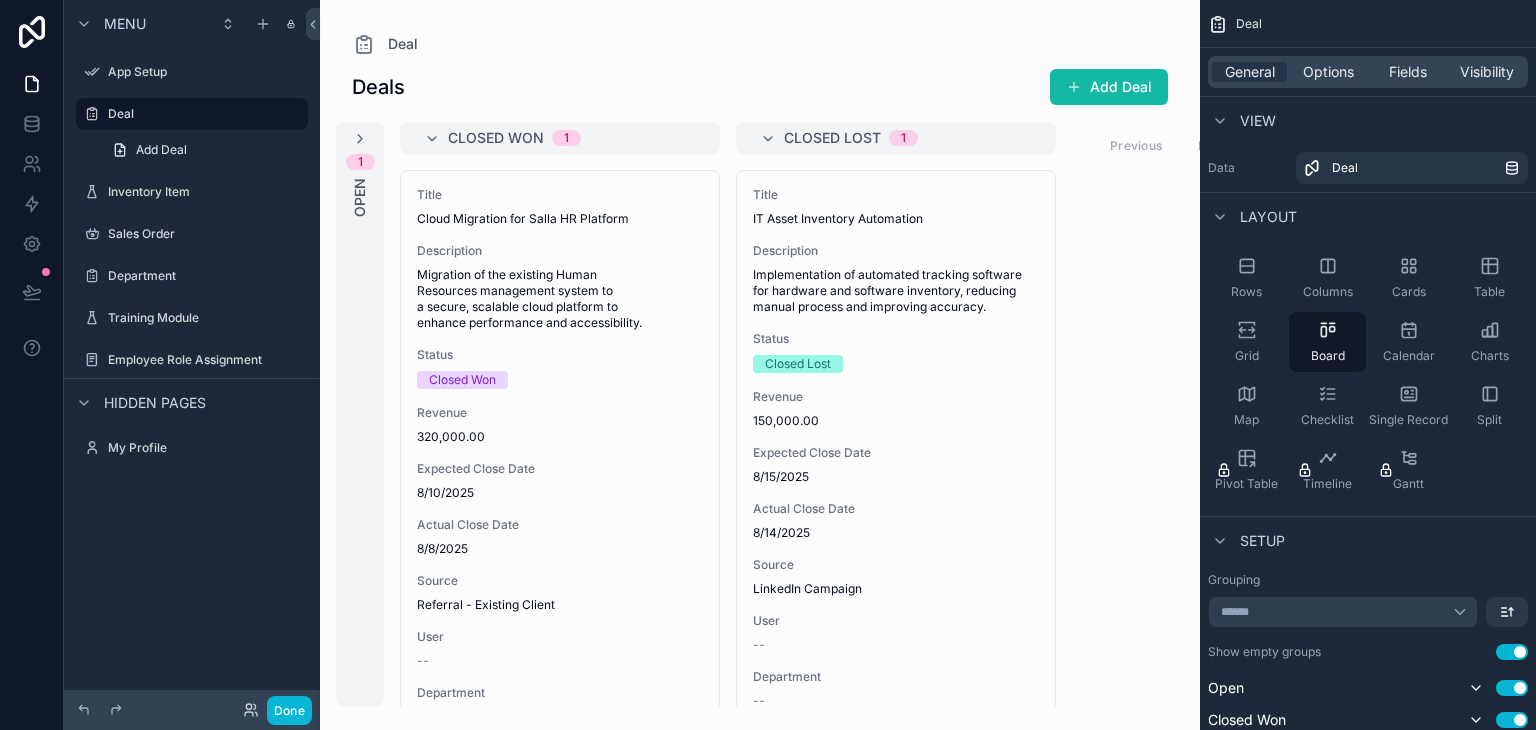 click on "1 Open" at bounding box center (360, 414) 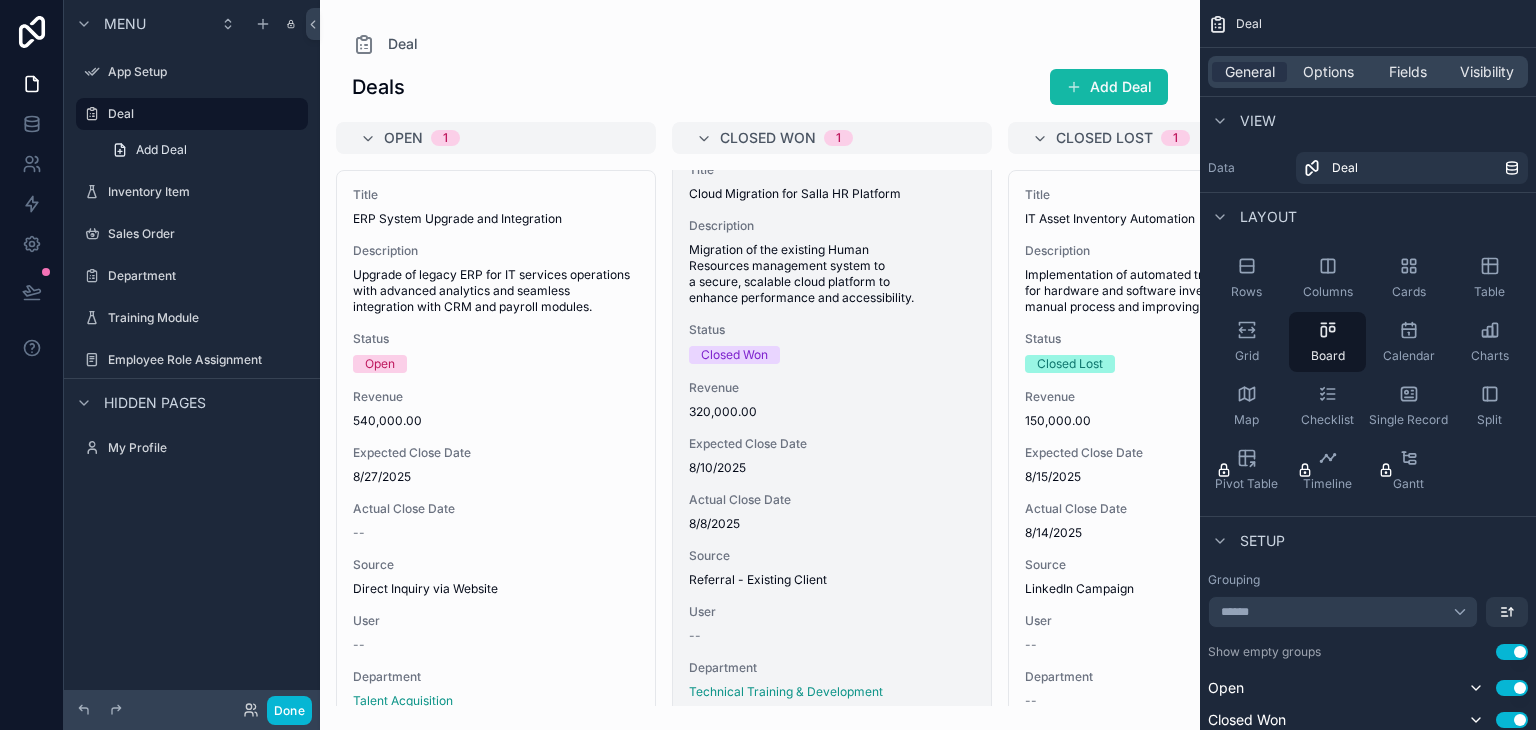 scroll, scrollTop: 67, scrollLeft: 0, axis: vertical 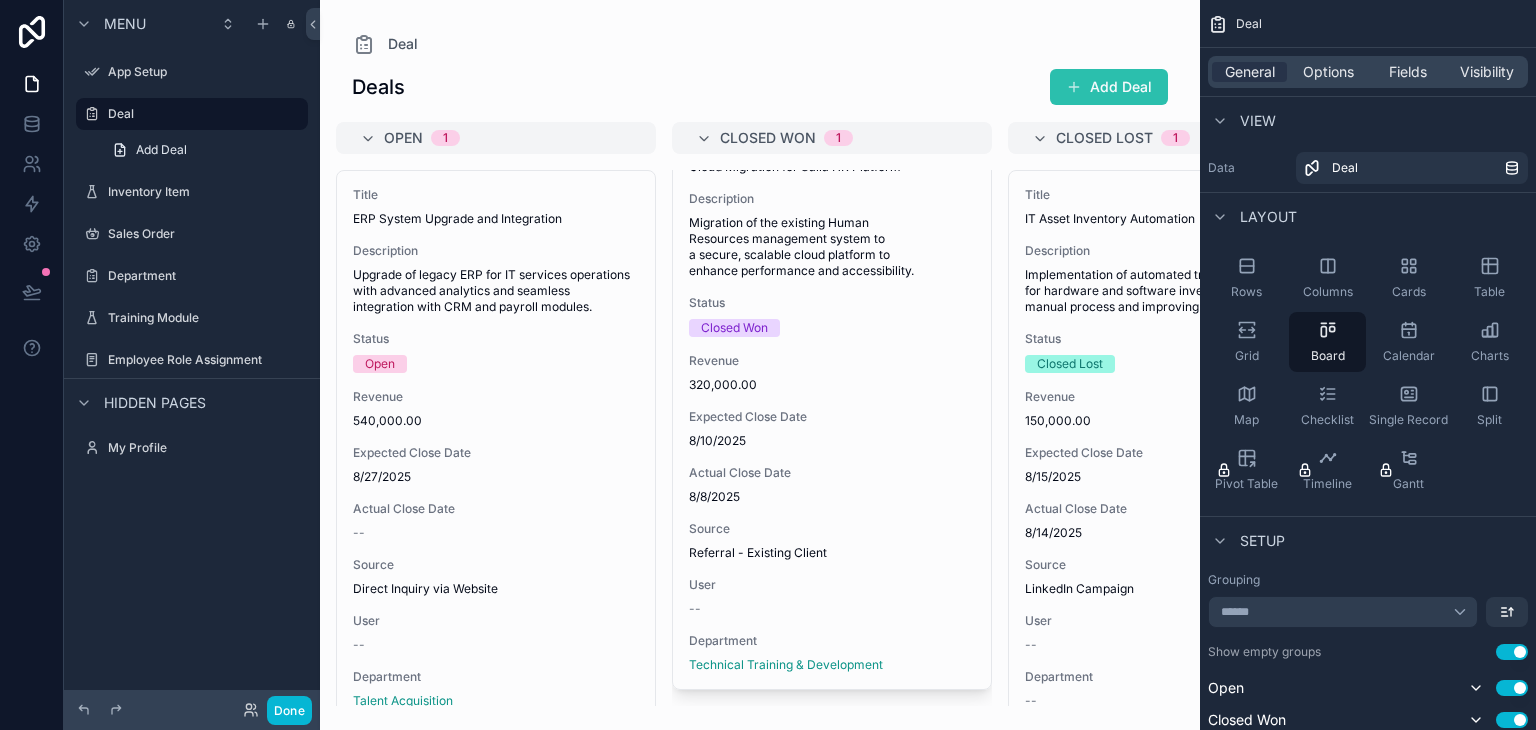 click on "Add Deal" at bounding box center (1109, 87) 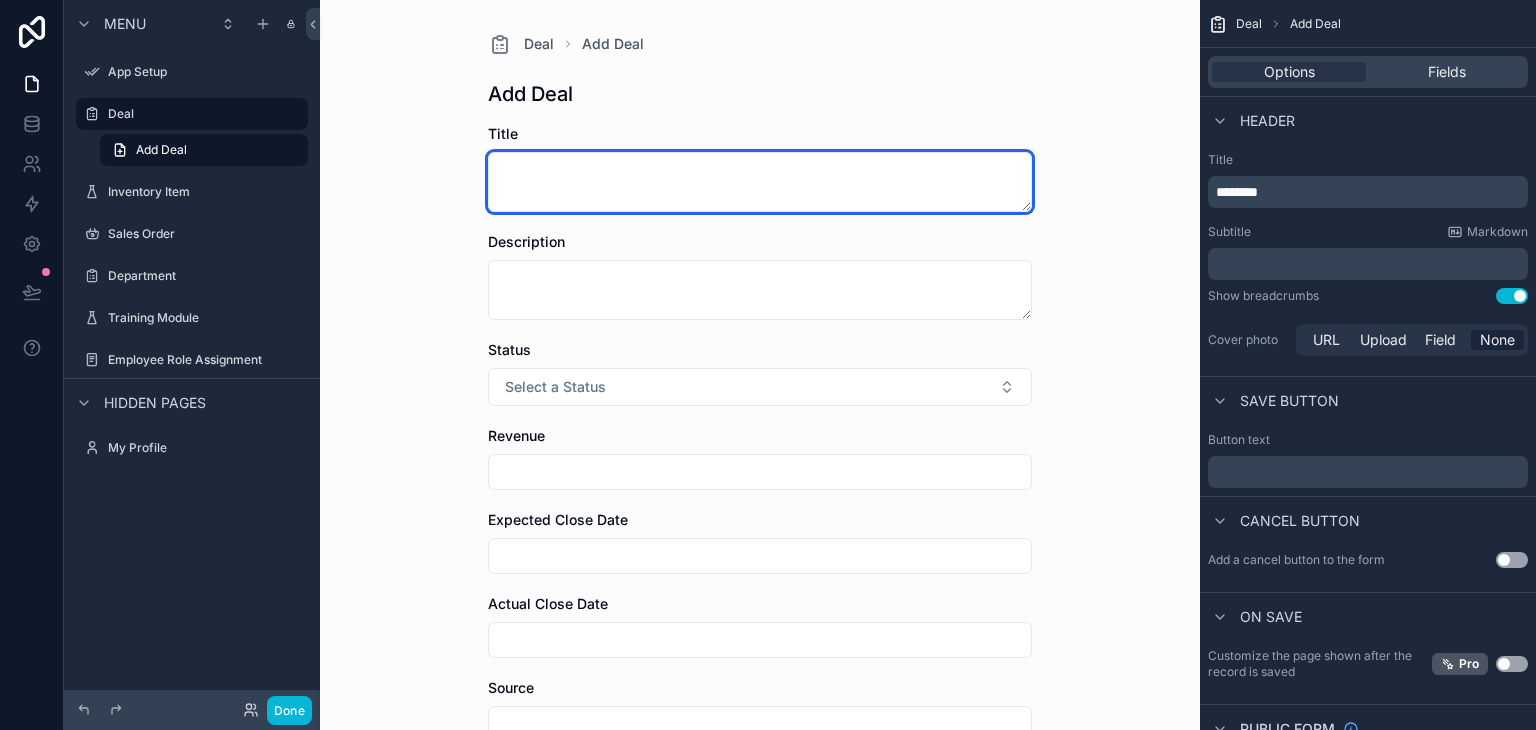 click at bounding box center [760, 182] 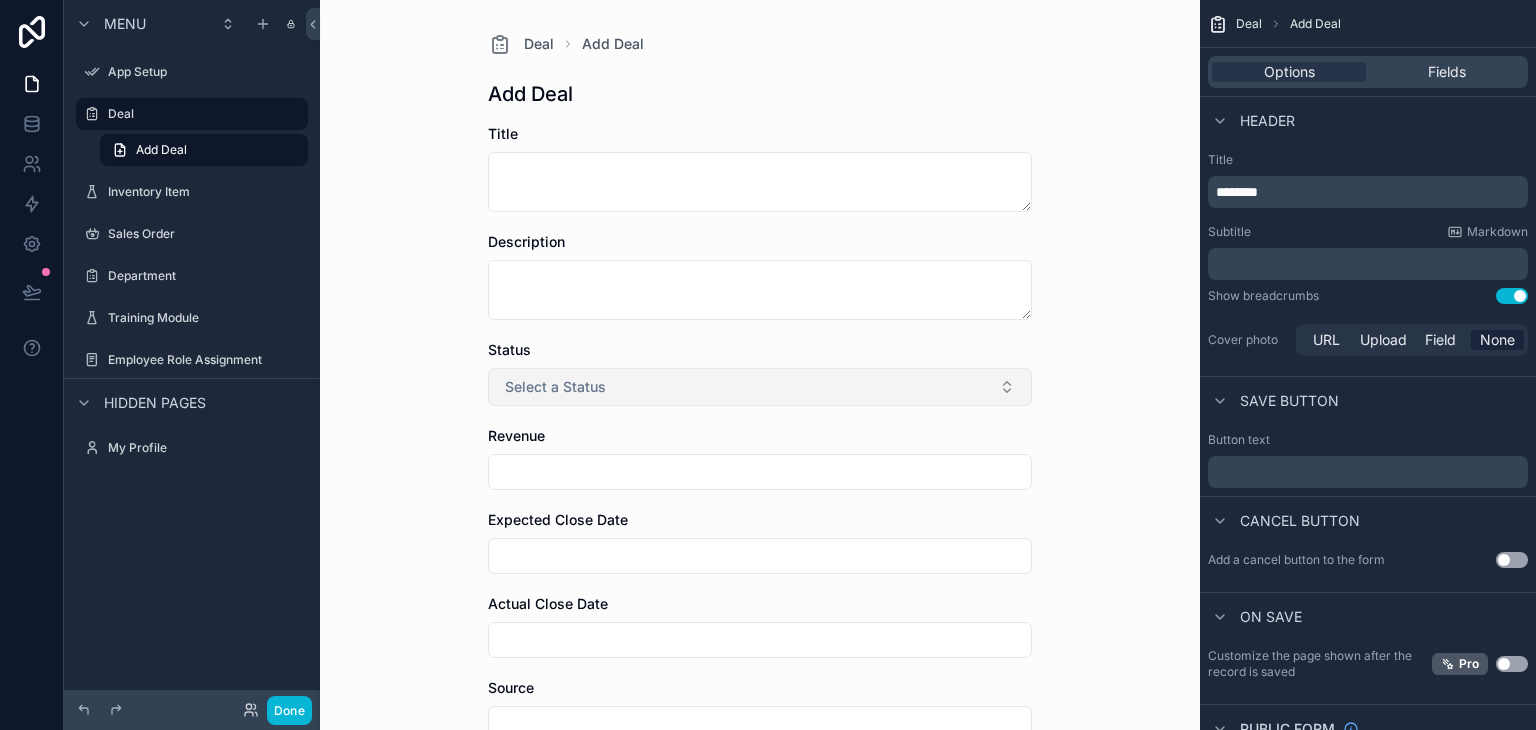 click on "Select a Status" at bounding box center (555, 387) 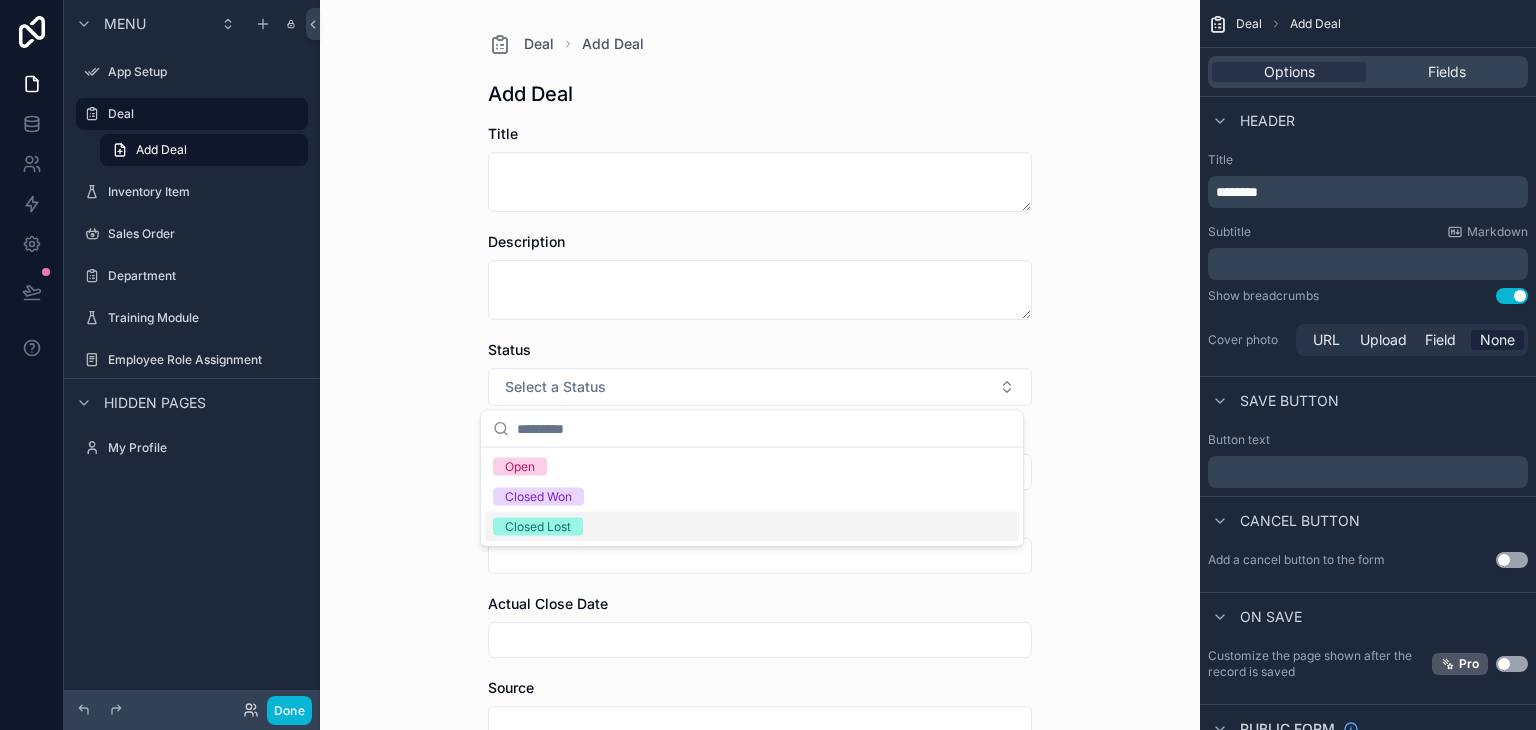 click at bounding box center (760, 556) 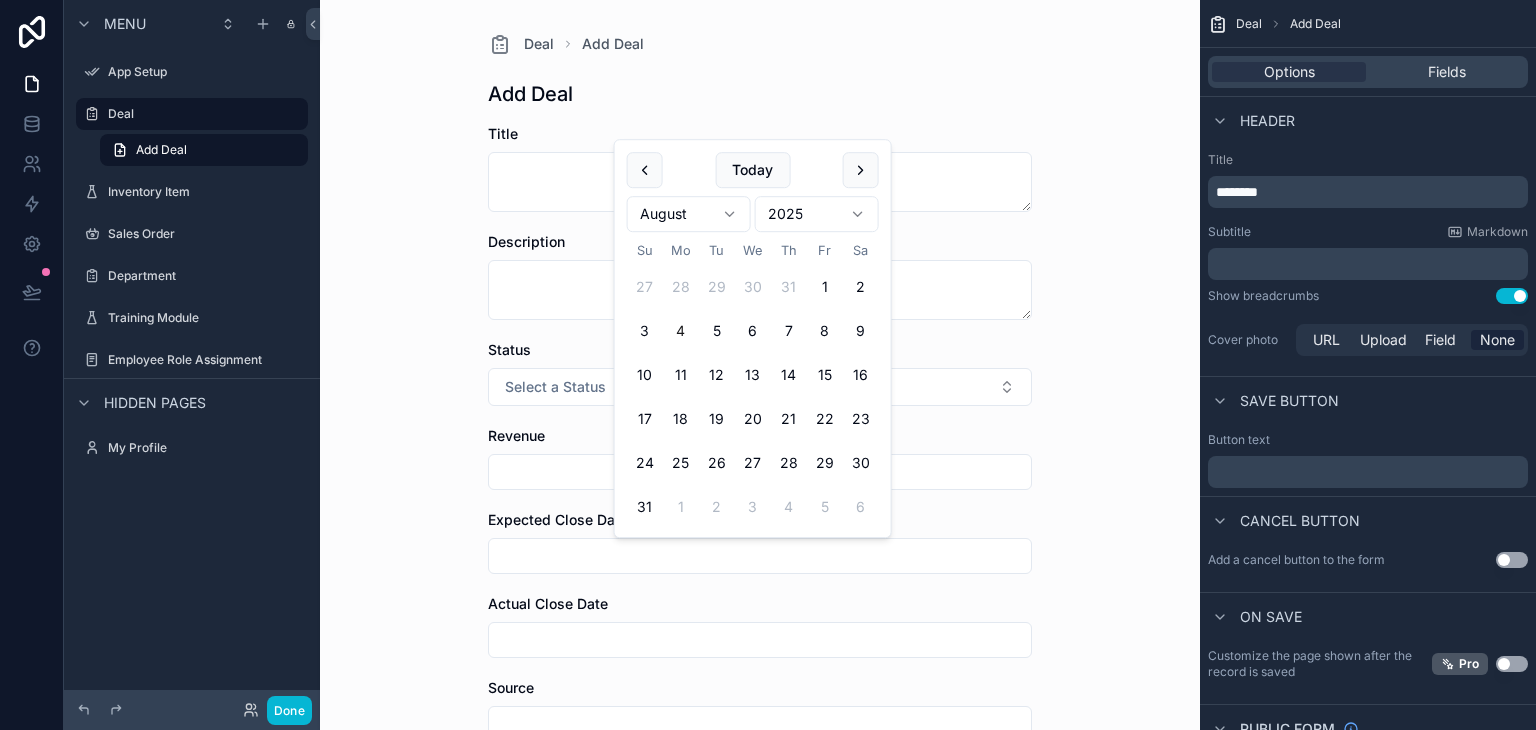 click on "Actual Close Date" at bounding box center [760, 604] 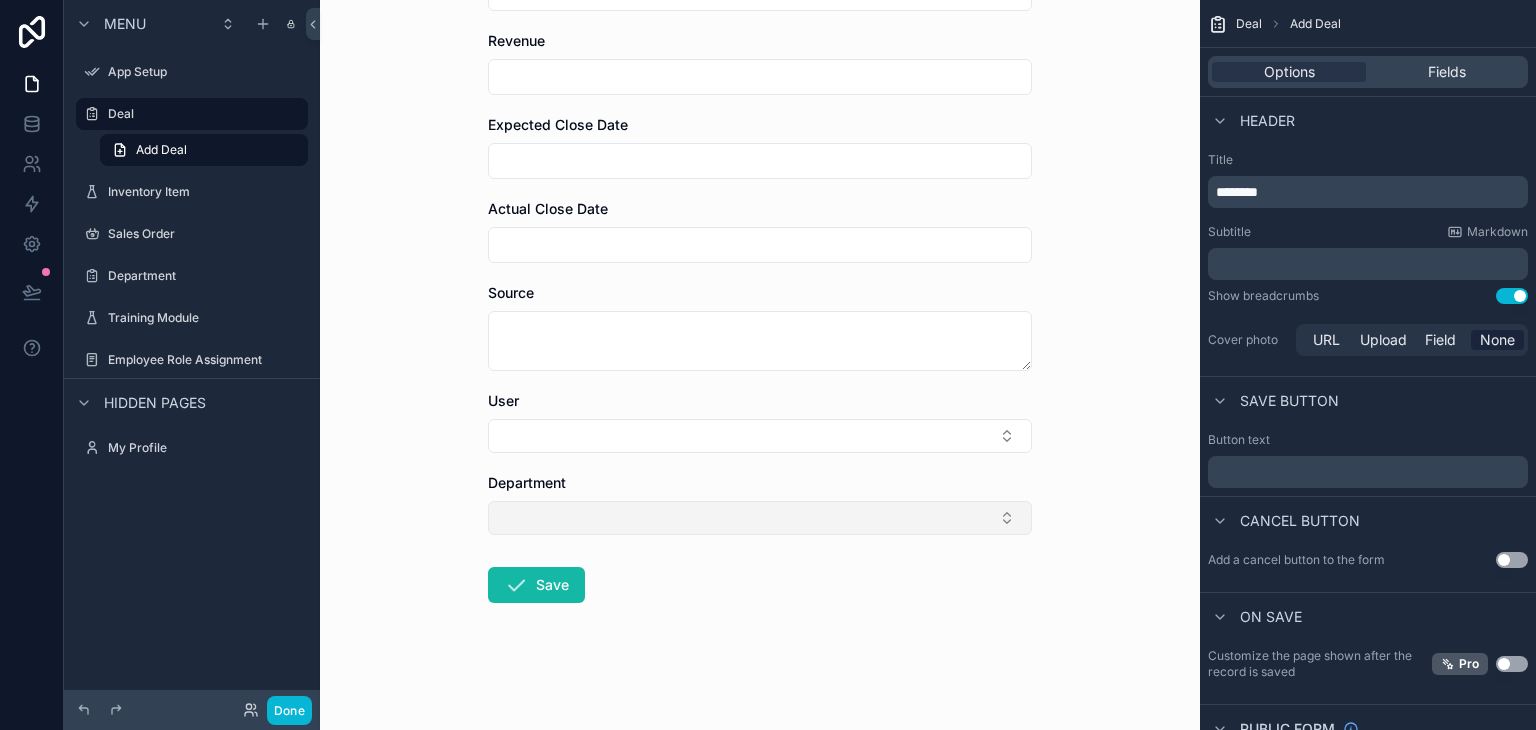 scroll, scrollTop: 0, scrollLeft: 0, axis: both 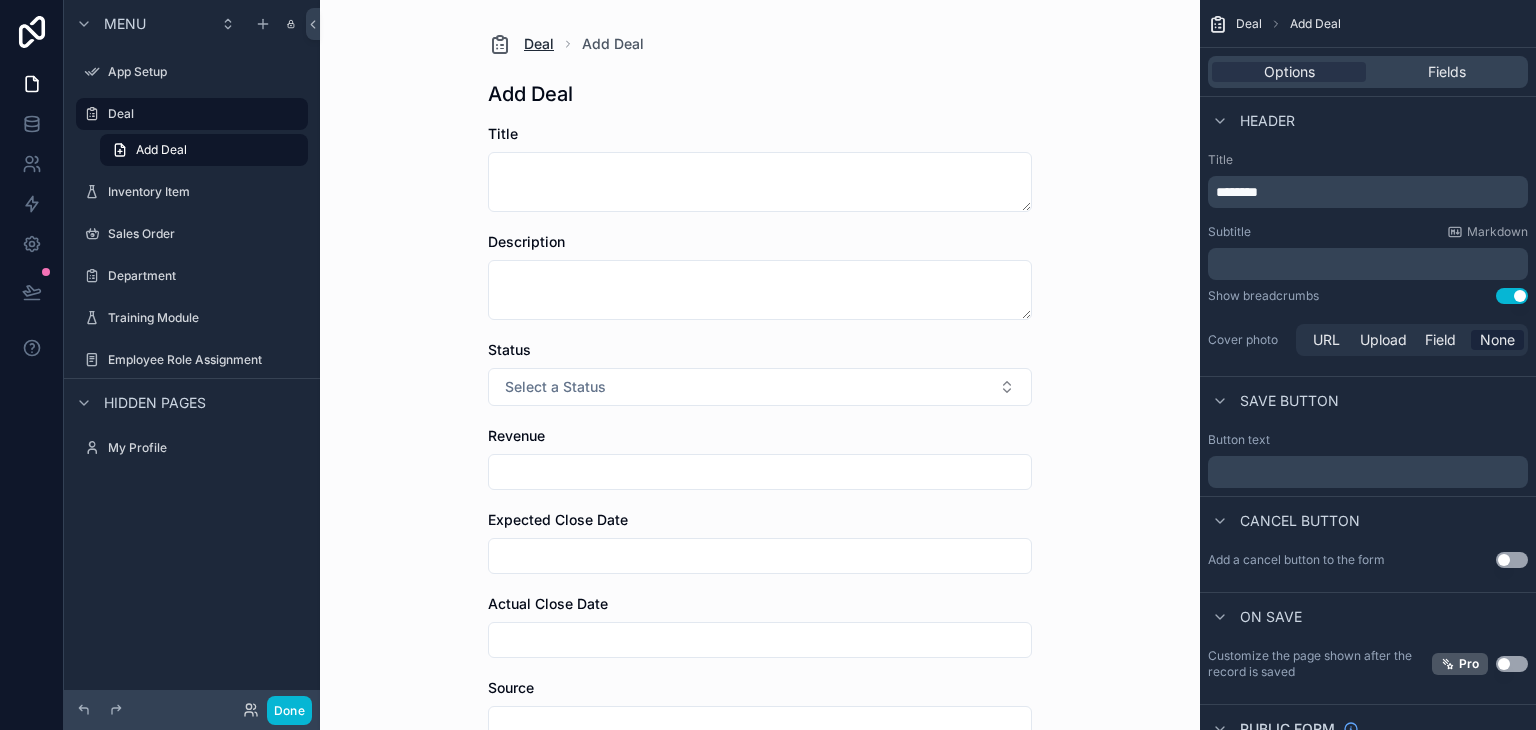 click on "Deal" at bounding box center (539, 44) 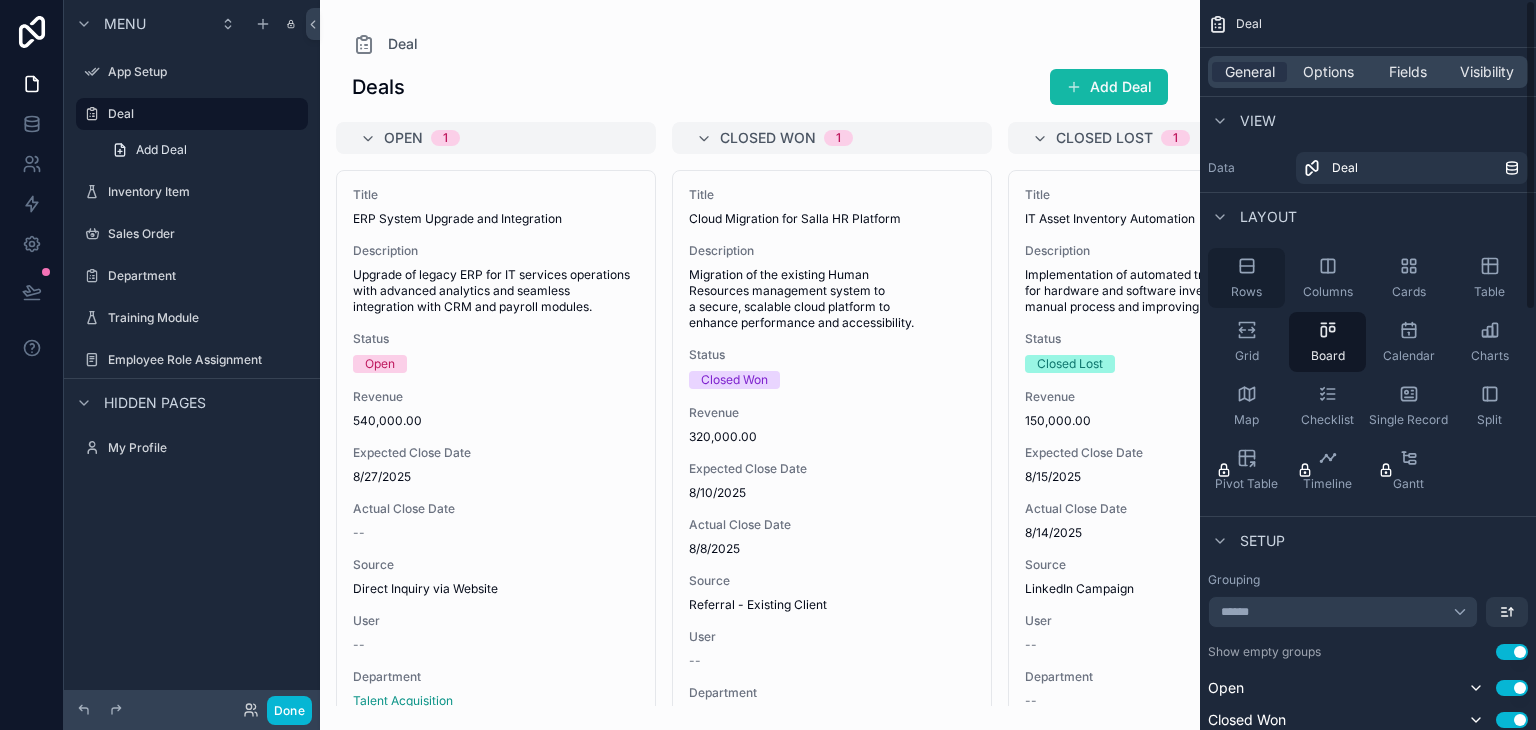 click on "Rows" at bounding box center [1246, 292] 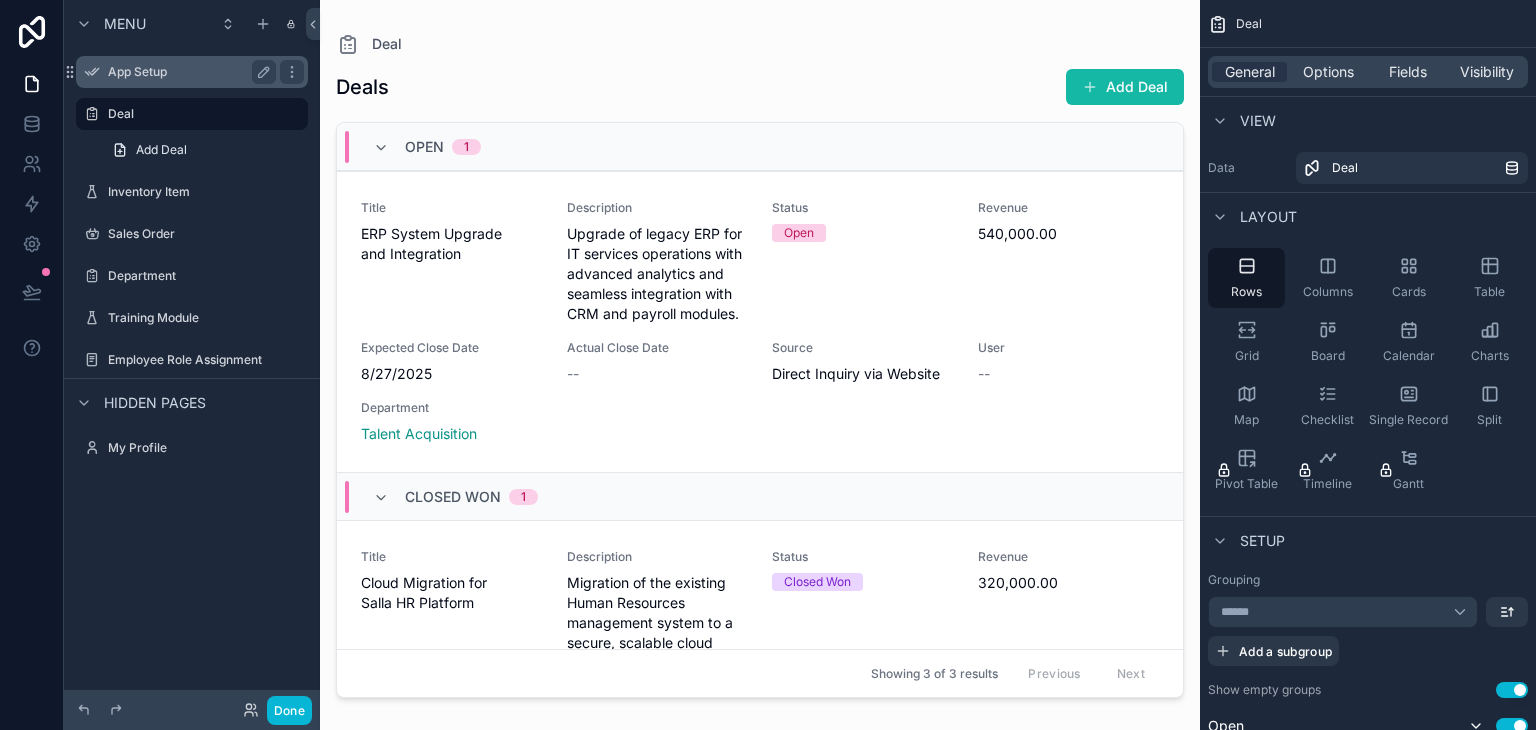 click on "App Setup" at bounding box center [188, 72] 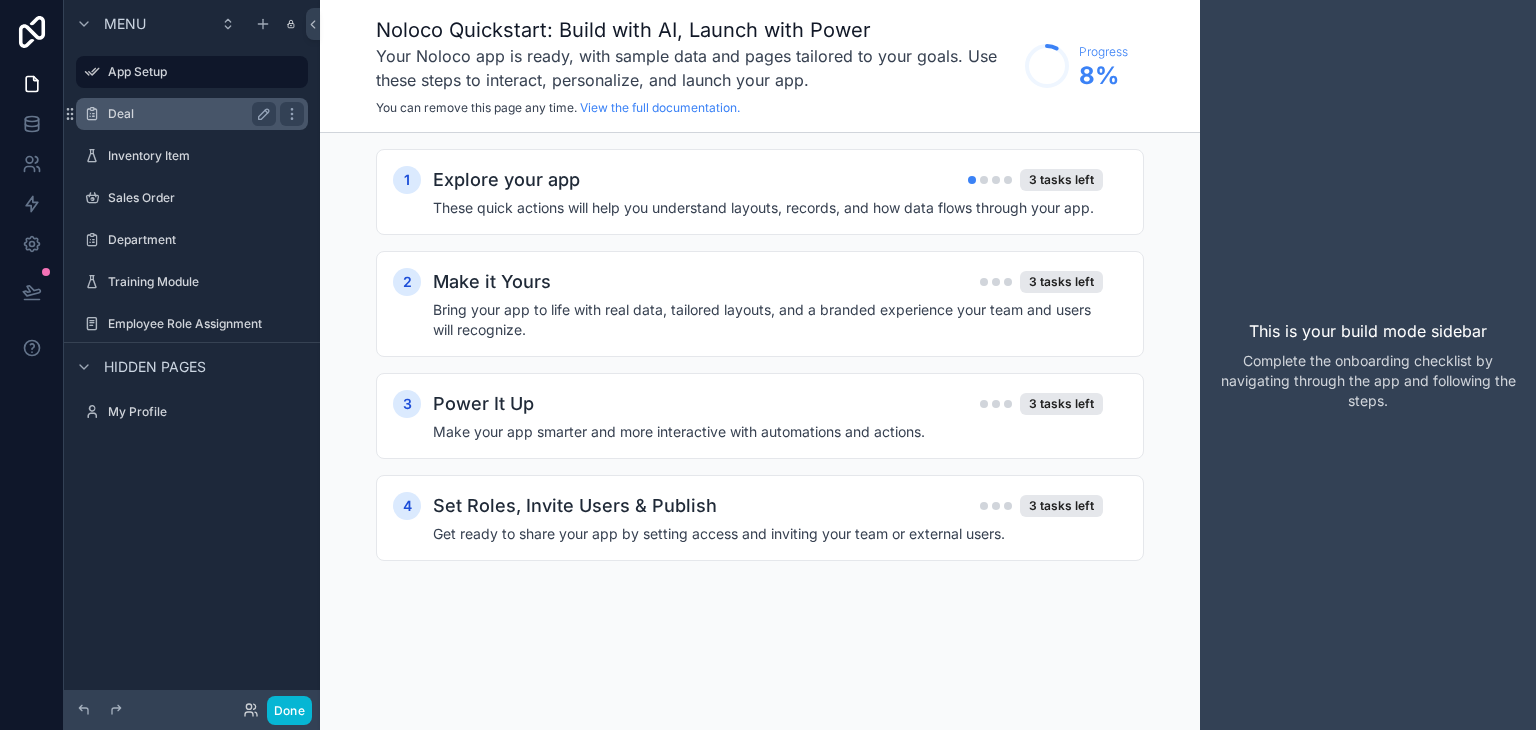 click on "Deal" at bounding box center [192, 114] 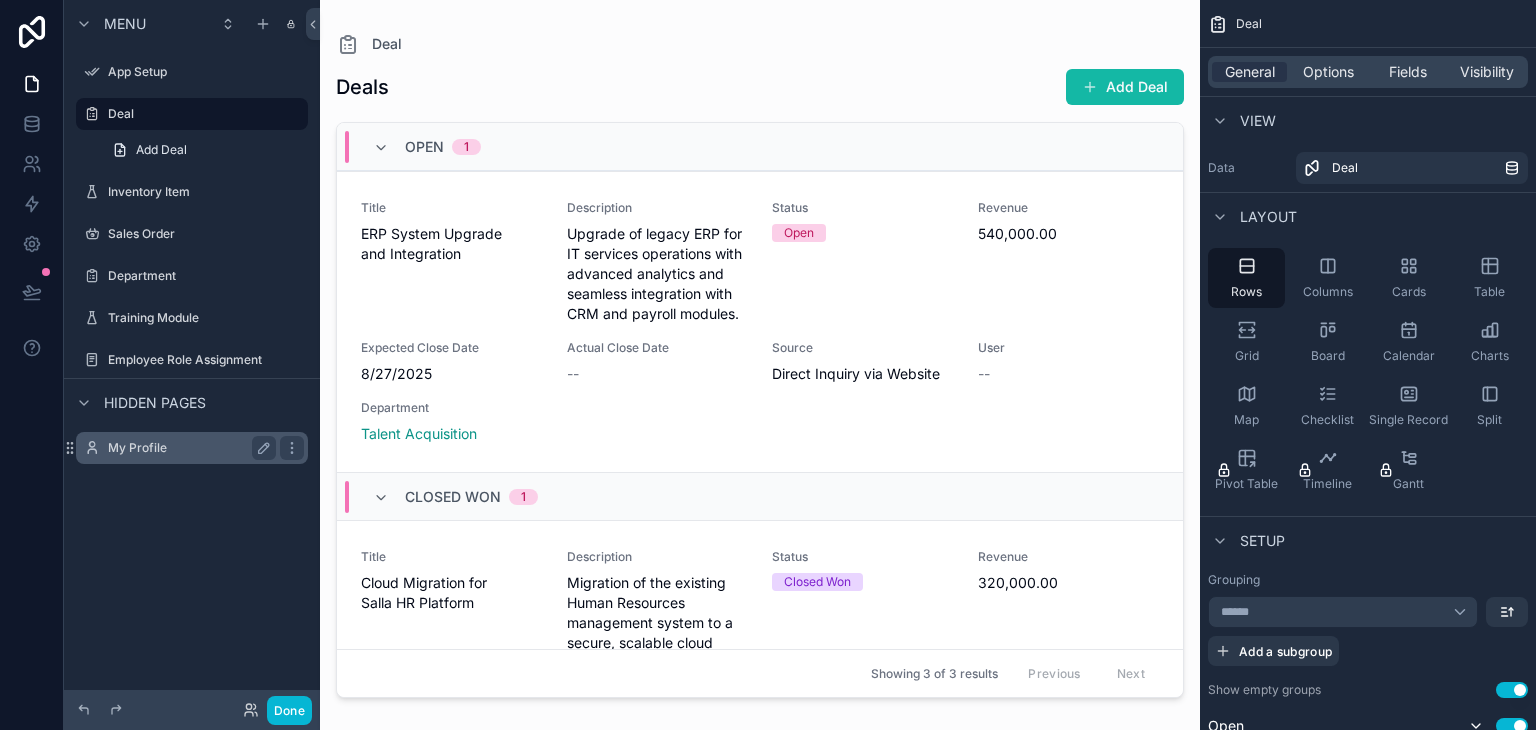 click on "My Profile" at bounding box center (188, 448) 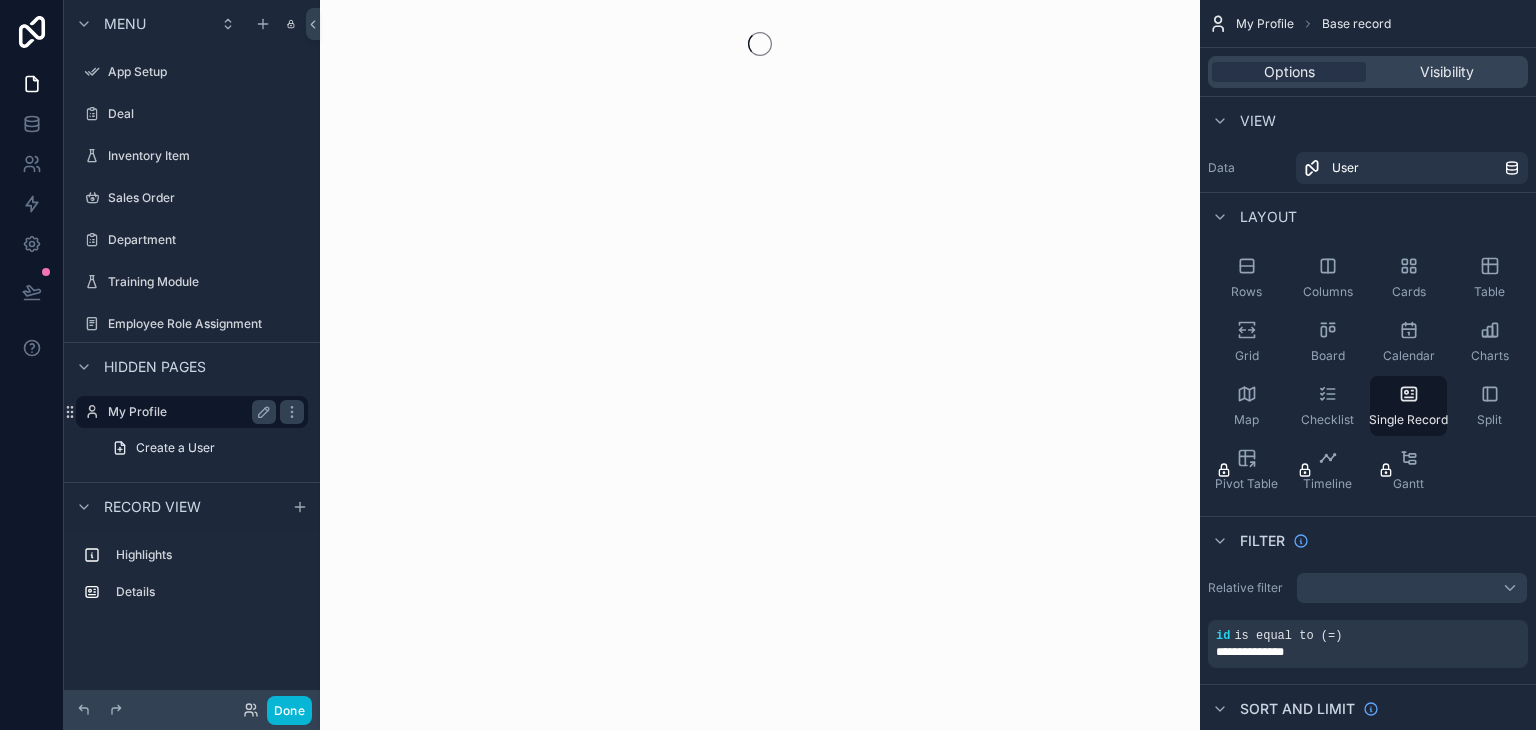 scroll, scrollTop: 0, scrollLeft: 0, axis: both 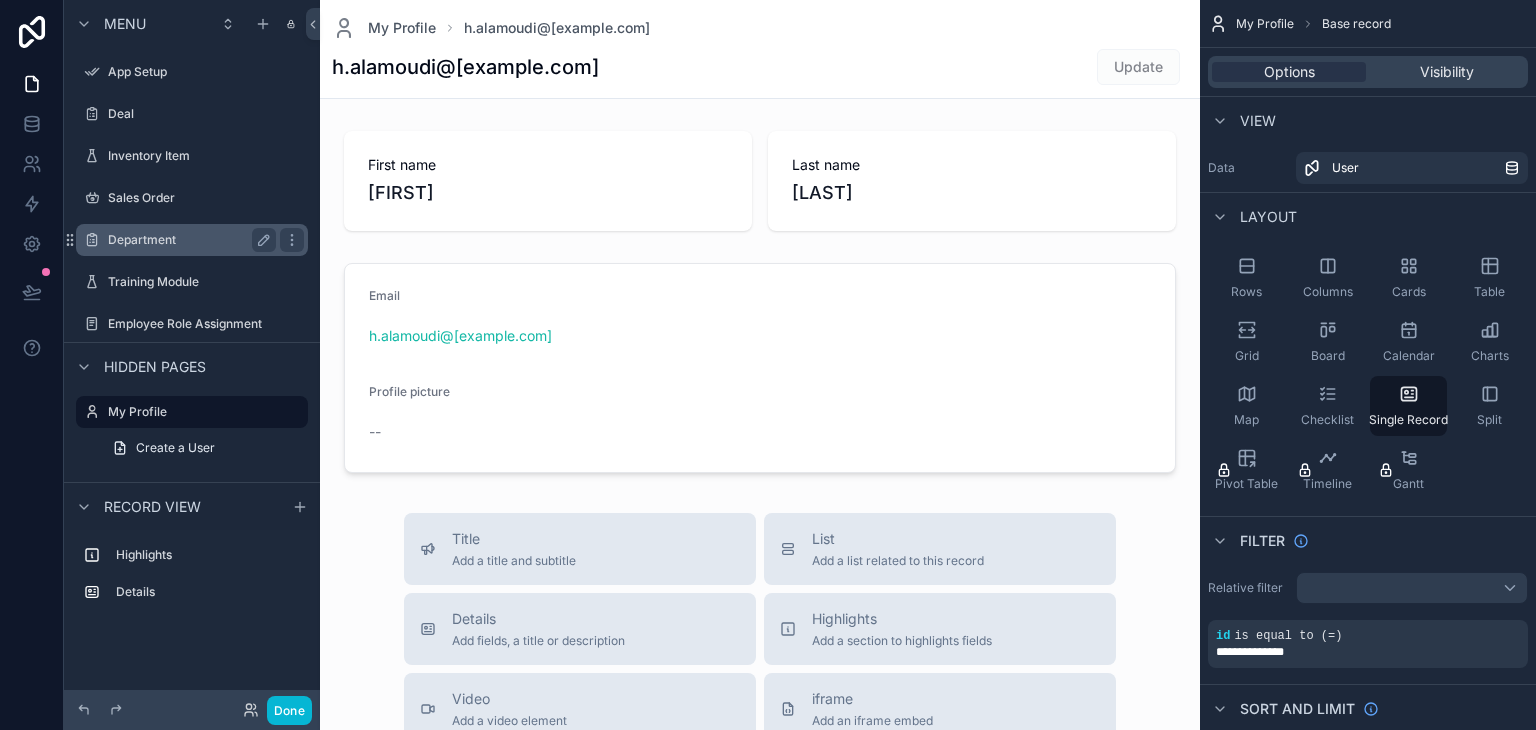 click on "Department" at bounding box center [188, 240] 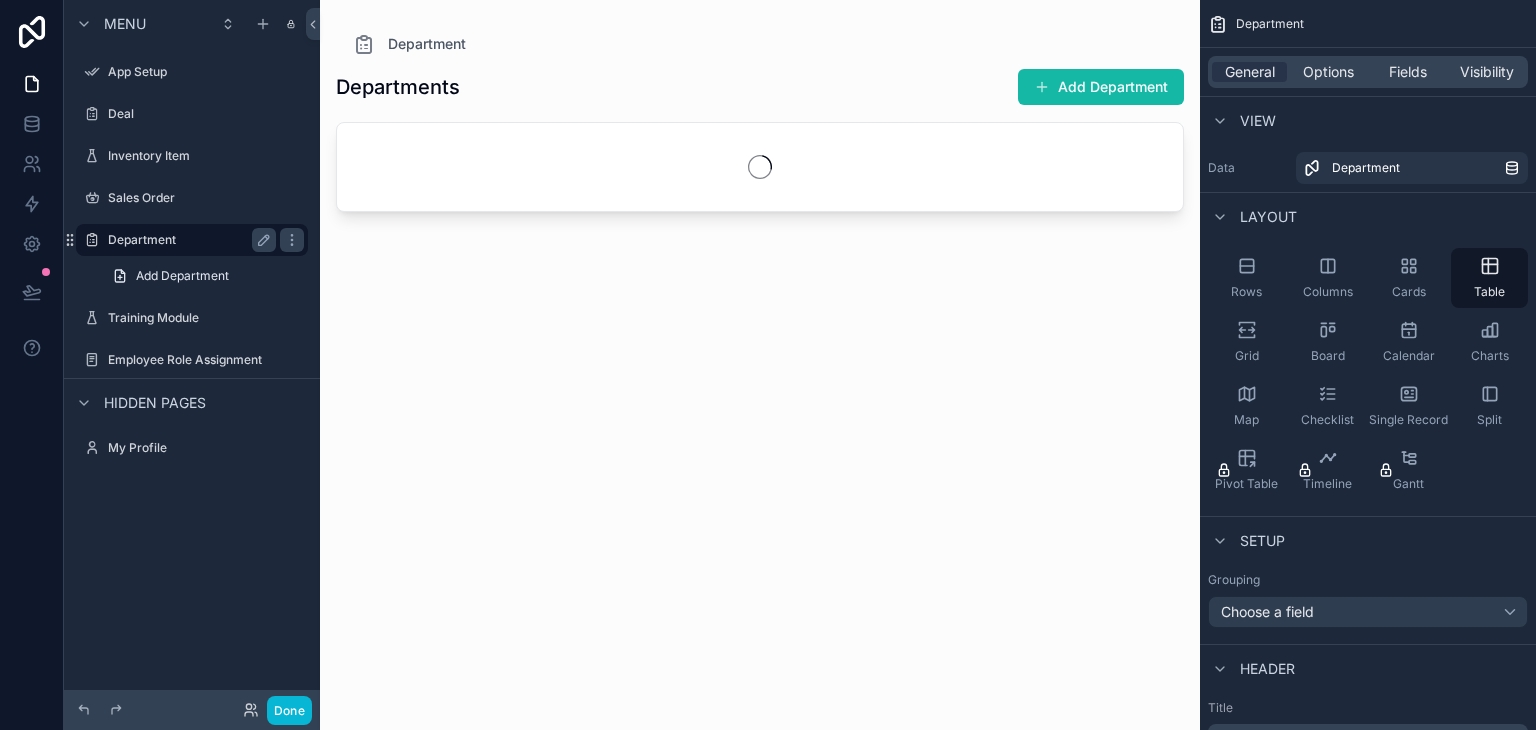 scroll, scrollTop: 0, scrollLeft: 0, axis: both 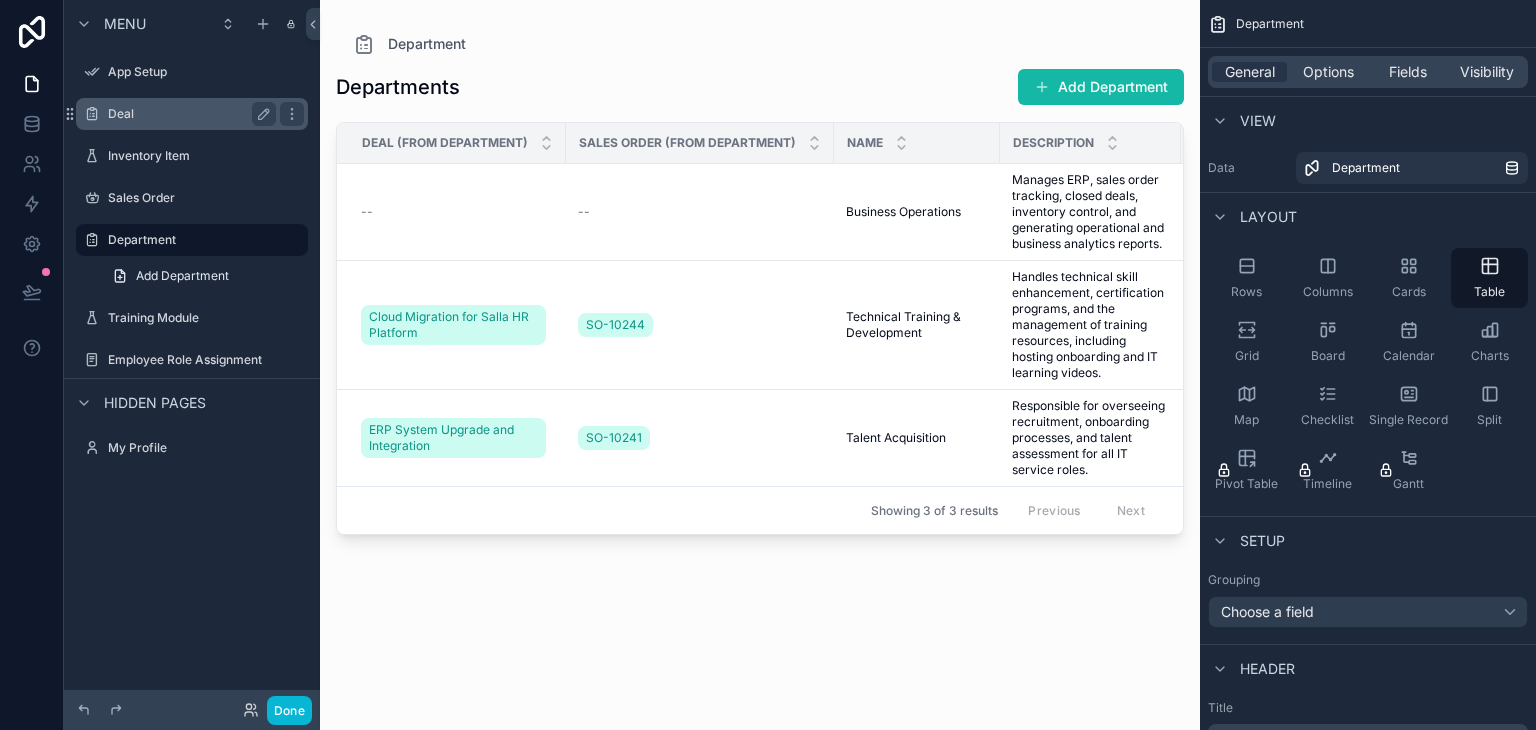 click on "Deal" at bounding box center [192, 114] 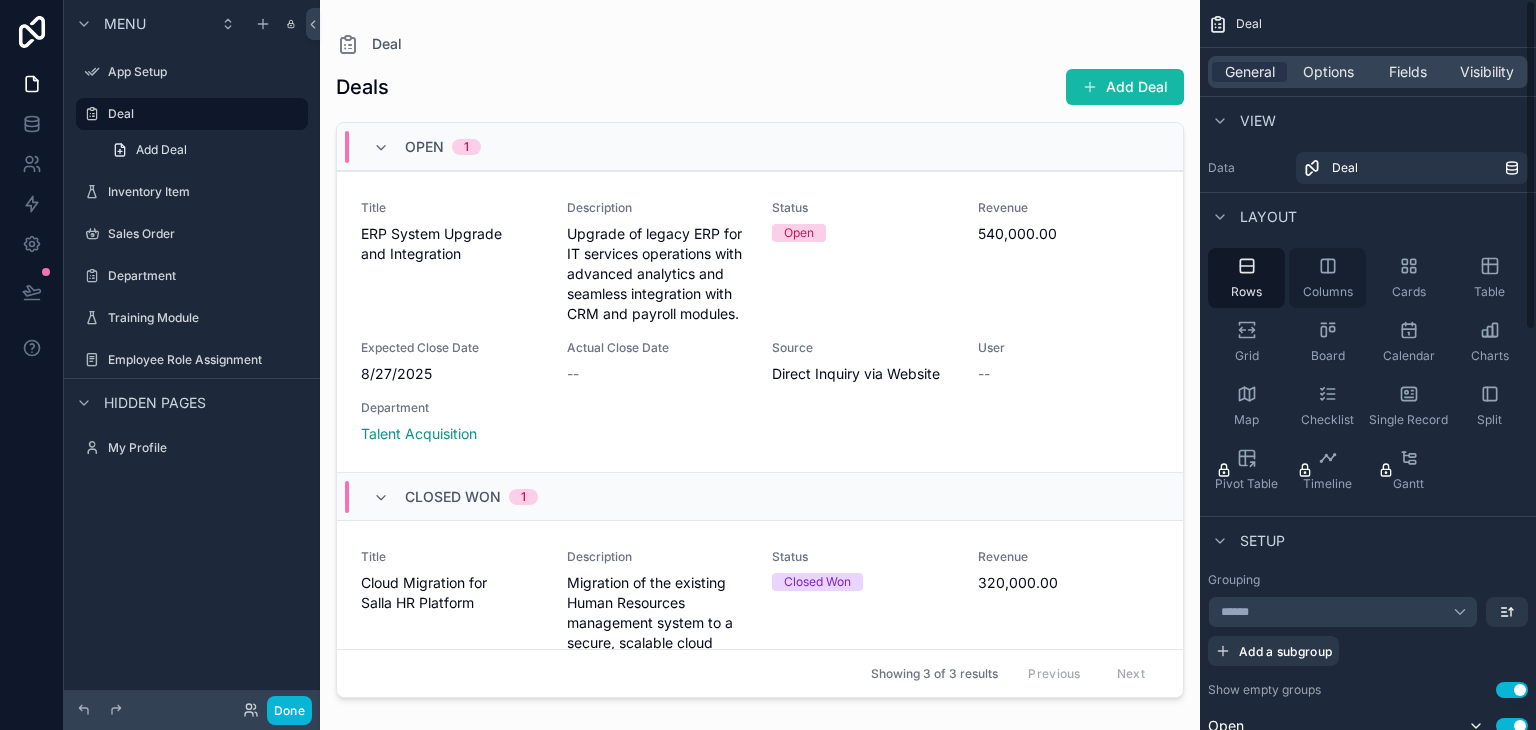 click 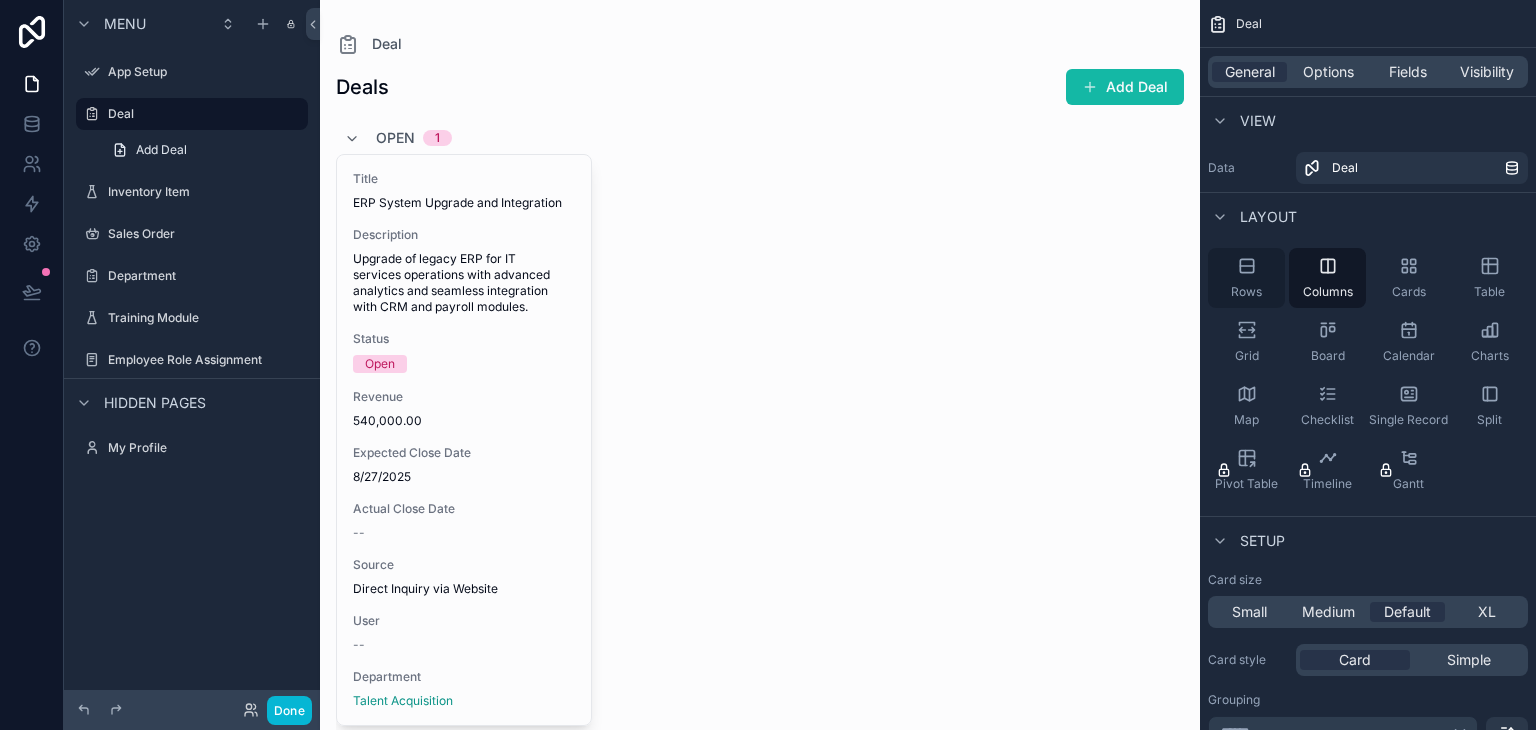 click on "Rows" at bounding box center [1246, 278] 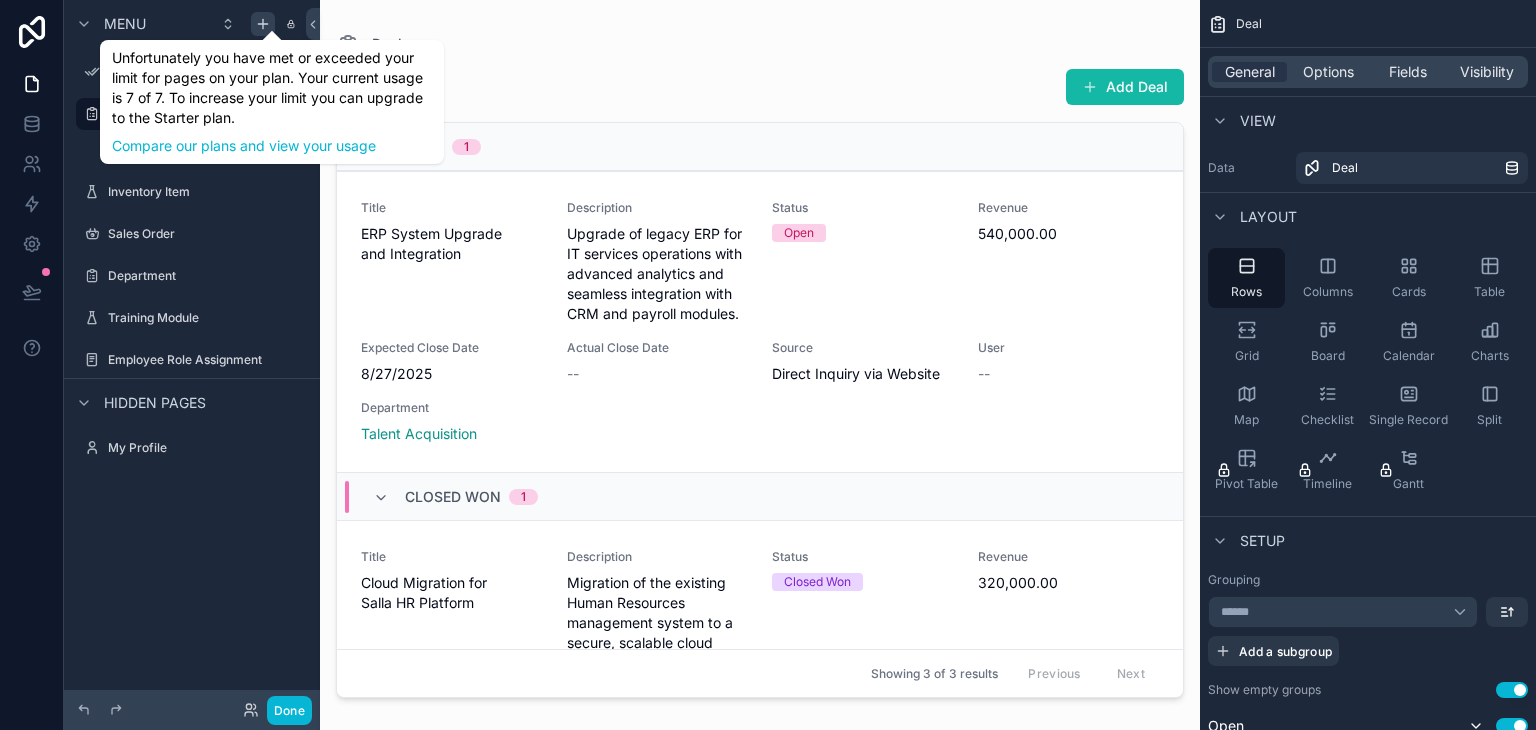 click 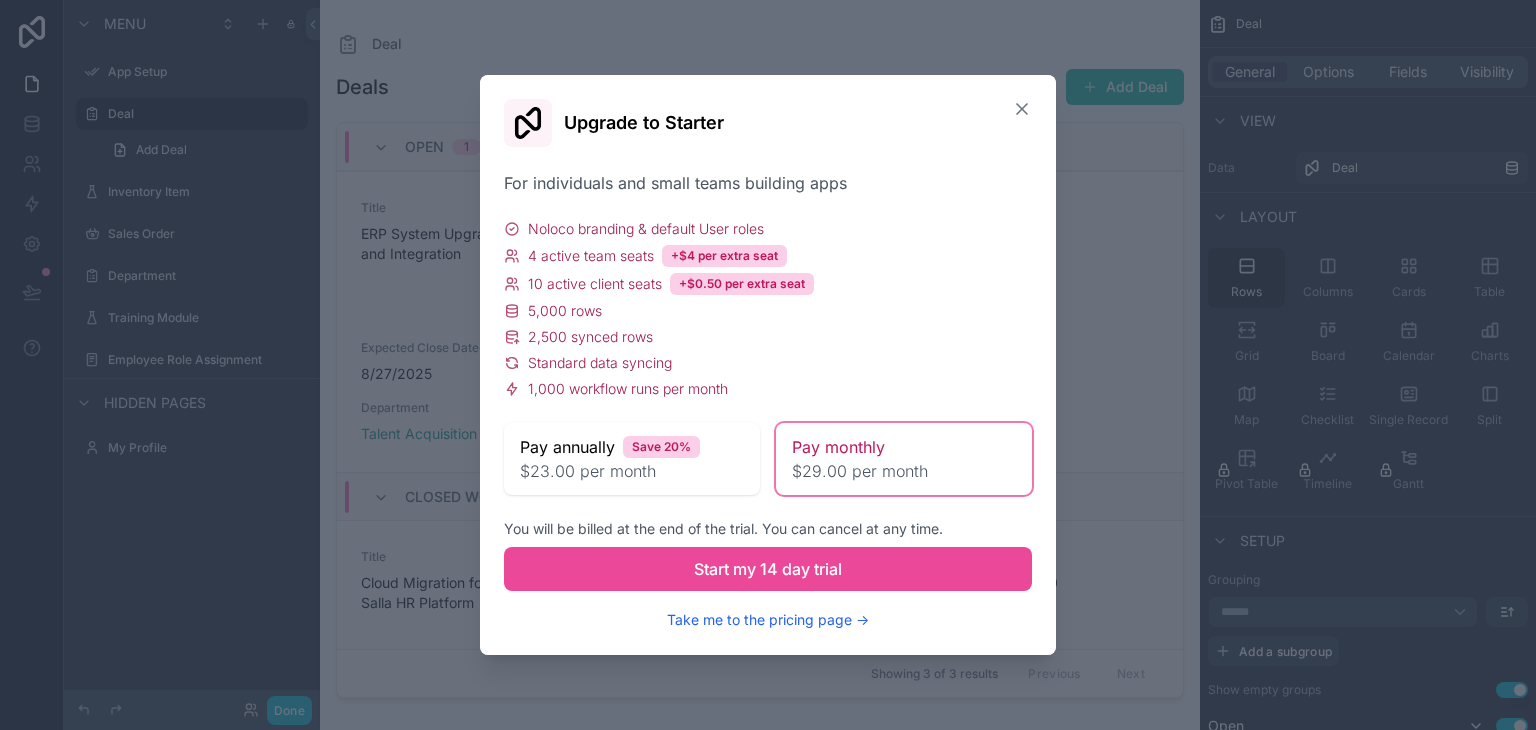 click 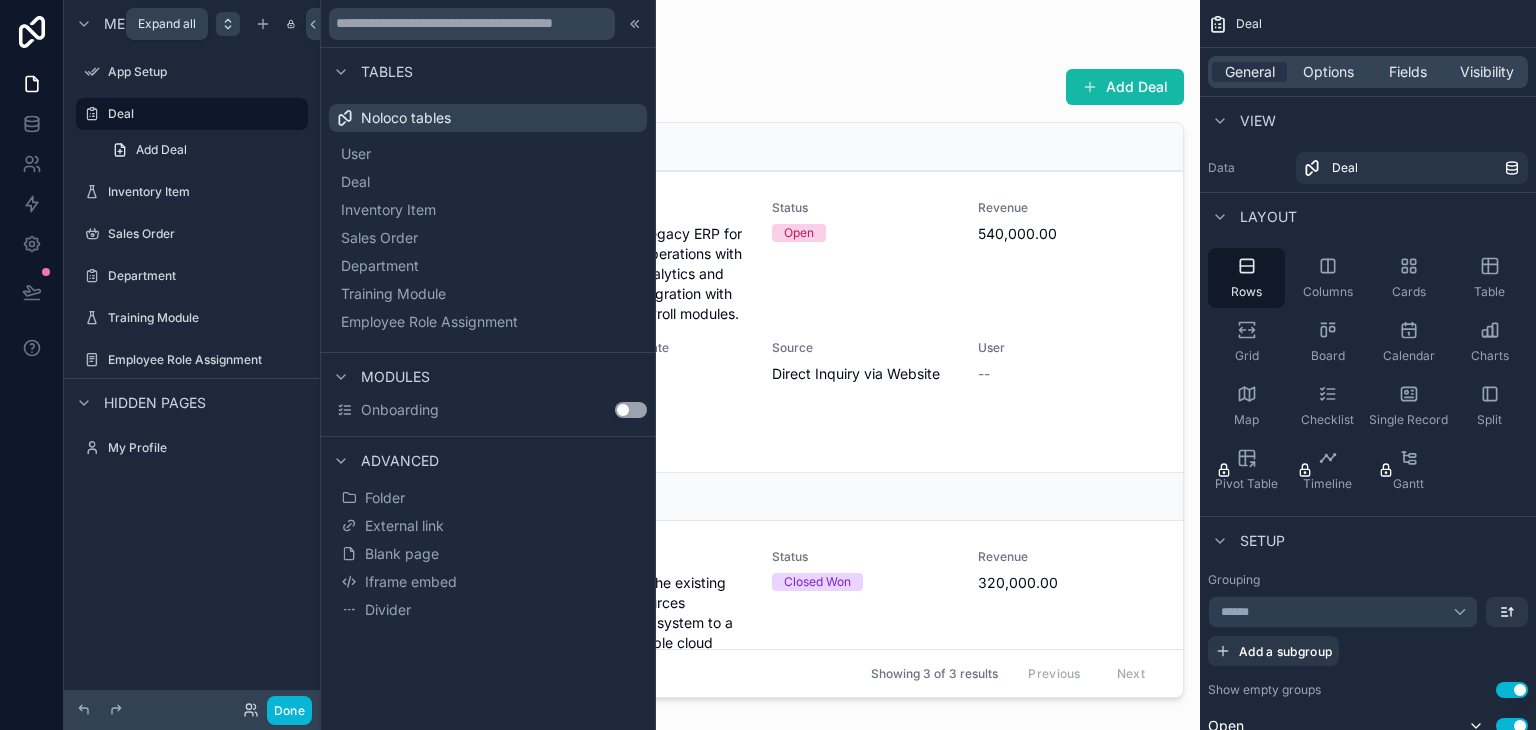 click 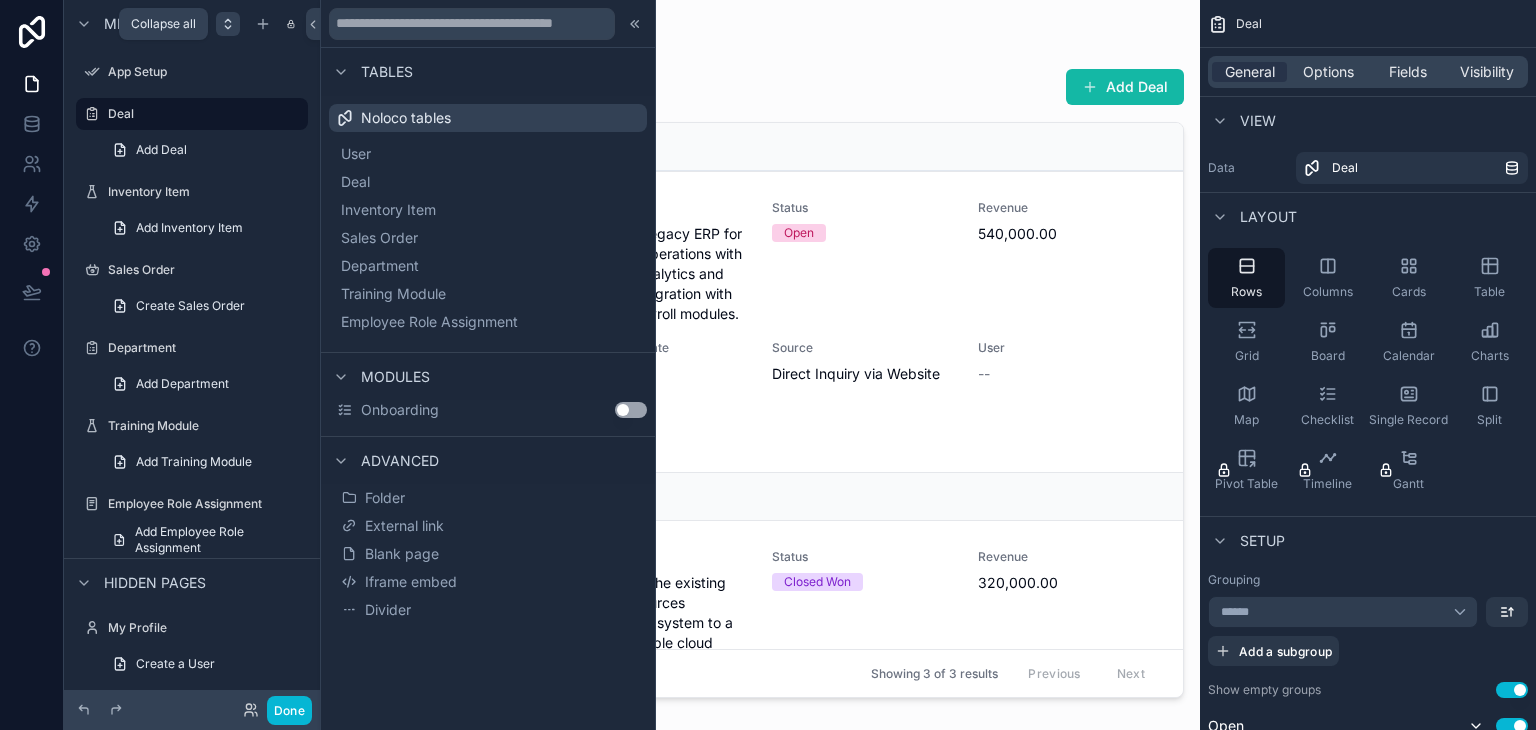 click 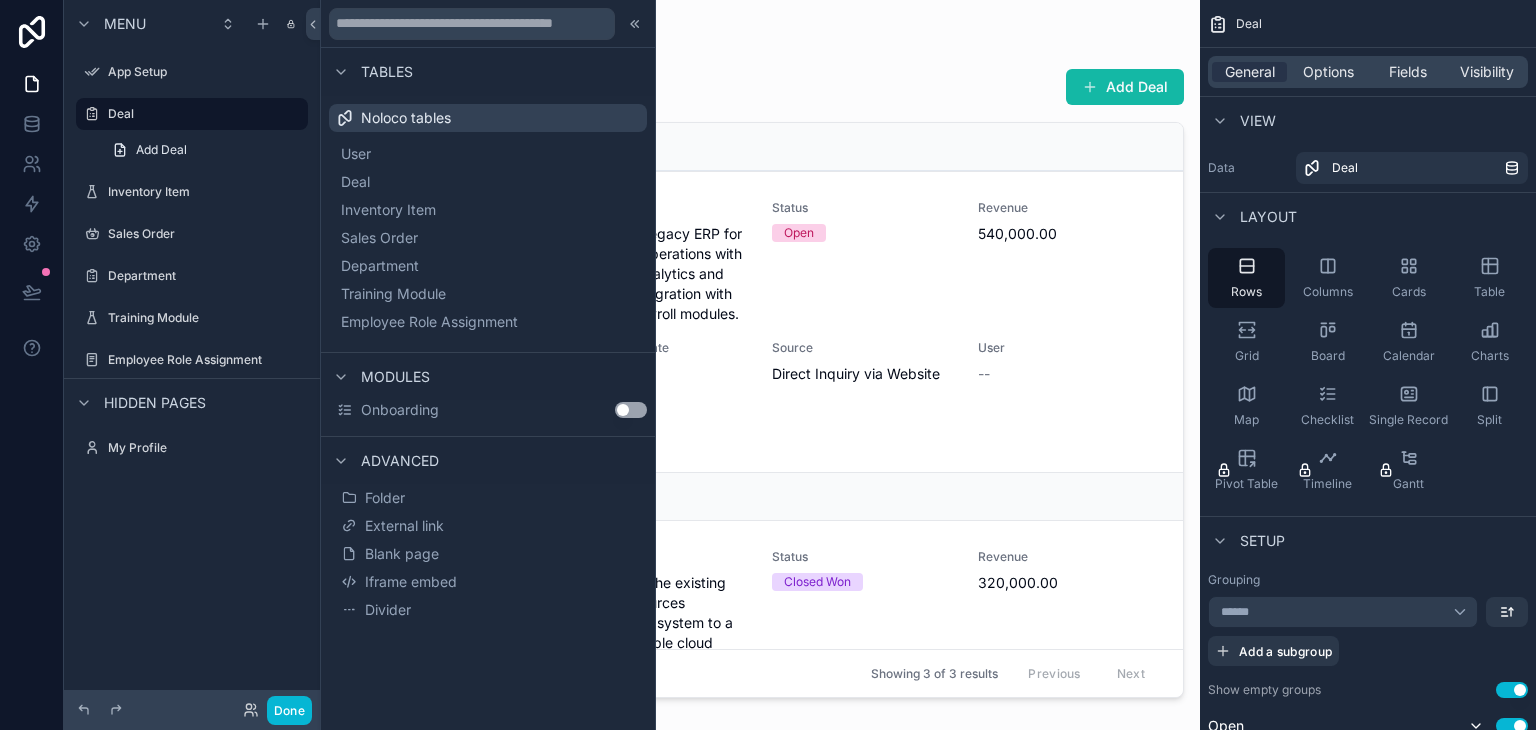 click on "Deals Add Deal" at bounding box center (760, 87) 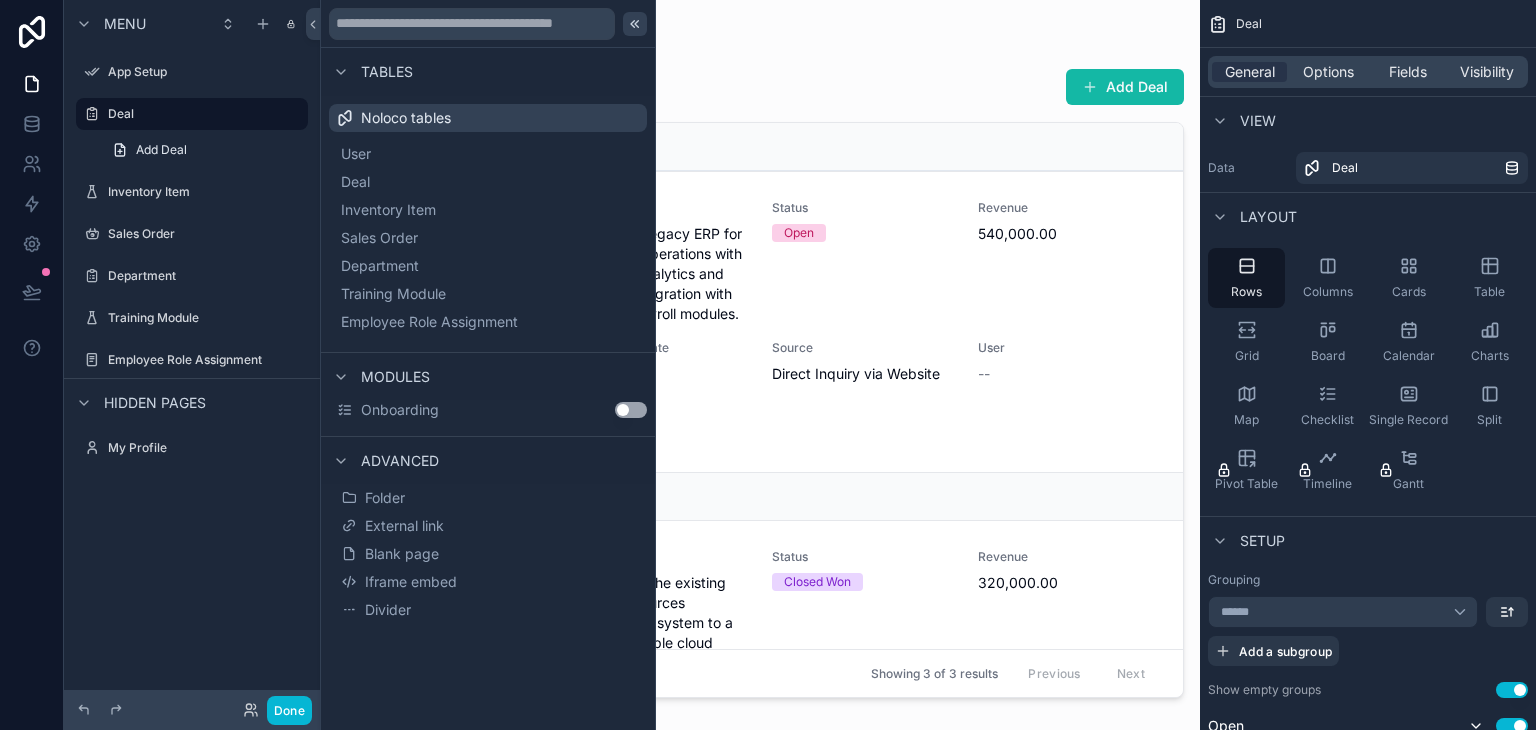click 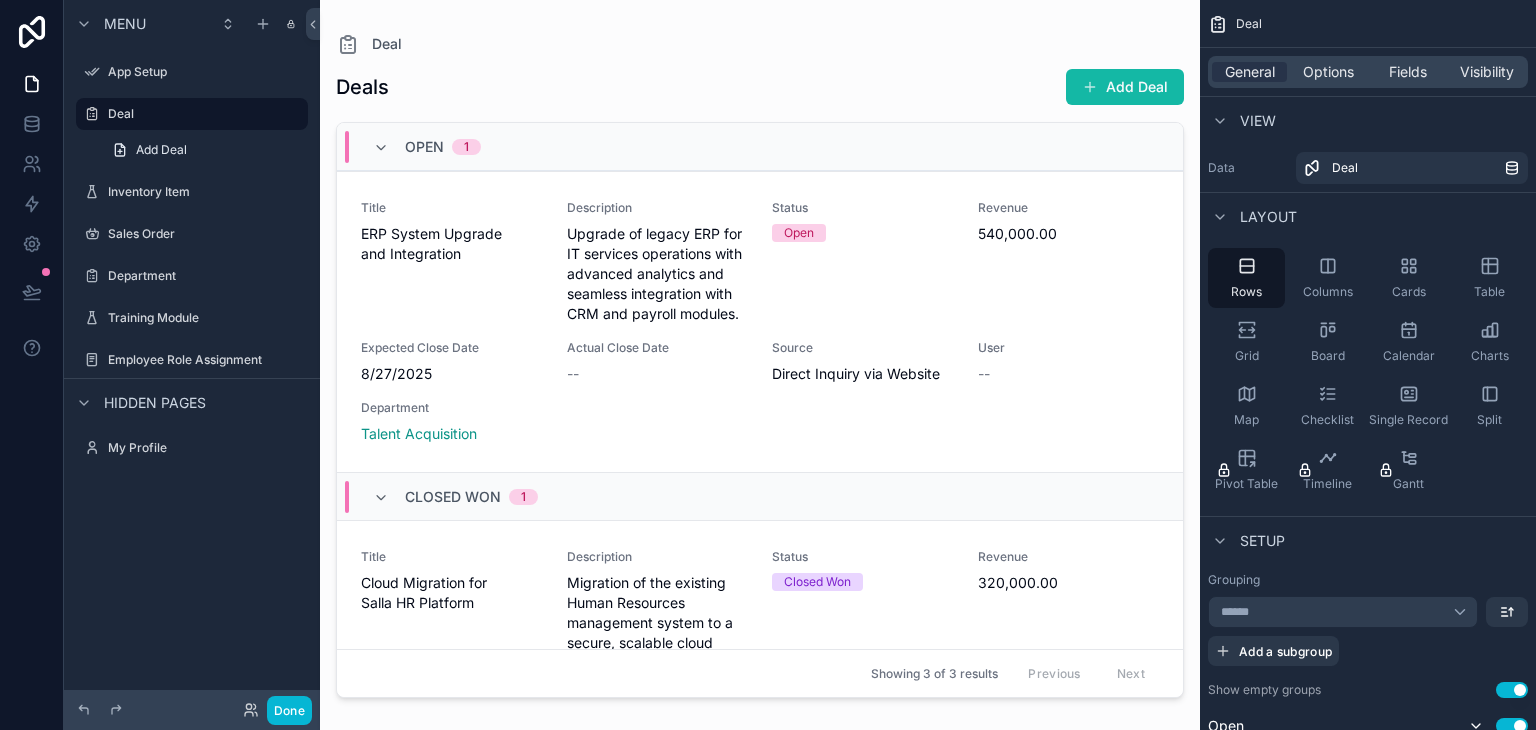 scroll, scrollTop: 4, scrollLeft: 0, axis: vertical 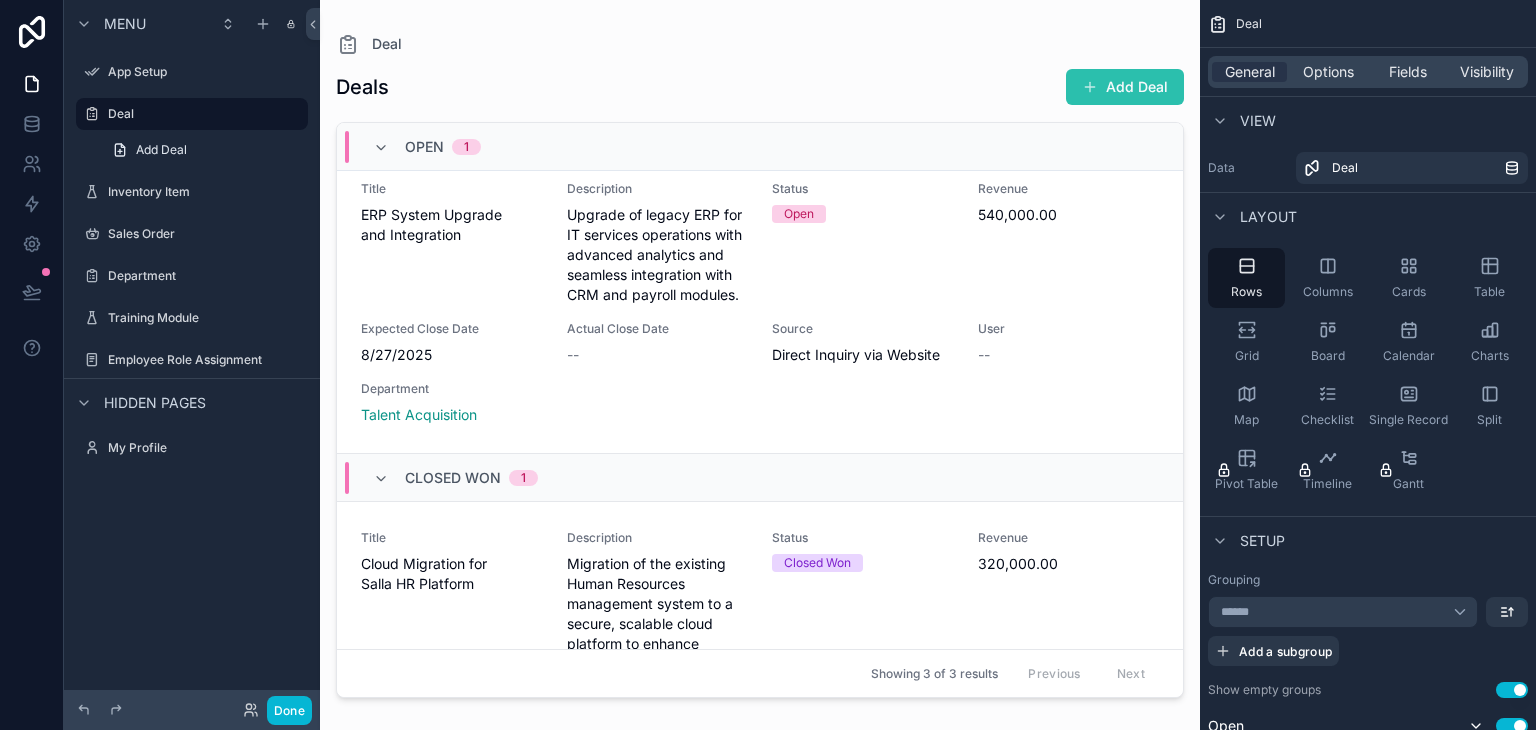 click on "Add Deal" at bounding box center (1125, 87) 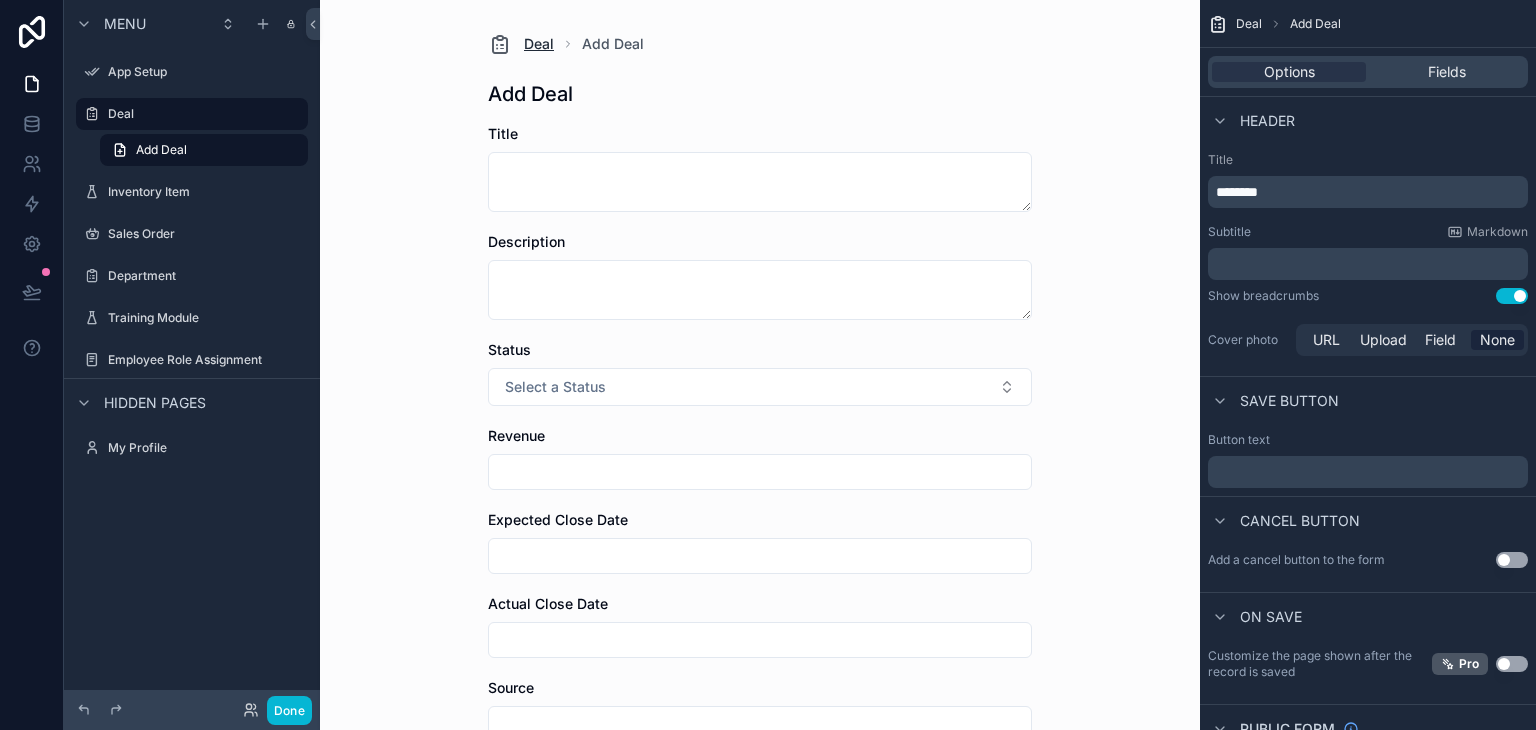 click on "Deal" at bounding box center (539, 44) 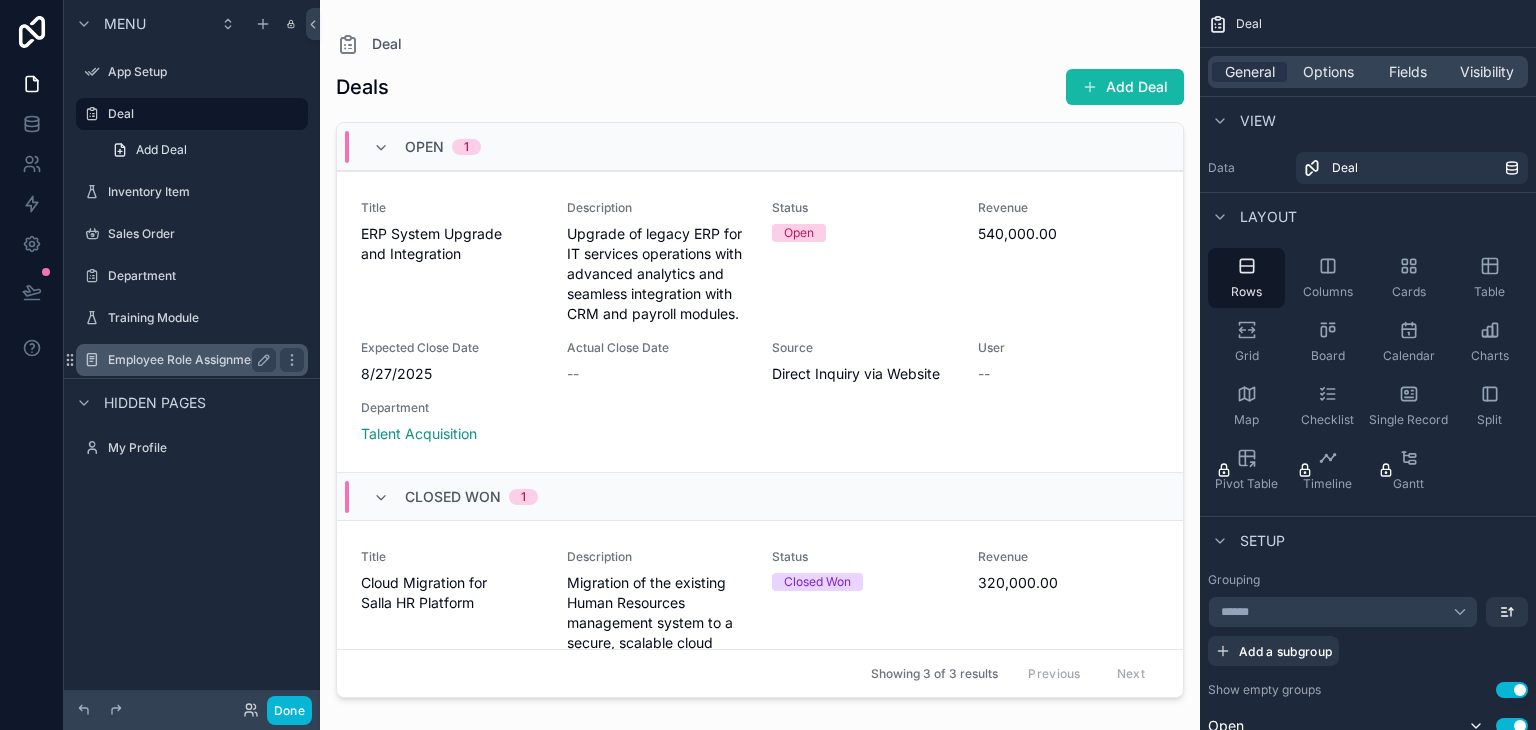click on "Employee Role Assignment" at bounding box center (192, 360) 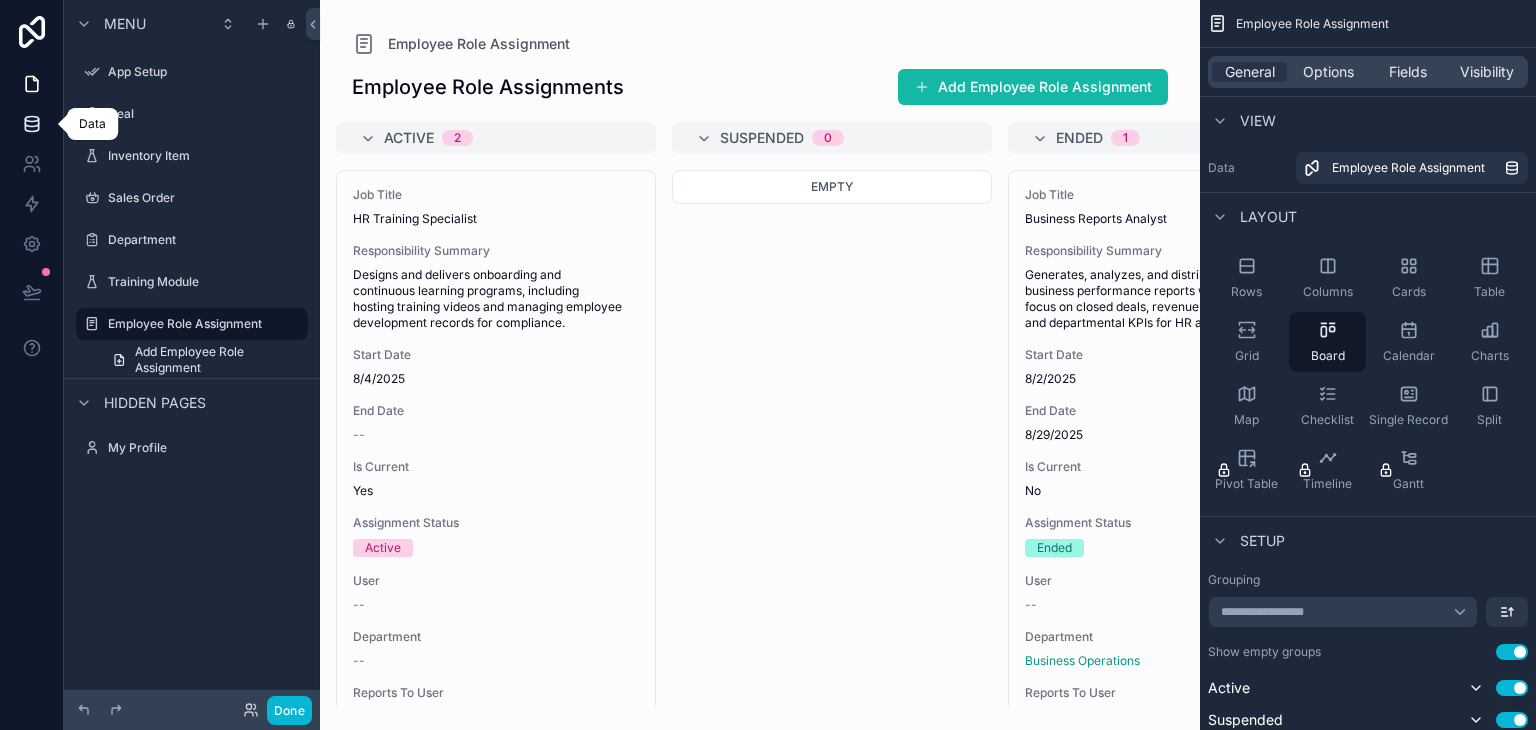 click 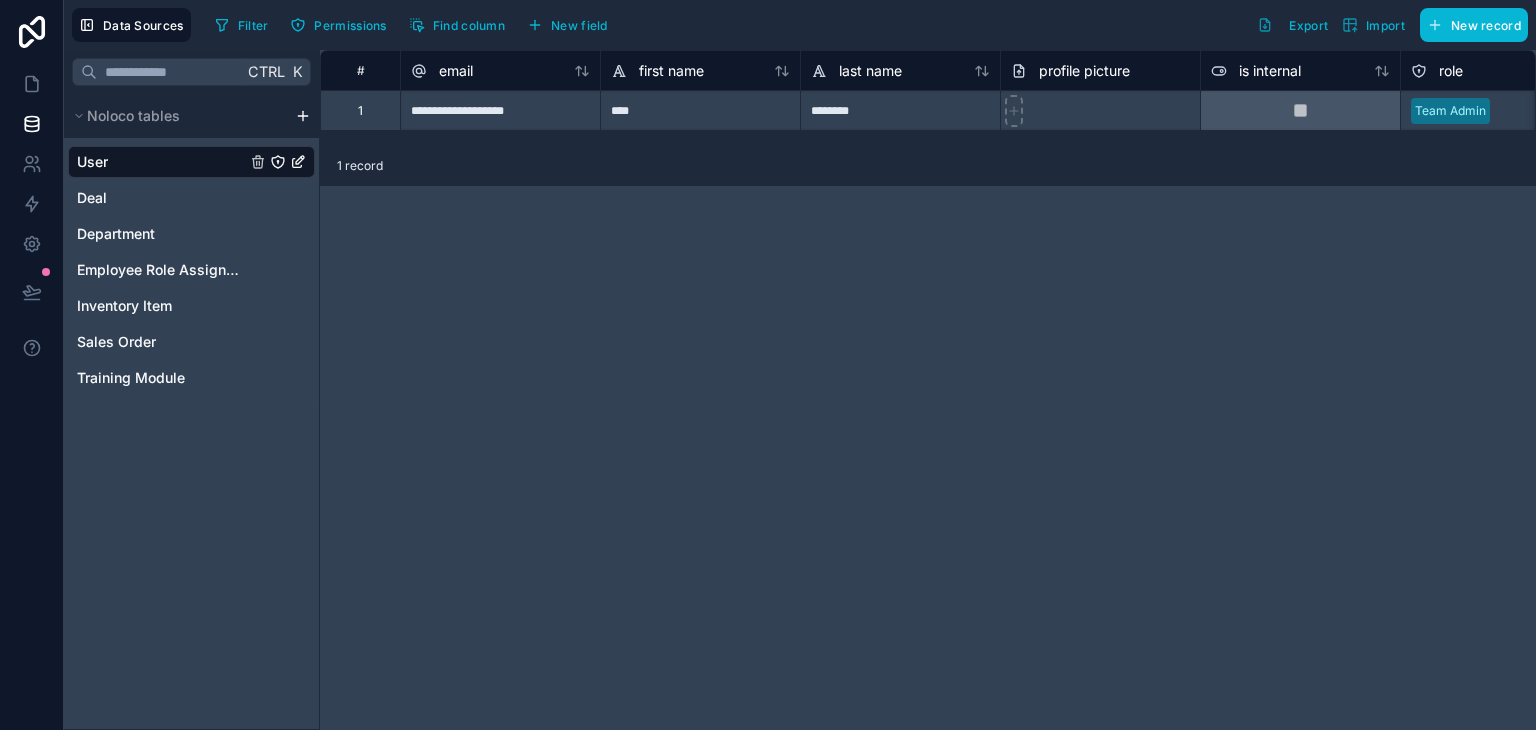 click on "**********" at bounding box center [768, 373] 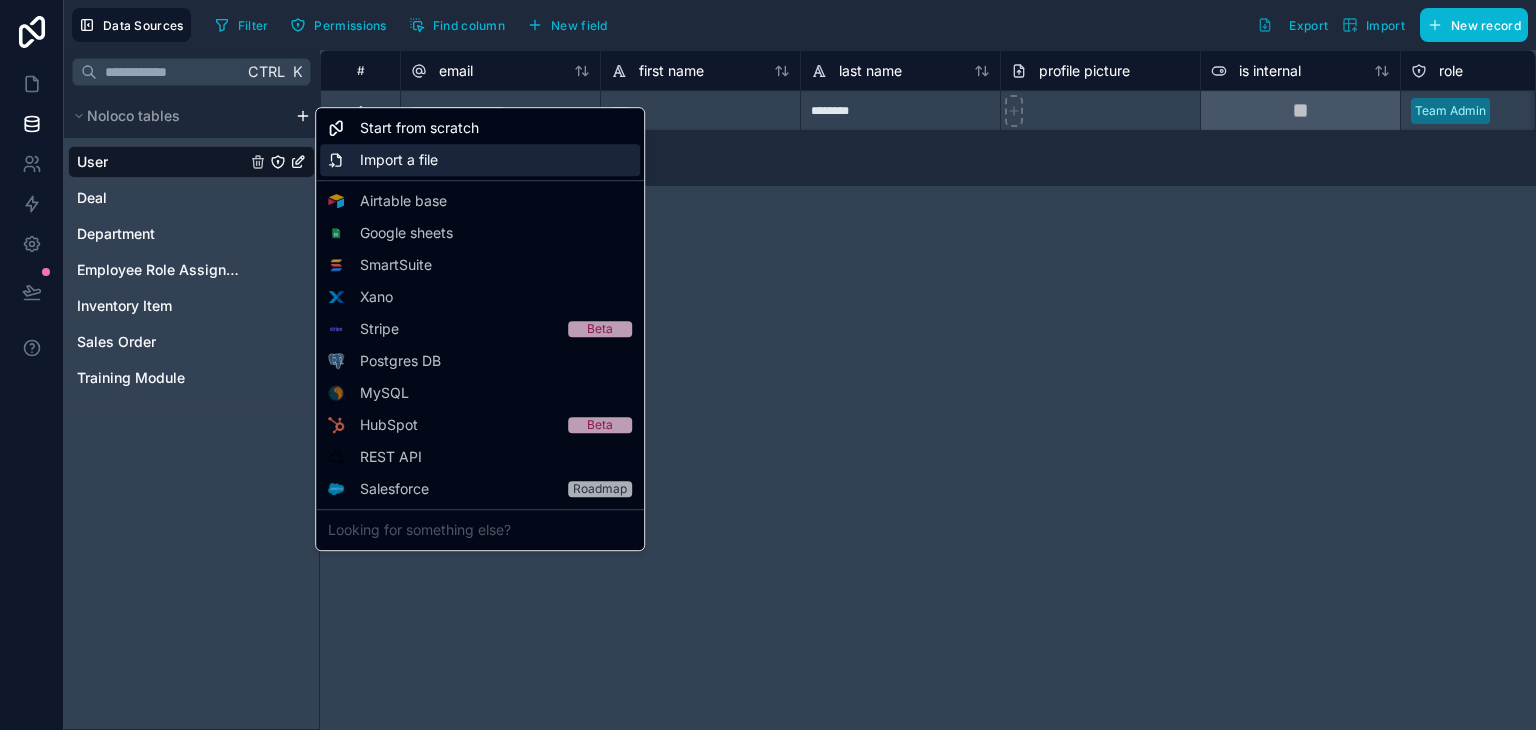 click on "Import a file" at bounding box center (480, 160) 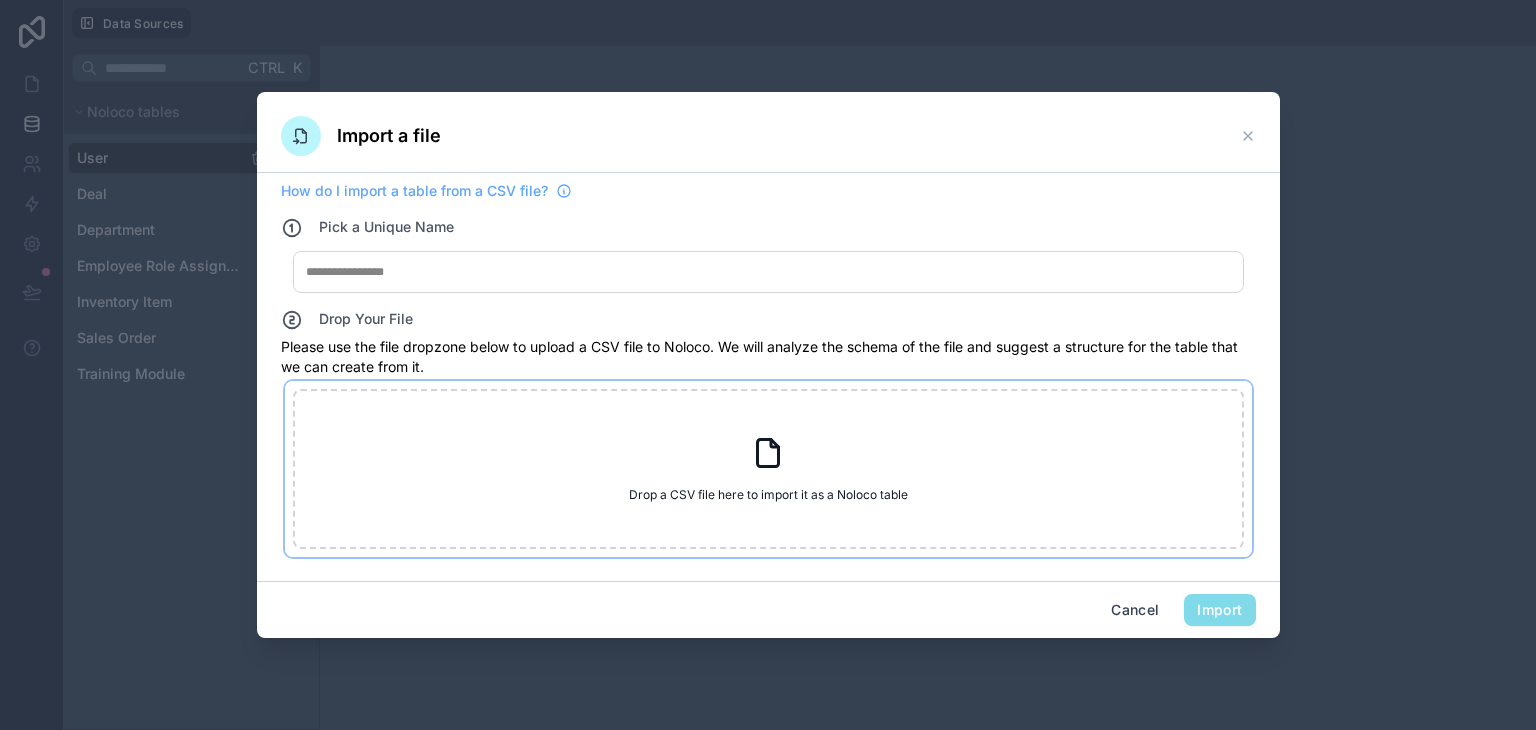 click on "Drop a CSV file here to import it as a Noloco table Drop a CSV file here to import it as a Noloco table" at bounding box center (768, 469) 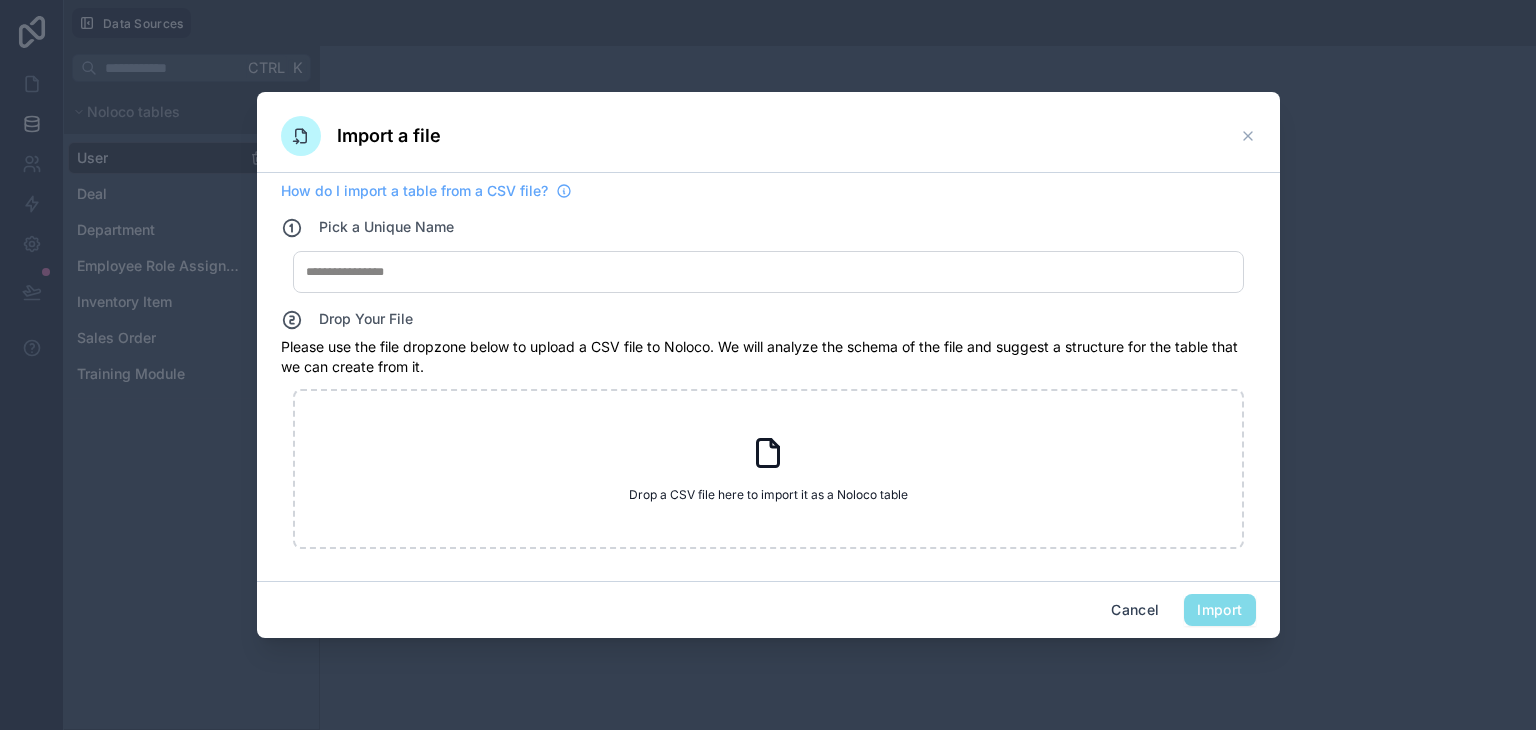 click 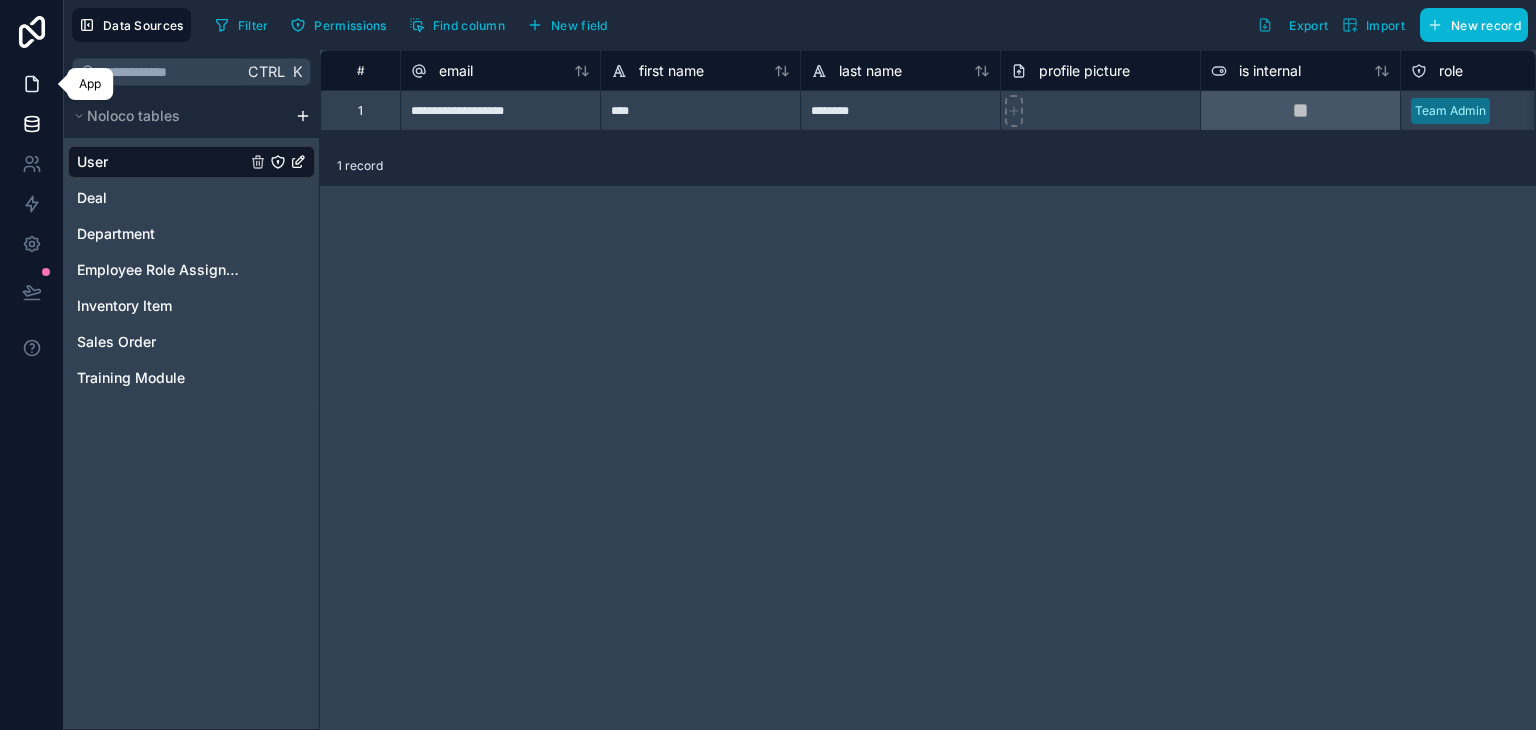 click at bounding box center (31, 84) 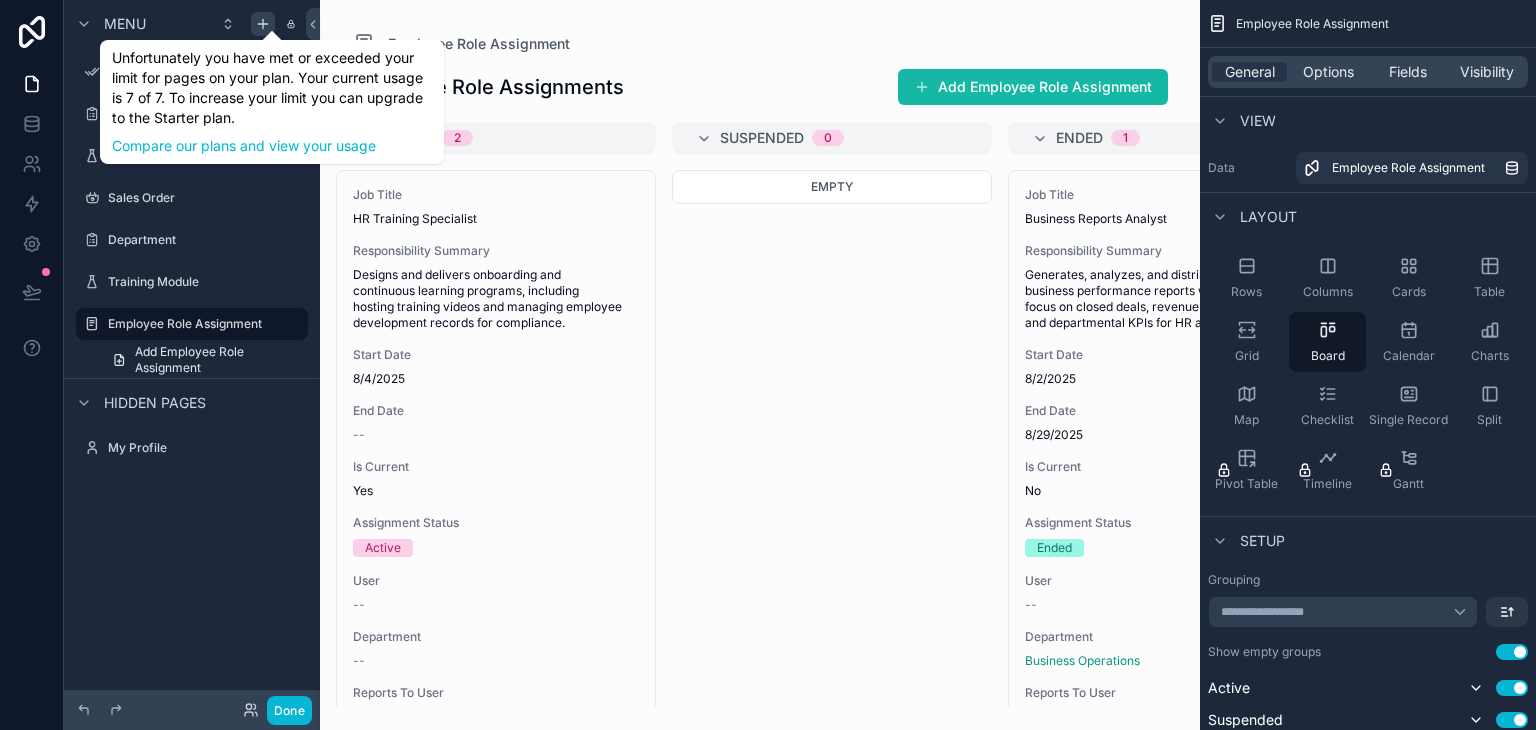 click 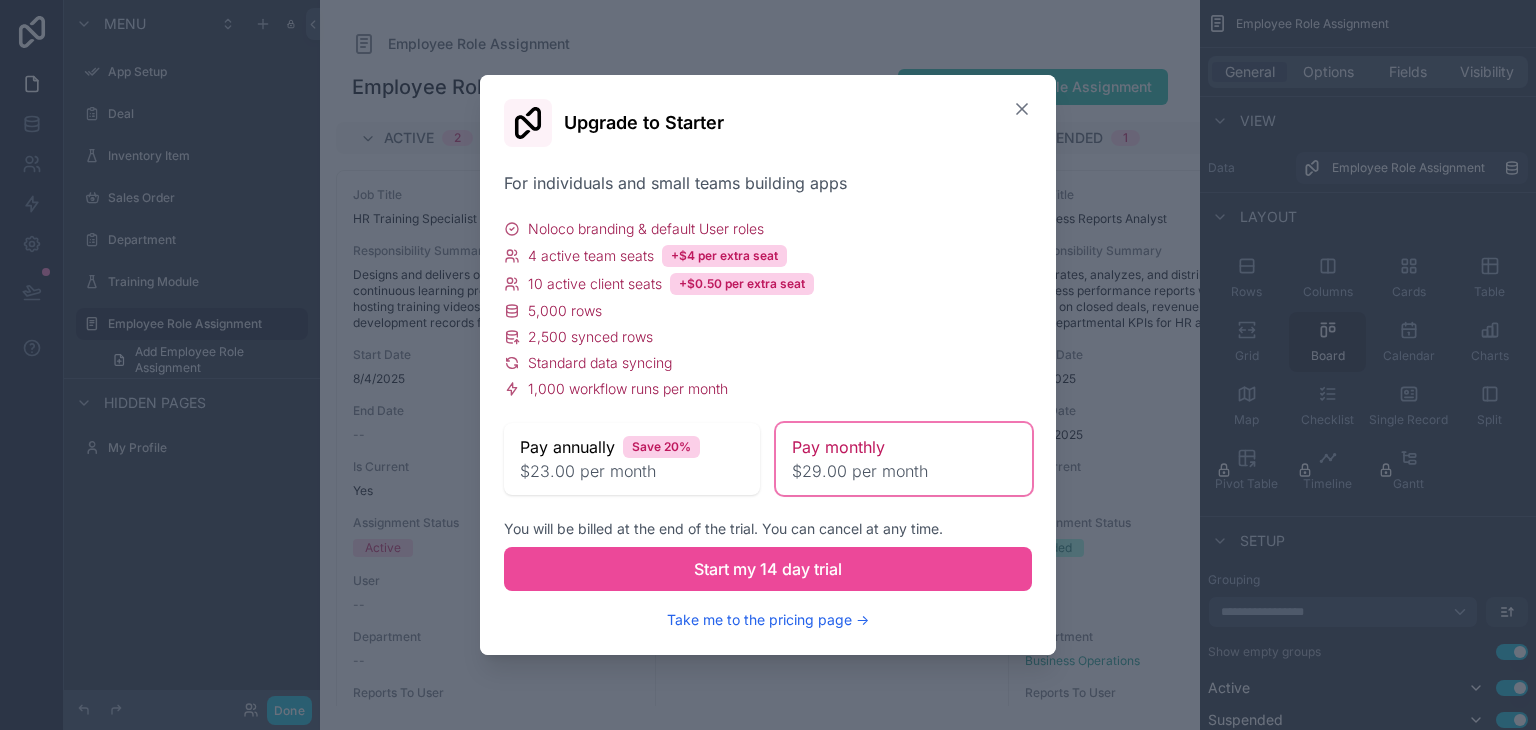 click 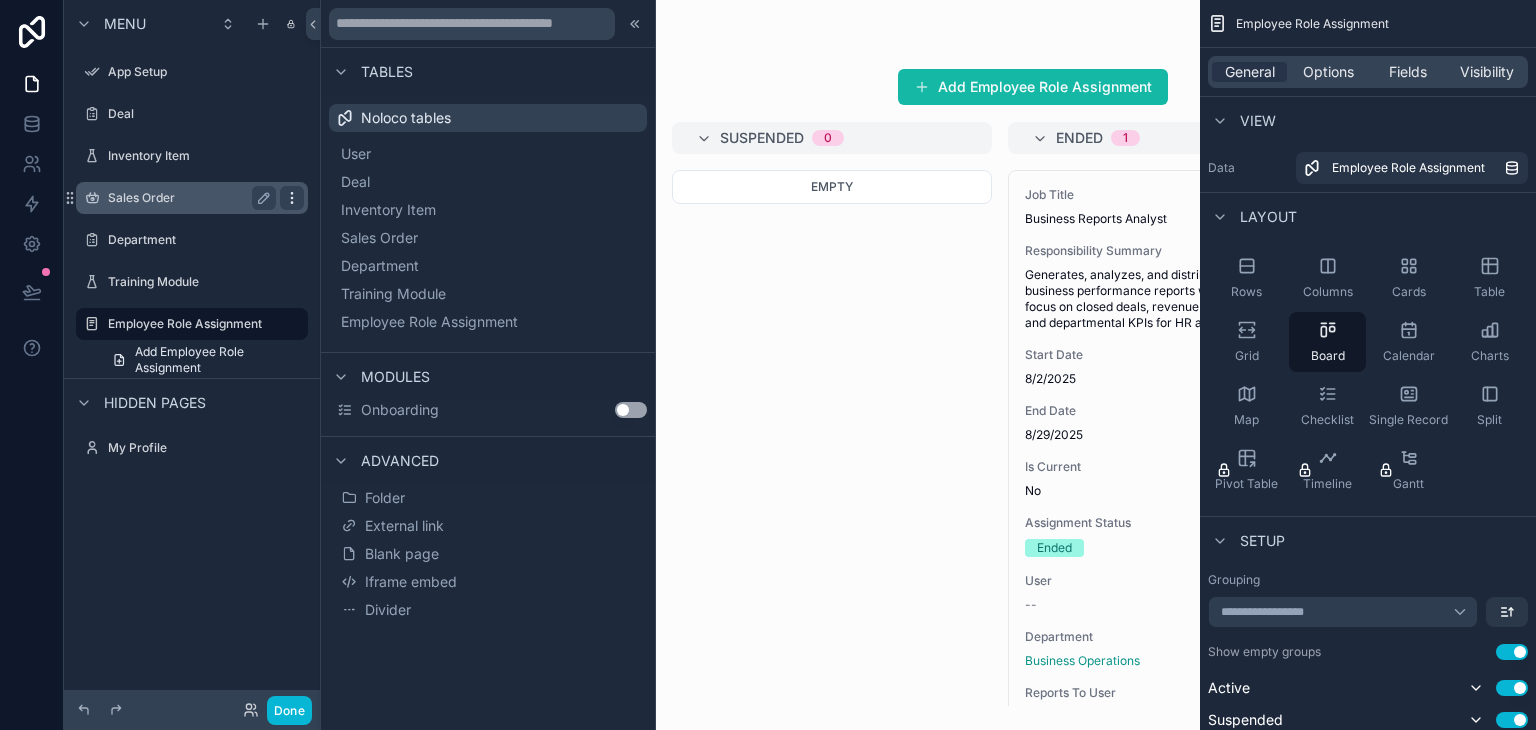 click 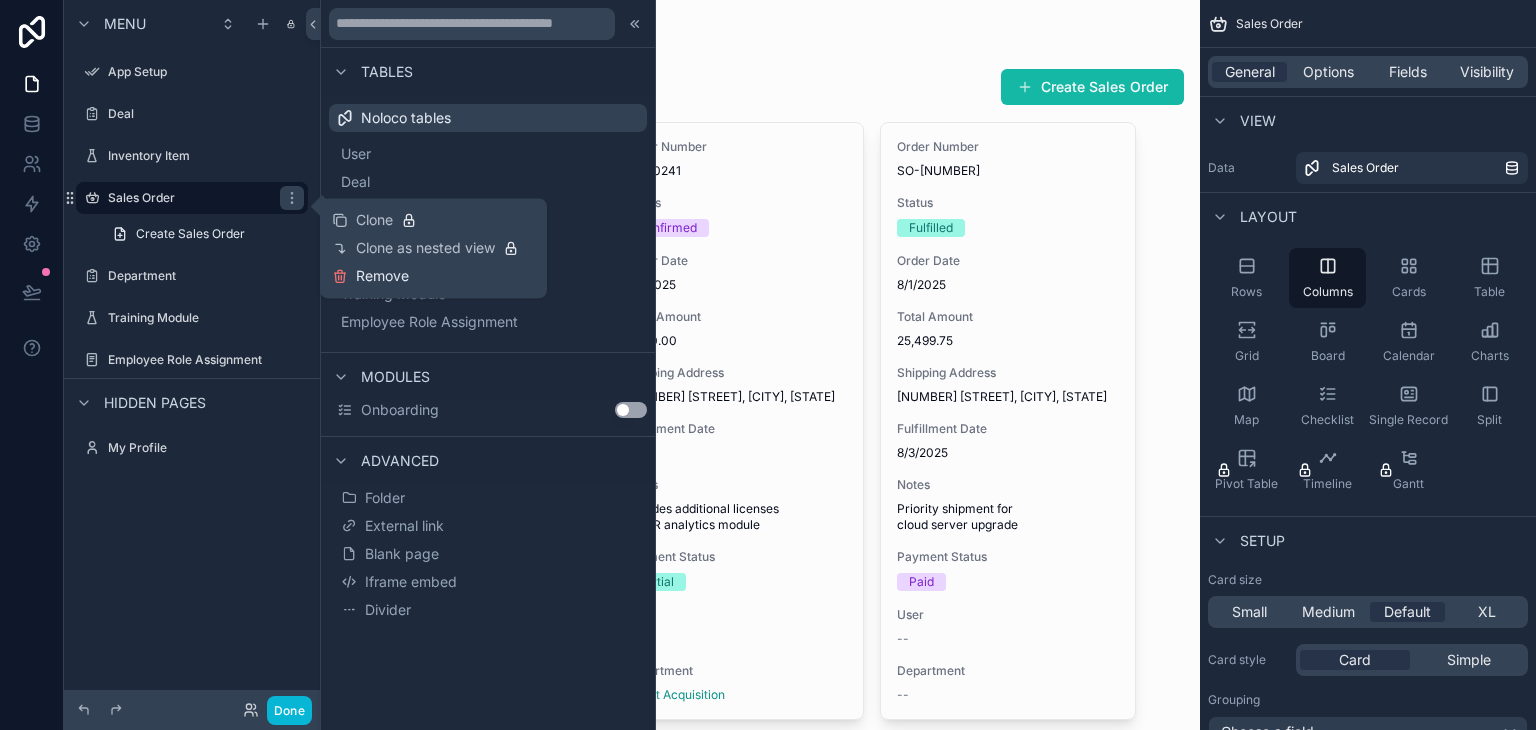 click on "Remove" at bounding box center [370, 276] 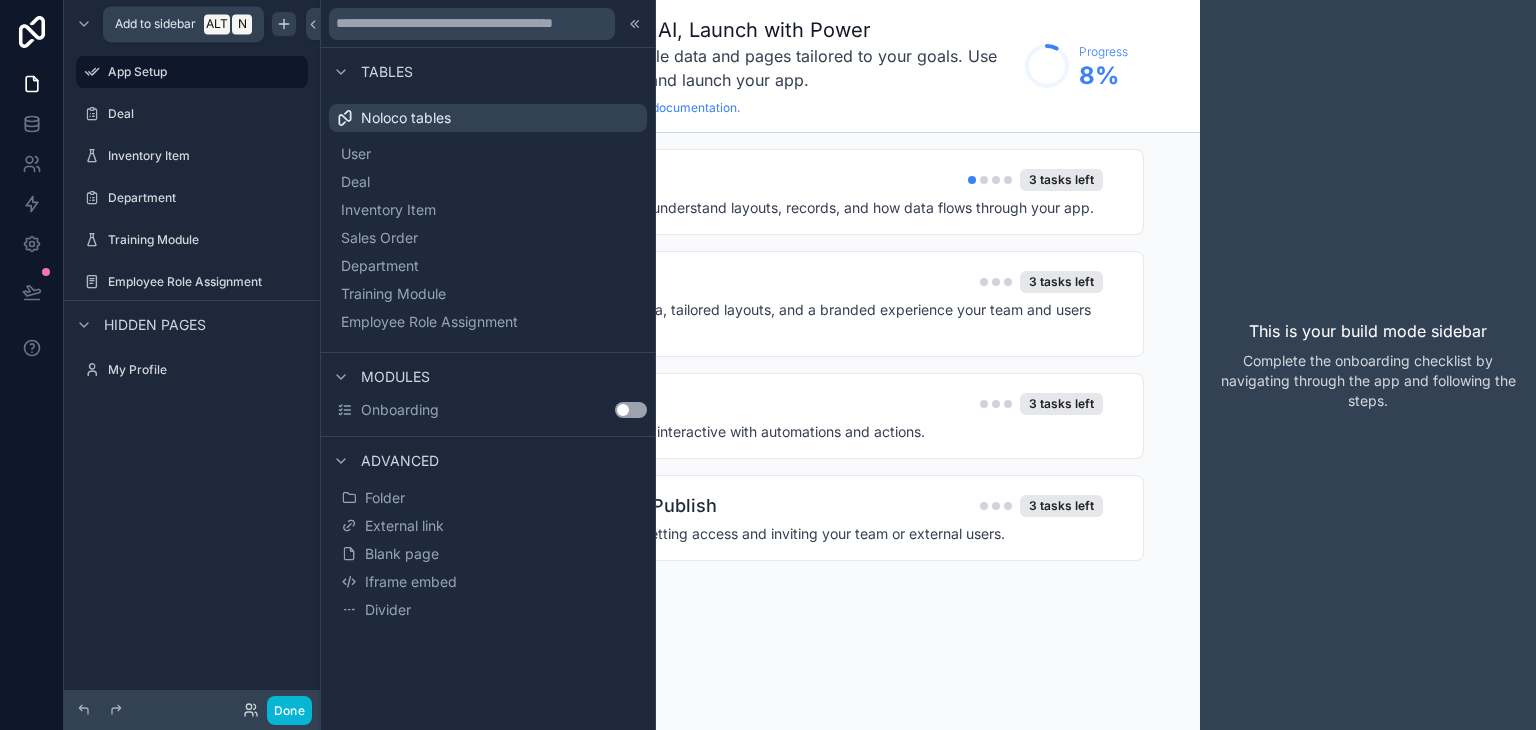 click 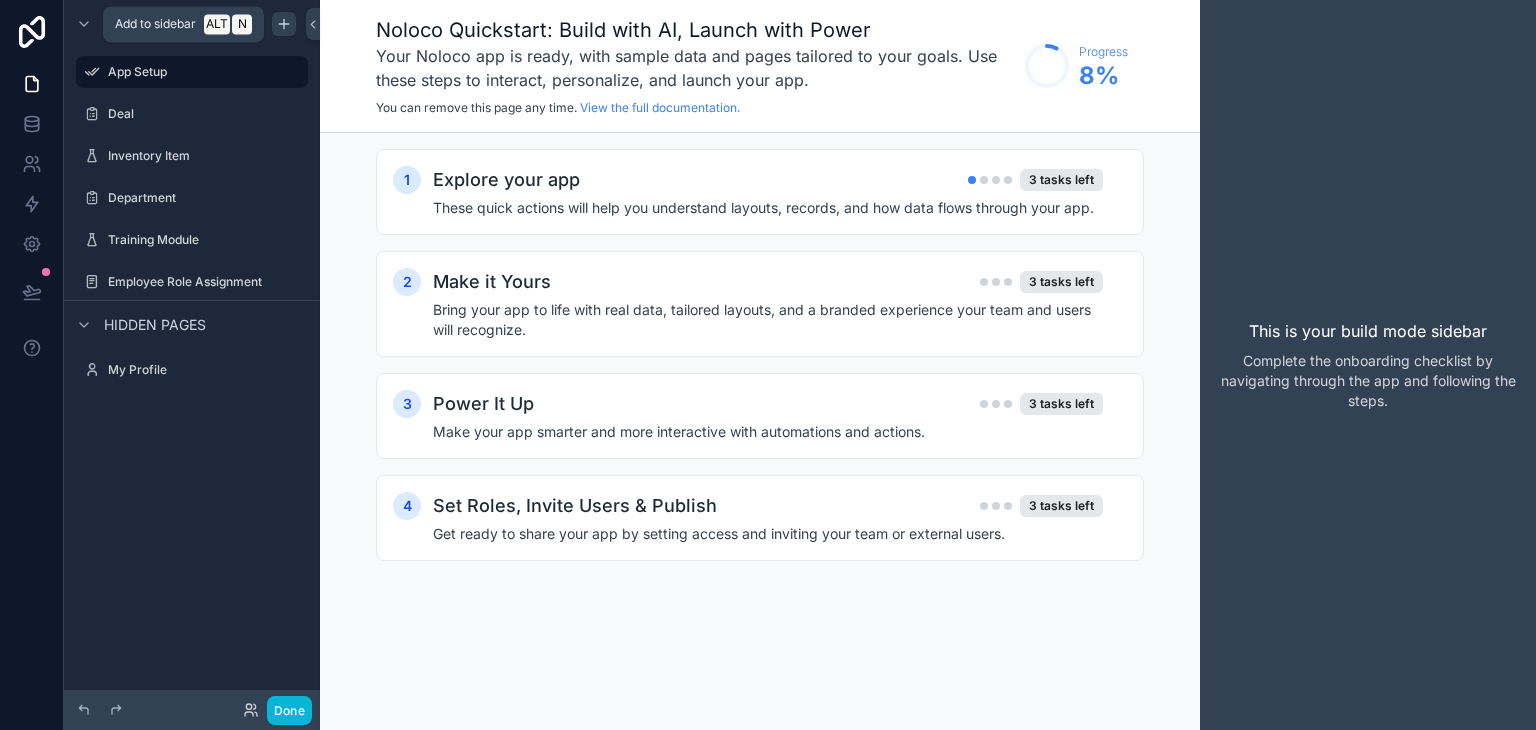 click 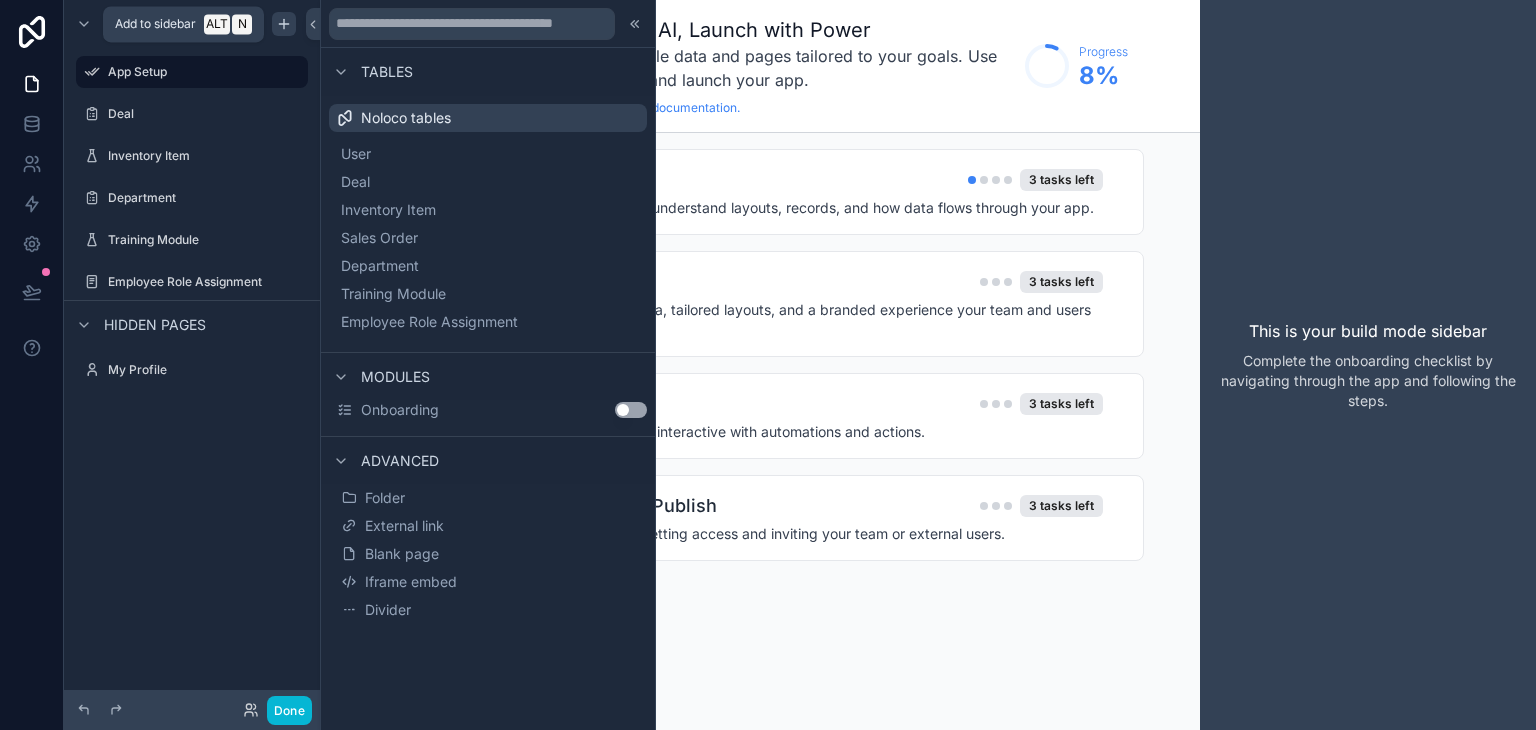 click 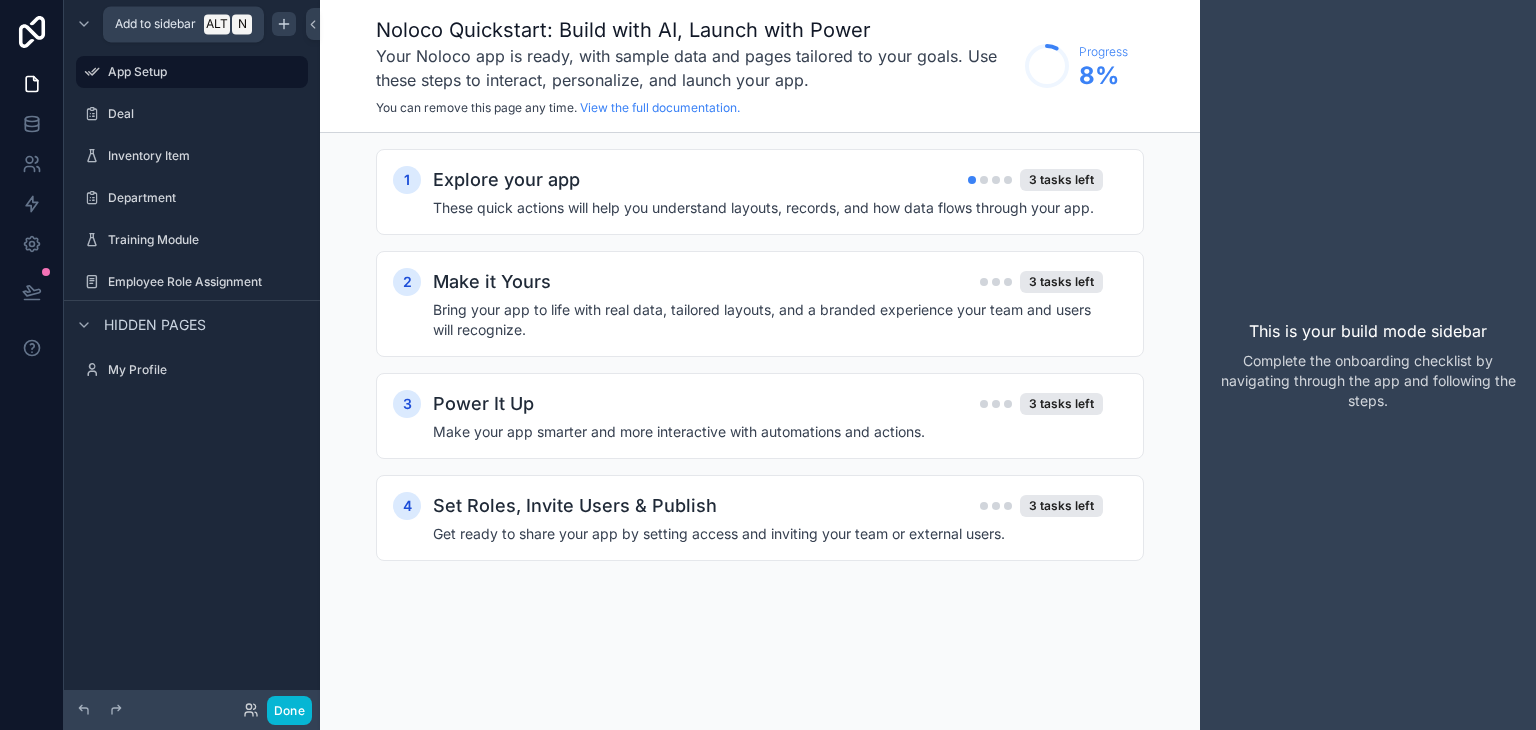 click 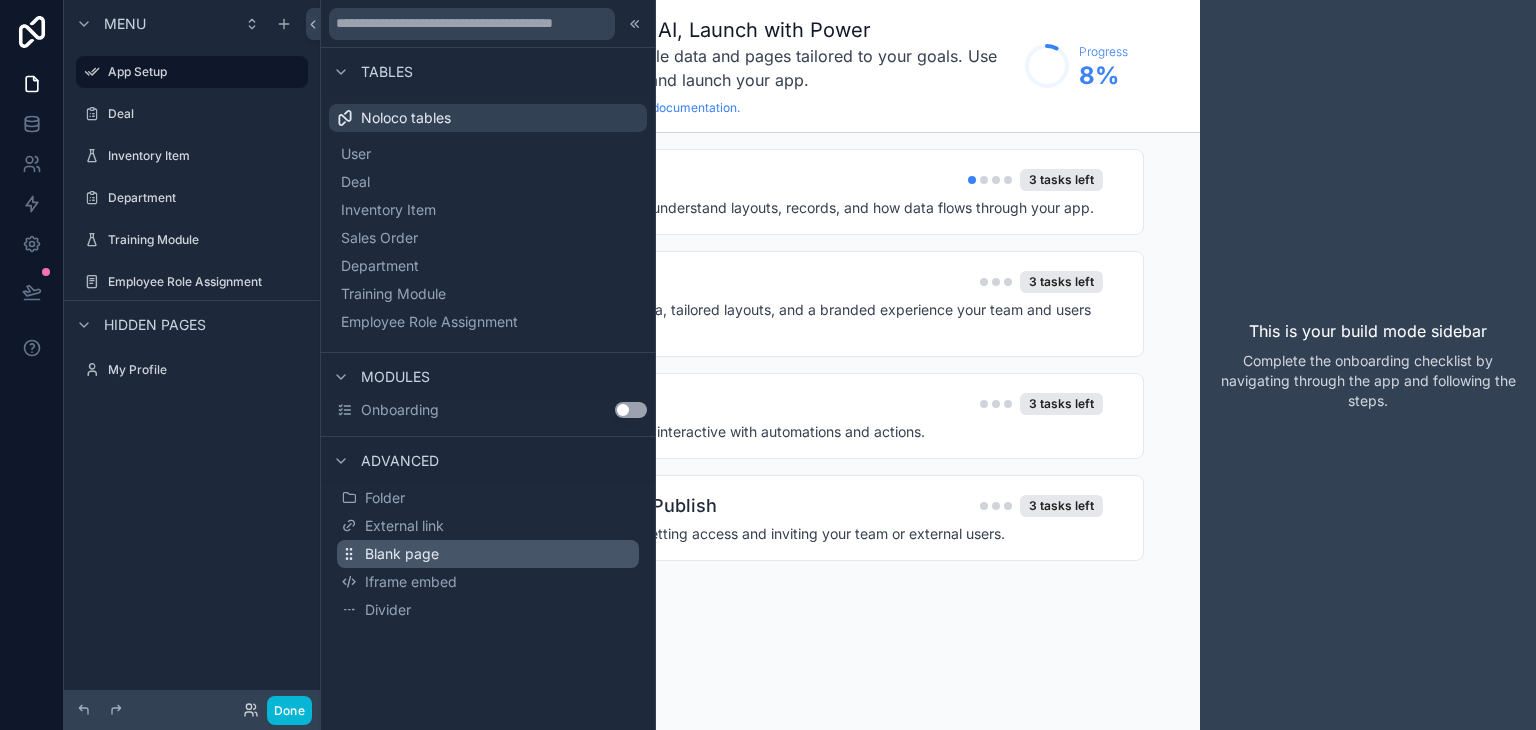 click on "Blank page" at bounding box center (402, 554) 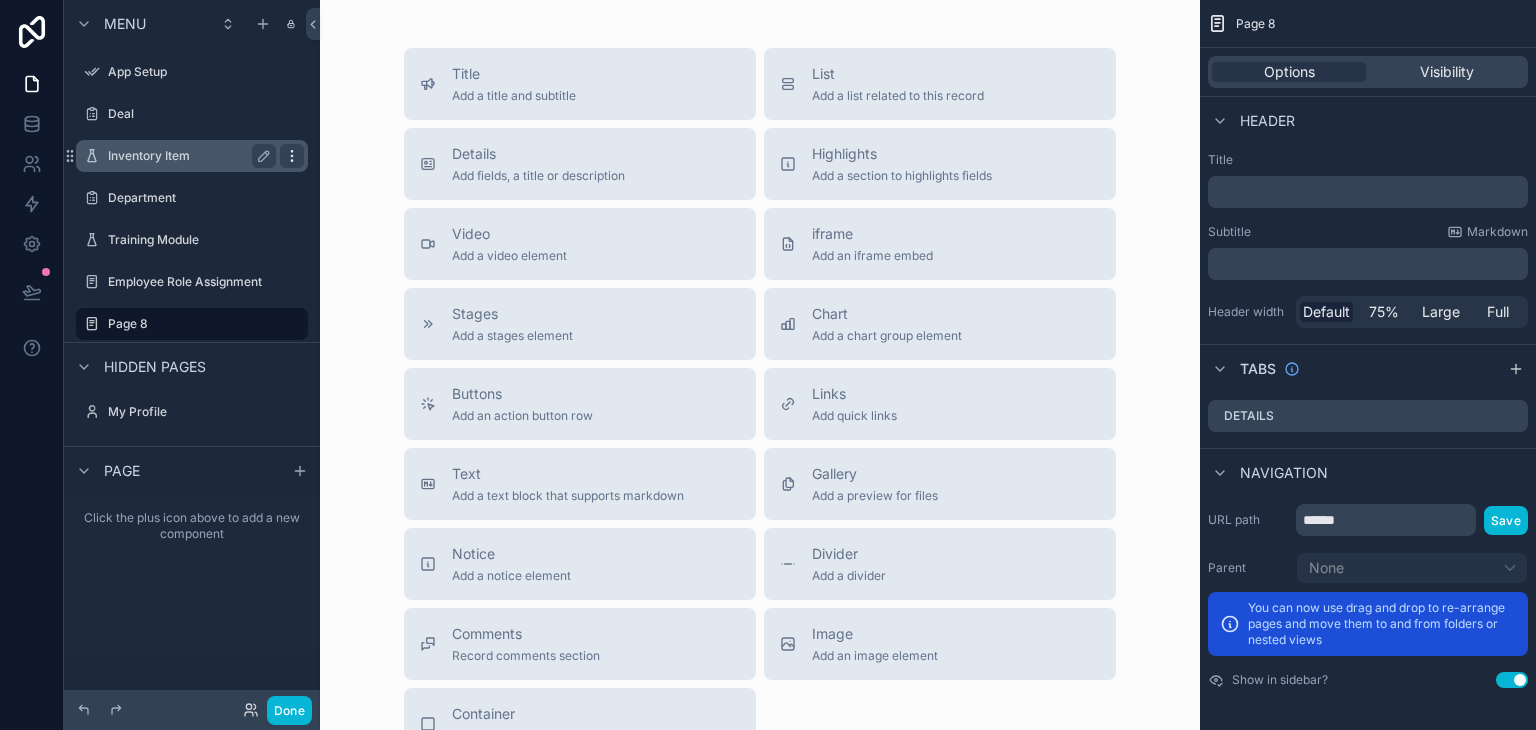 click 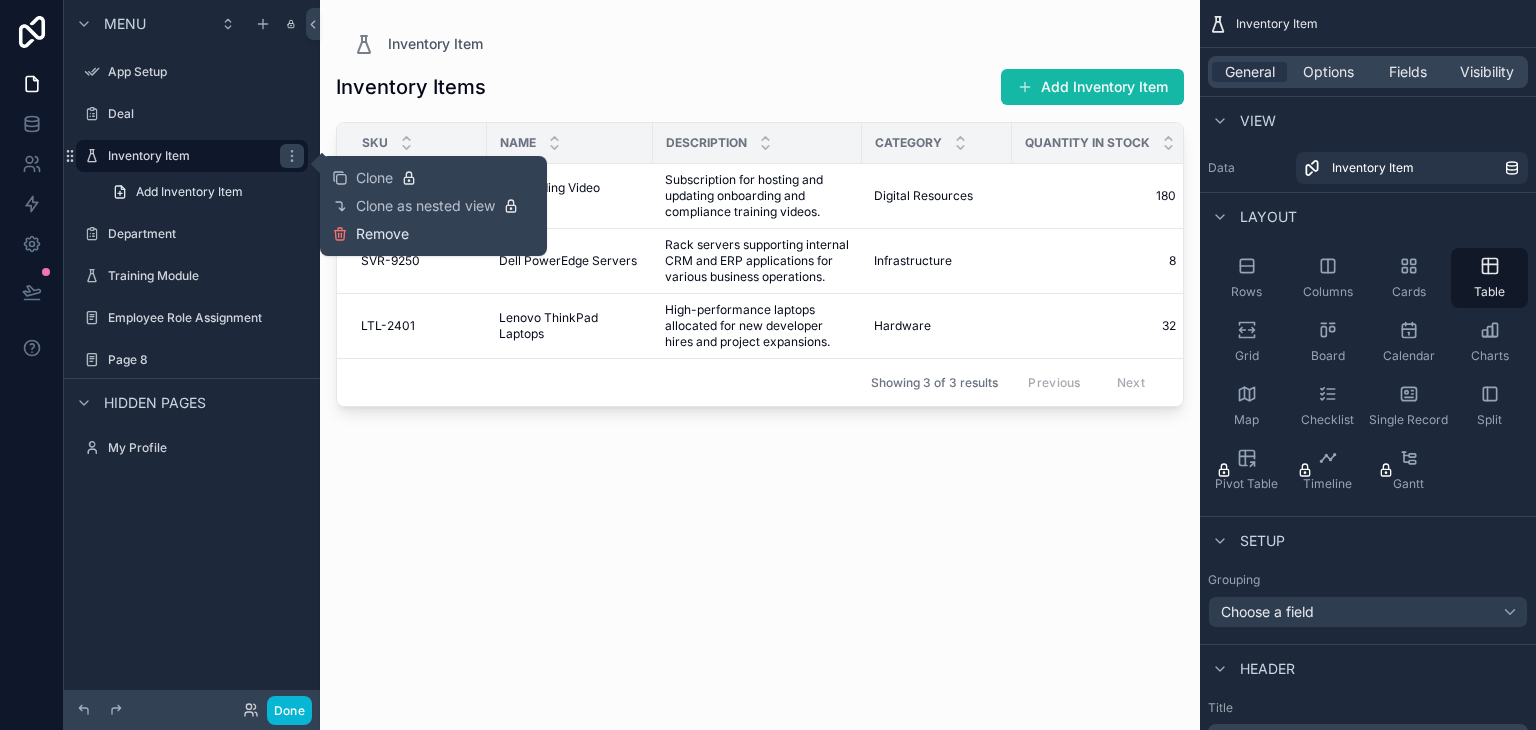 click on "Remove" at bounding box center (382, 234) 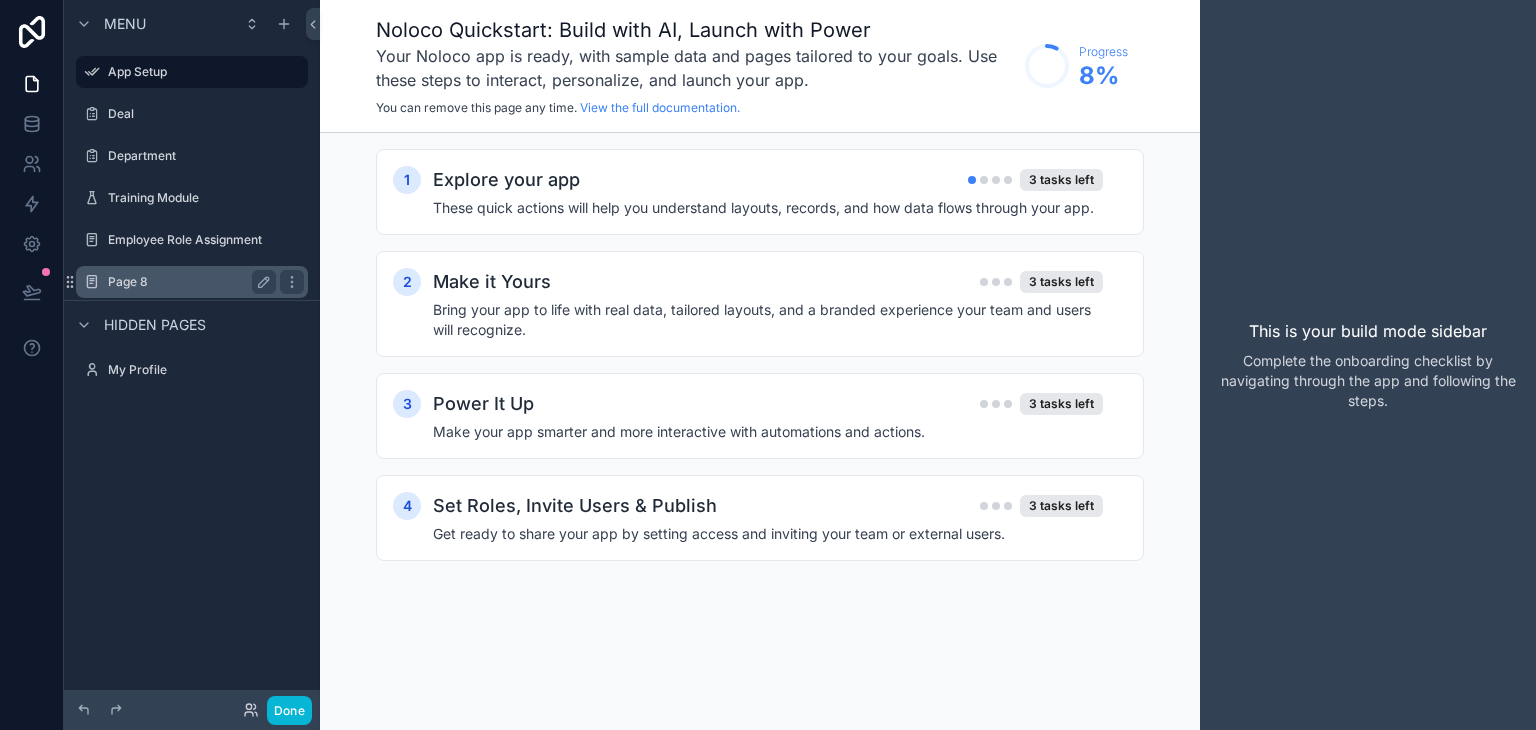 click on "Page 8" at bounding box center (188, 282) 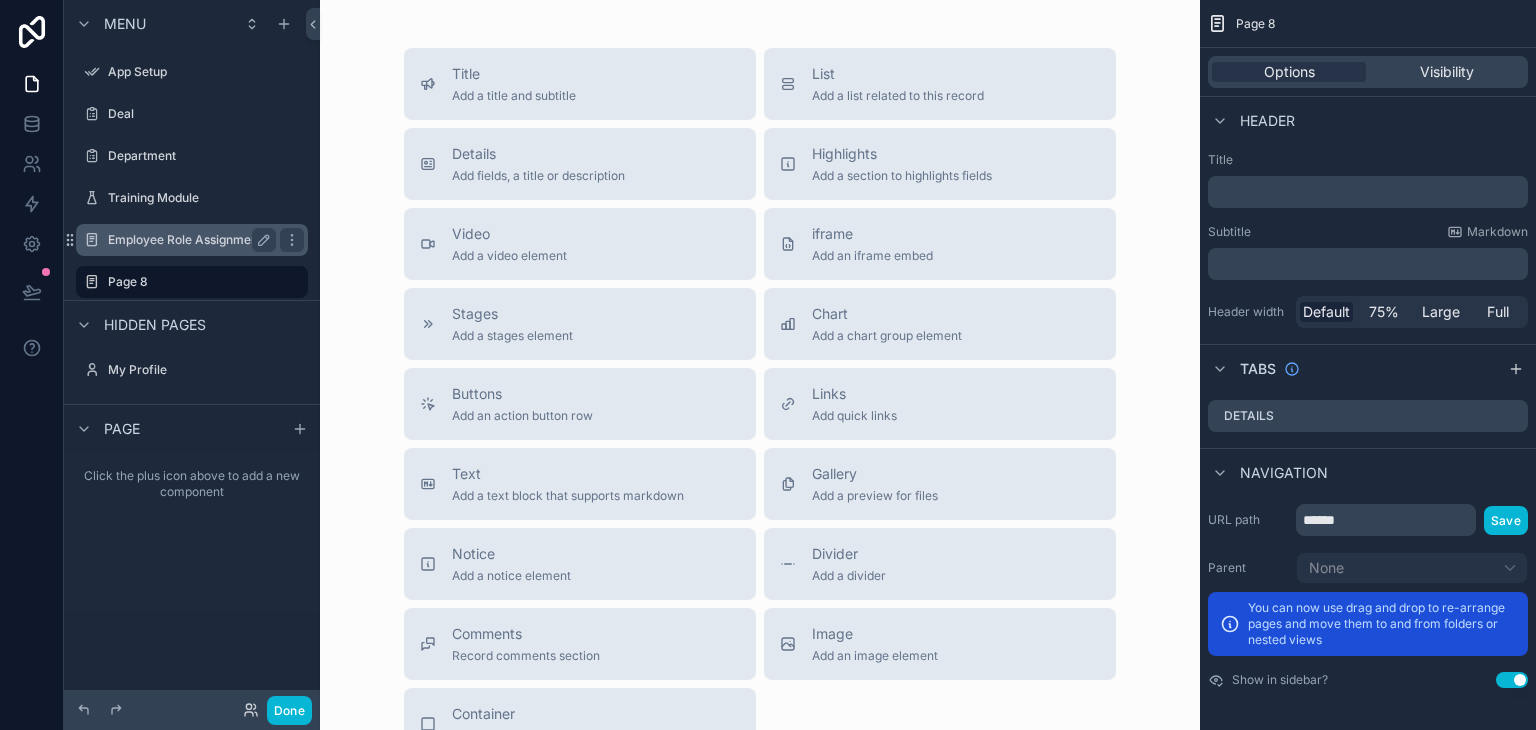 click on "Employee Role Assignment" at bounding box center (188, 240) 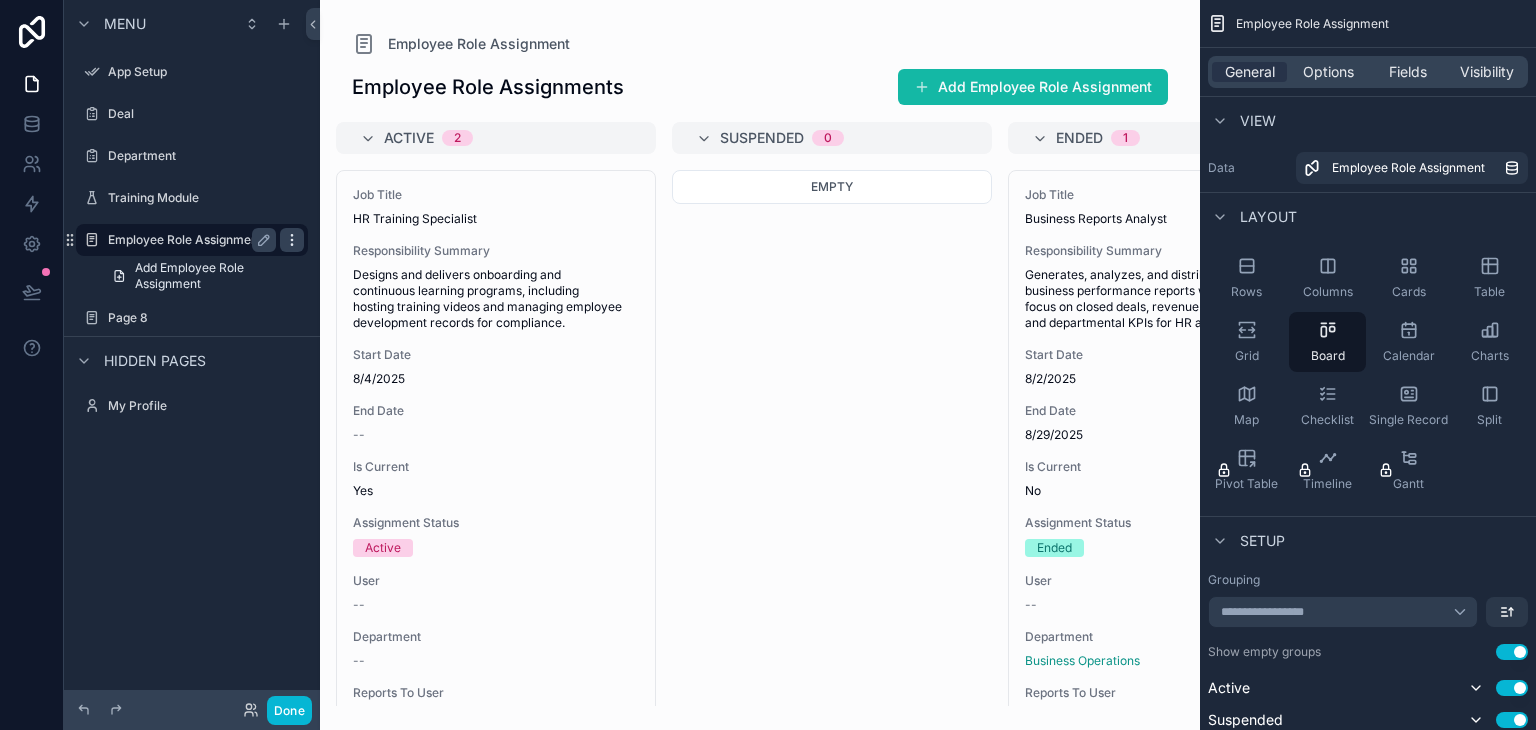 click 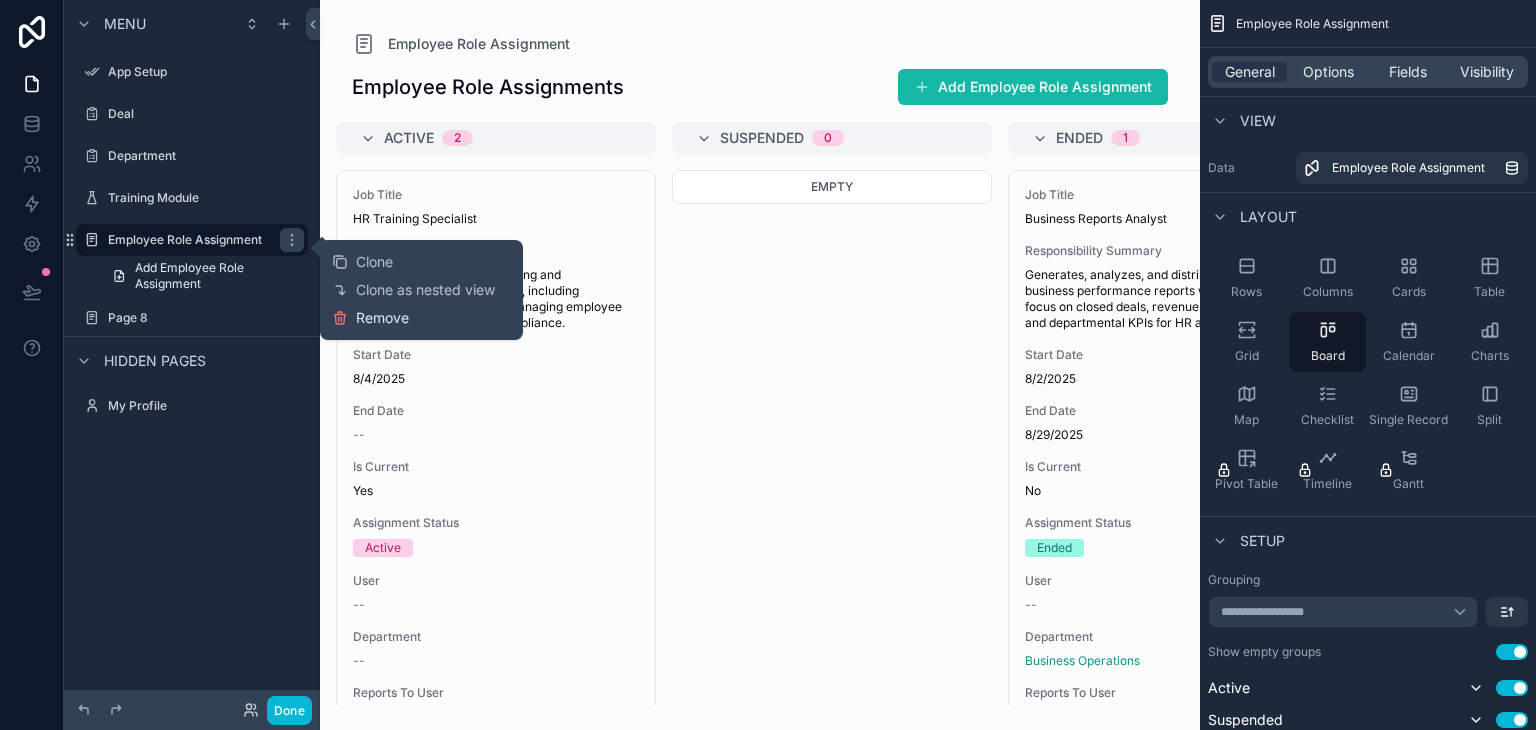 click on "Remove" at bounding box center (382, 318) 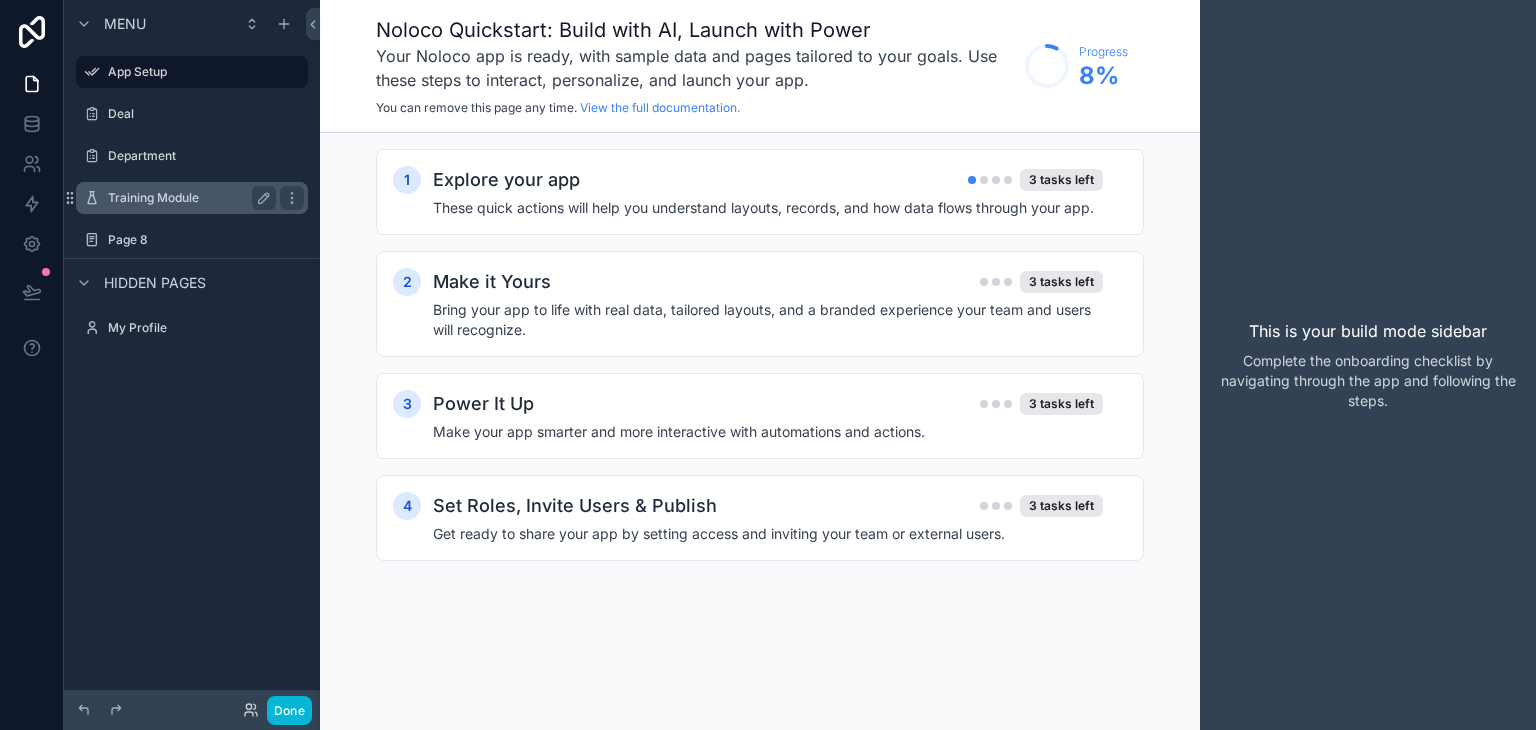click on "Training Module" at bounding box center (188, 198) 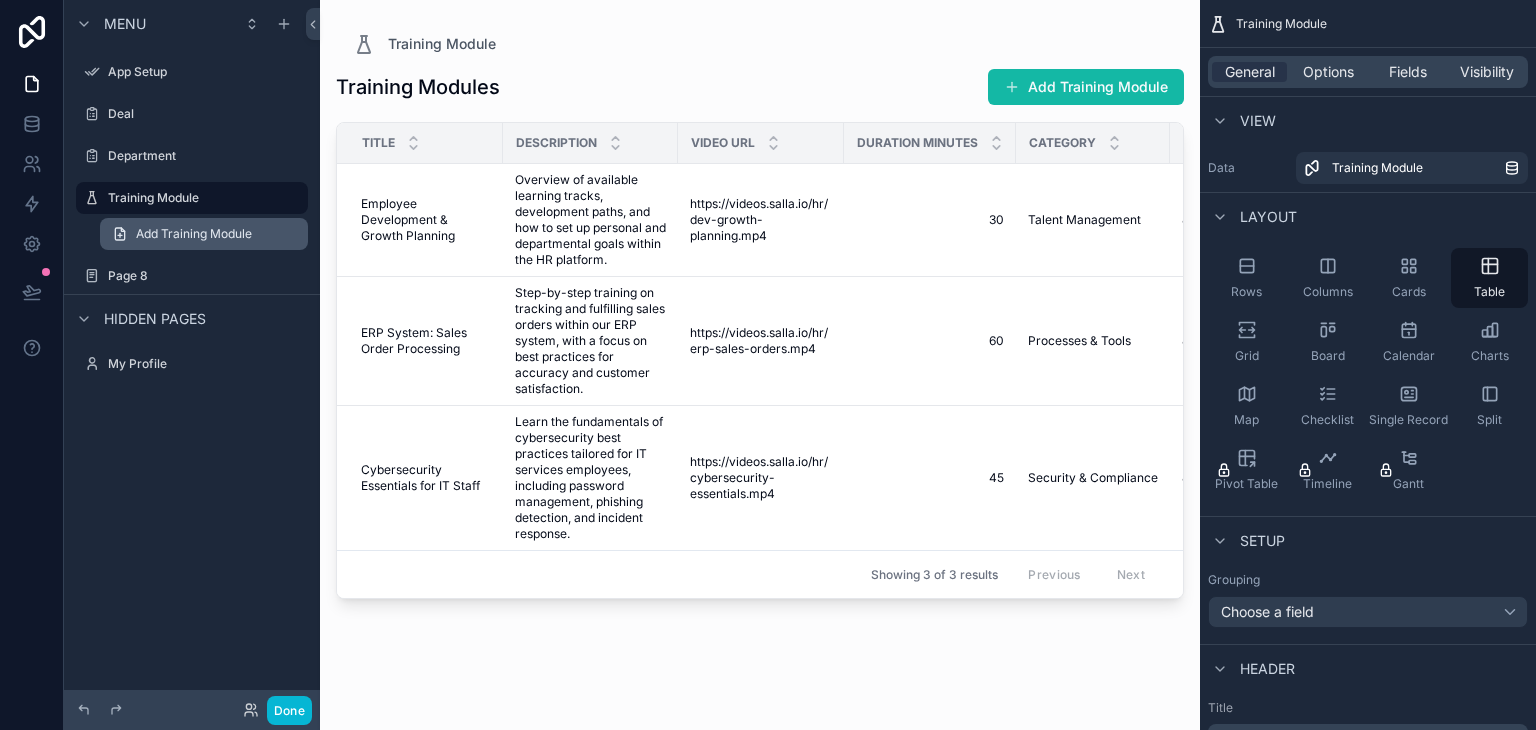 click on "Add Training Module" at bounding box center (194, 234) 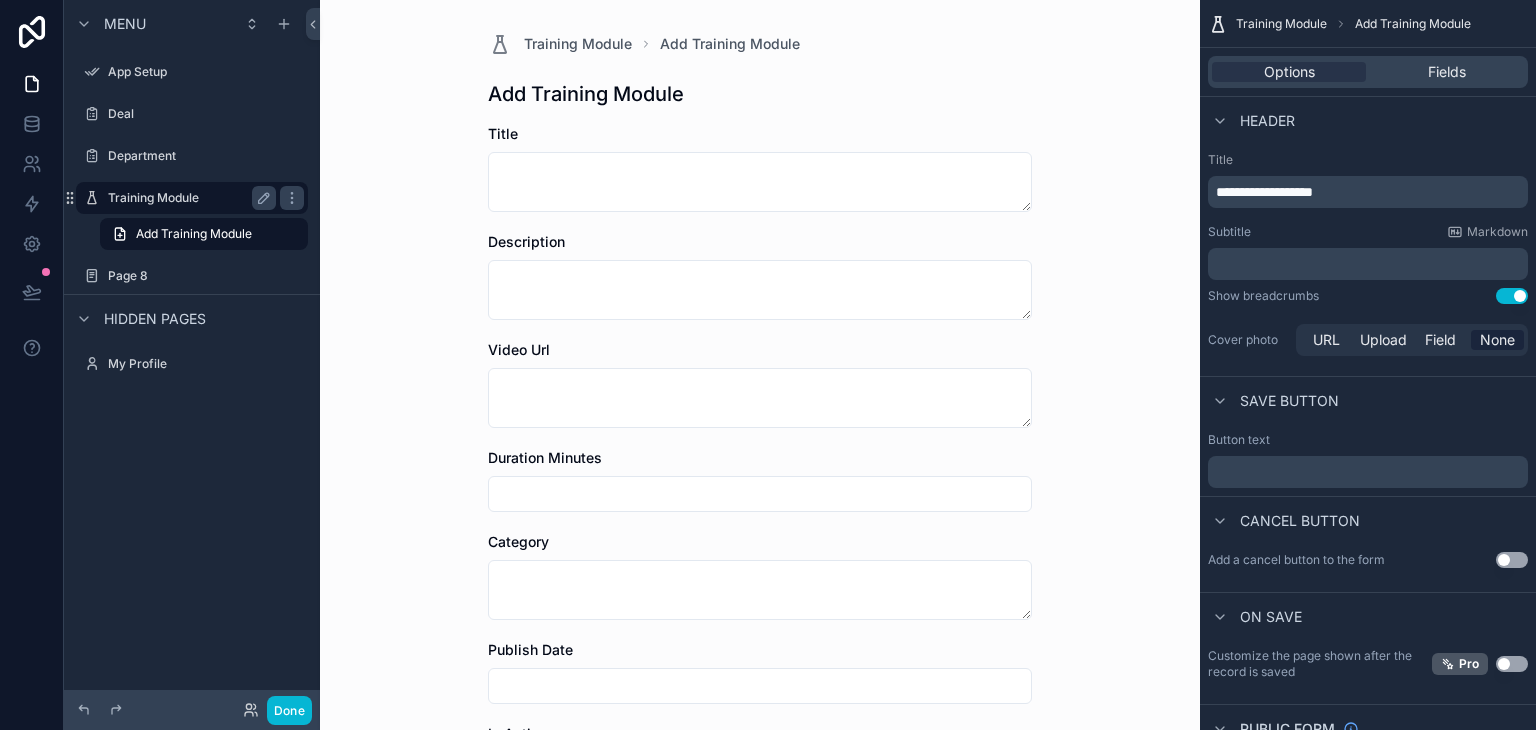 click on "Training Module" at bounding box center [188, 198] 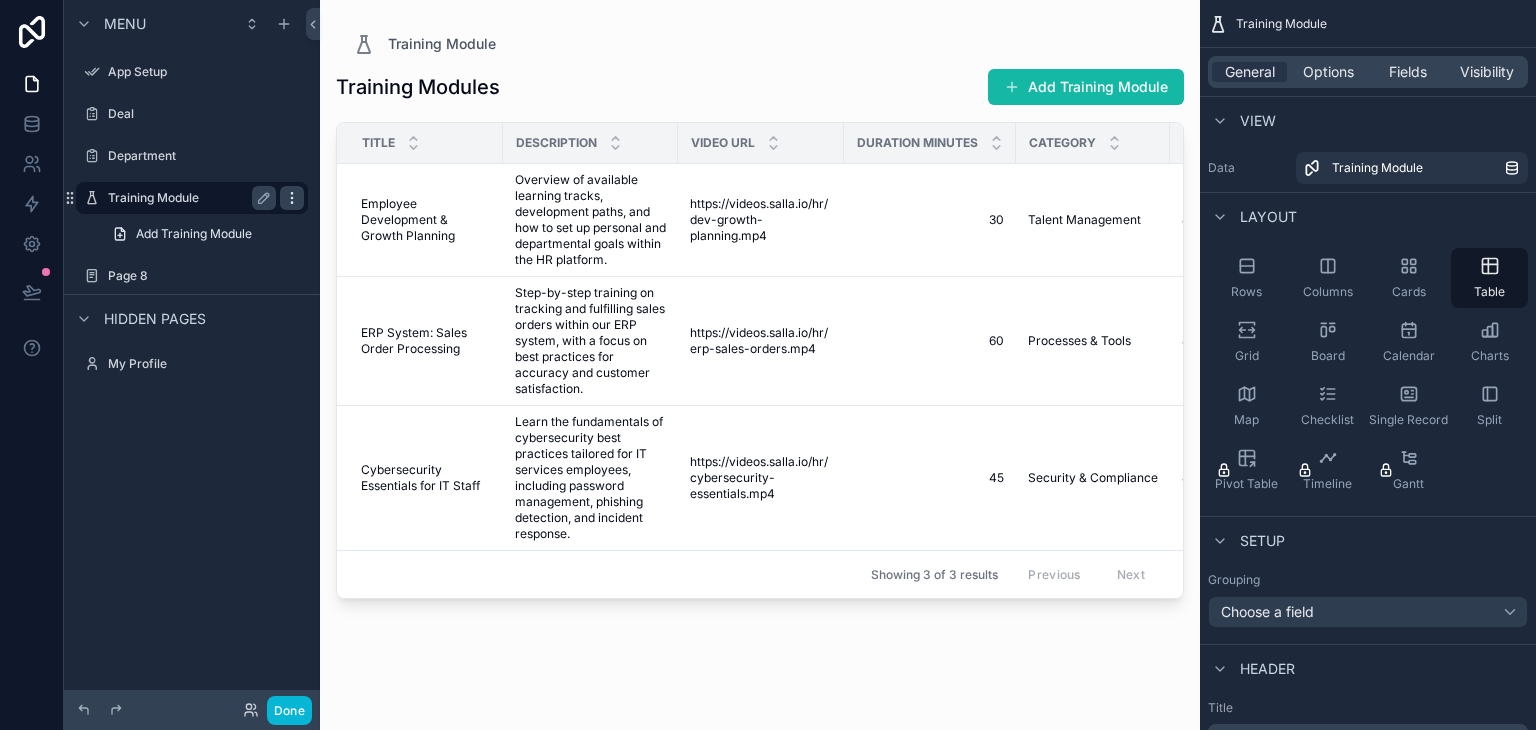click at bounding box center (292, 198) 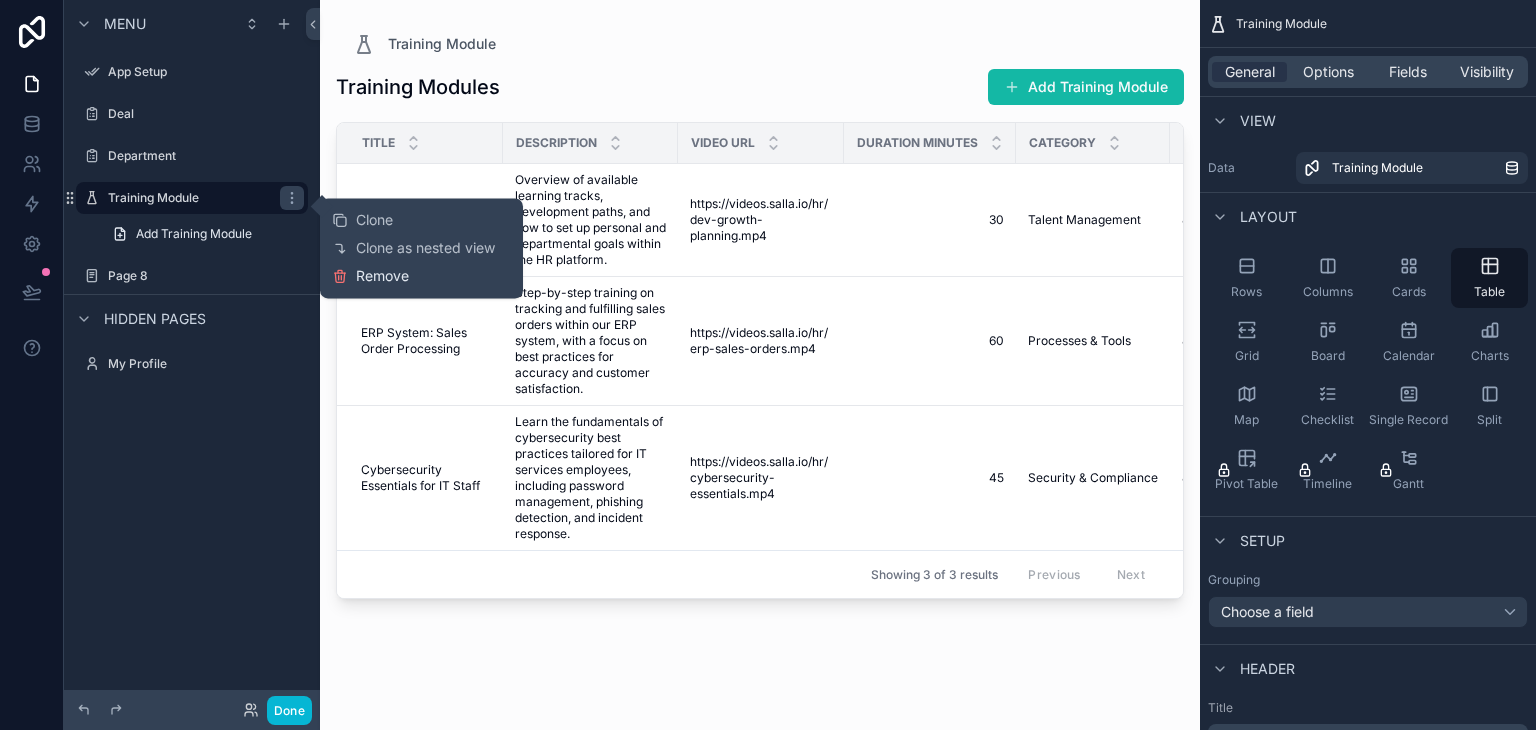 click on "Remove" at bounding box center (370, 276) 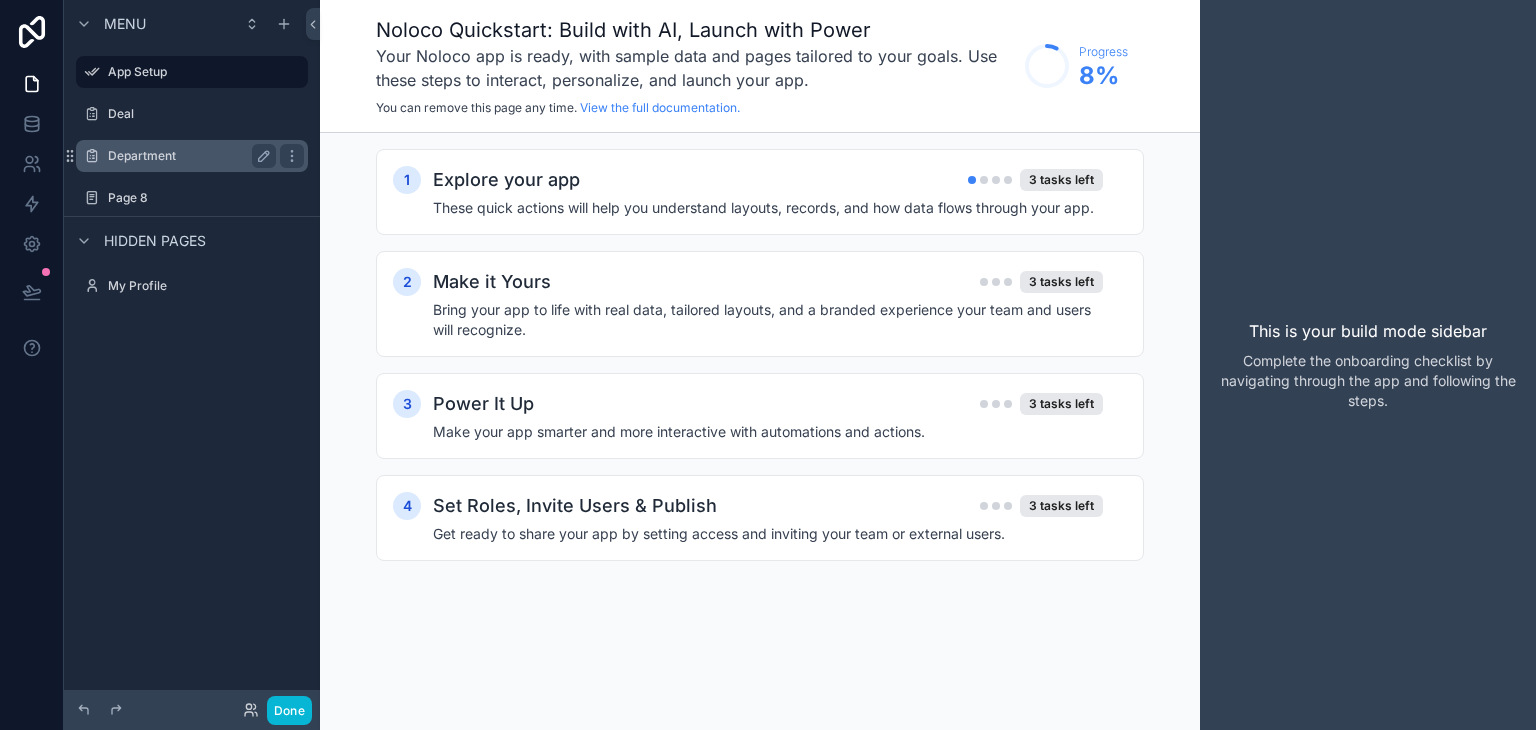 click on "Department" at bounding box center [188, 156] 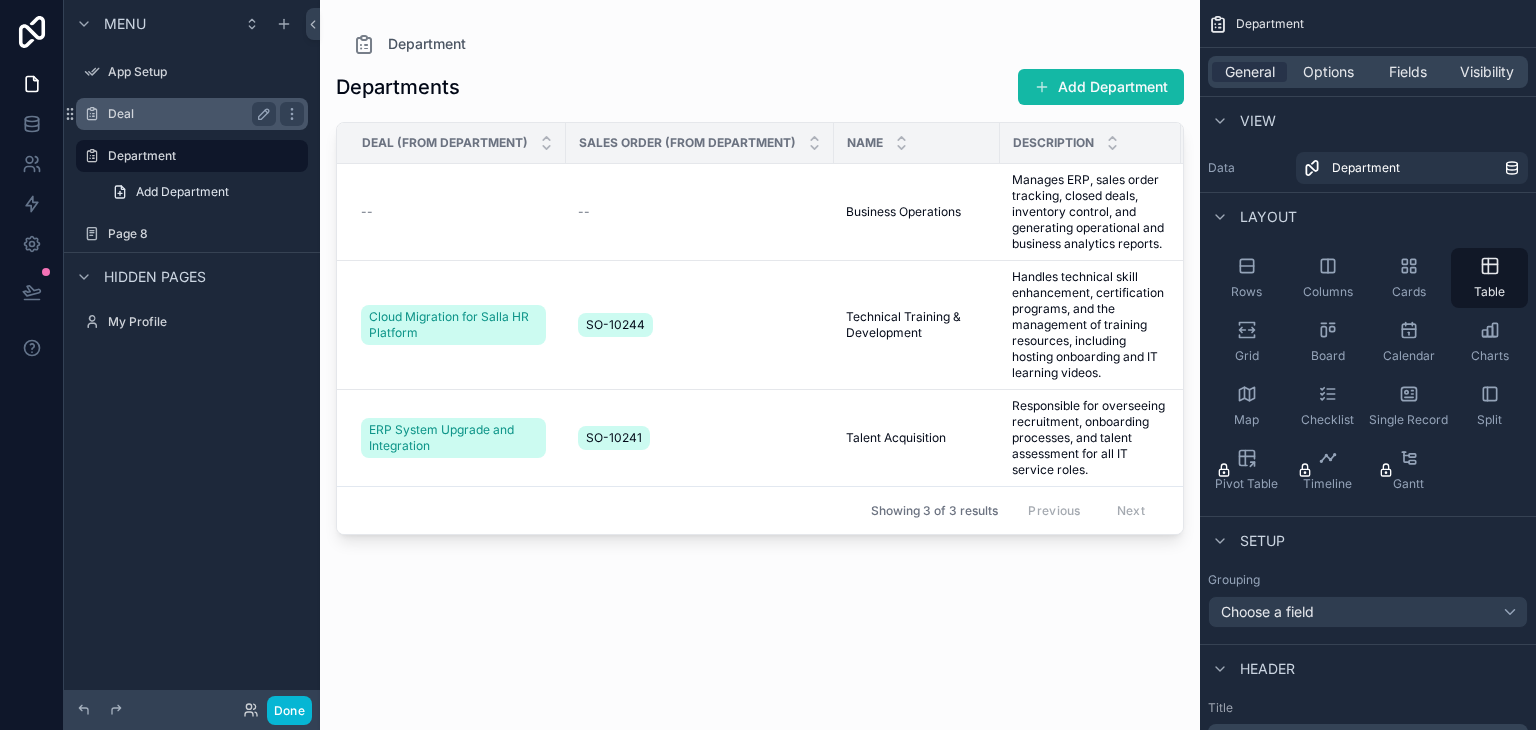 click on "Deal" at bounding box center (188, 114) 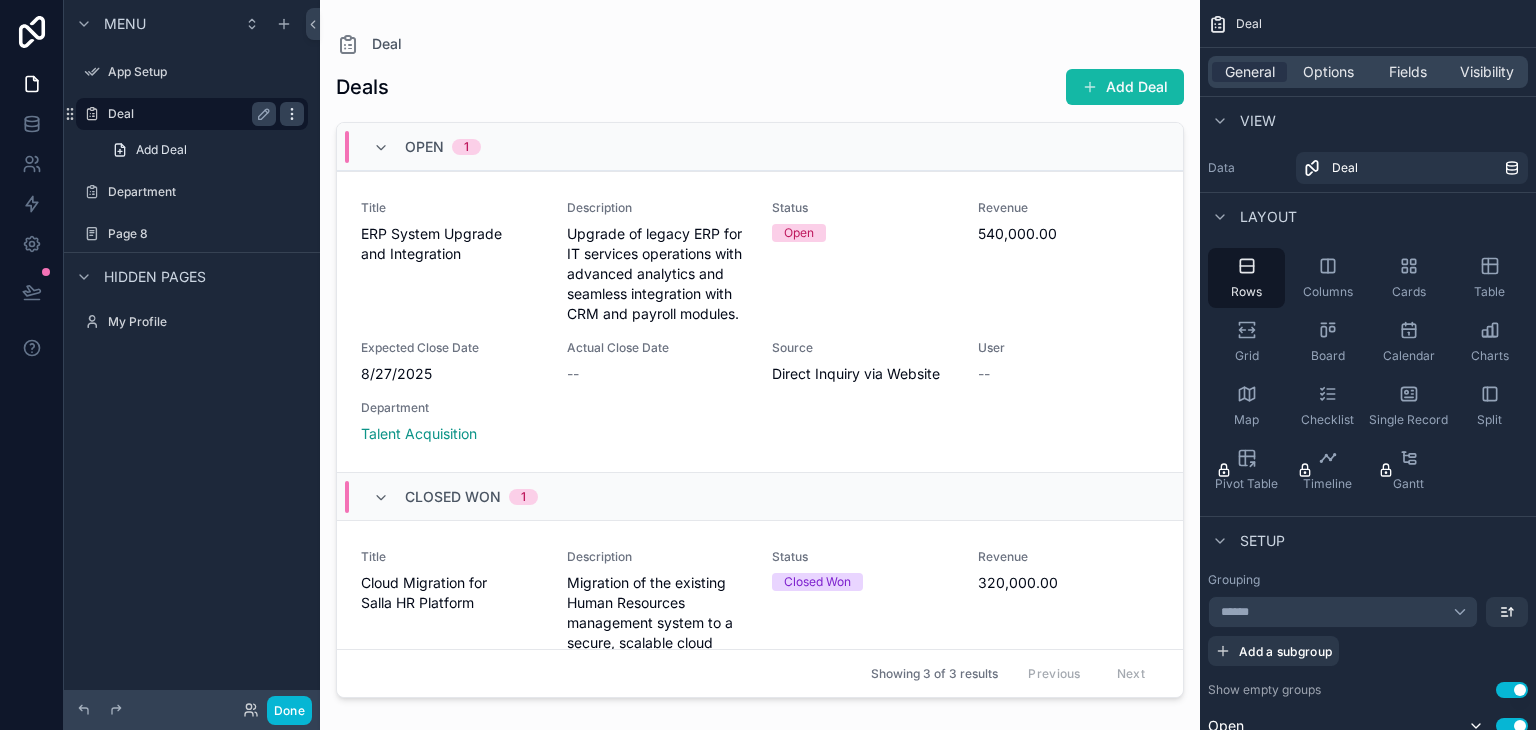 click 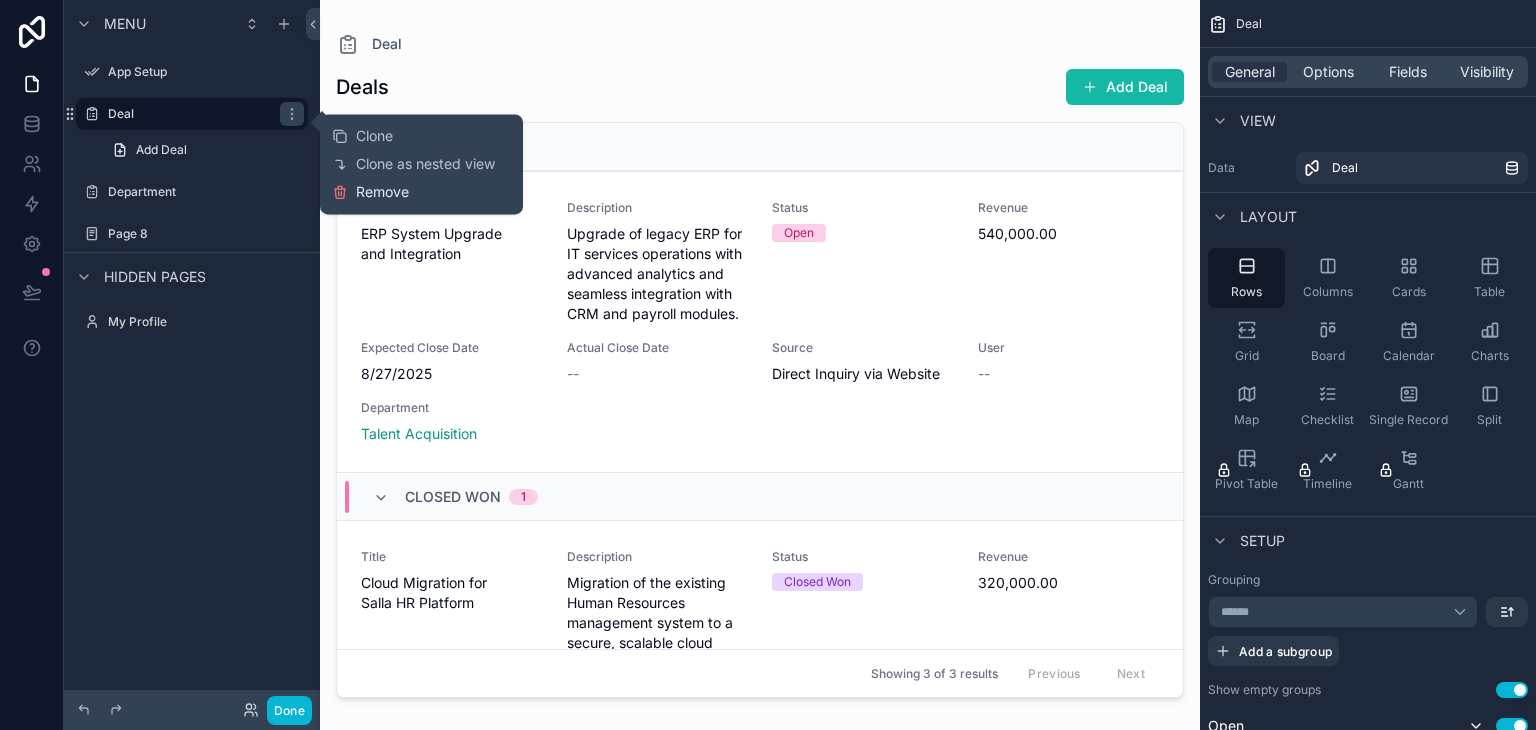 click 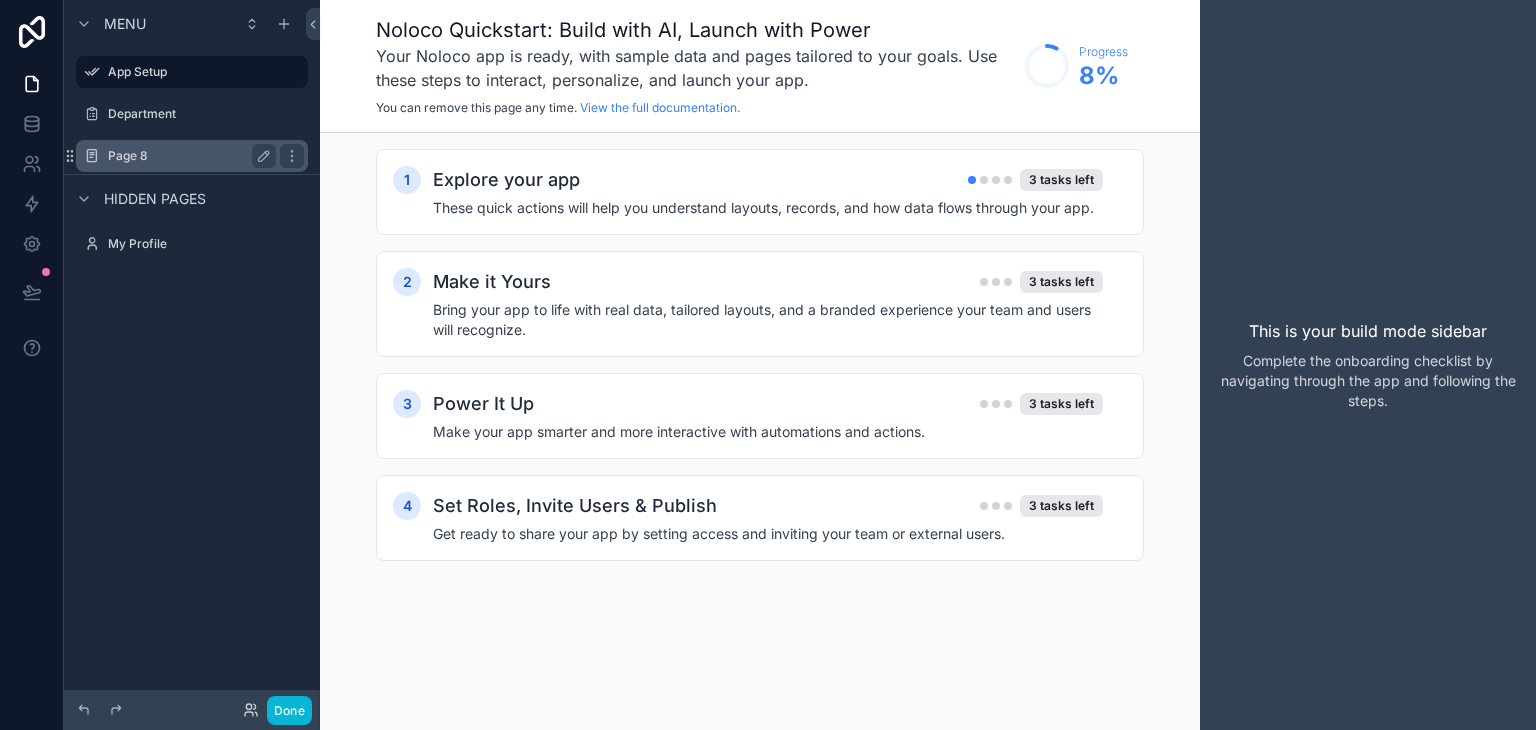 click on "Page 8" at bounding box center [192, 156] 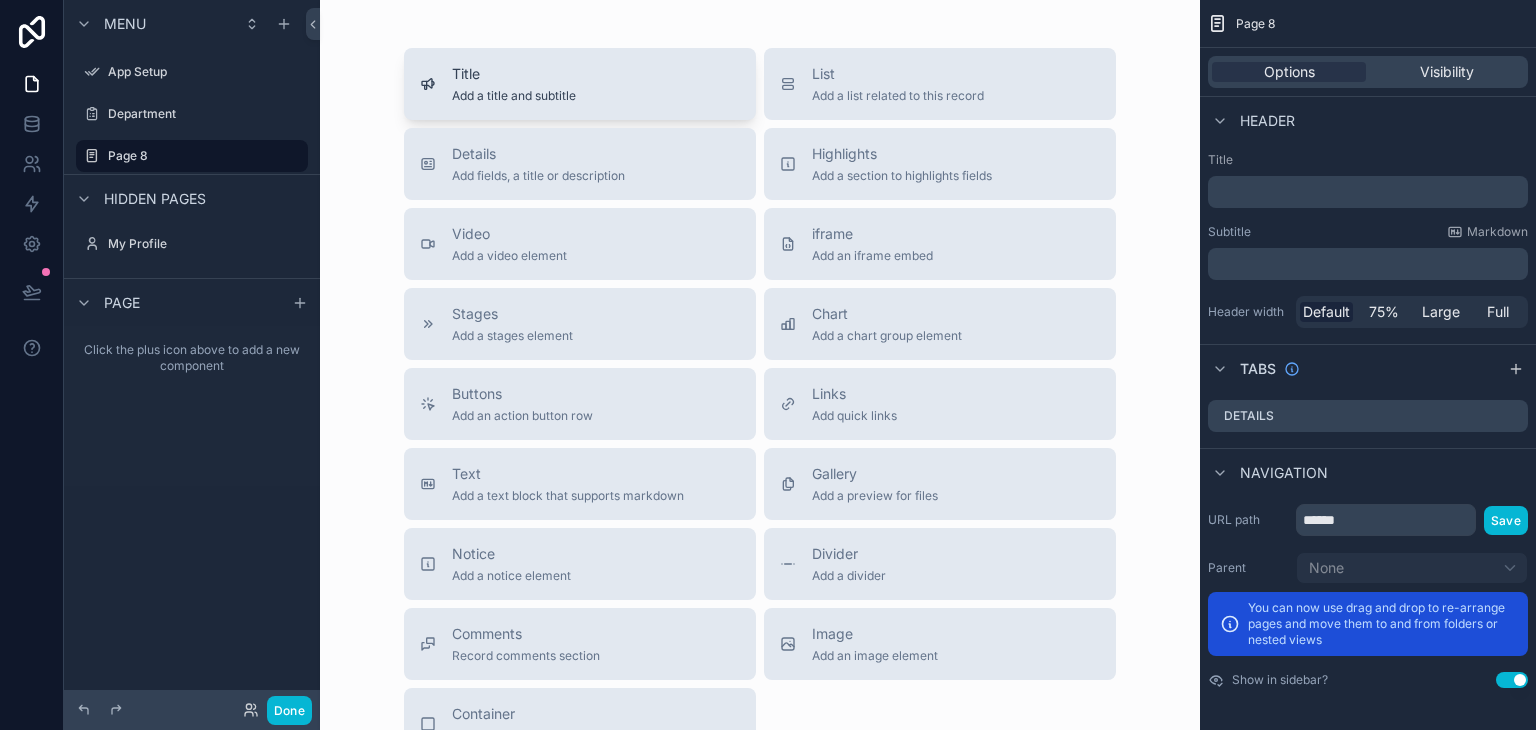 click on "Title" at bounding box center (514, 74) 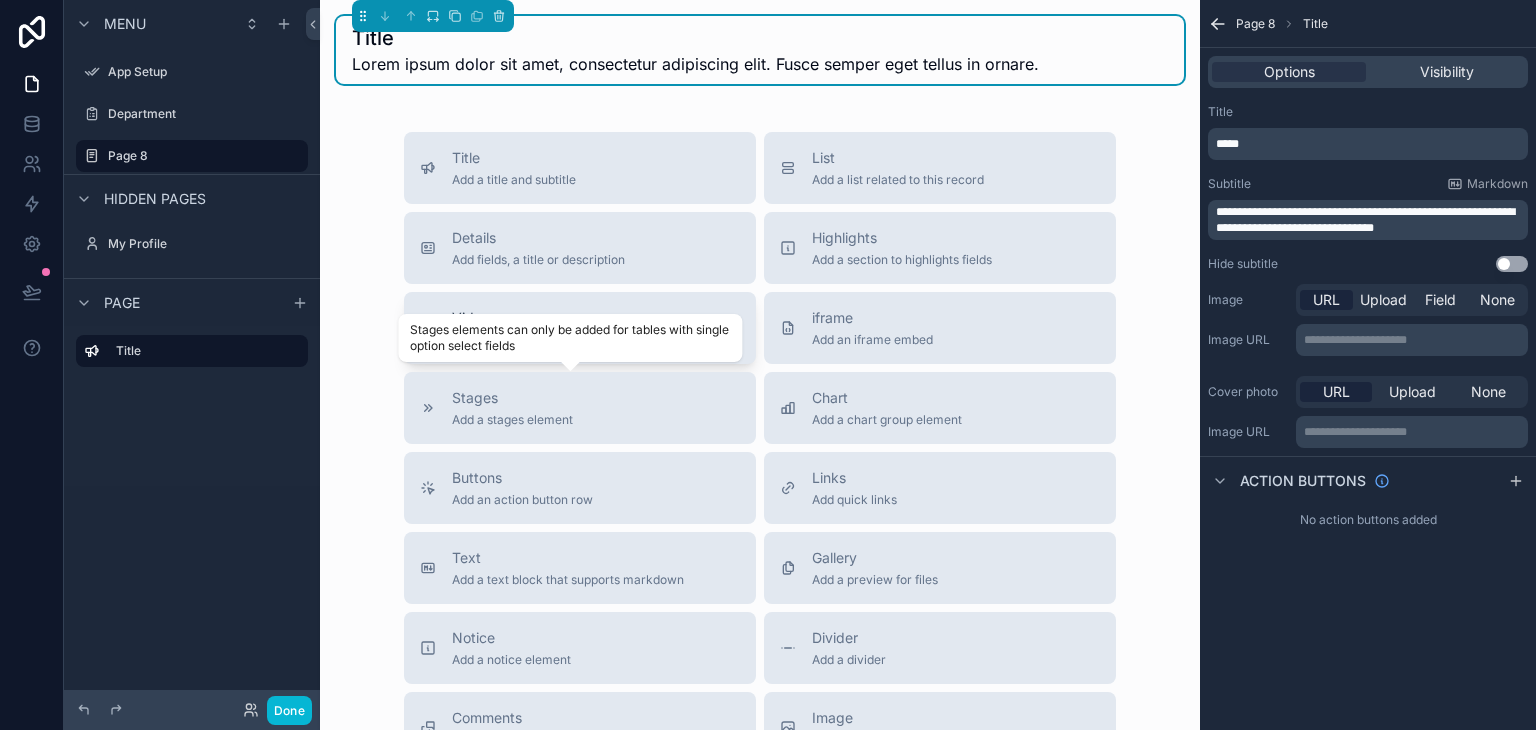 scroll, scrollTop: 0, scrollLeft: 0, axis: both 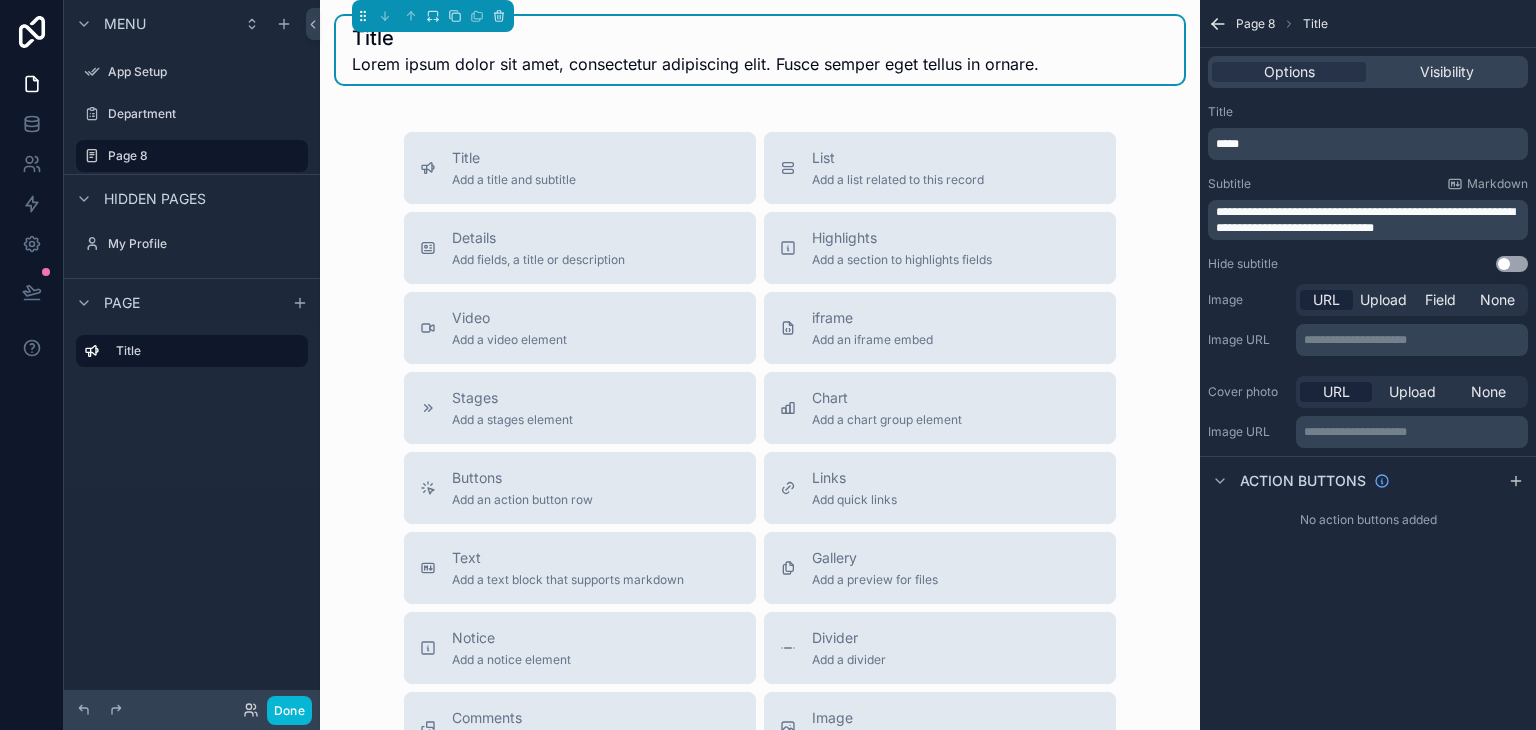 click on "Lorem ipsum dolor sit amet, consectetur adipiscing elit. Fusce semper eget tellus in ornare." at bounding box center (695, 64) 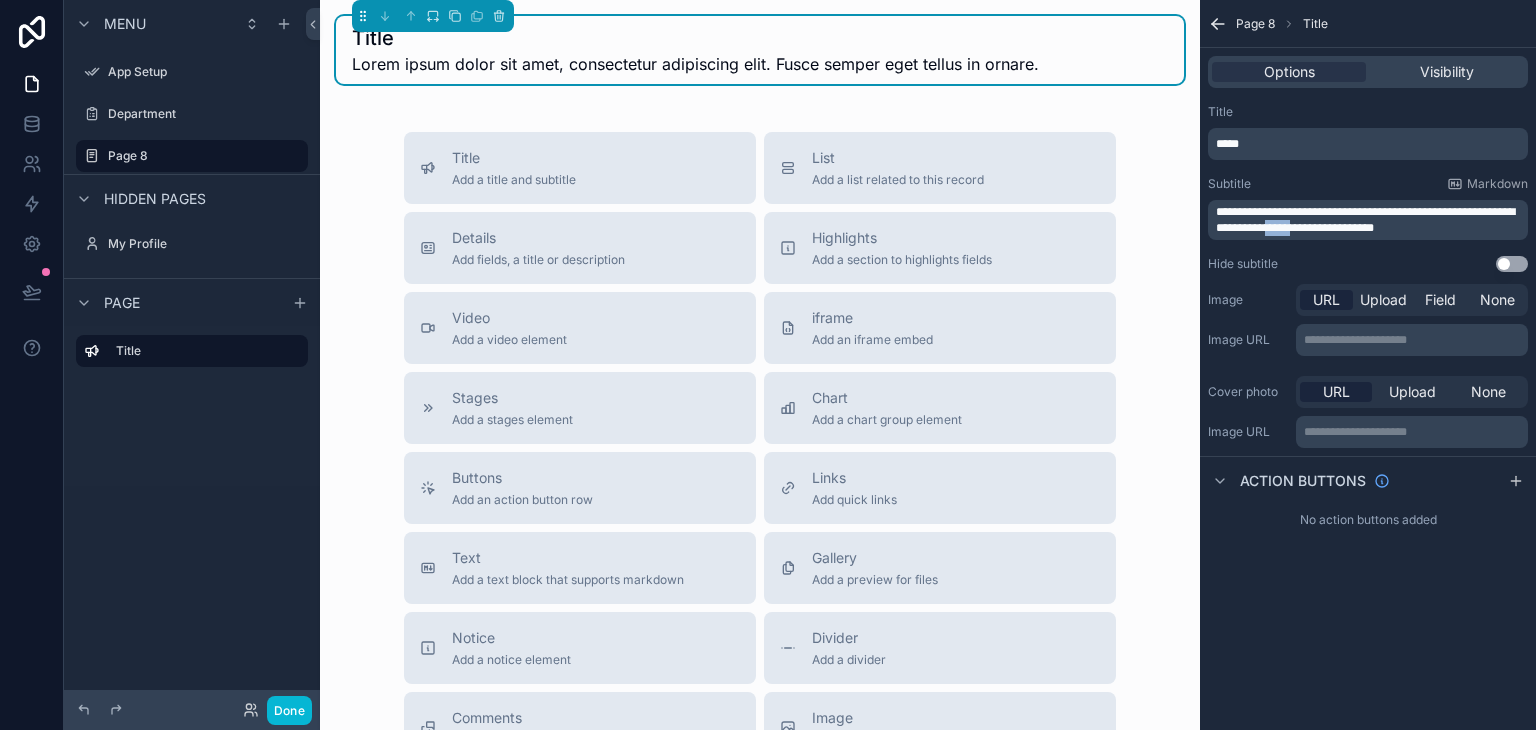 click on "**********" at bounding box center (1365, 220) 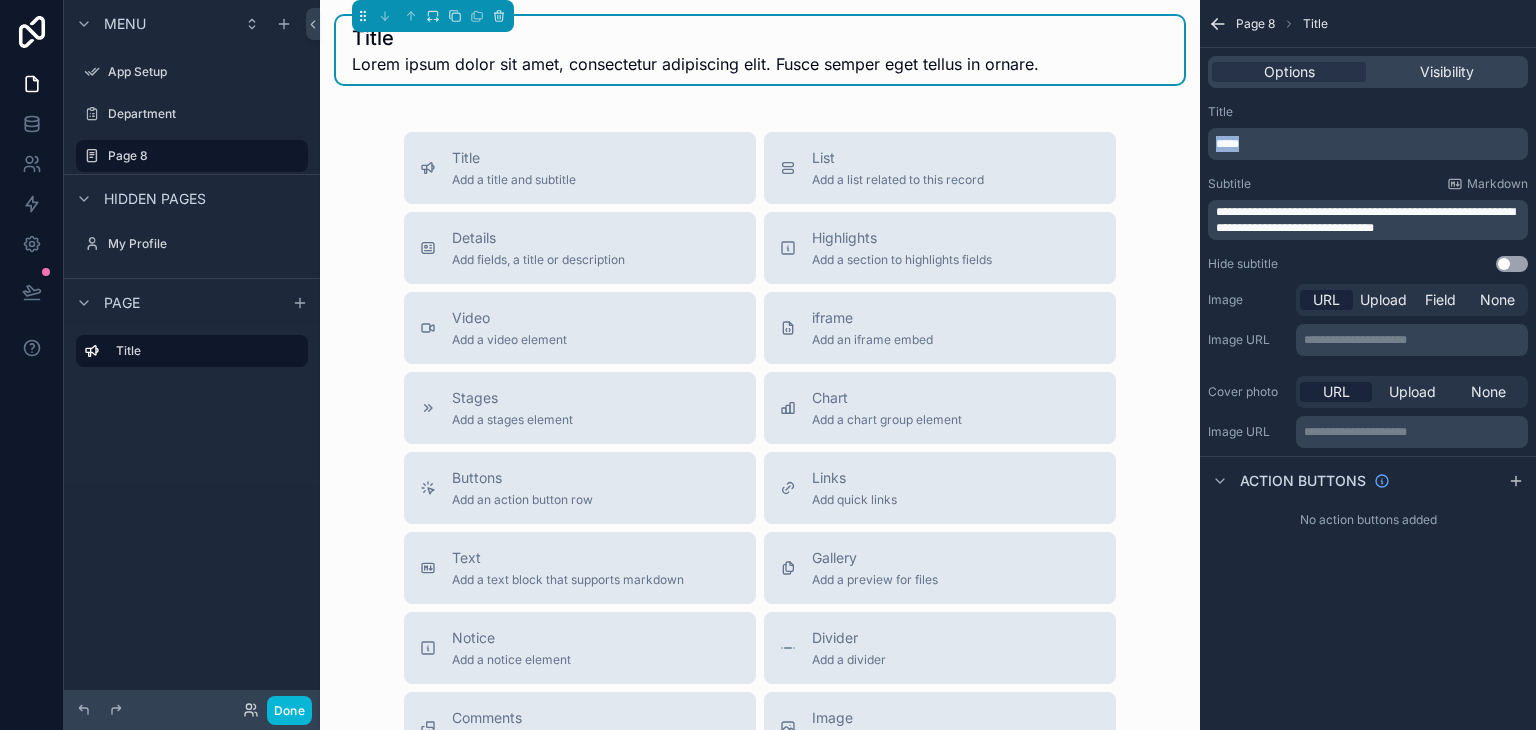 drag, startPoint x: 1308, startPoint y: 142, endPoint x: 1149, endPoint y: 125, distance: 159.90622 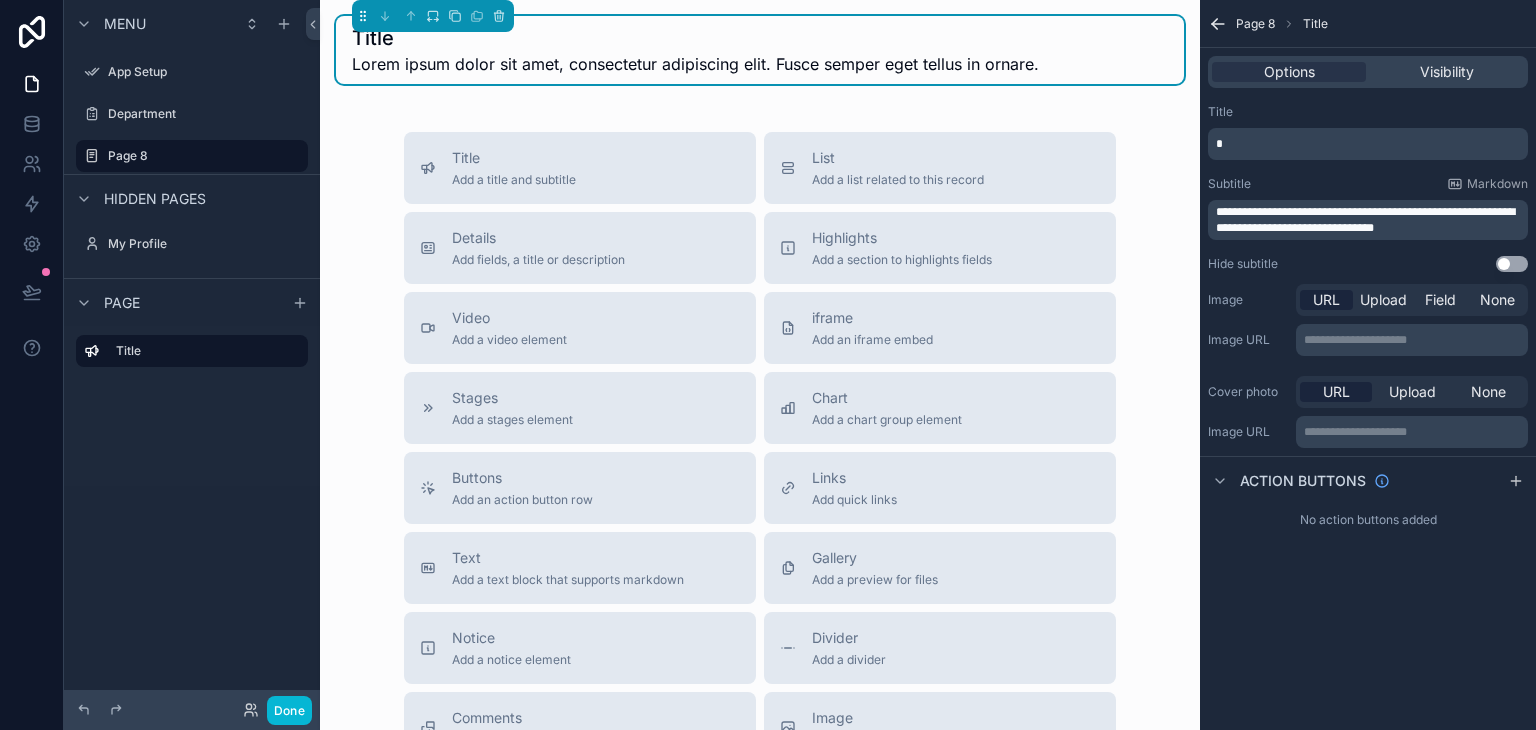 type 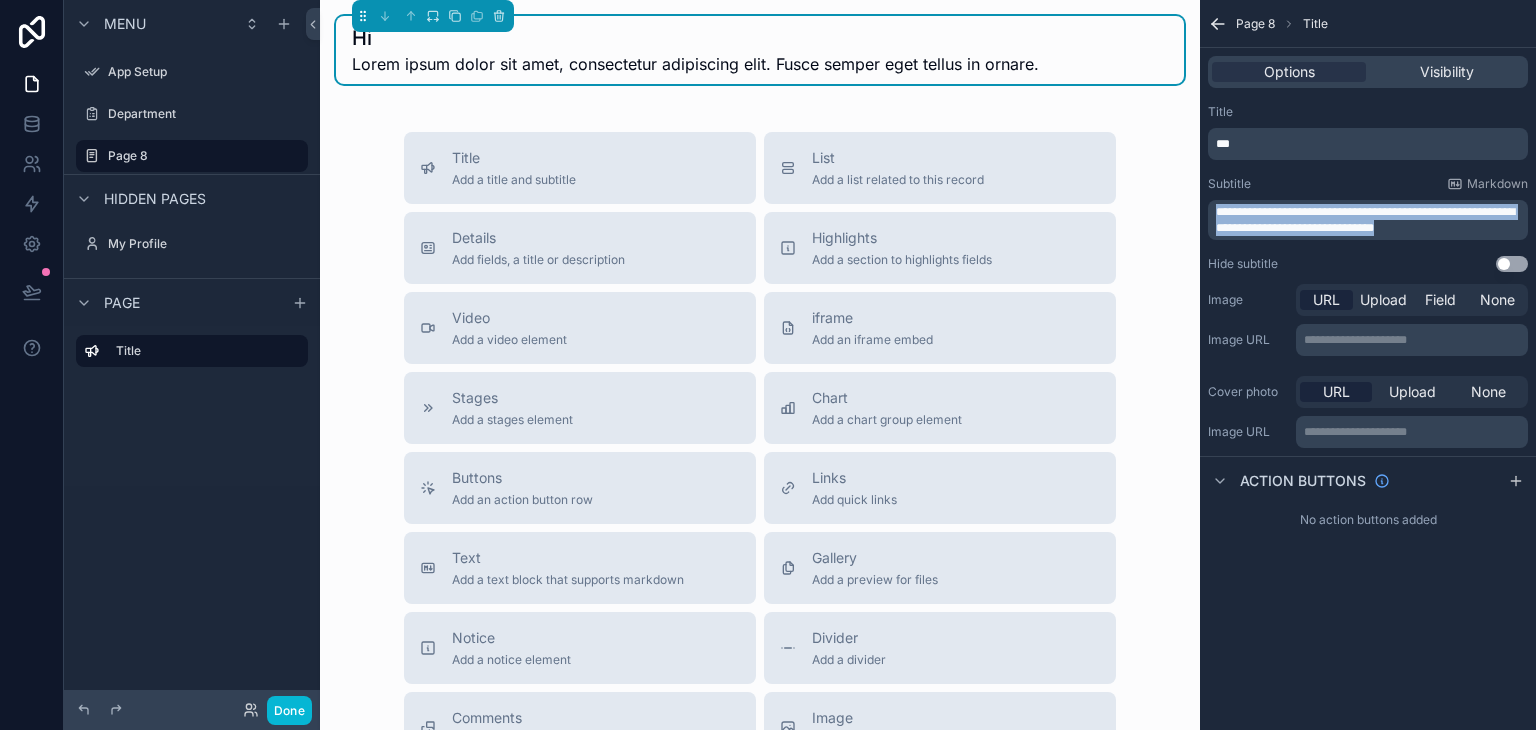 drag, startPoint x: 1452, startPoint y: 229, endPoint x: 1195, endPoint y: 217, distance: 257.28 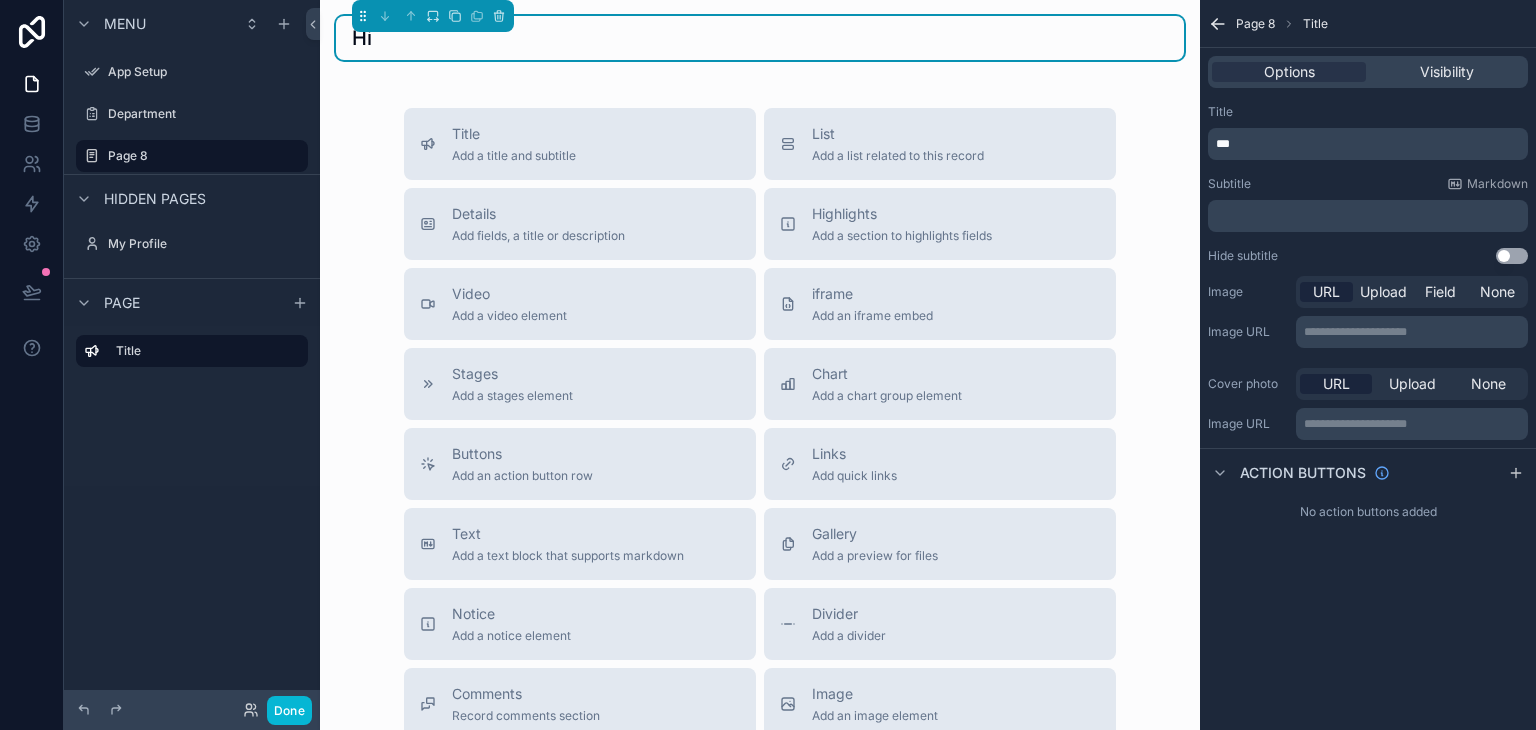 click on "**" at bounding box center (1370, 144) 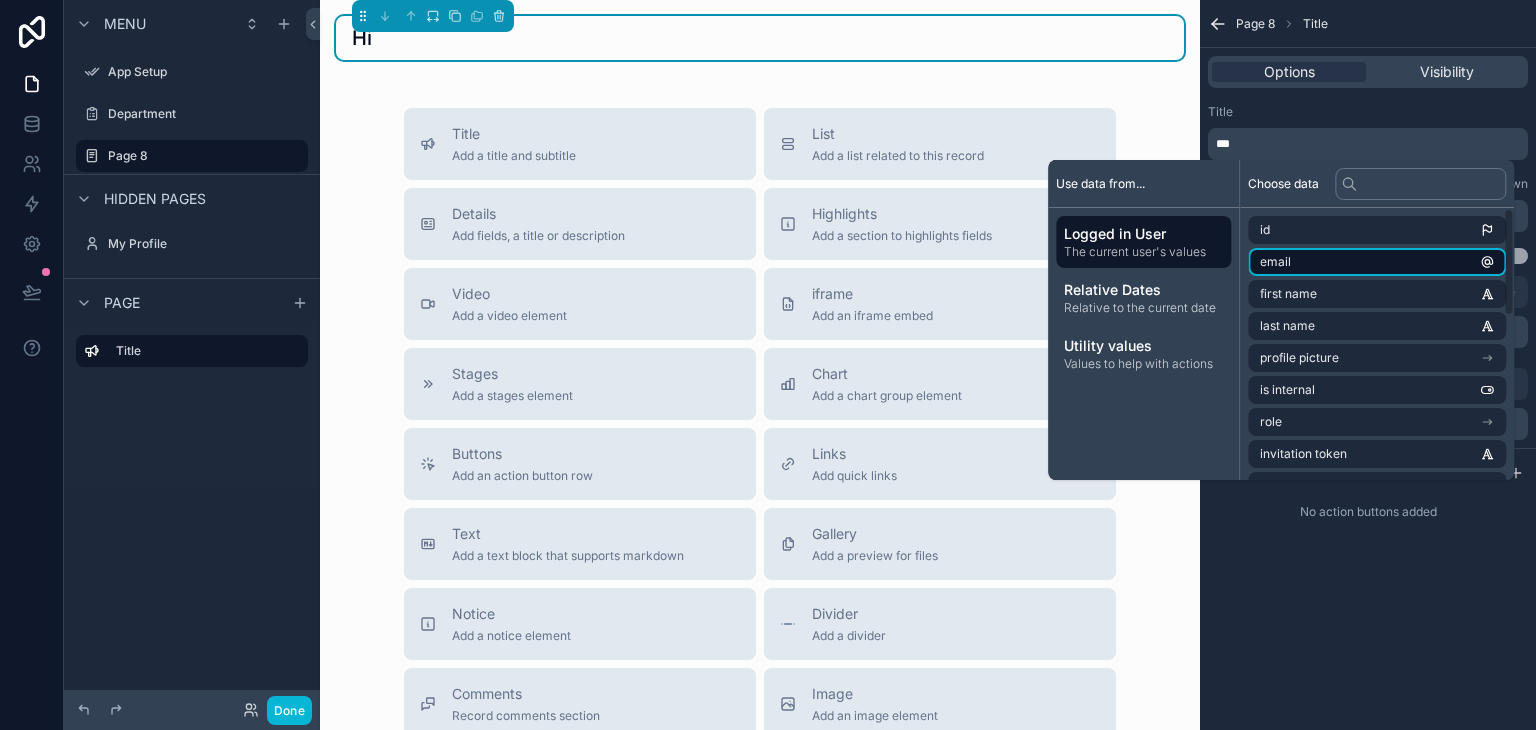 click on "email" at bounding box center (1377, 262) 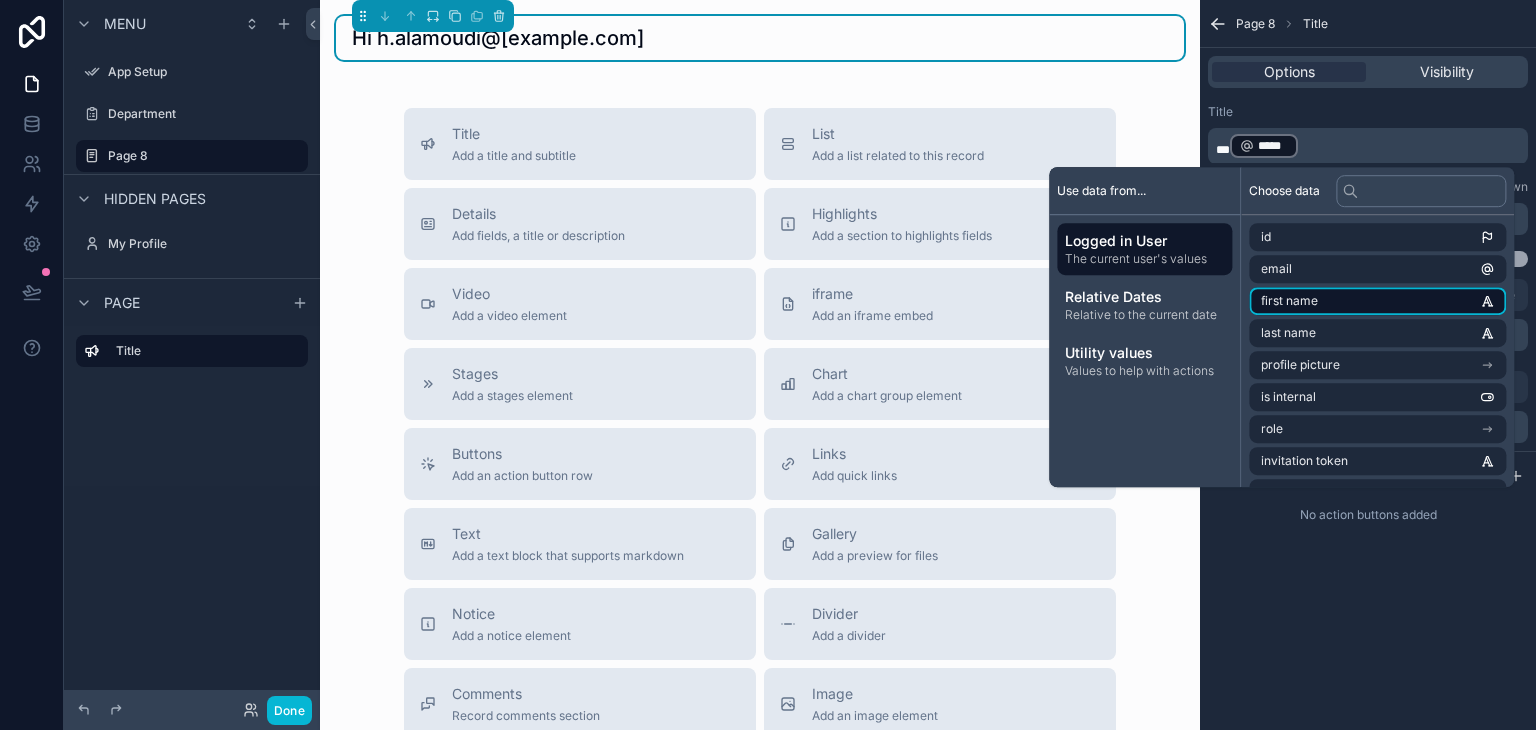 click on "first name" at bounding box center [1289, 301] 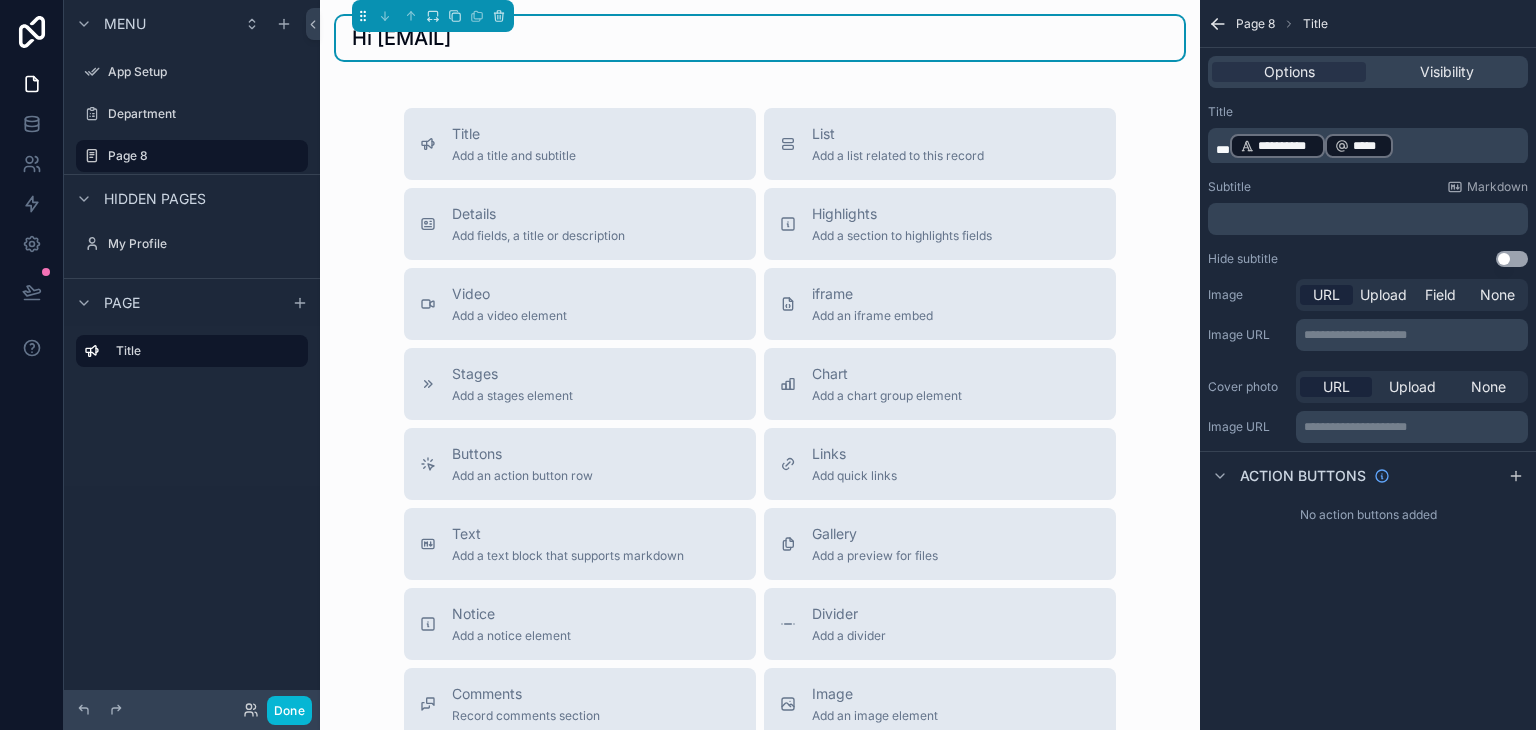 click on "*****" at bounding box center [1368, 146] 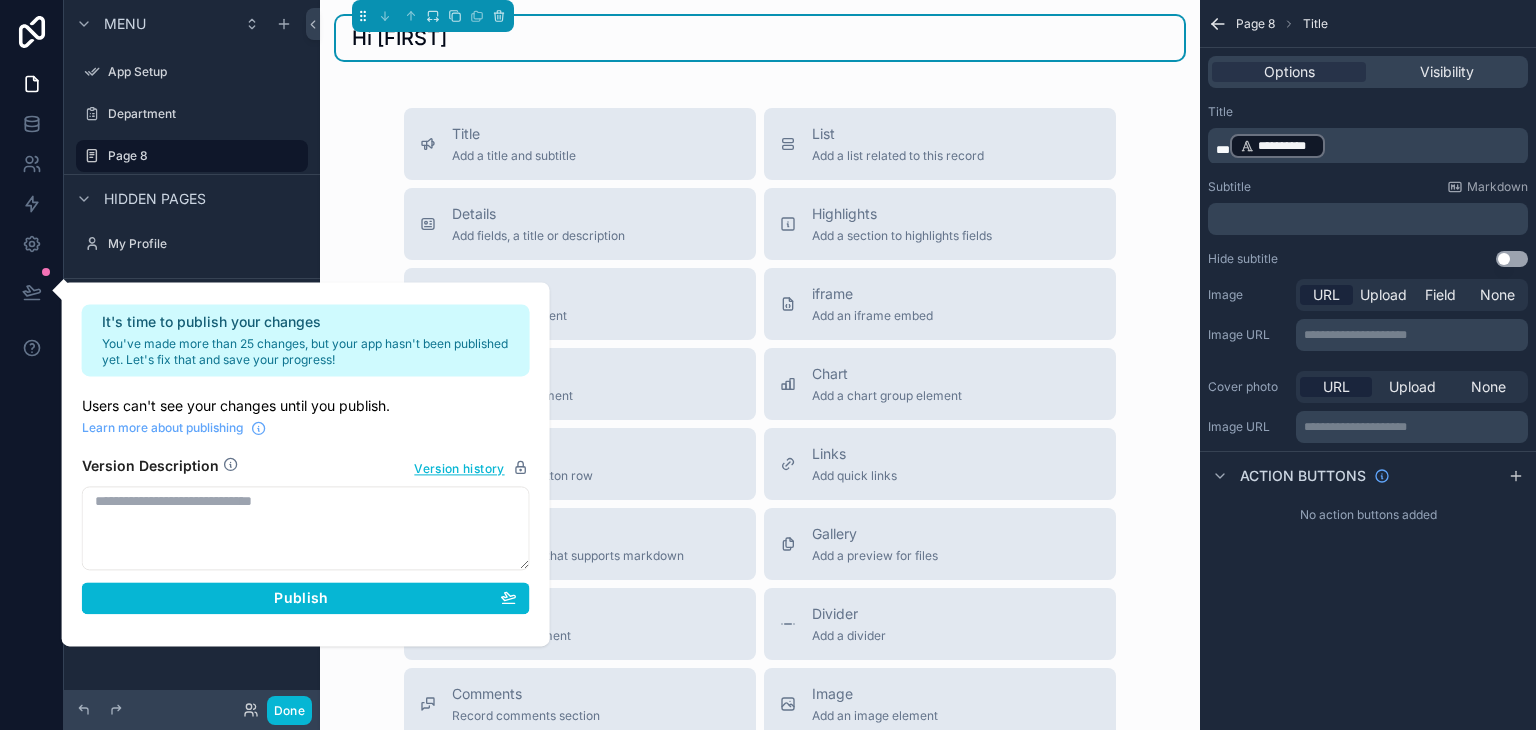 click on "**********" at bounding box center [1370, 146] 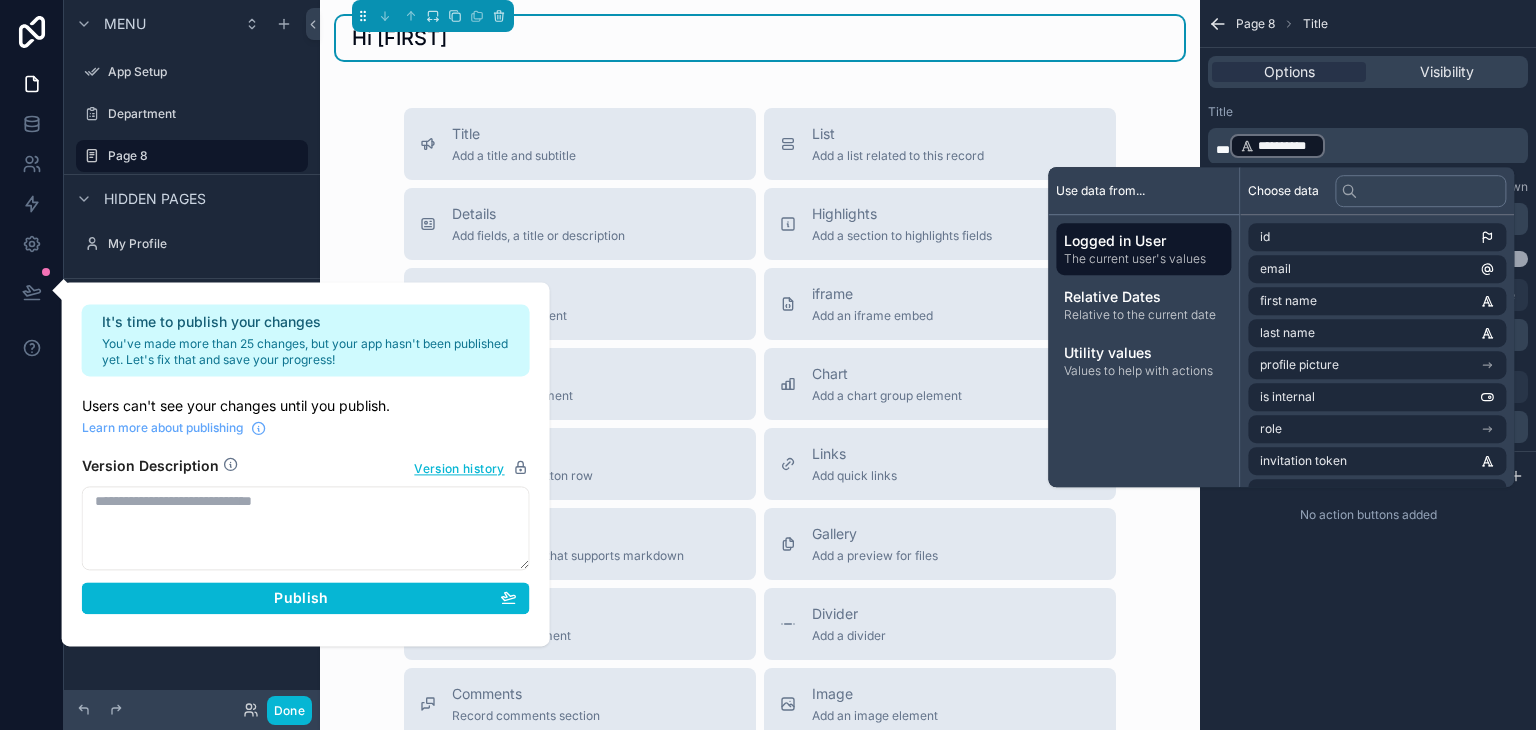 click on "**********" at bounding box center [1370, 146] 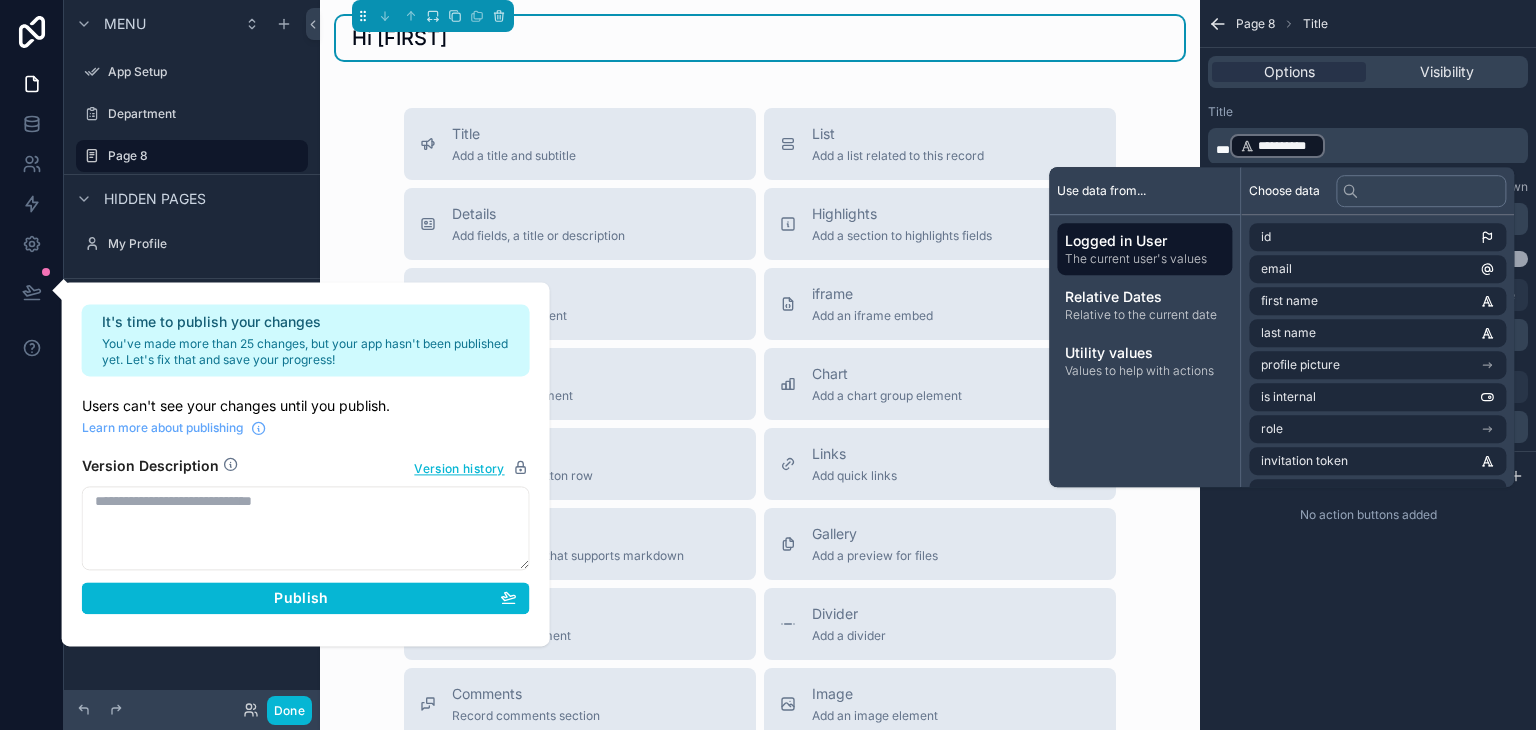 click on "**********" at bounding box center [1370, 146] 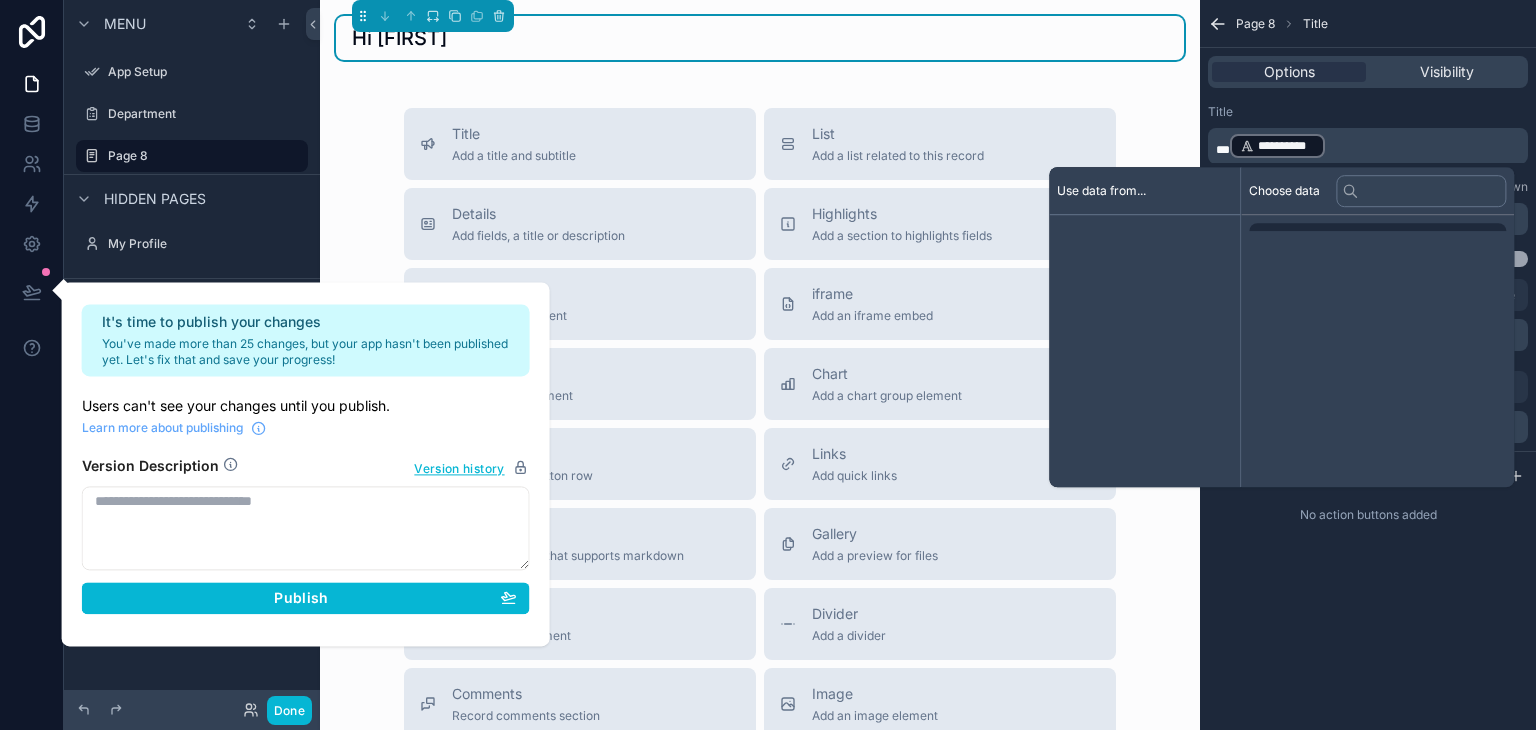 click on "**********" at bounding box center [1370, 146] 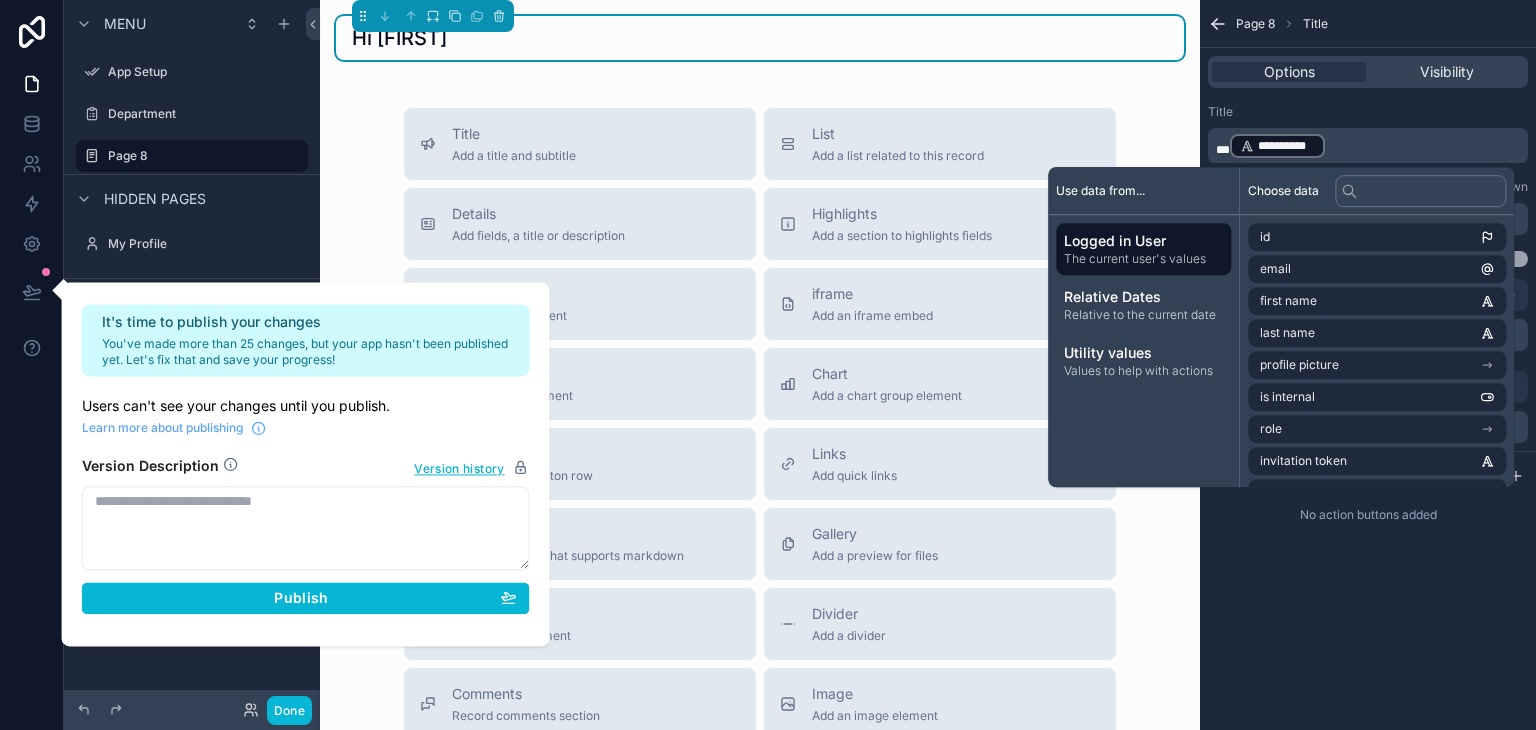 click on "**********" at bounding box center [1370, 146] 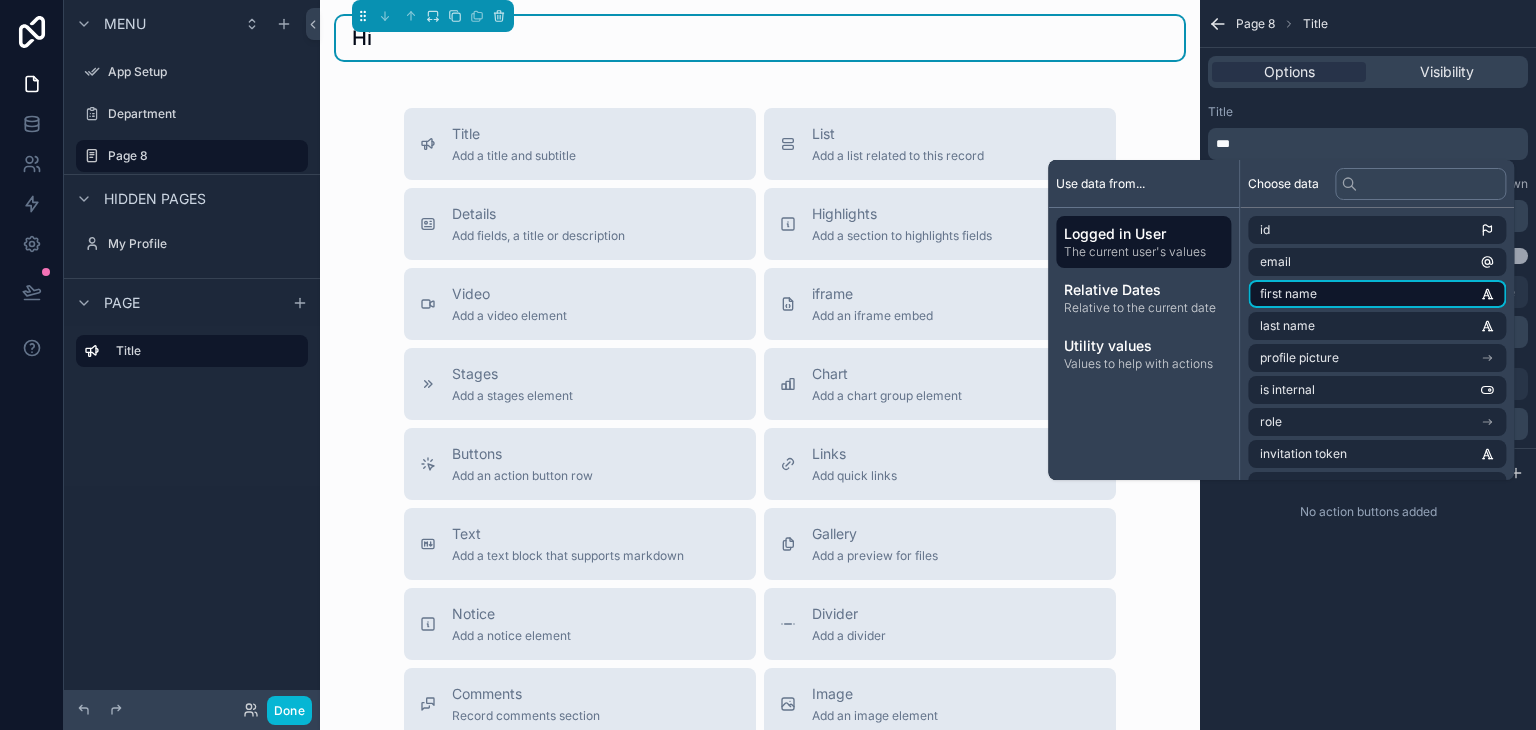 click on "first name" at bounding box center (1288, 294) 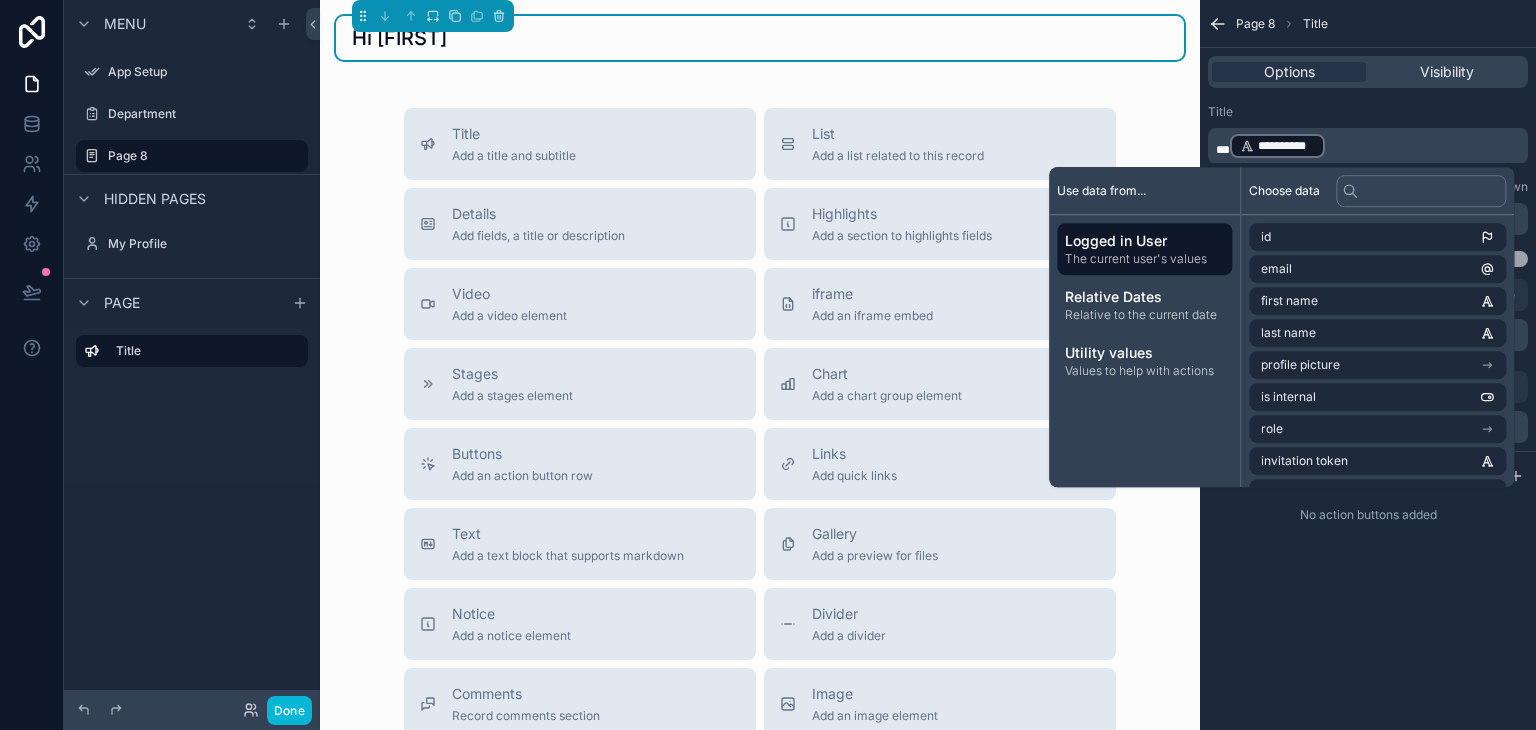 type 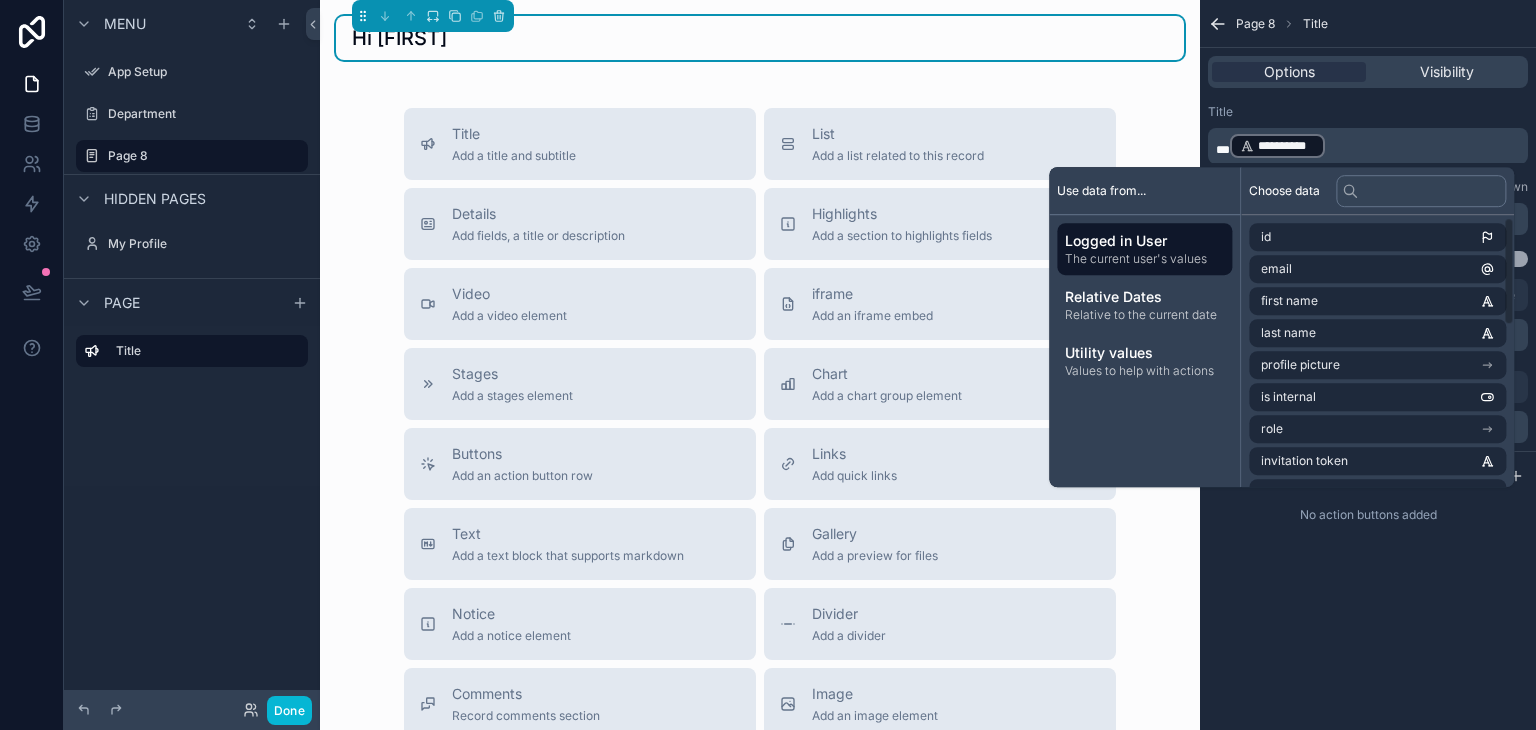 scroll, scrollTop: 237, scrollLeft: 0, axis: vertical 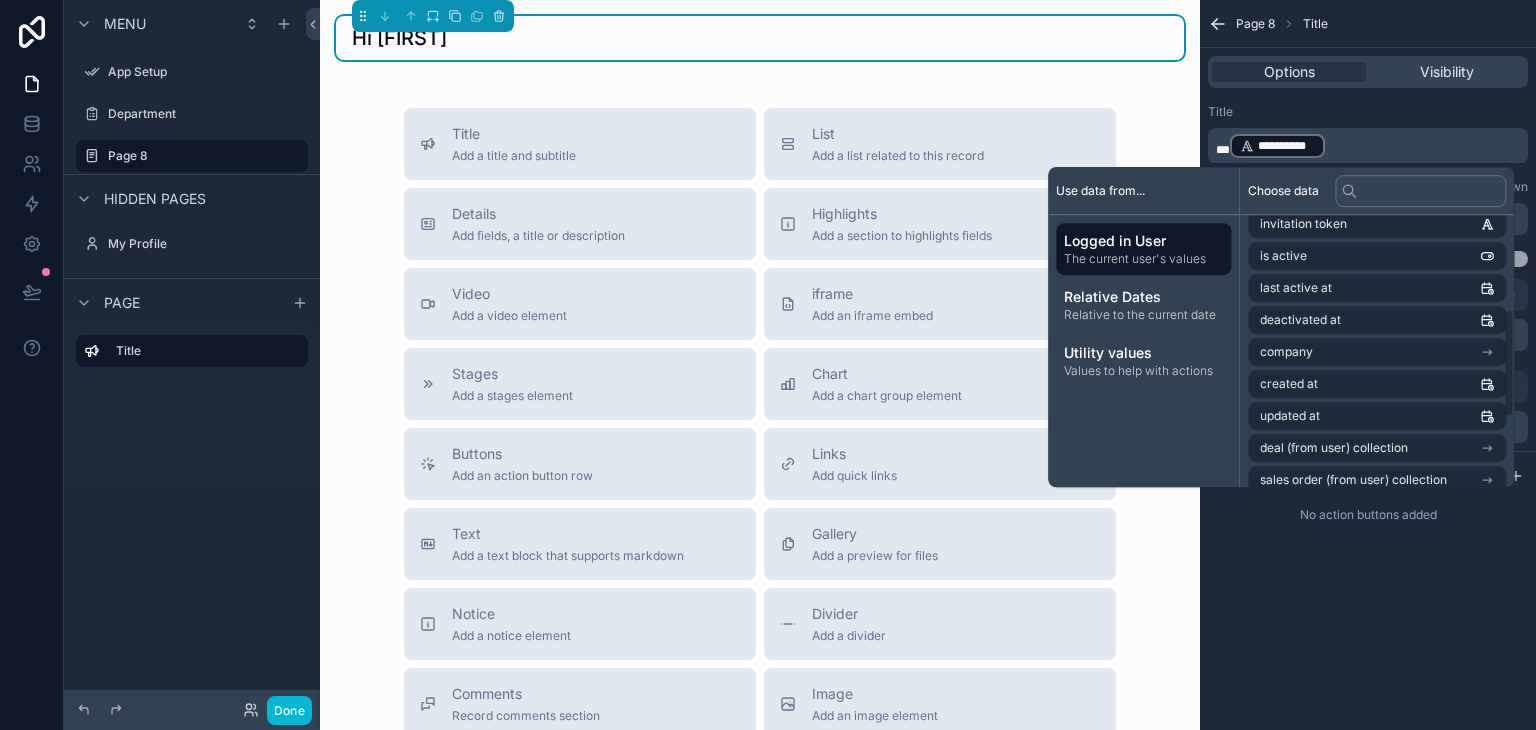 click on "**********" at bounding box center (1368, 365) 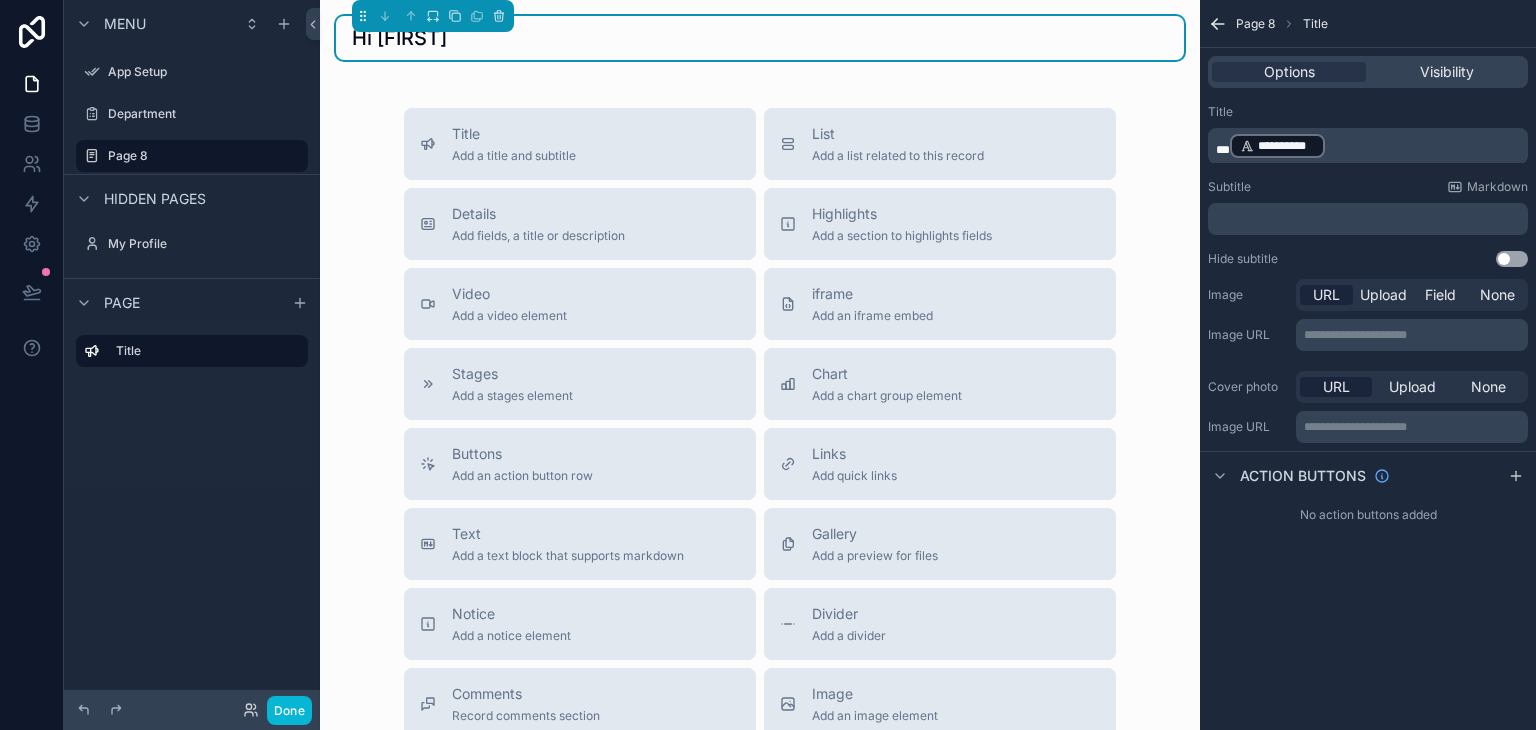 click on "**********" at bounding box center [1370, 146] 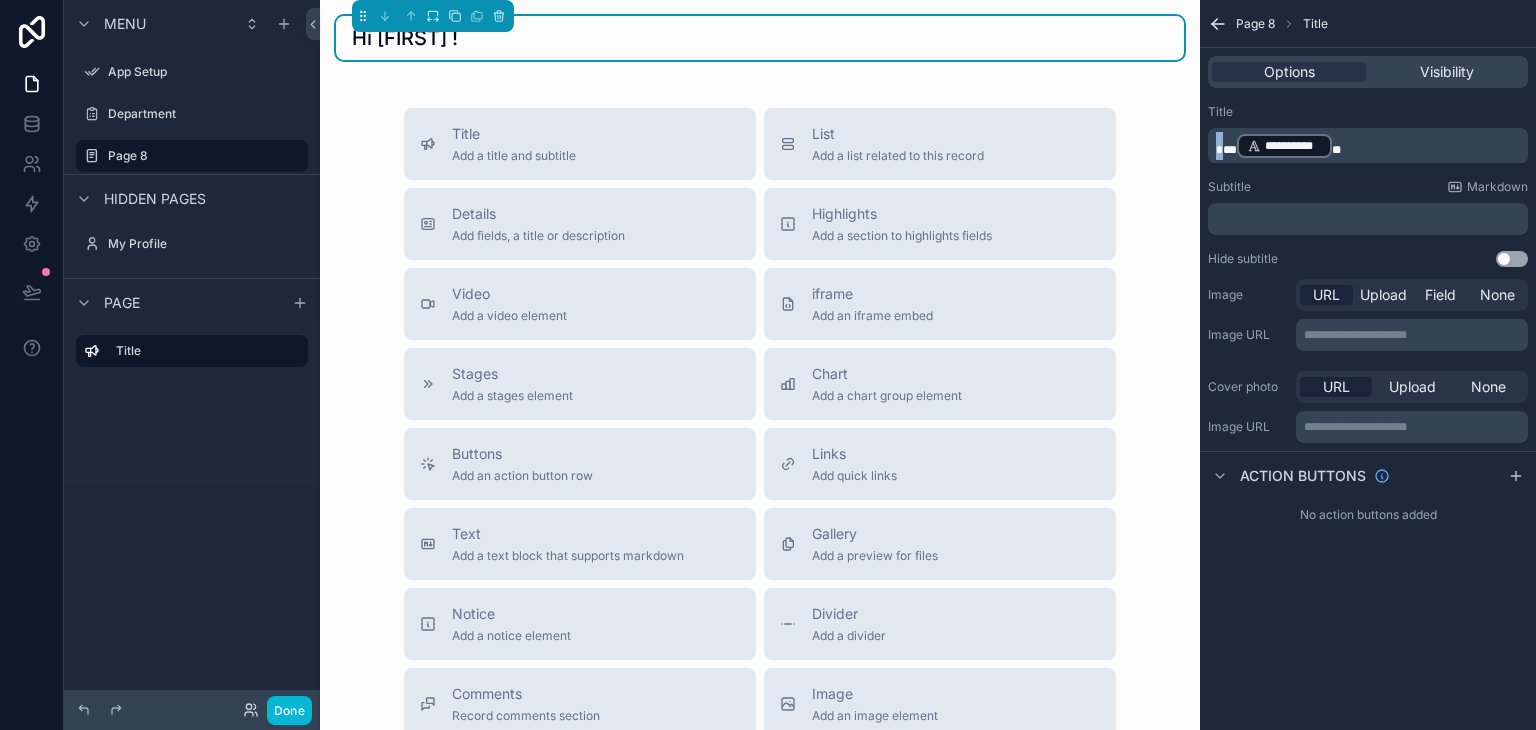 drag, startPoint x: 1220, startPoint y: 146, endPoint x: 1208, endPoint y: 149, distance: 12.369317 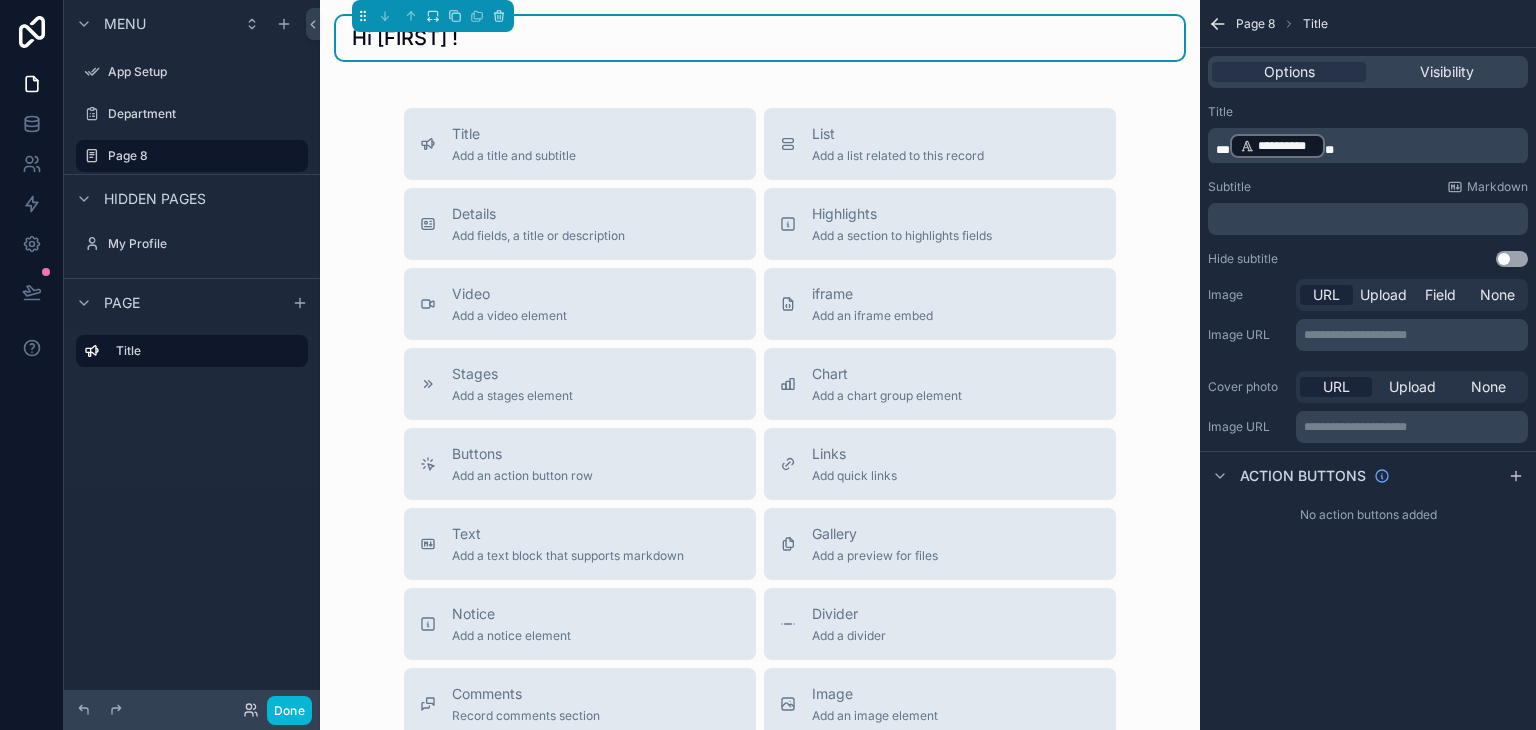 click on "﻿" at bounding box center (1368, 219) 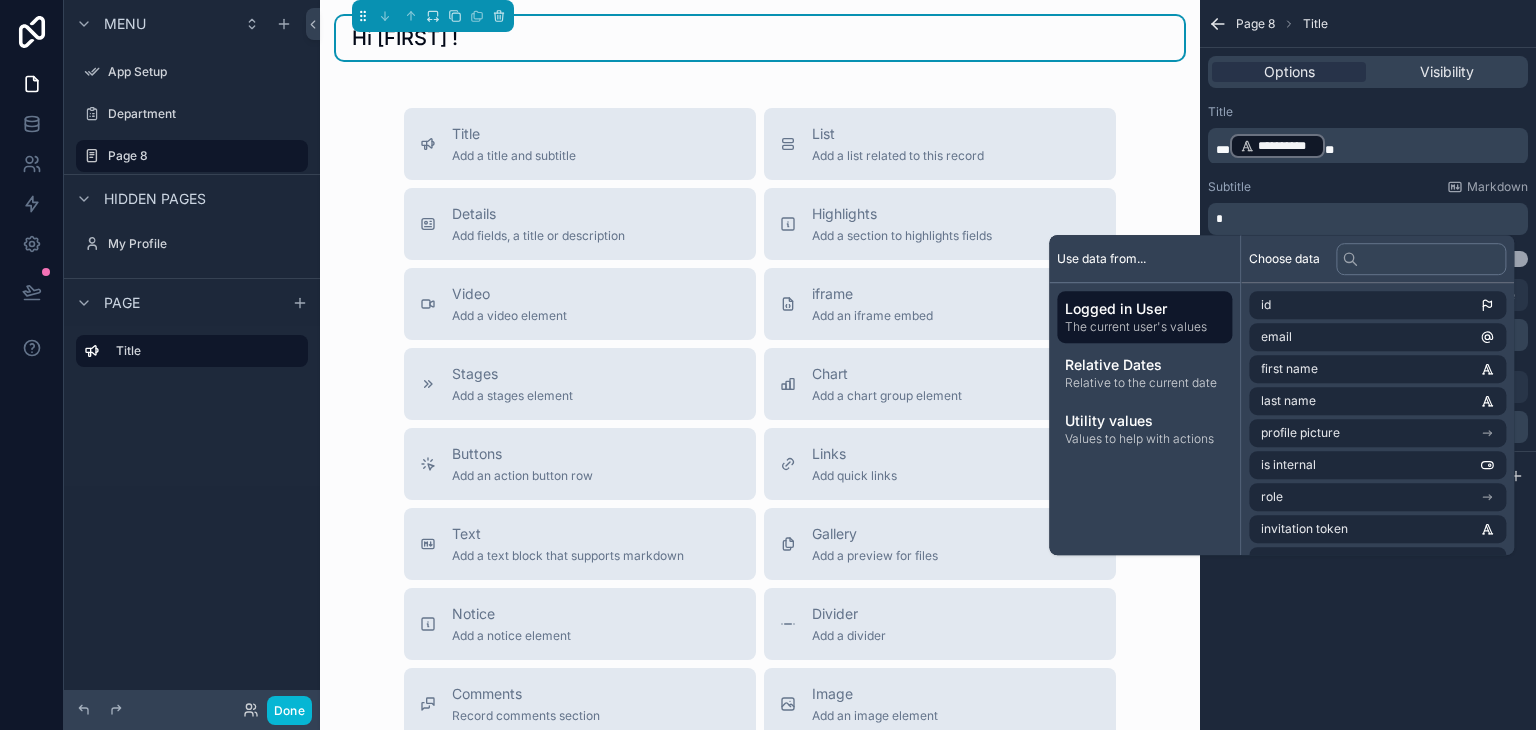 type 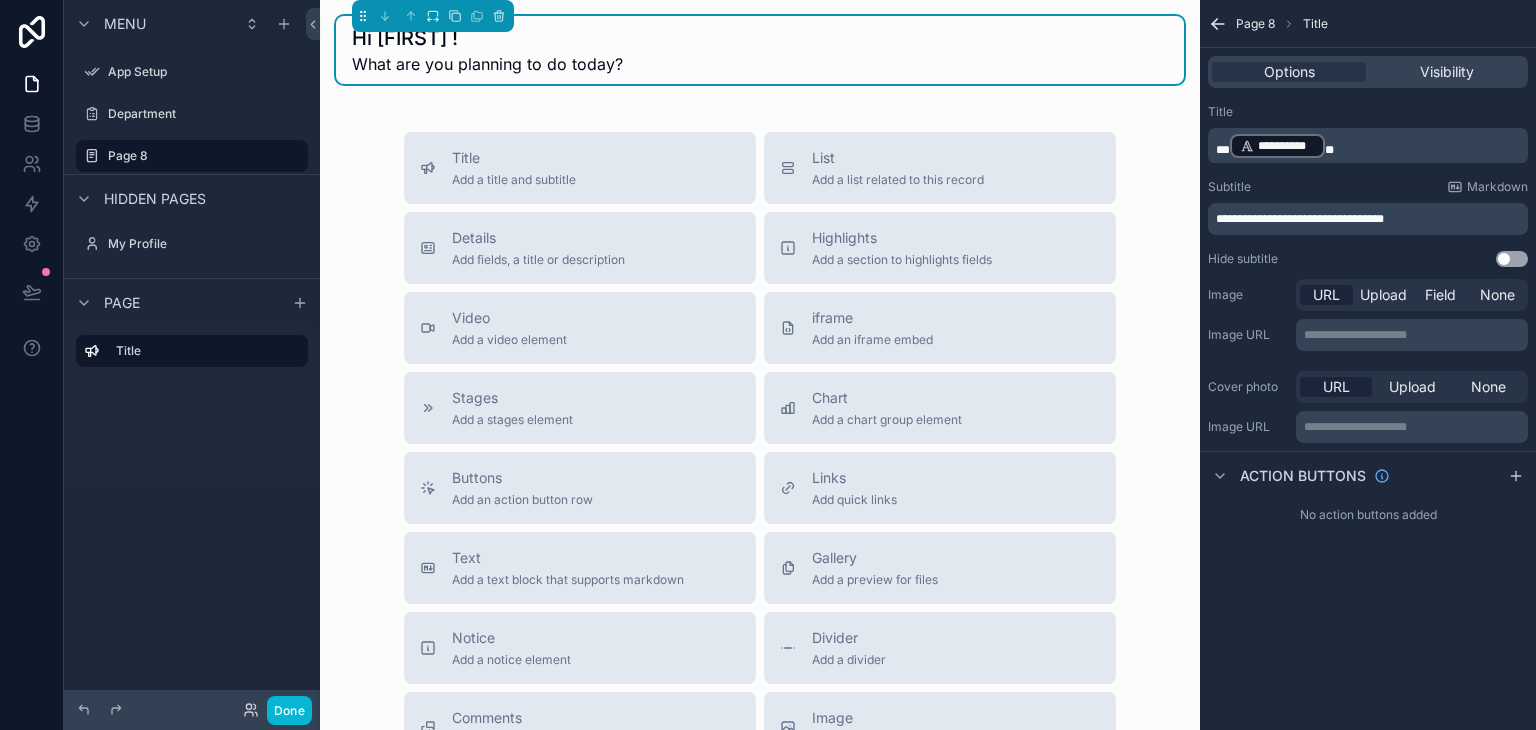 click on "**********" at bounding box center (1368, 365) 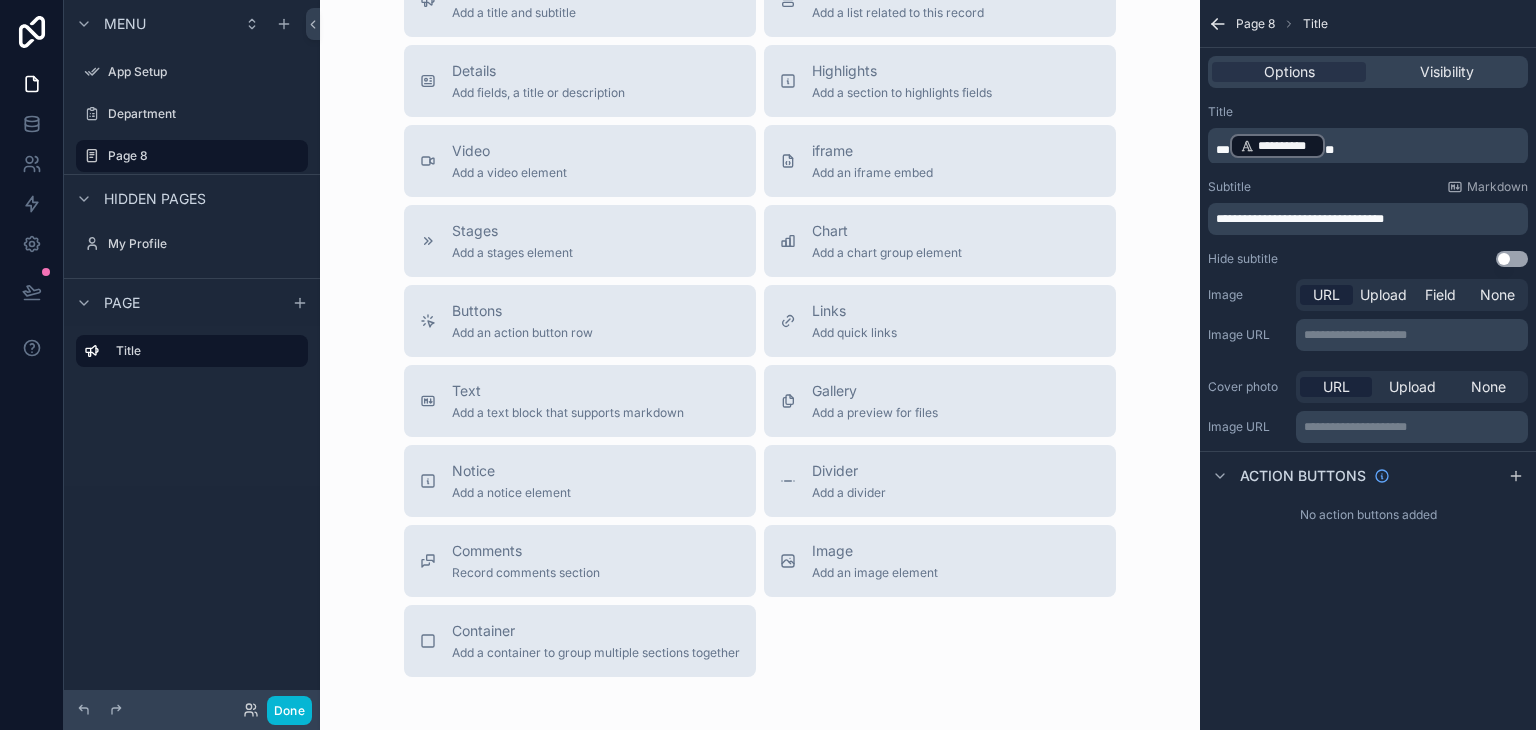scroll, scrollTop: 200, scrollLeft: 0, axis: vertical 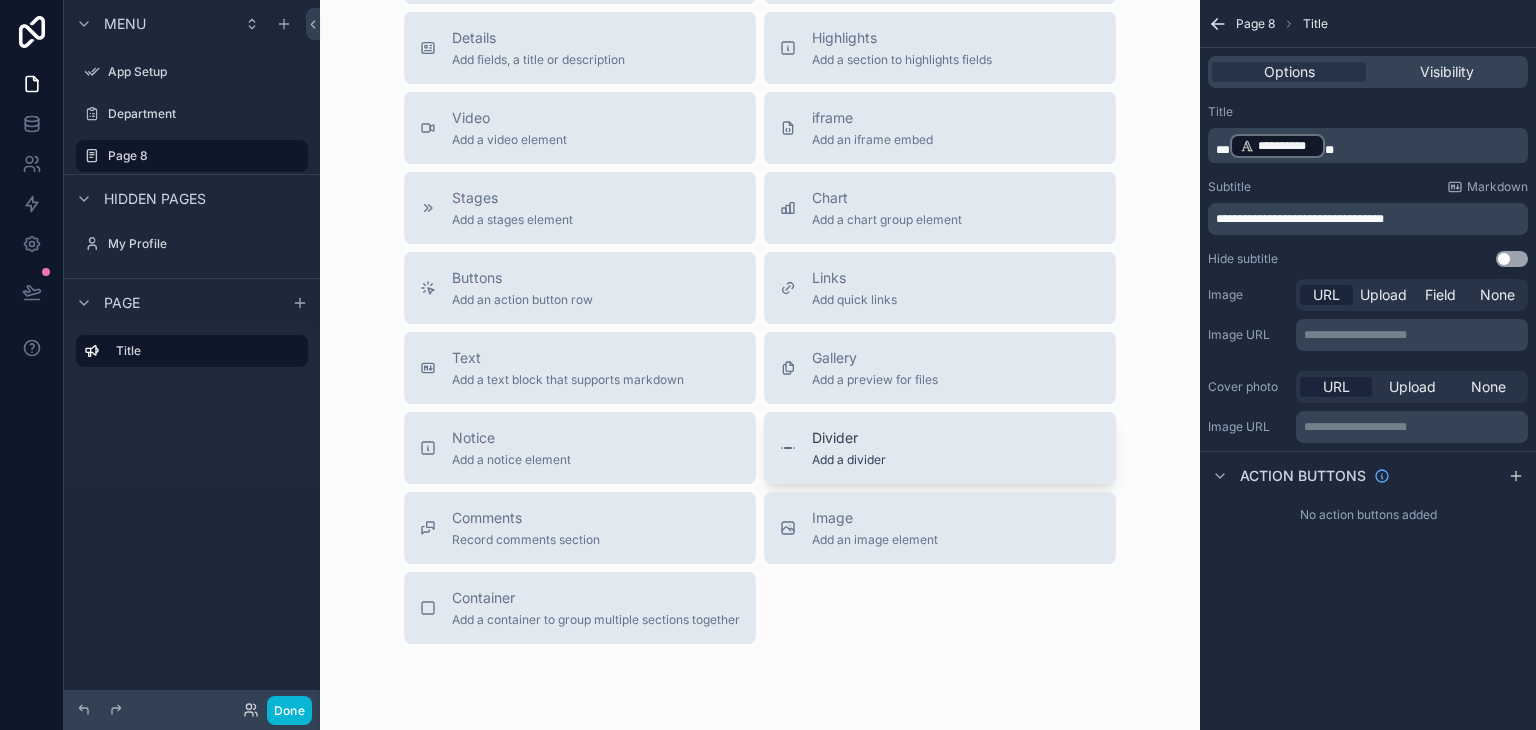 click on "Divider Add a divider" at bounding box center [940, 448] 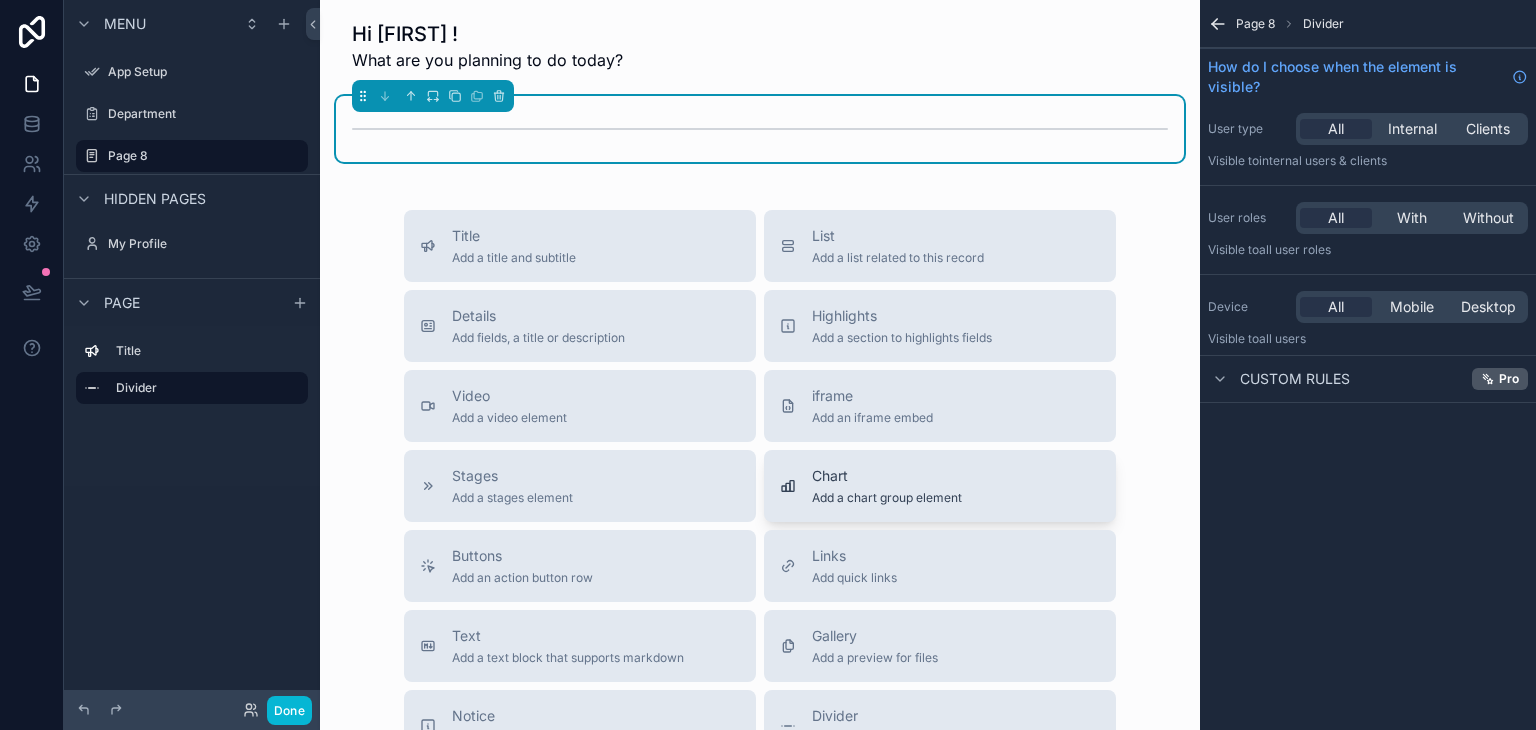 scroll, scrollTop: 0, scrollLeft: 0, axis: both 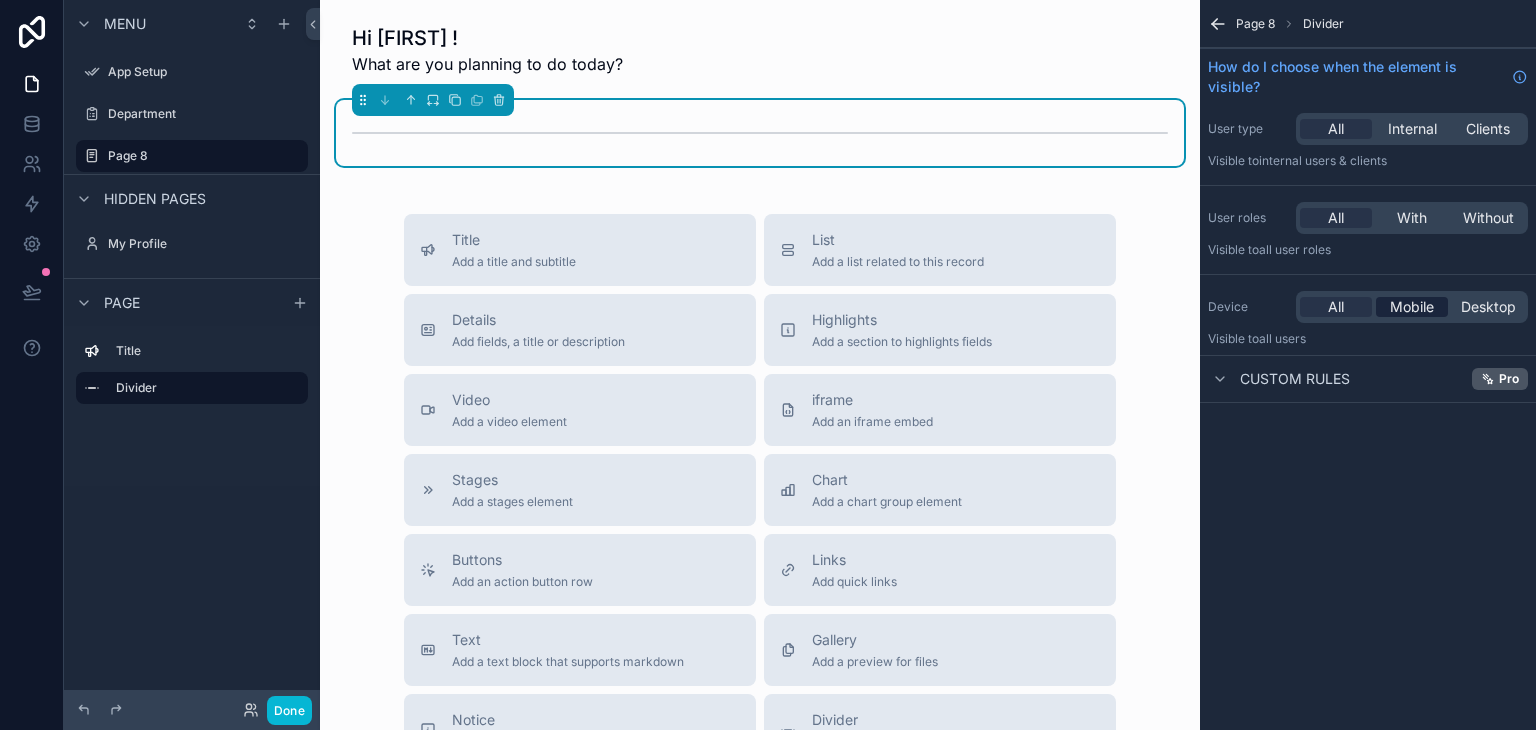 click on "Mobile" at bounding box center (1412, 307) 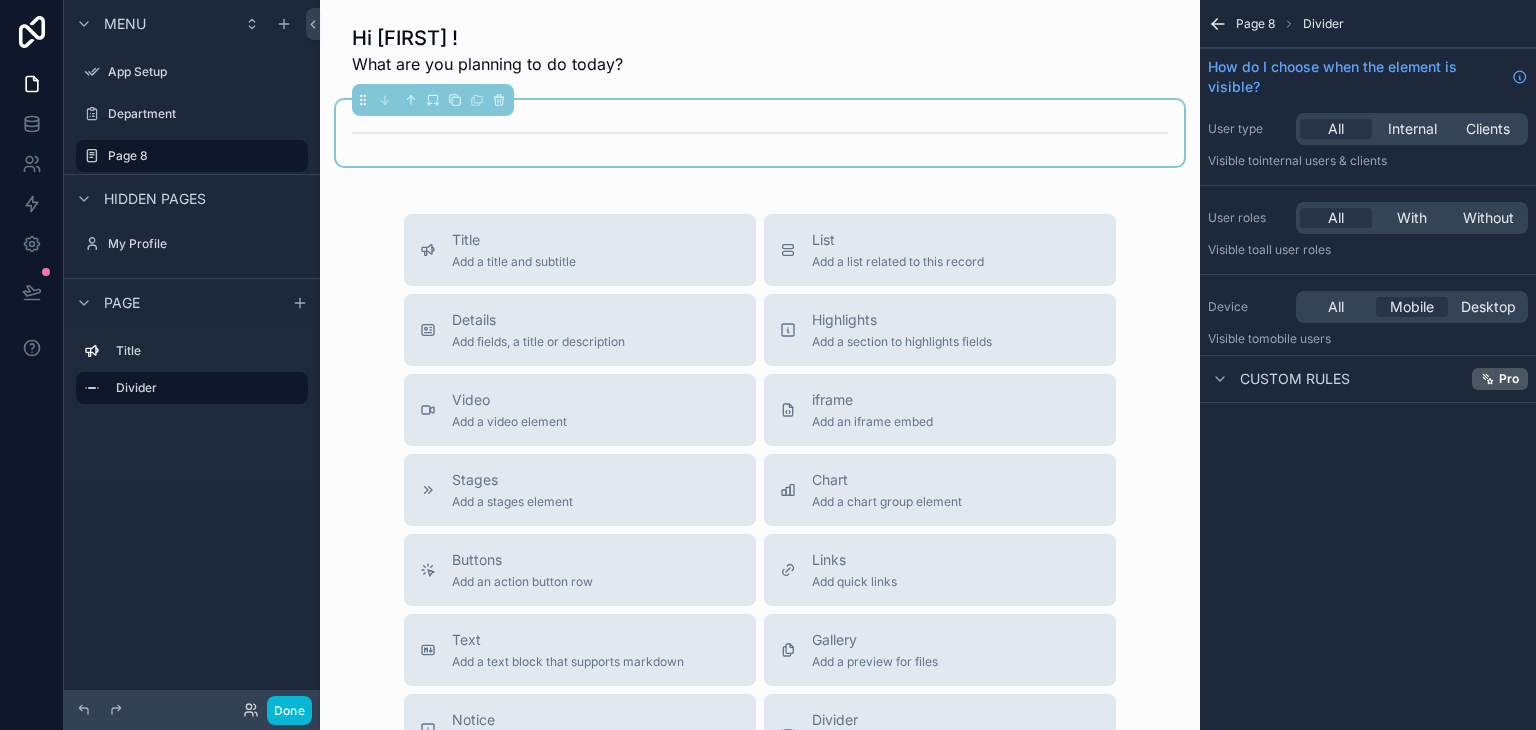 click at bounding box center (760, 133) 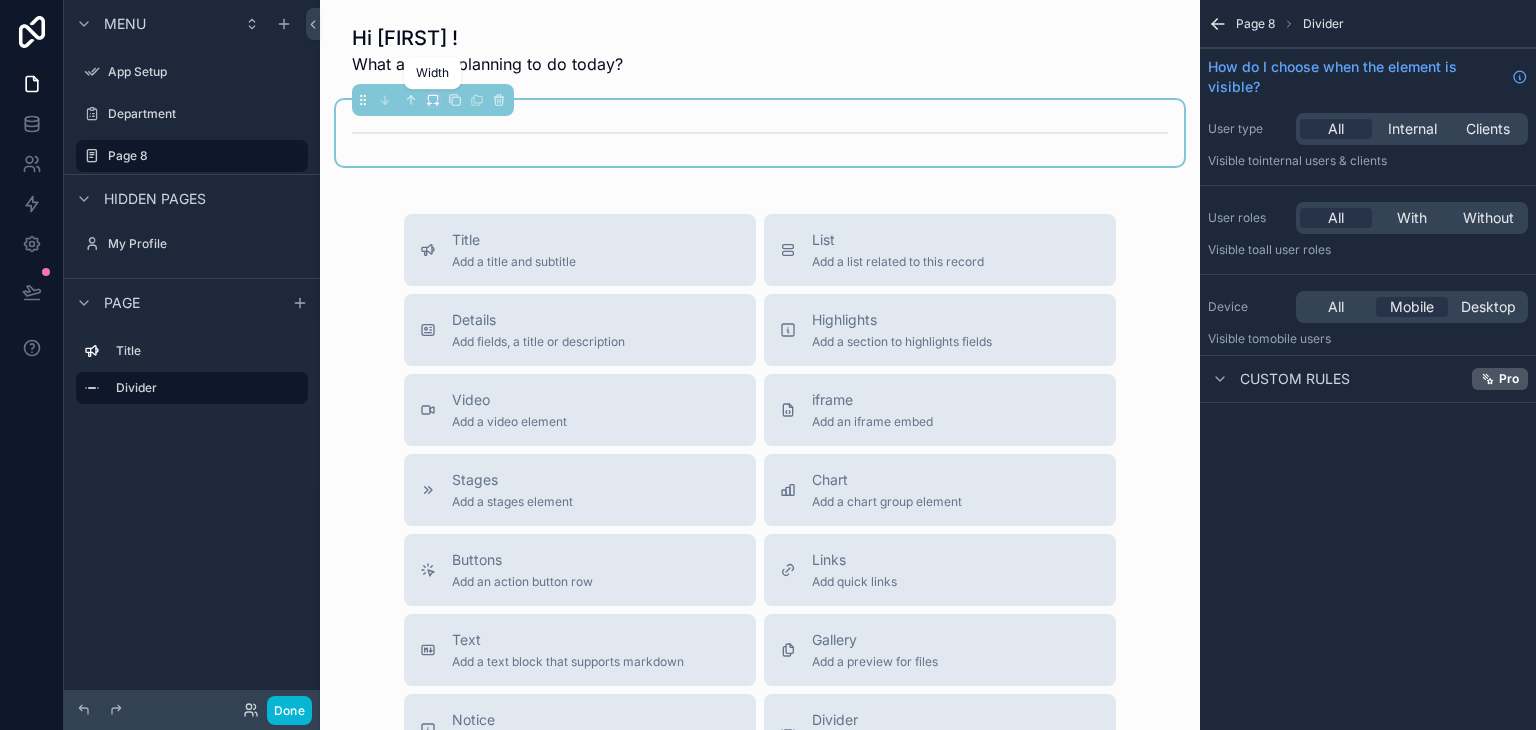 click 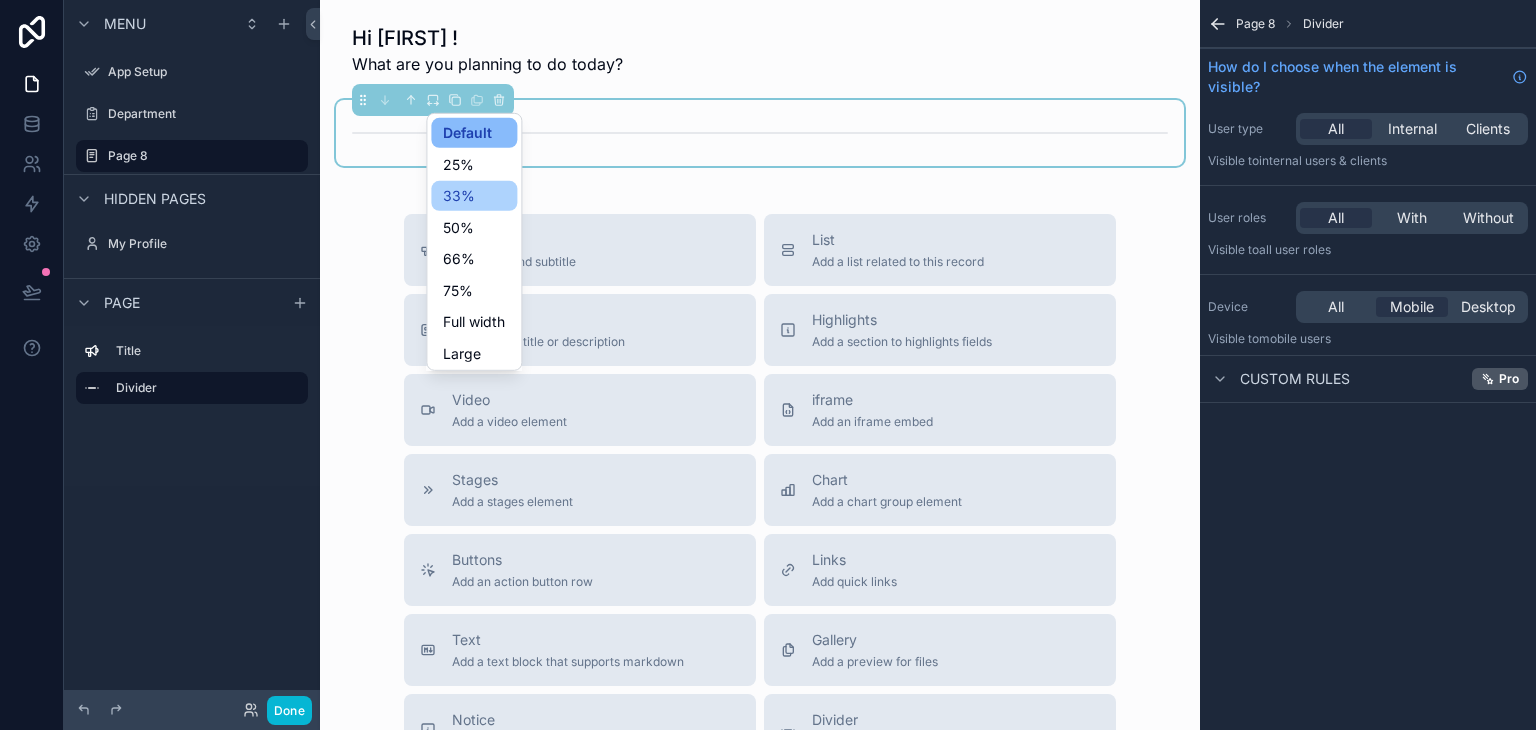 click on "33%" at bounding box center (459, 196) 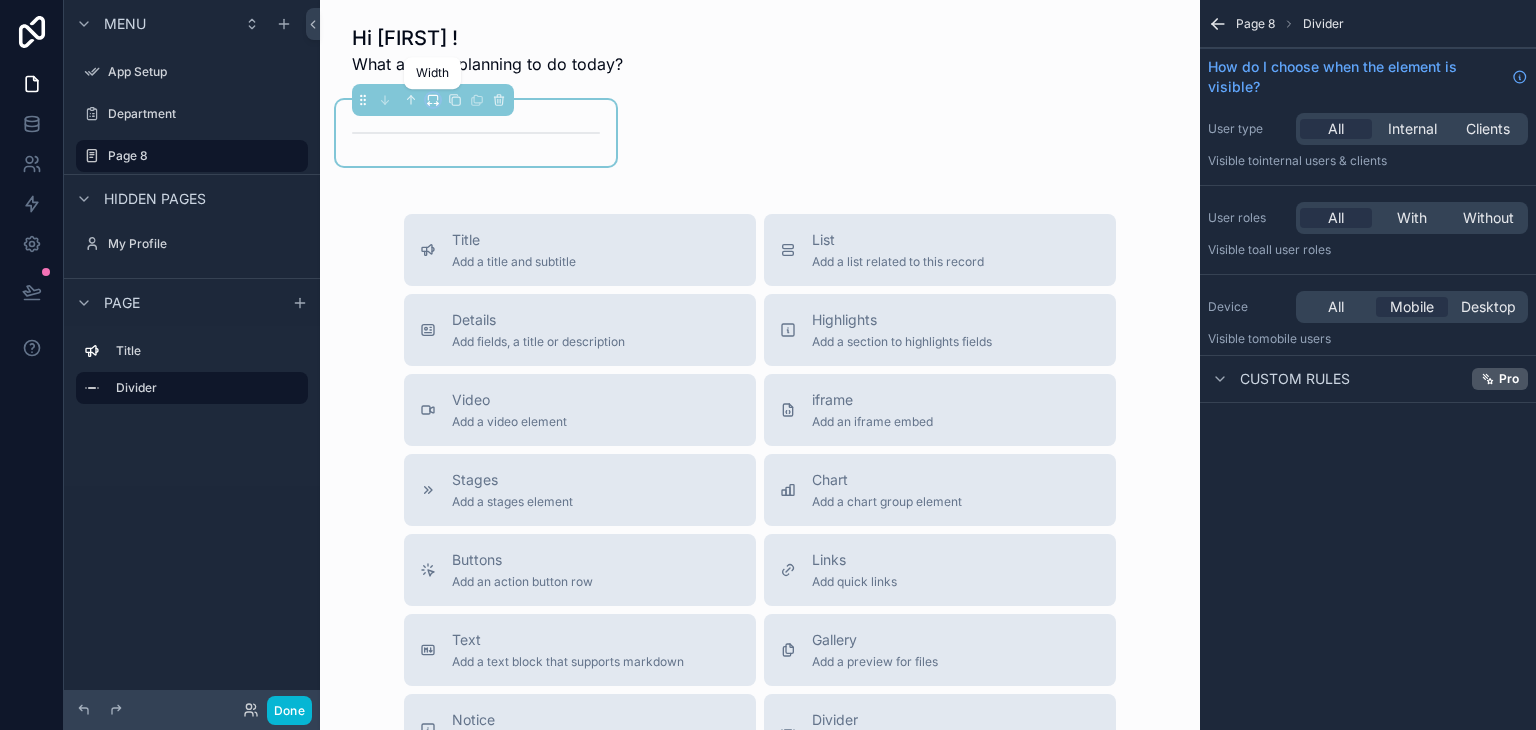 click 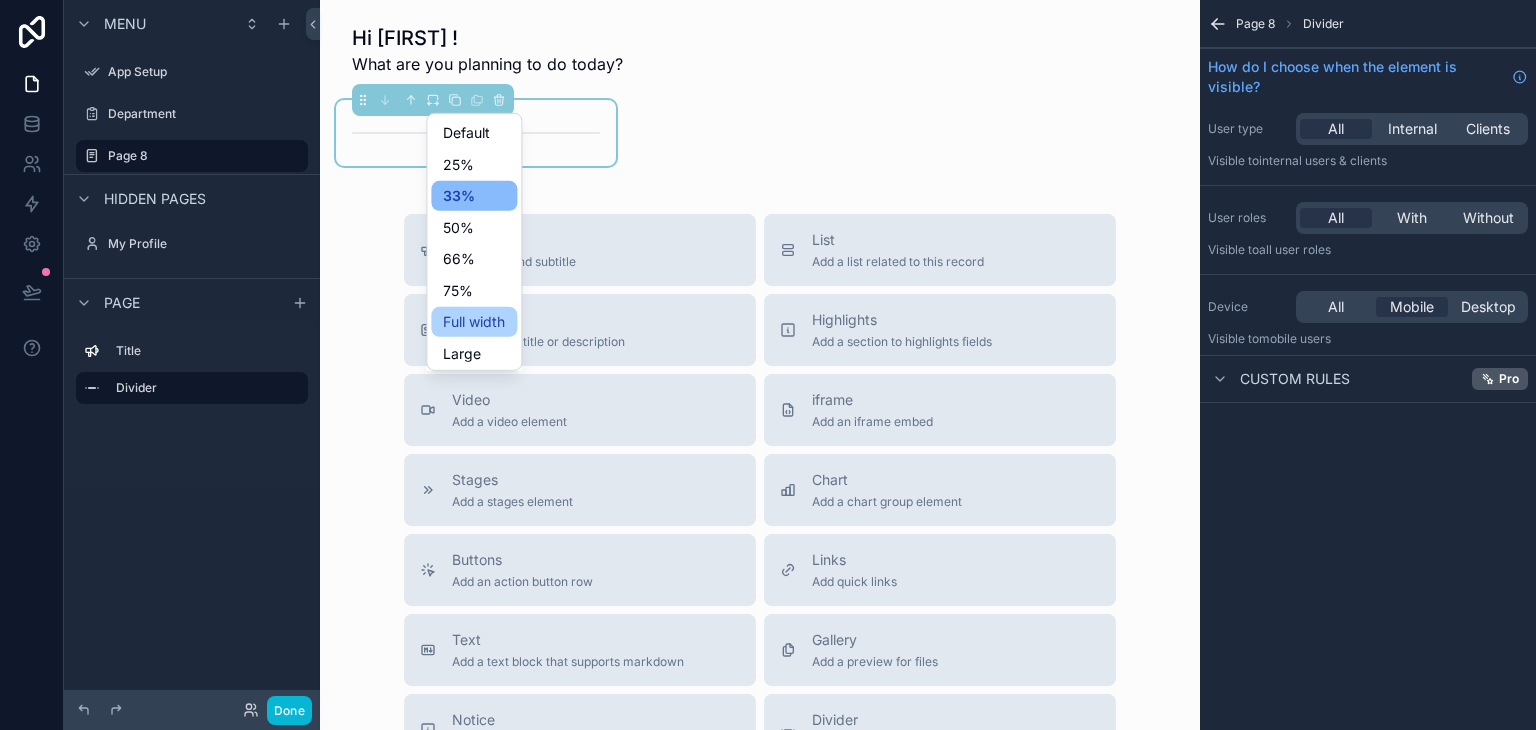 click on "Full width" at bounding box center (474, 322) 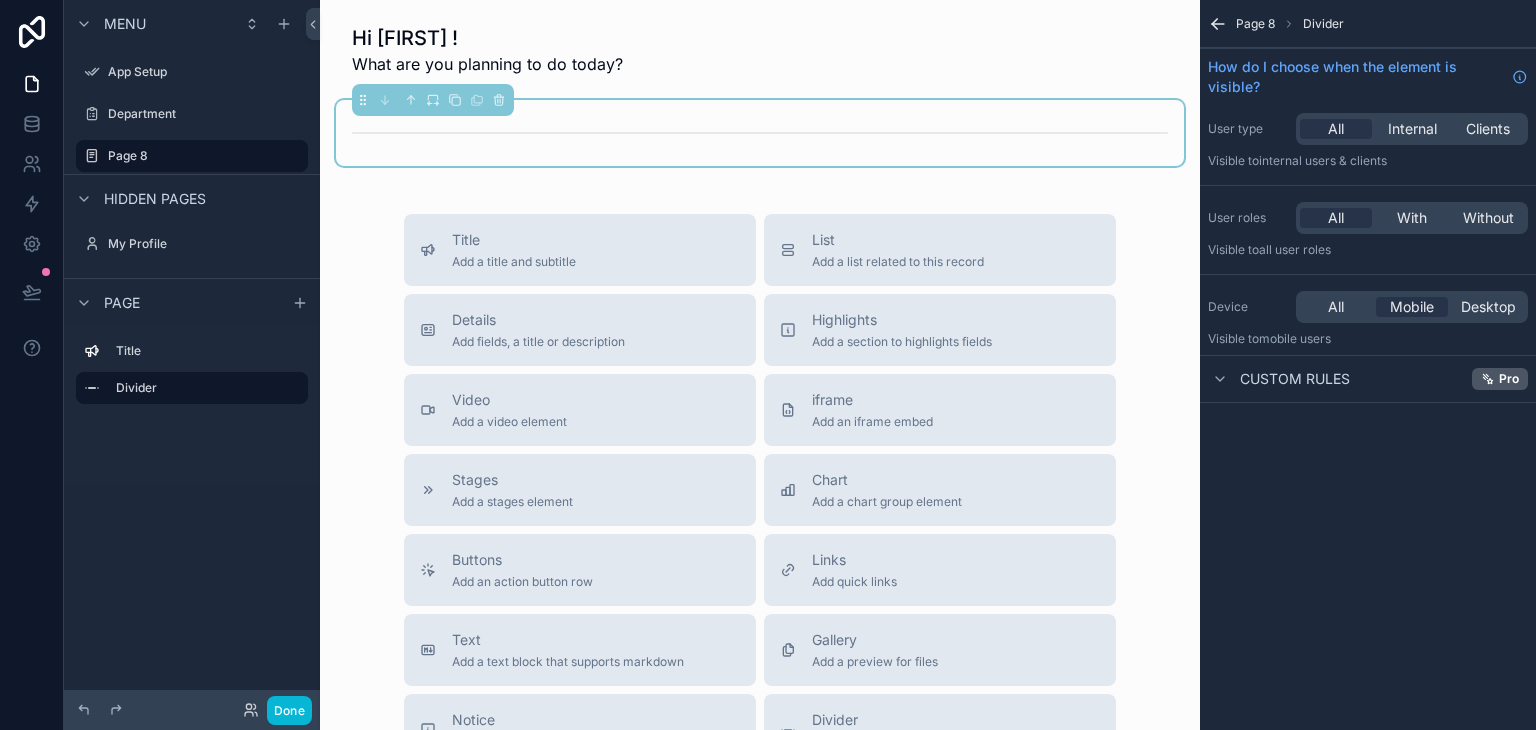 click on "Custom rules Pro" at bounding box center (1368, 379) 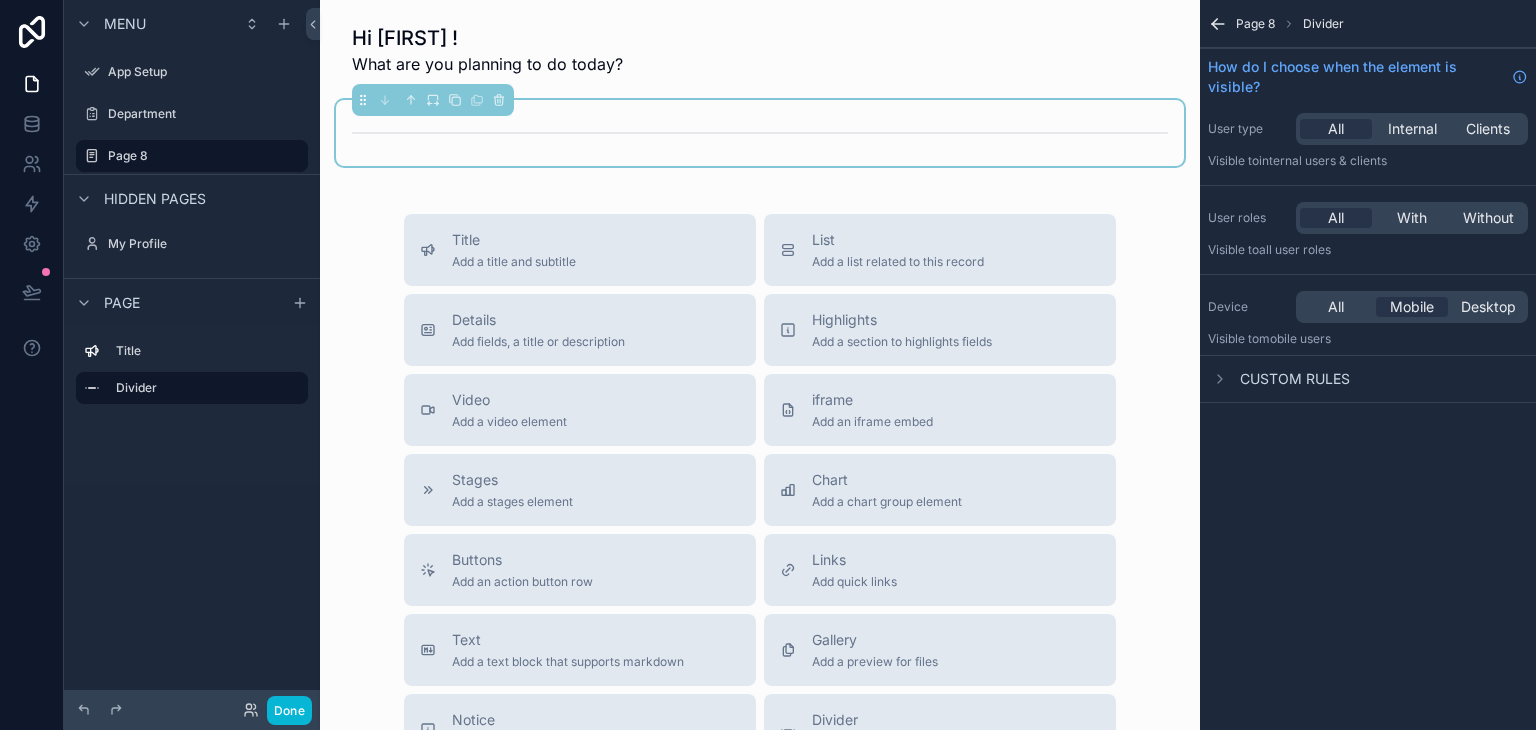 click on "Custom rules" at bounding box center (1295, 379) 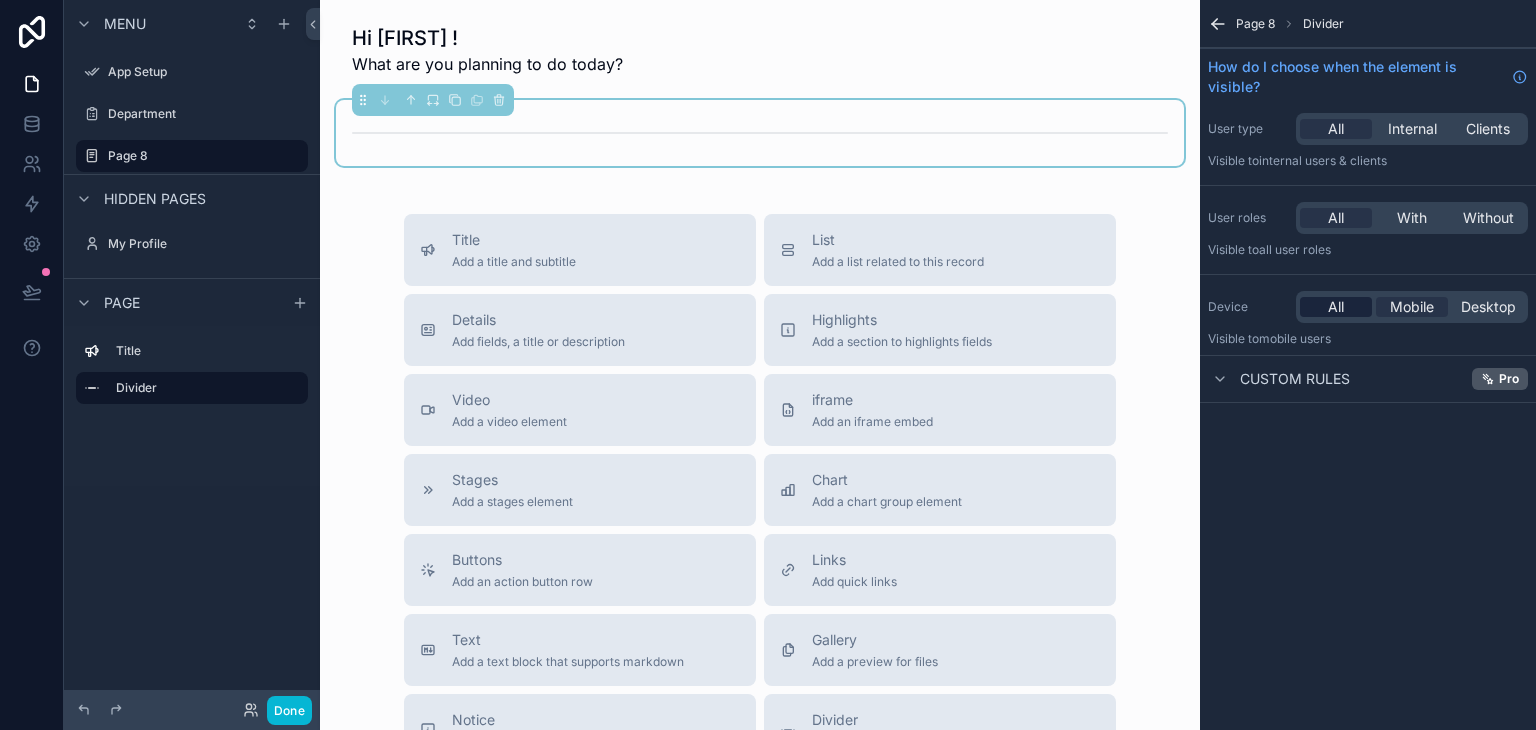 click on "All" at bounding box center (1336, 307) 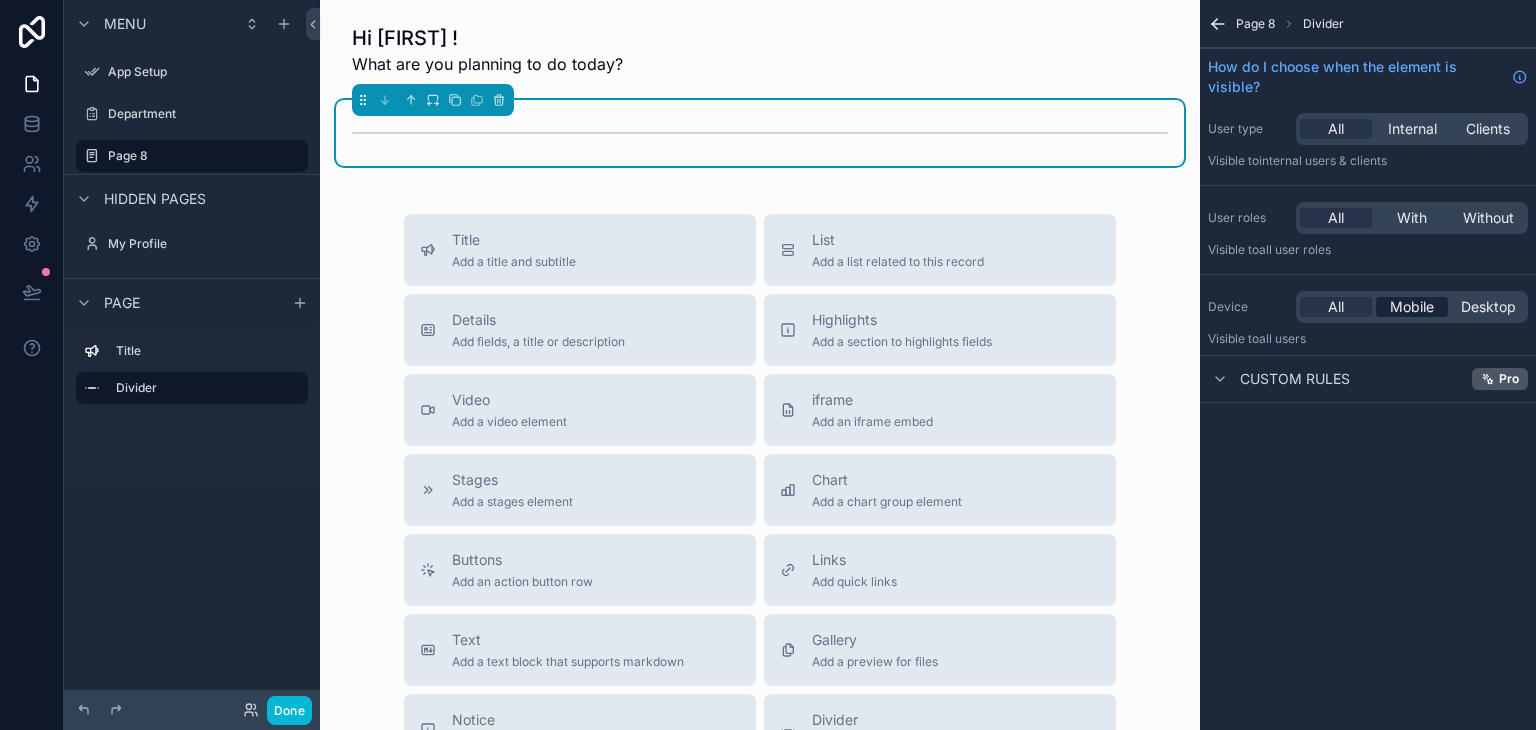 click on "Mobile" at bounding box center (1412, 307) 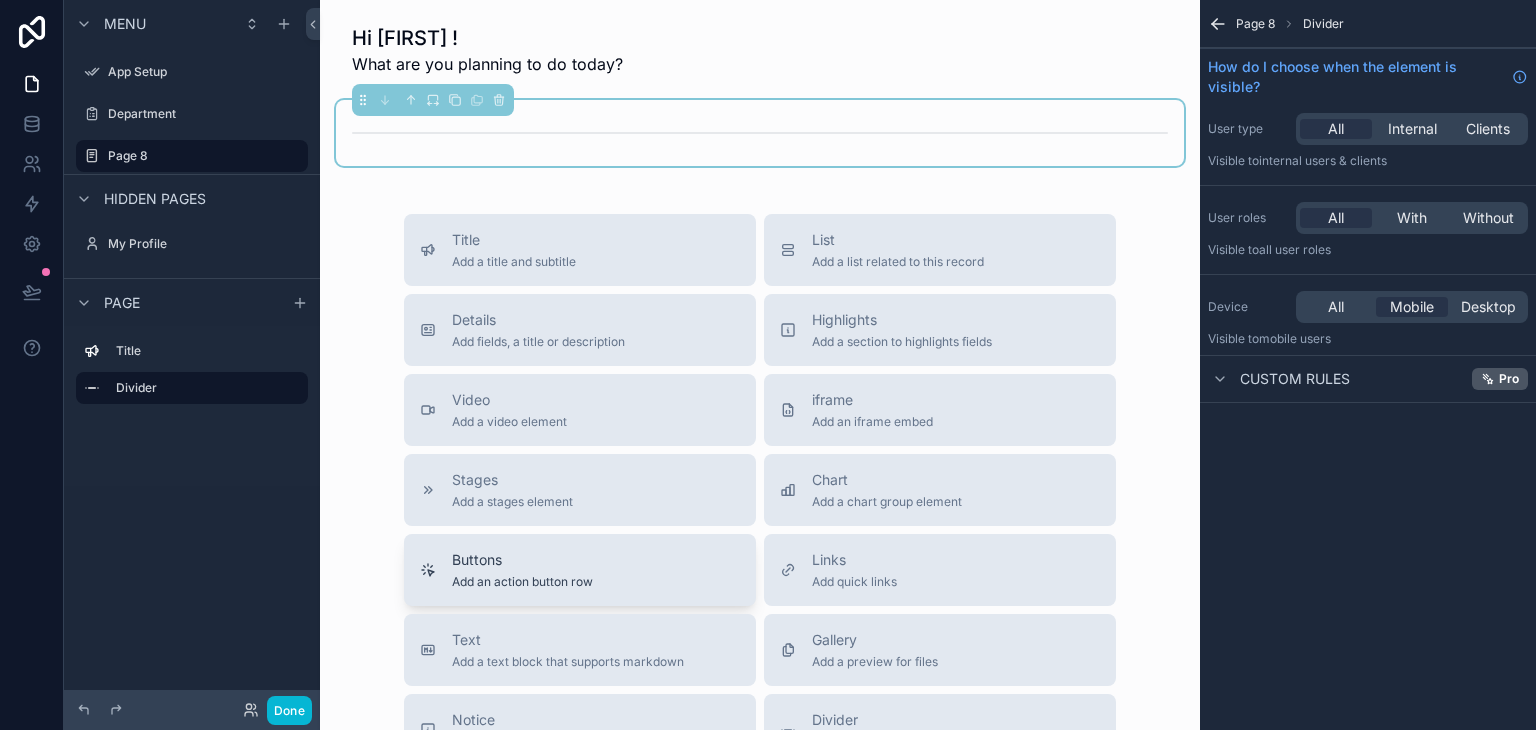 click on "Add an action button row" at bounding box center [522, 582] 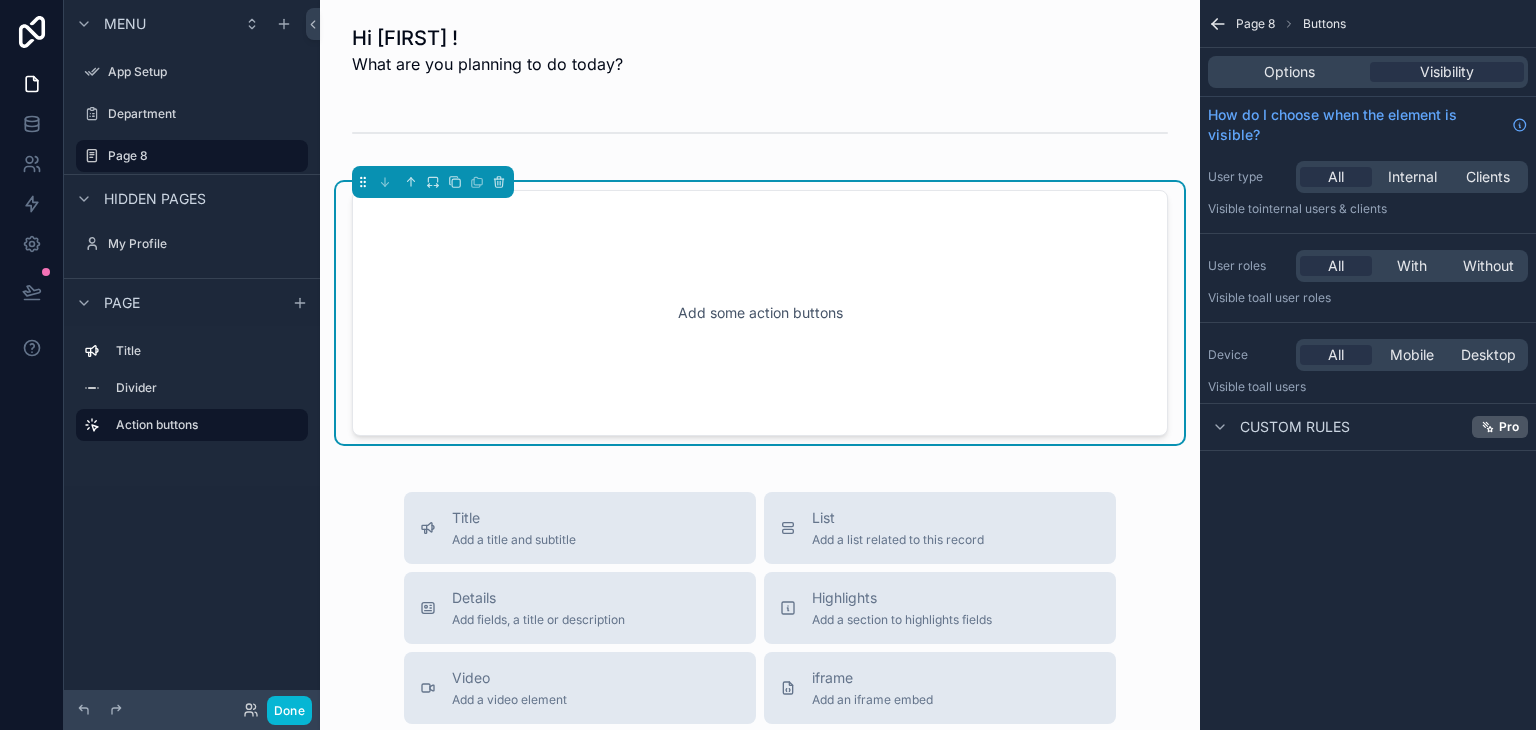 click on "Add some action buttons" at bounding box center (760, 313) 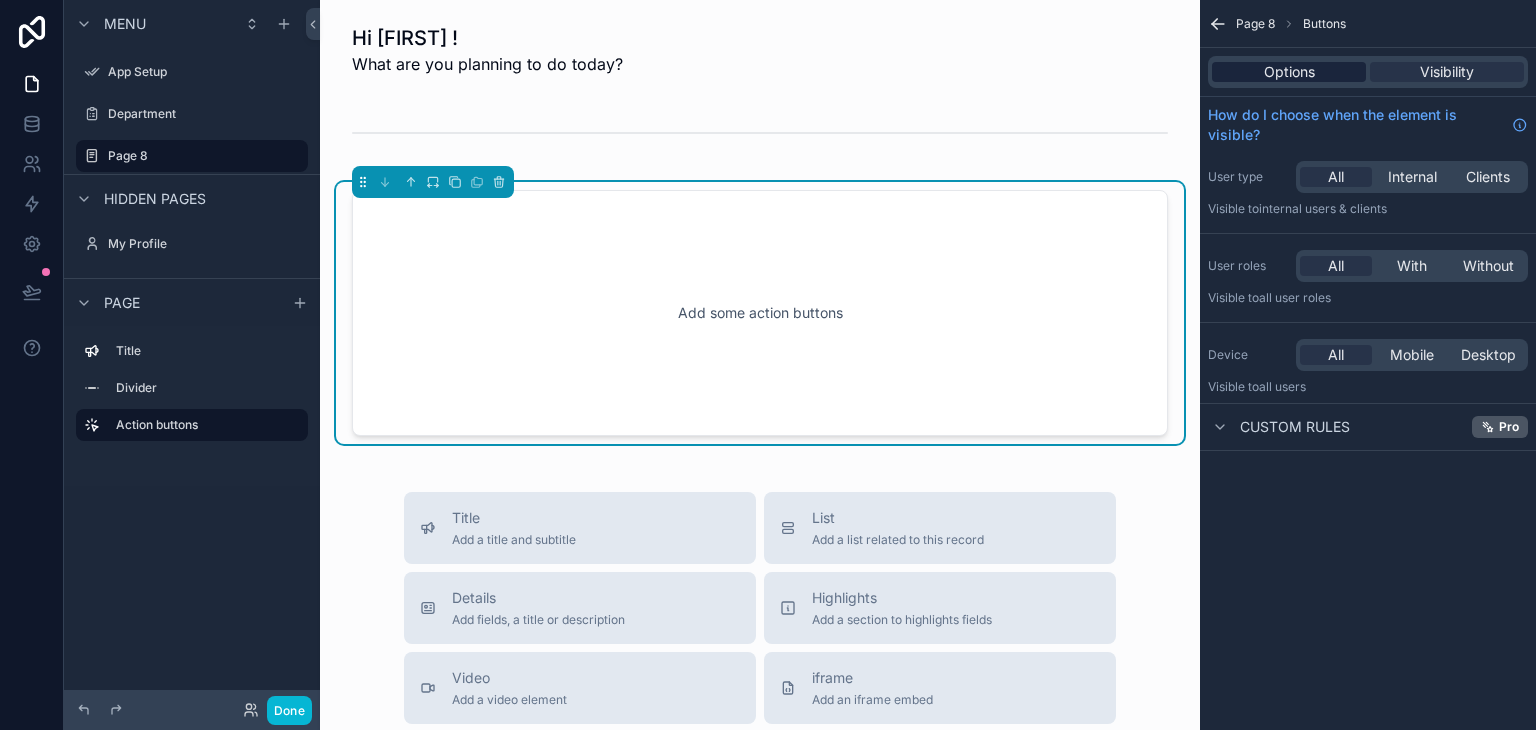 click on "Options" at bounding box center [1289, 72] 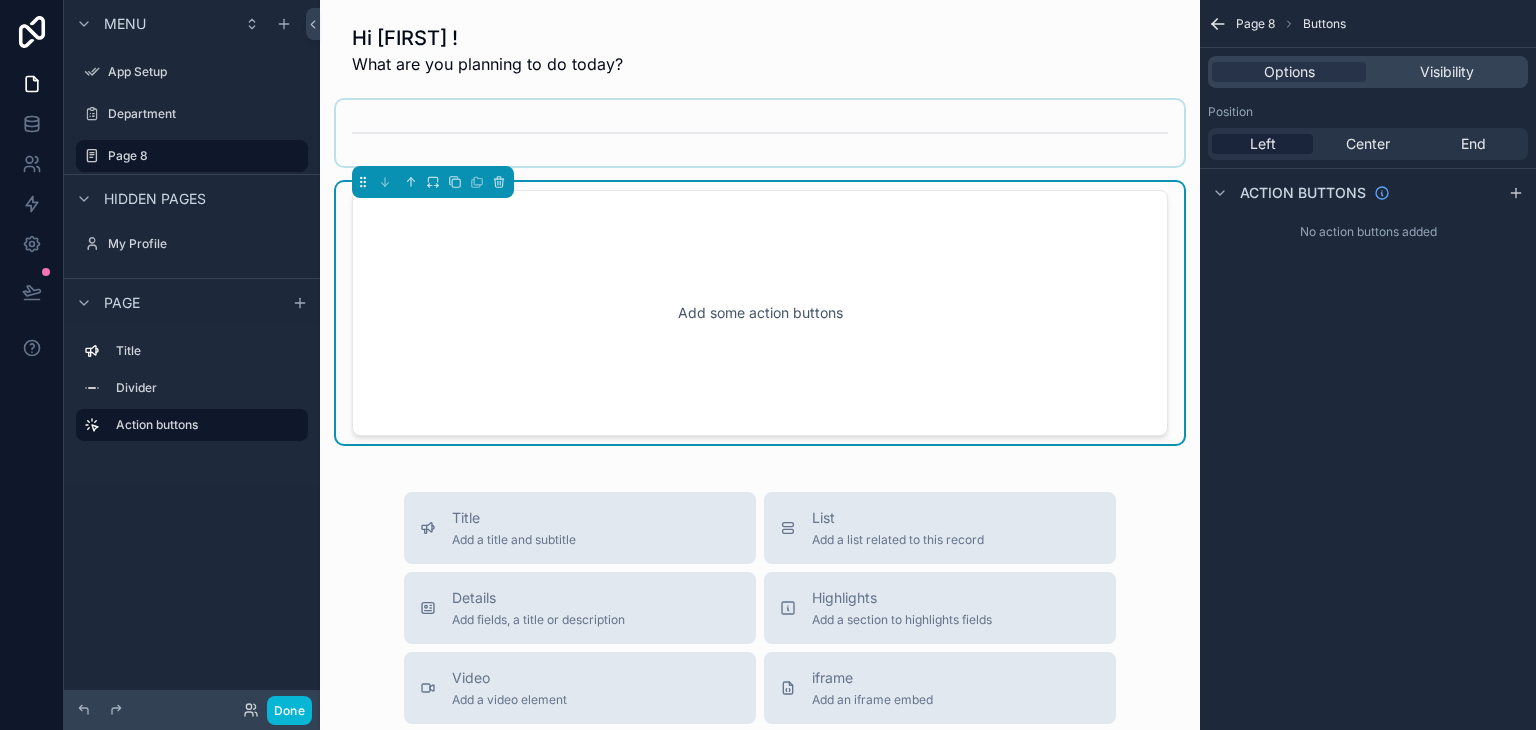 click at bounding box center (760, 133) 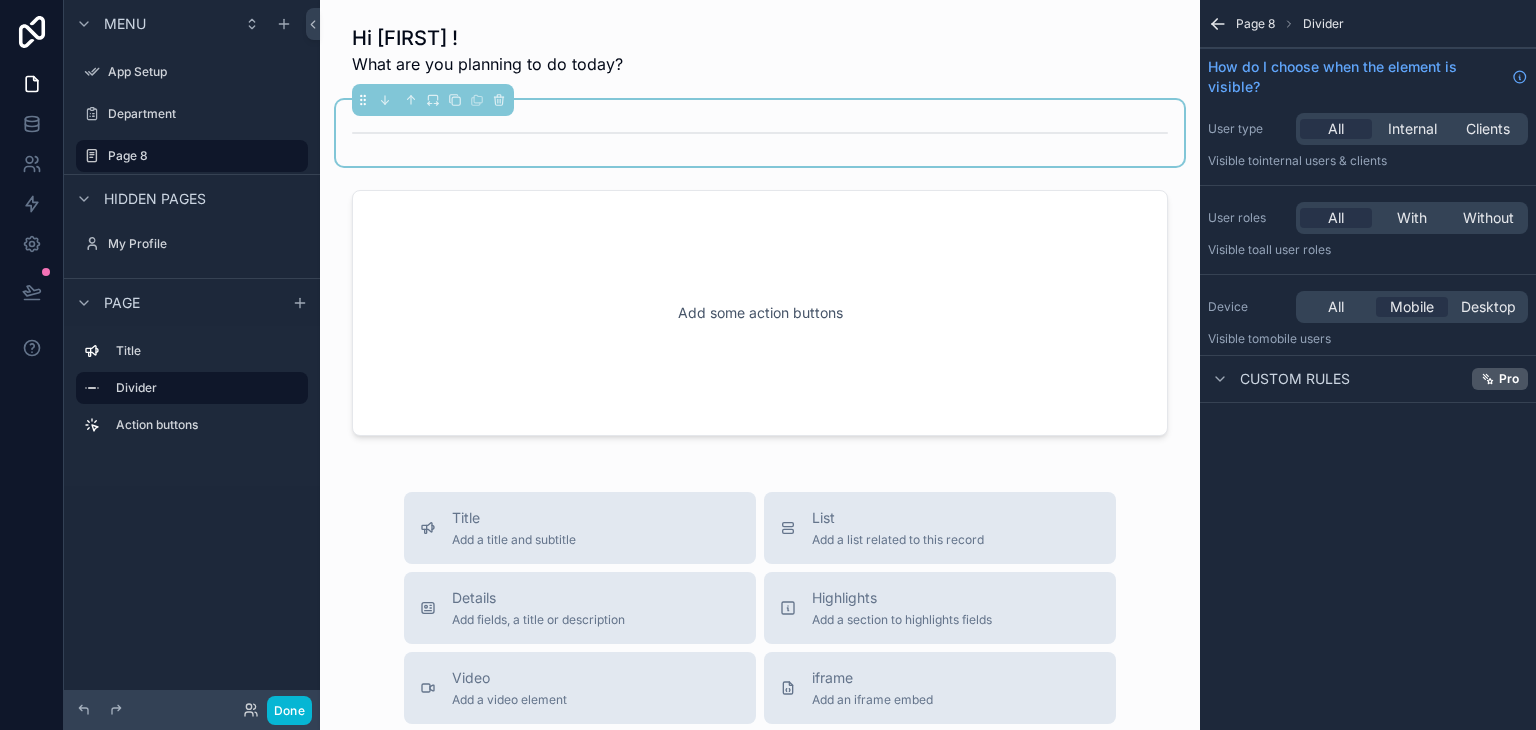 click on "Page 8" at bounding box center [1255, 24] 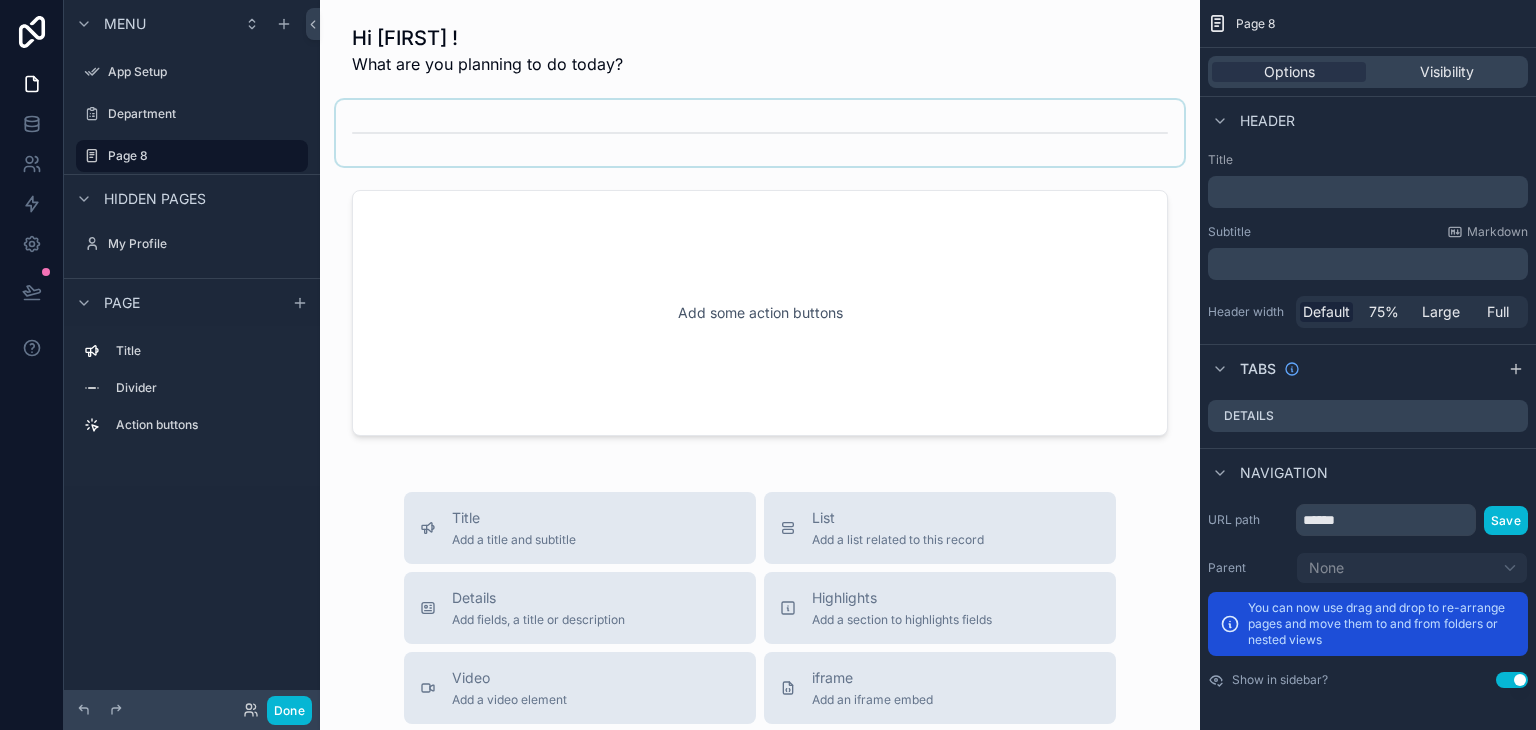 click at bounding box center (760, 133) 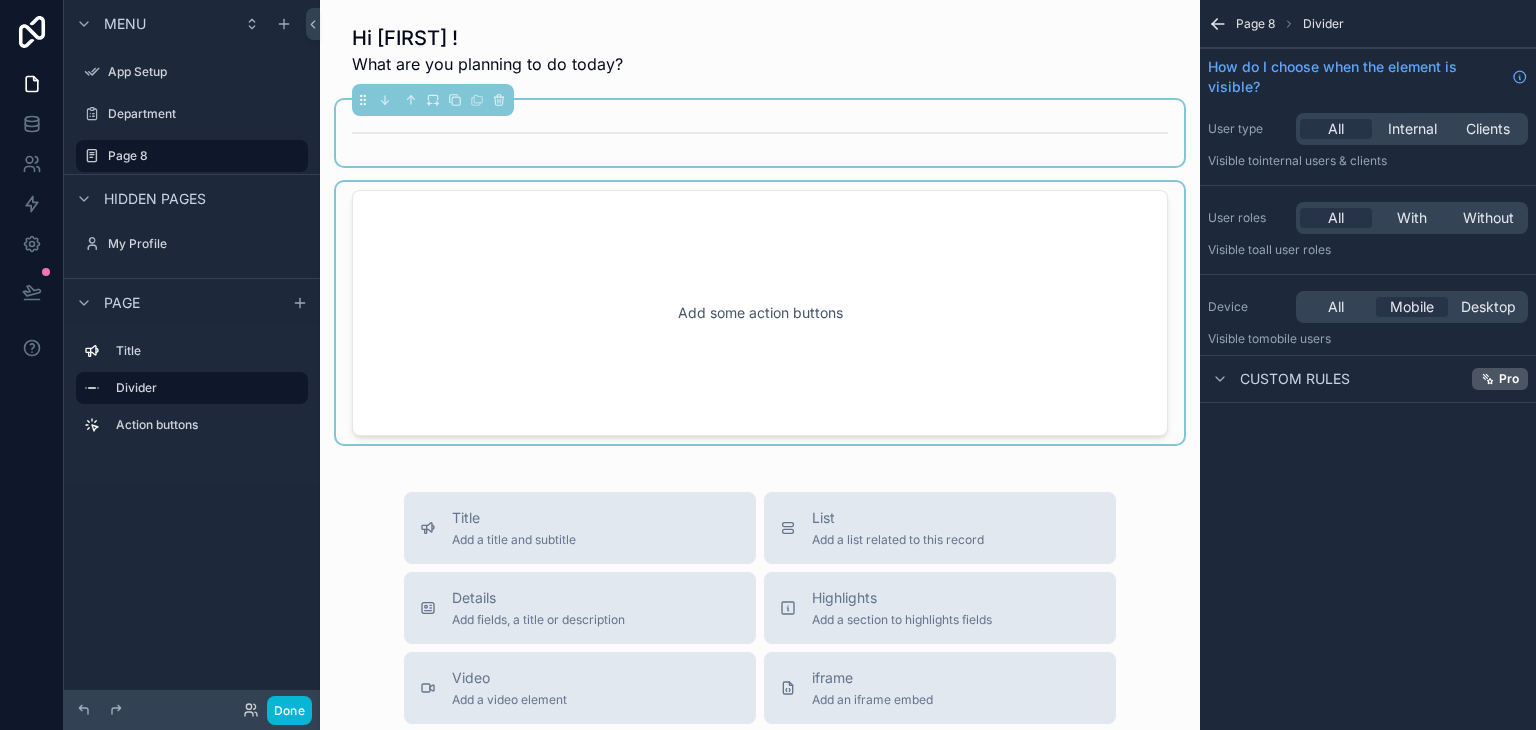 click at bounding box center (760, 313) 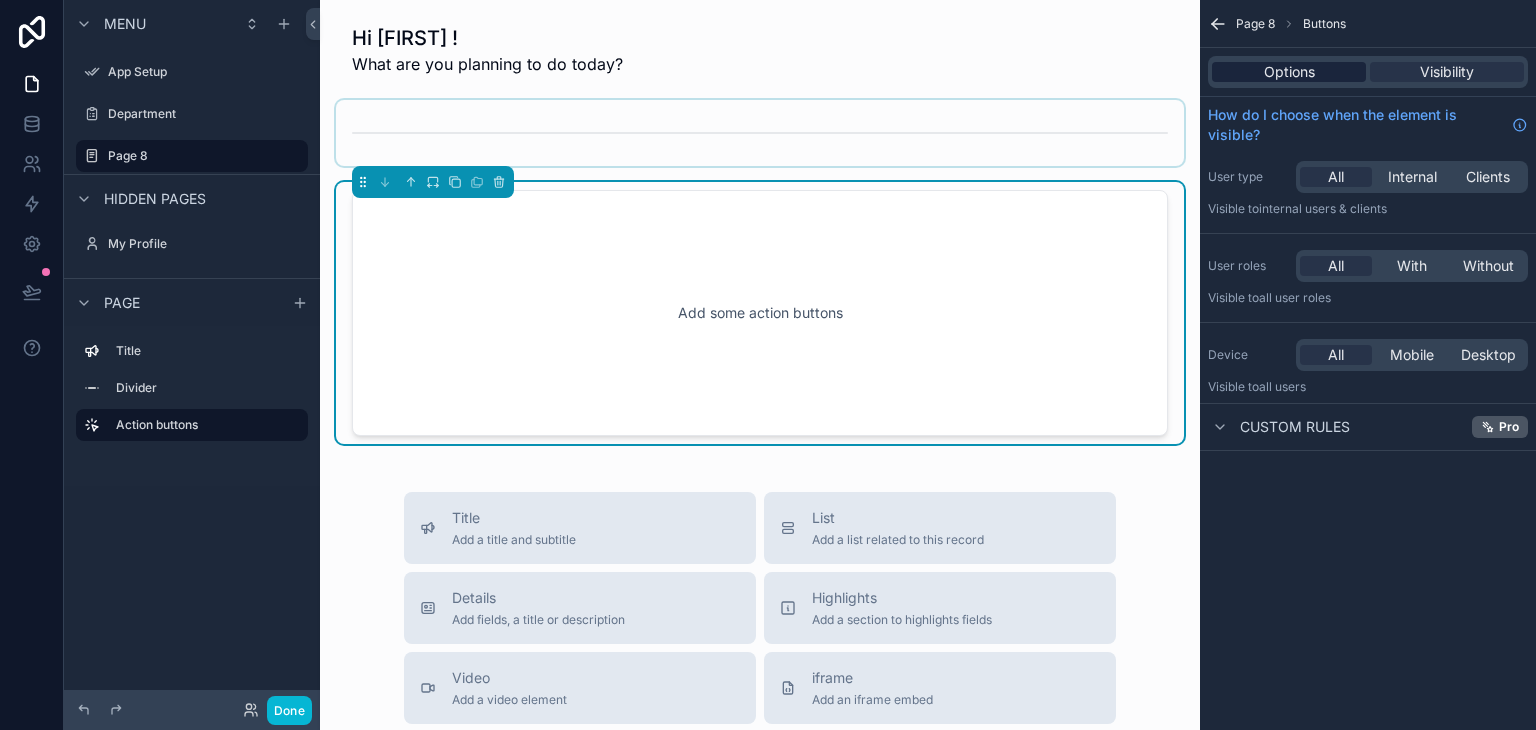 click on "Options" at bounding box center [1289, 72] 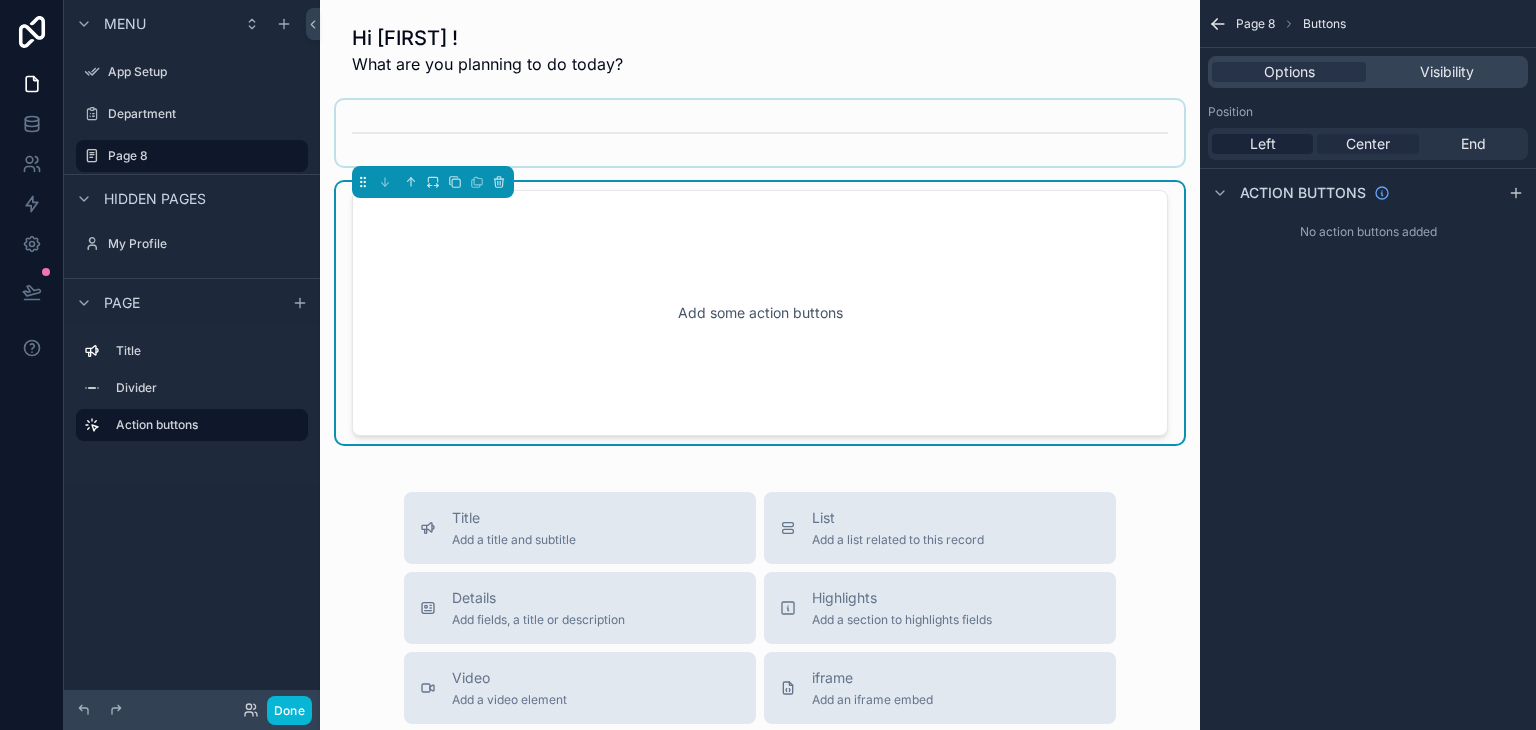 click on "Center" at bounding box center [1368, 144] 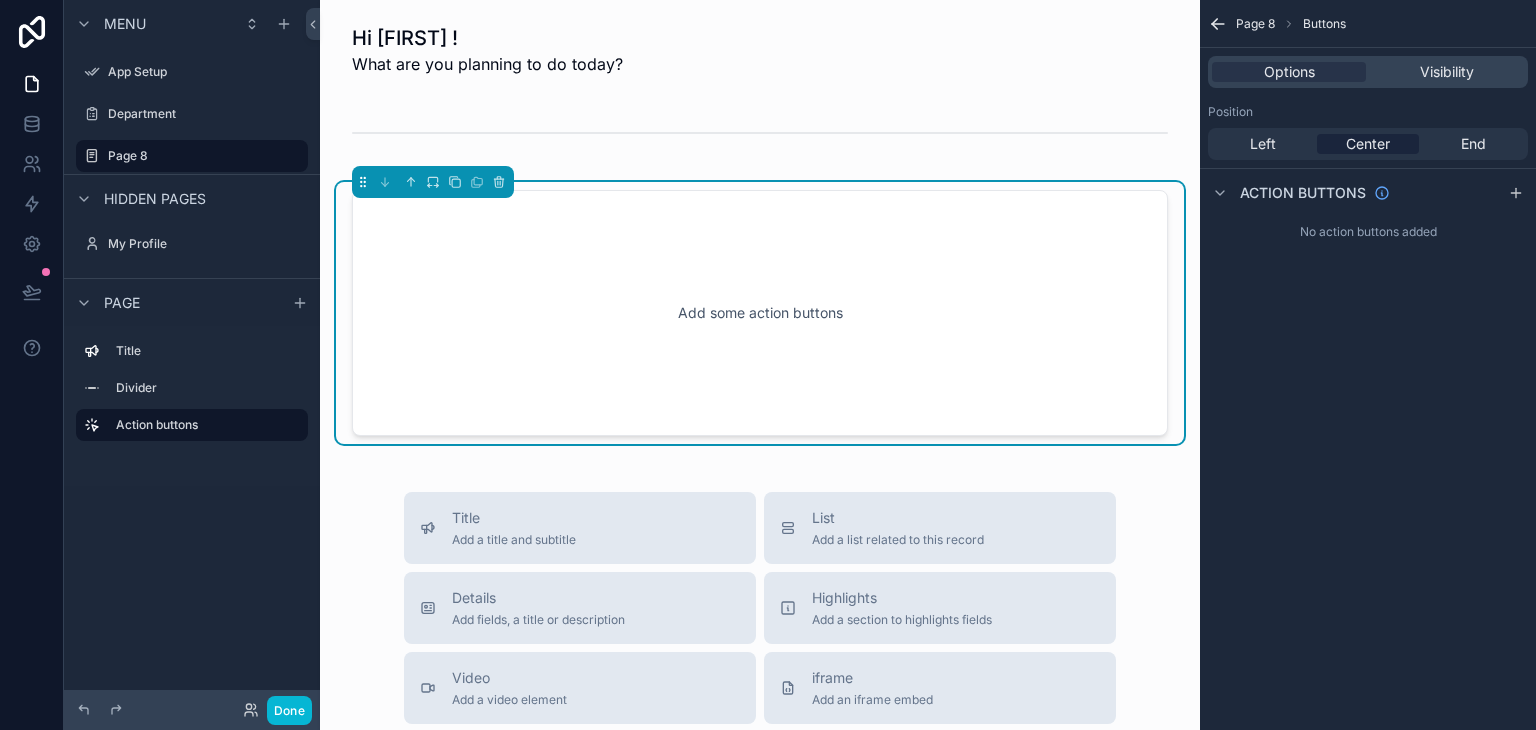 click on "Action buttons" at bounding box center (1368, 192) 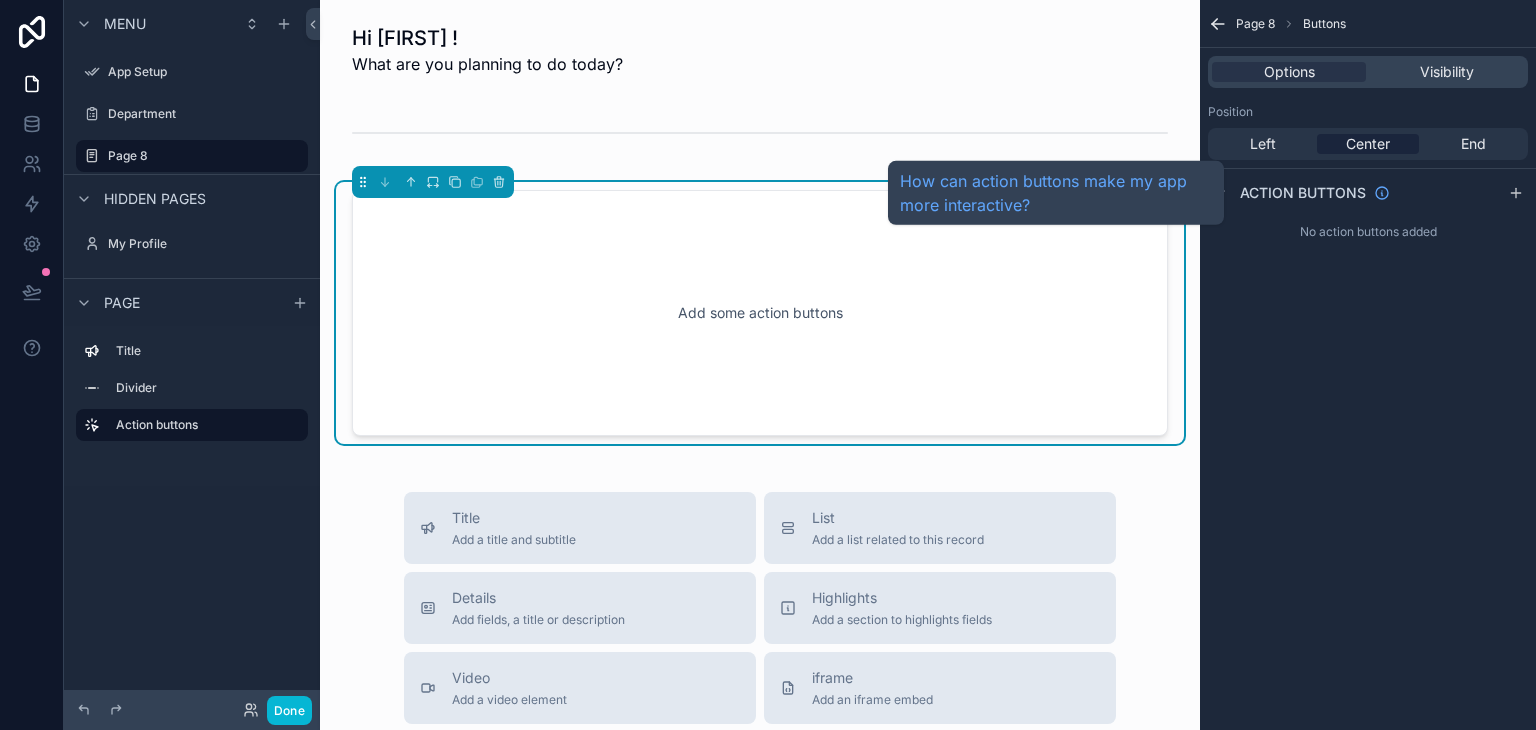 click on "Action buttons" at bounding box center (1303, 193) 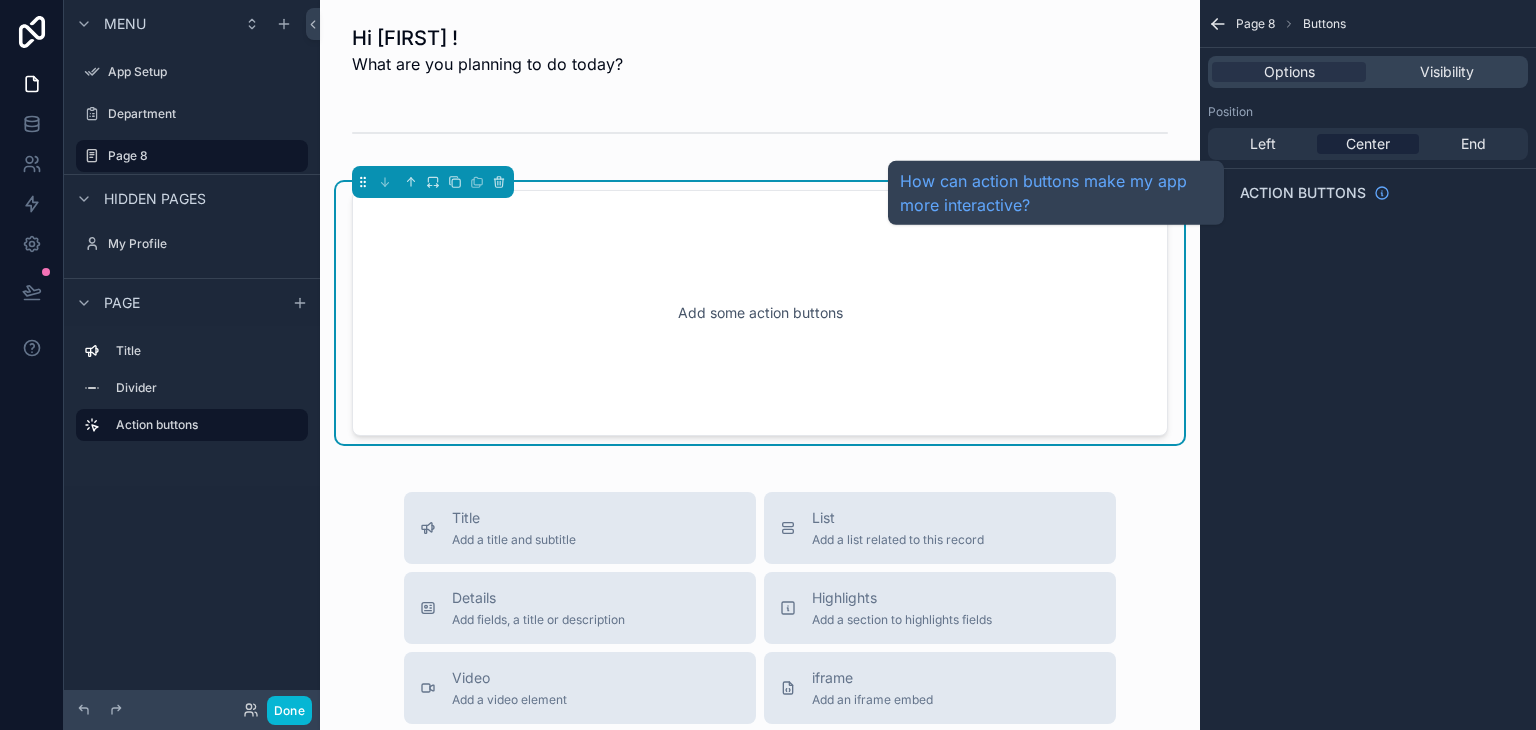 click on "Action buttons" at bounding box center (1303, 193) 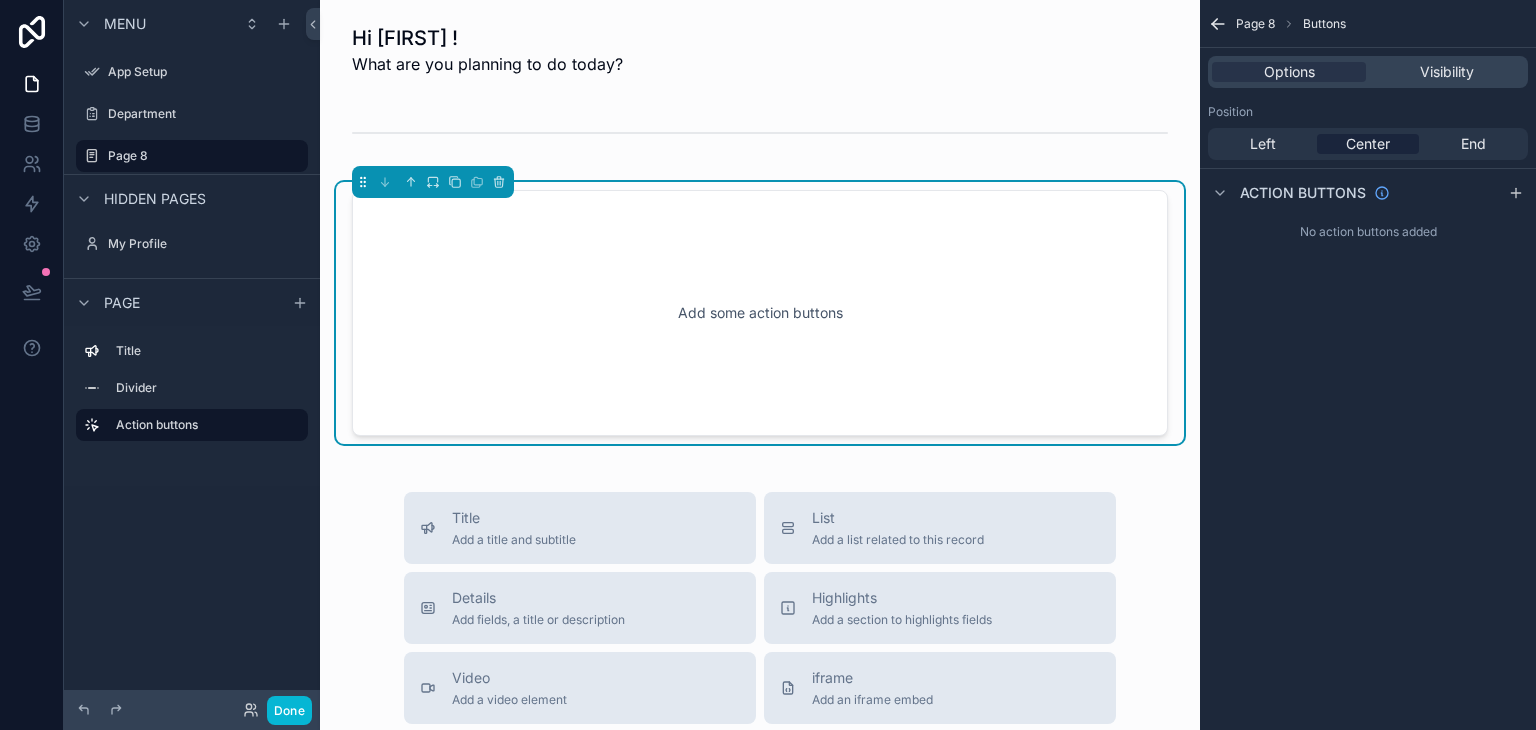 click on "No action buttons added" at bounding box center (1368, 232) 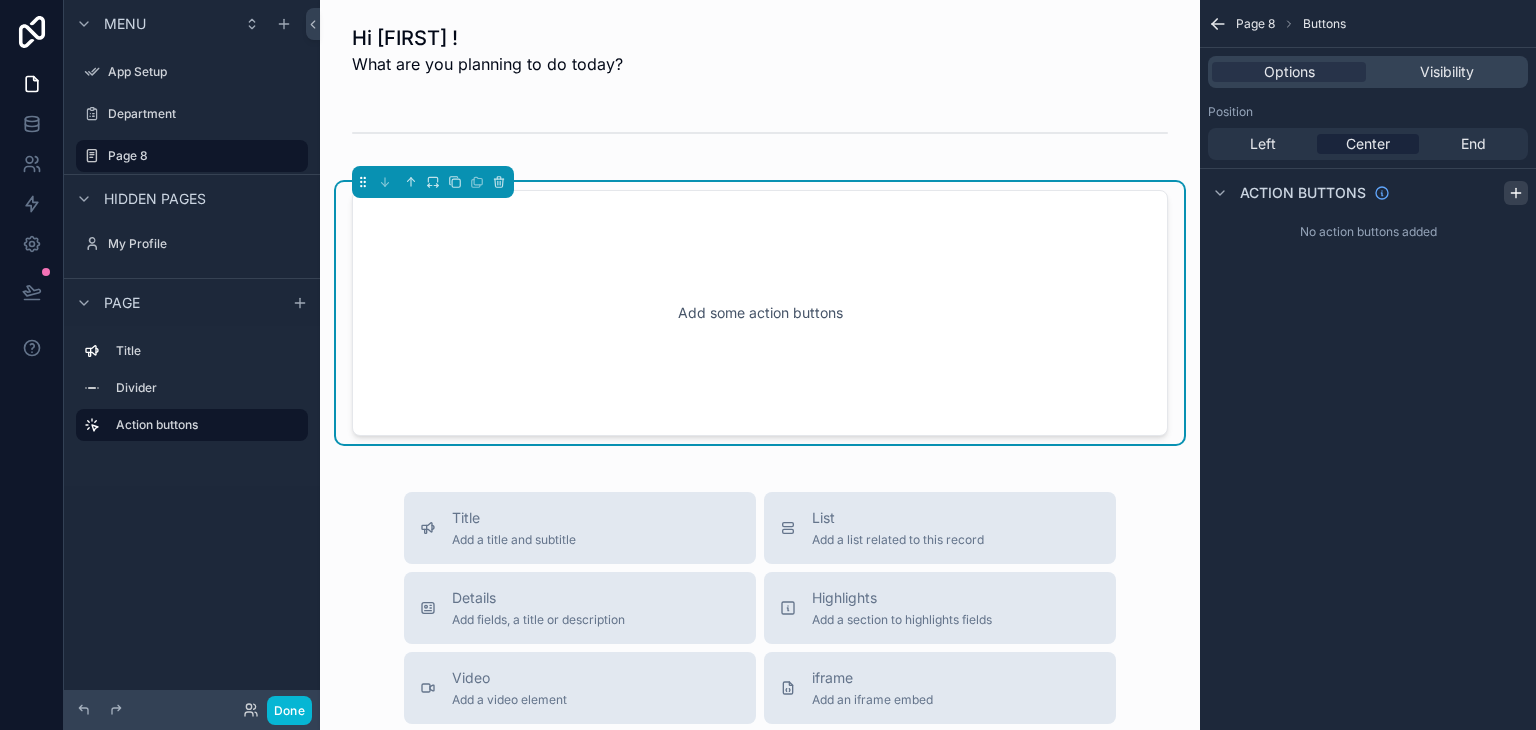 click 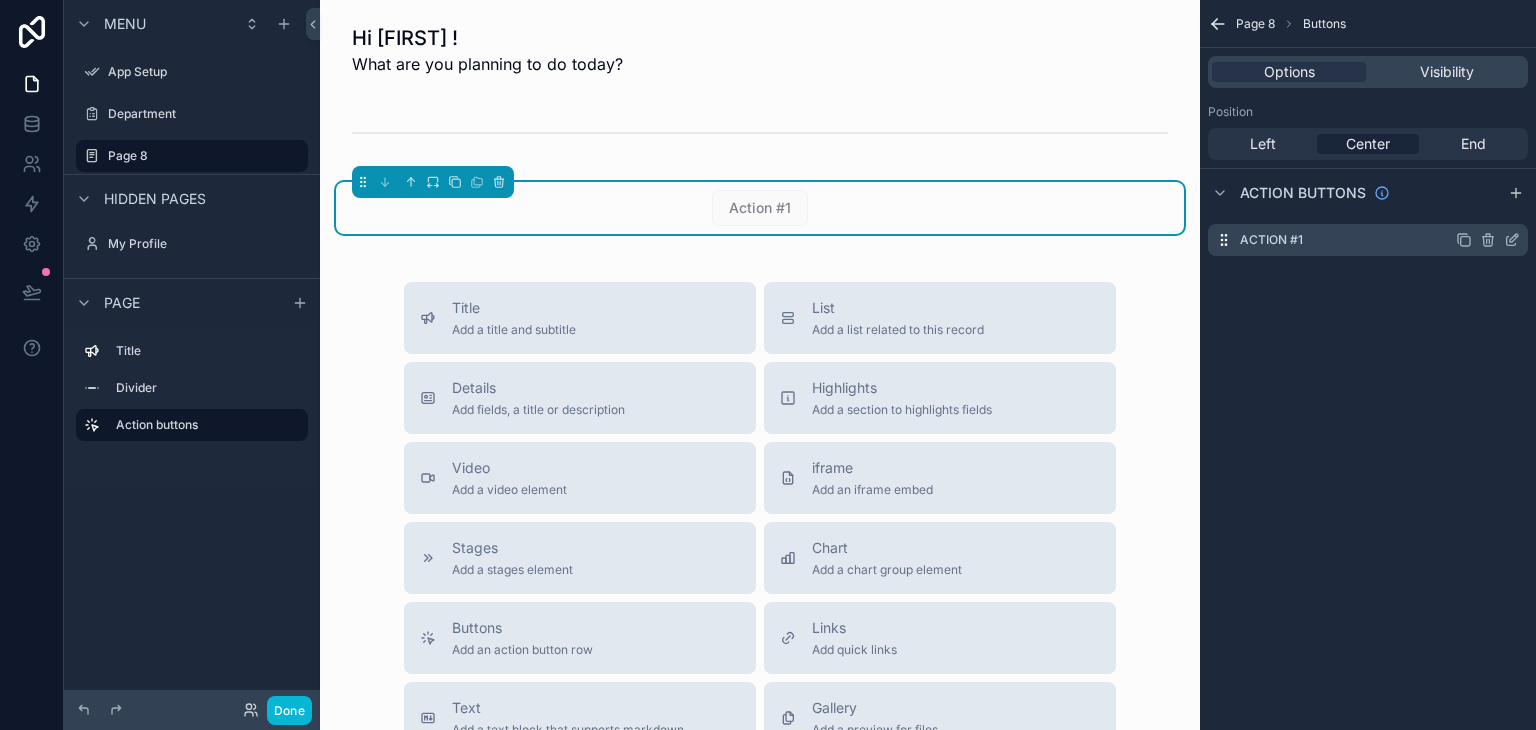 click on "Action #1" at bounding box center (1368, 240) 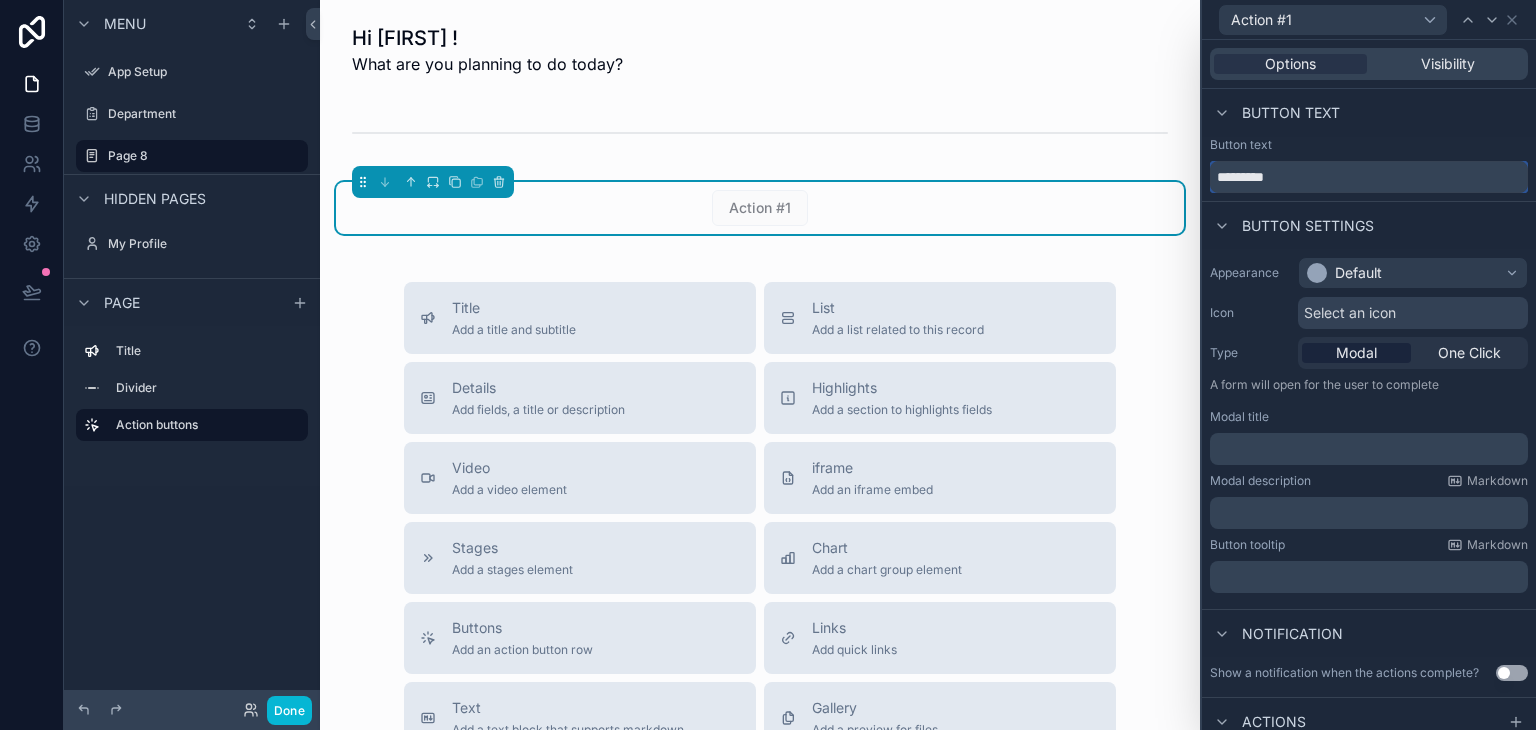 drag, startPoint x: 1388, startPoint y: 184, endPoint x: 1191, endPoint y: 171, distance: 197.42847 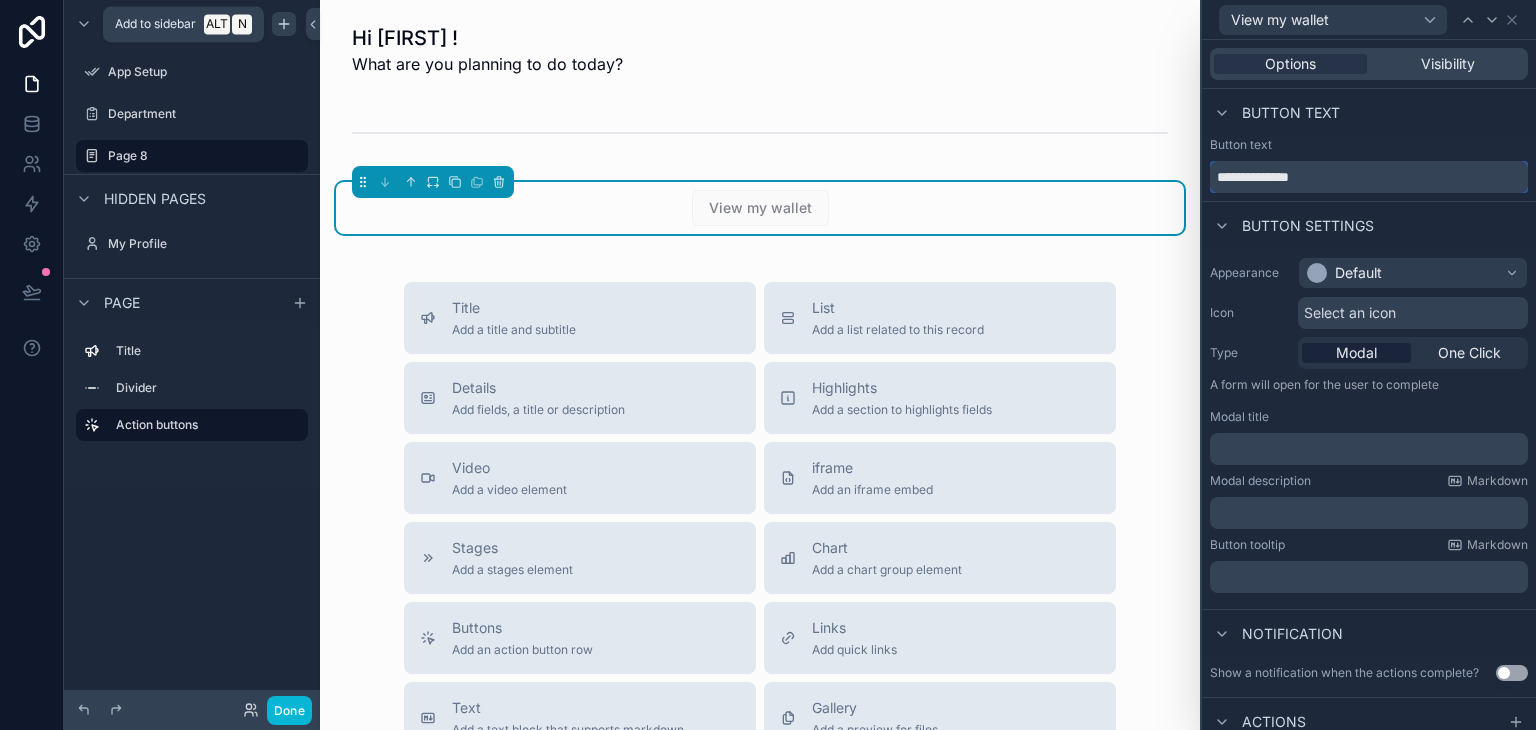type on "**********" 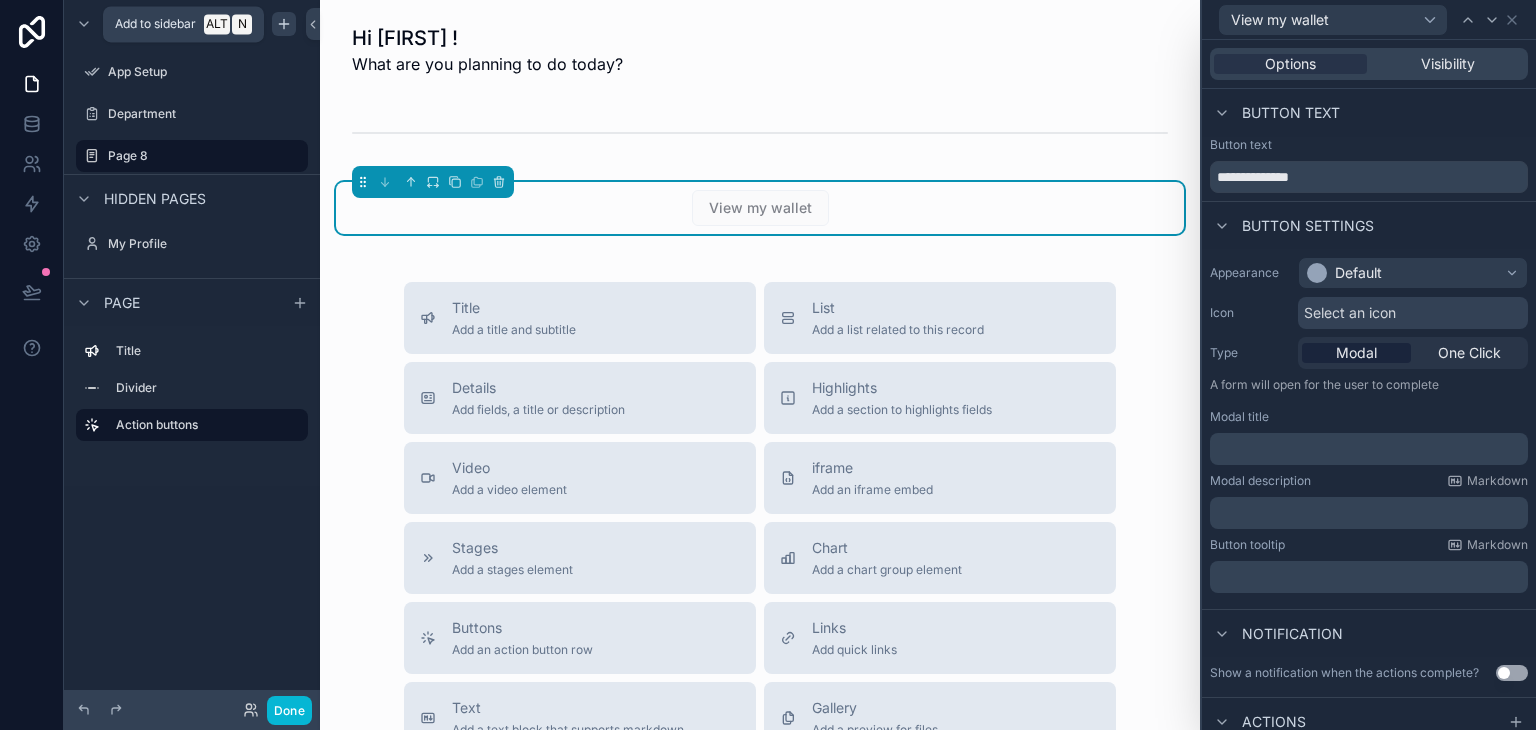 click 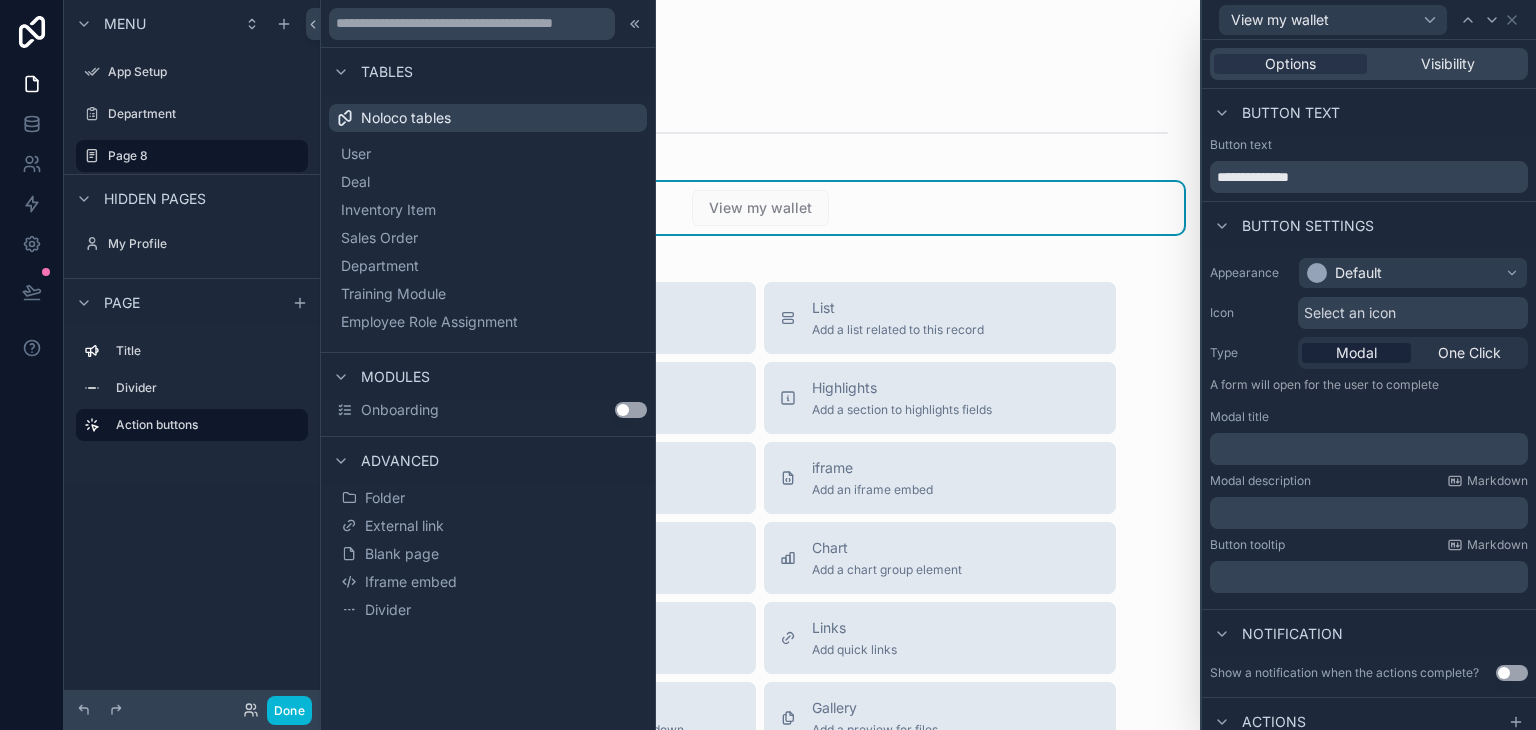 click on "Hi [FIRST] ! What are you planning to do today? View my wallet Title Add a title and subtitle List Add a list related to this record Details Add fields, a title or description Highlights Add a section to highlights fields Video Add a video element iframe Add an iframe embed Stages Add a stages element Chart Add a chart group element Buttons Add an action button row Links Add quick links Text Add a text block that supports markdown Gallery Add a preview for files Notice Add a notice element Divider Add a divider Comments Record comments section Image Add an image element Container Add a container to group multiple sections together" at bounding box center [760, 577] 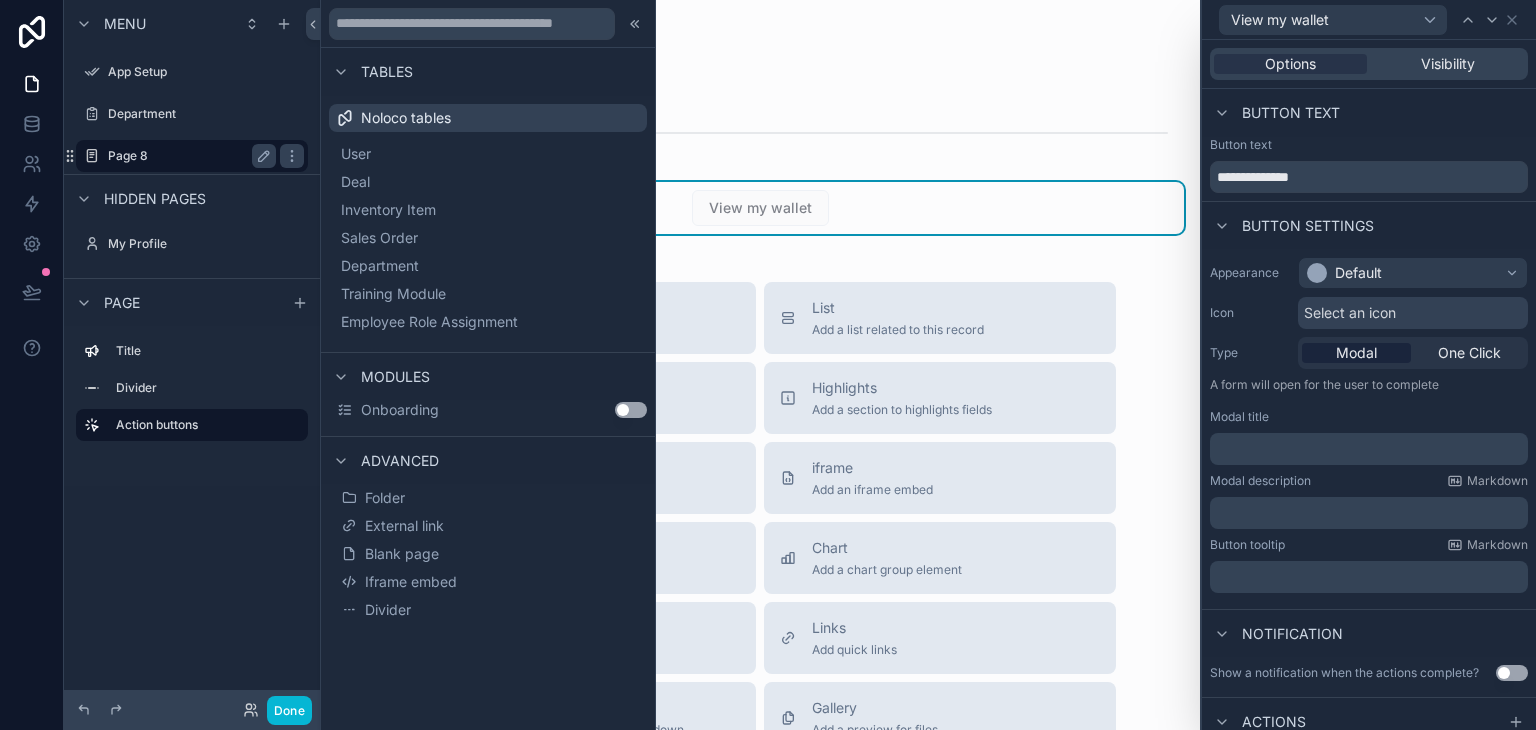 click on "Page 8" at bounding box center [188, 156] 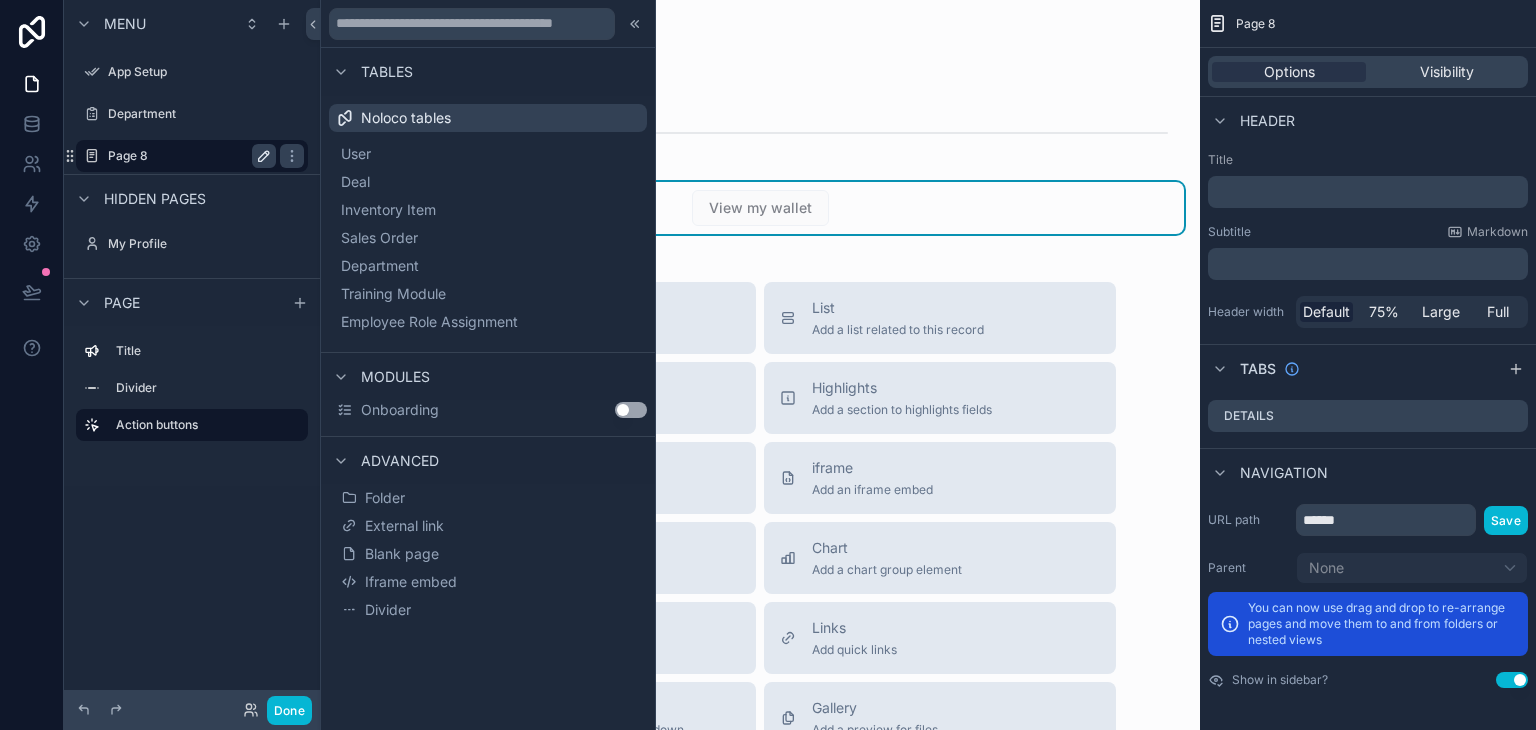 click 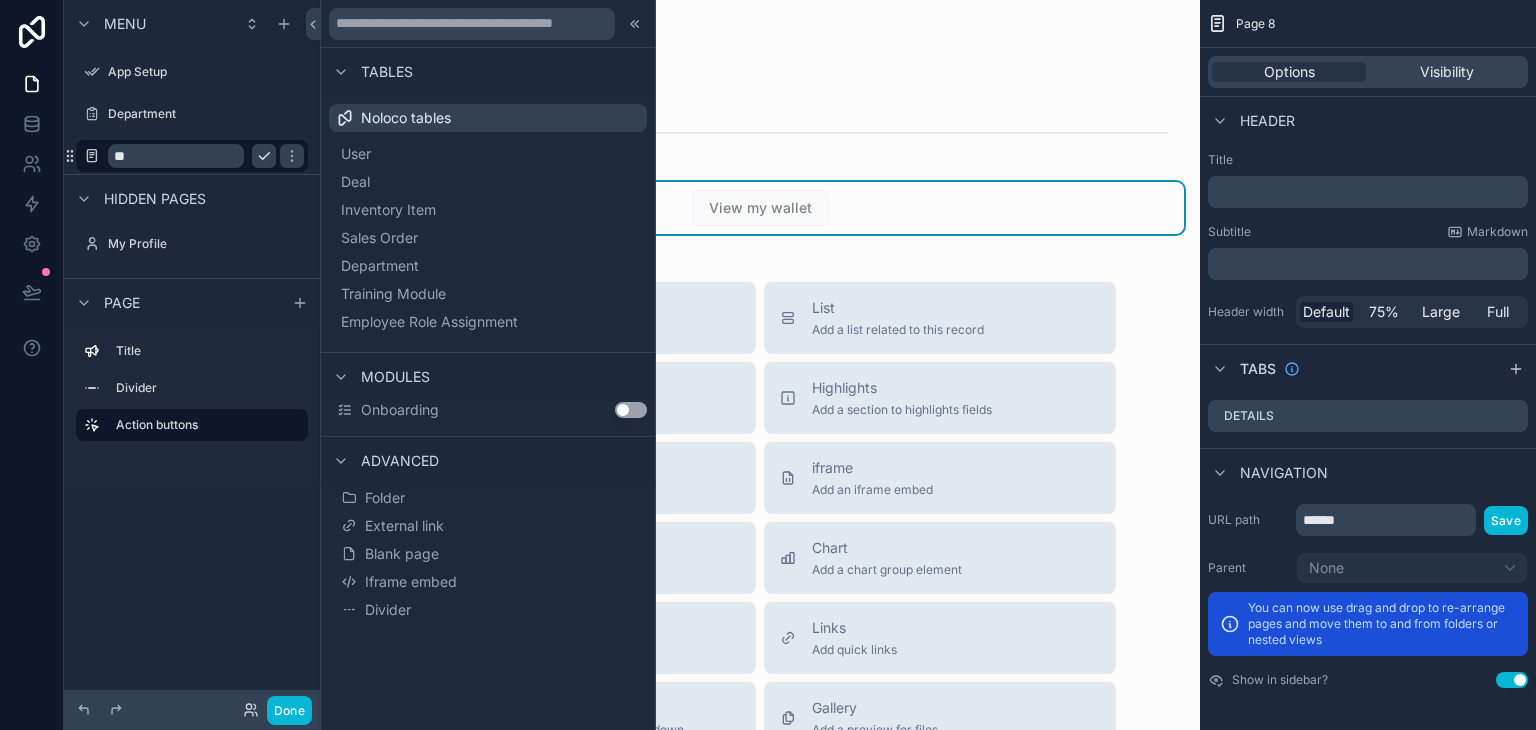 type on "*" 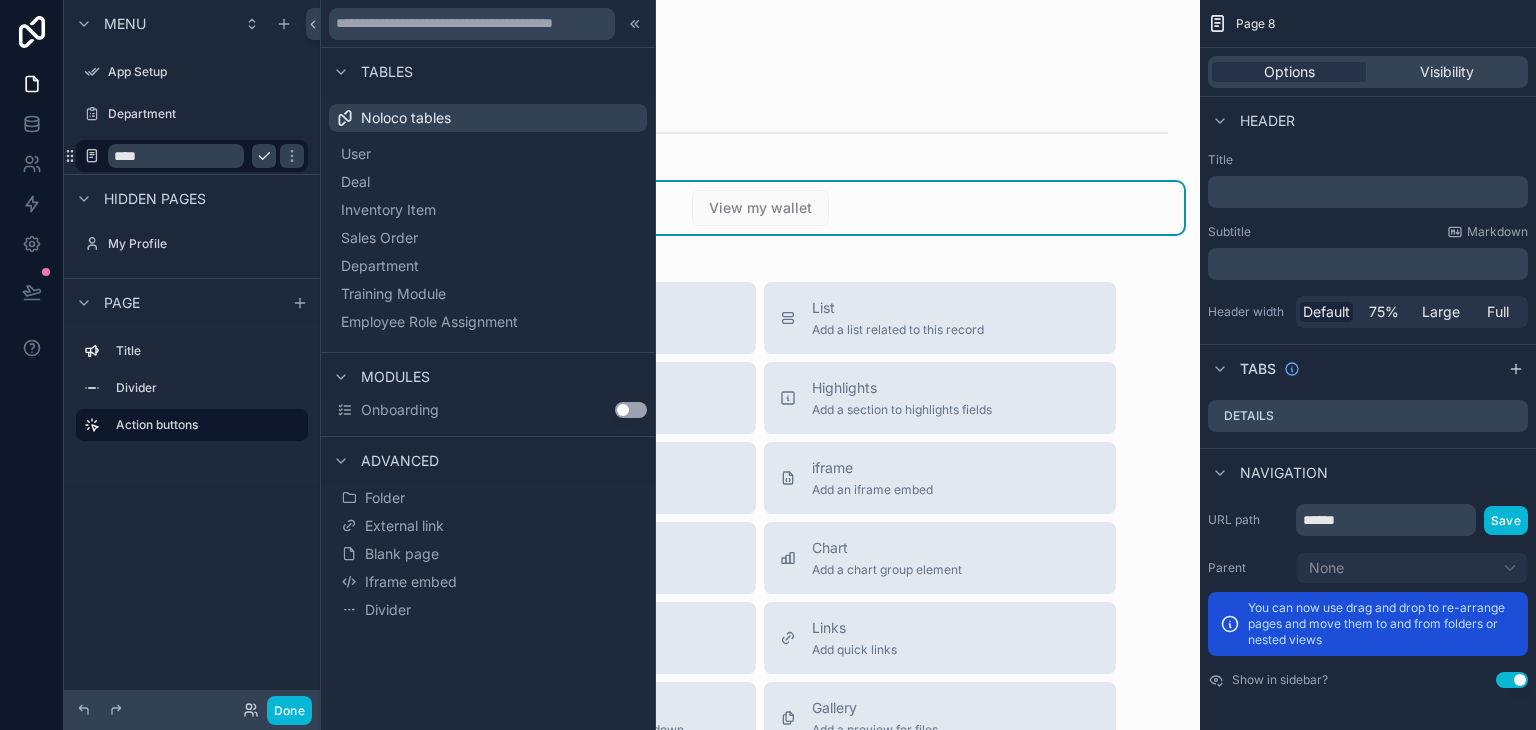type on "****" 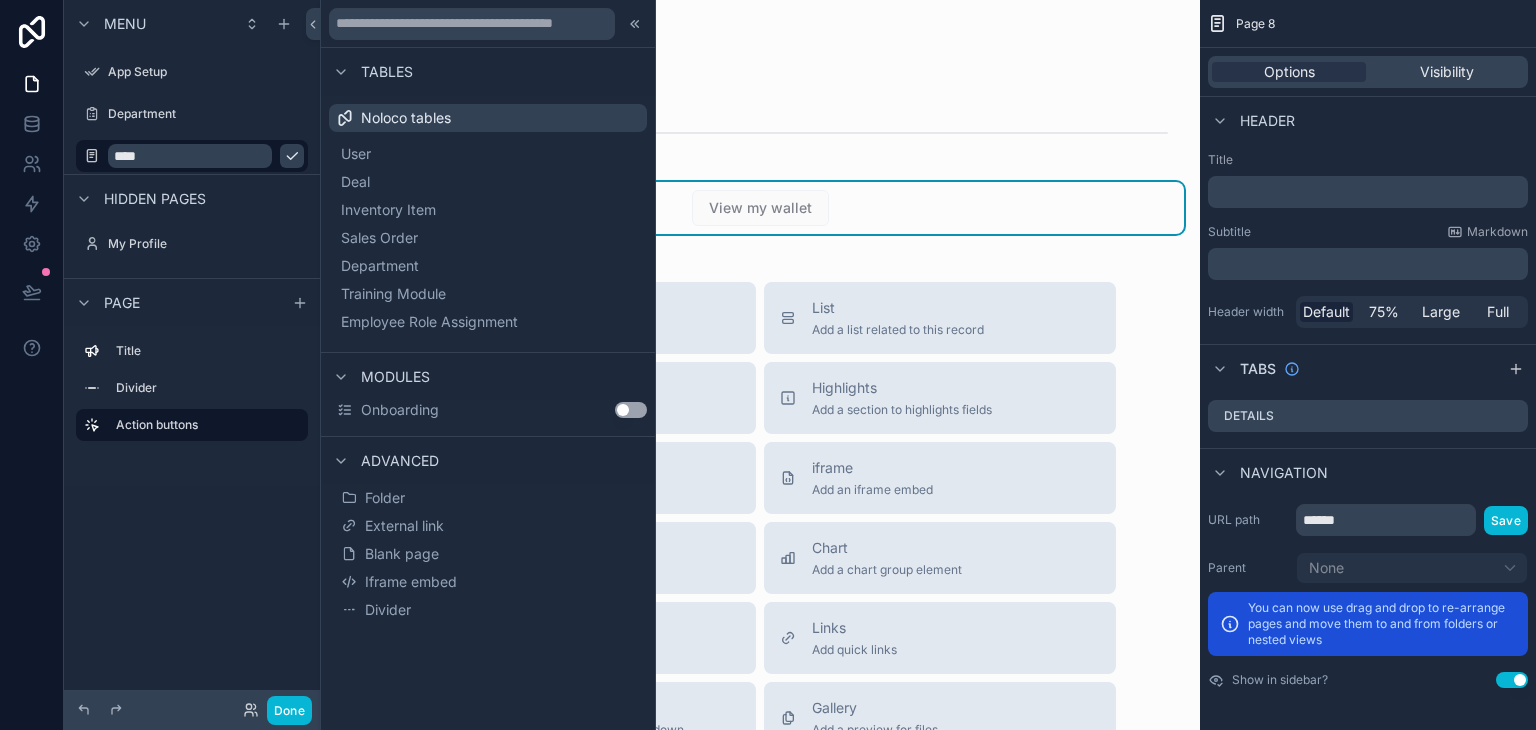 click at bounding box center (292, 156) 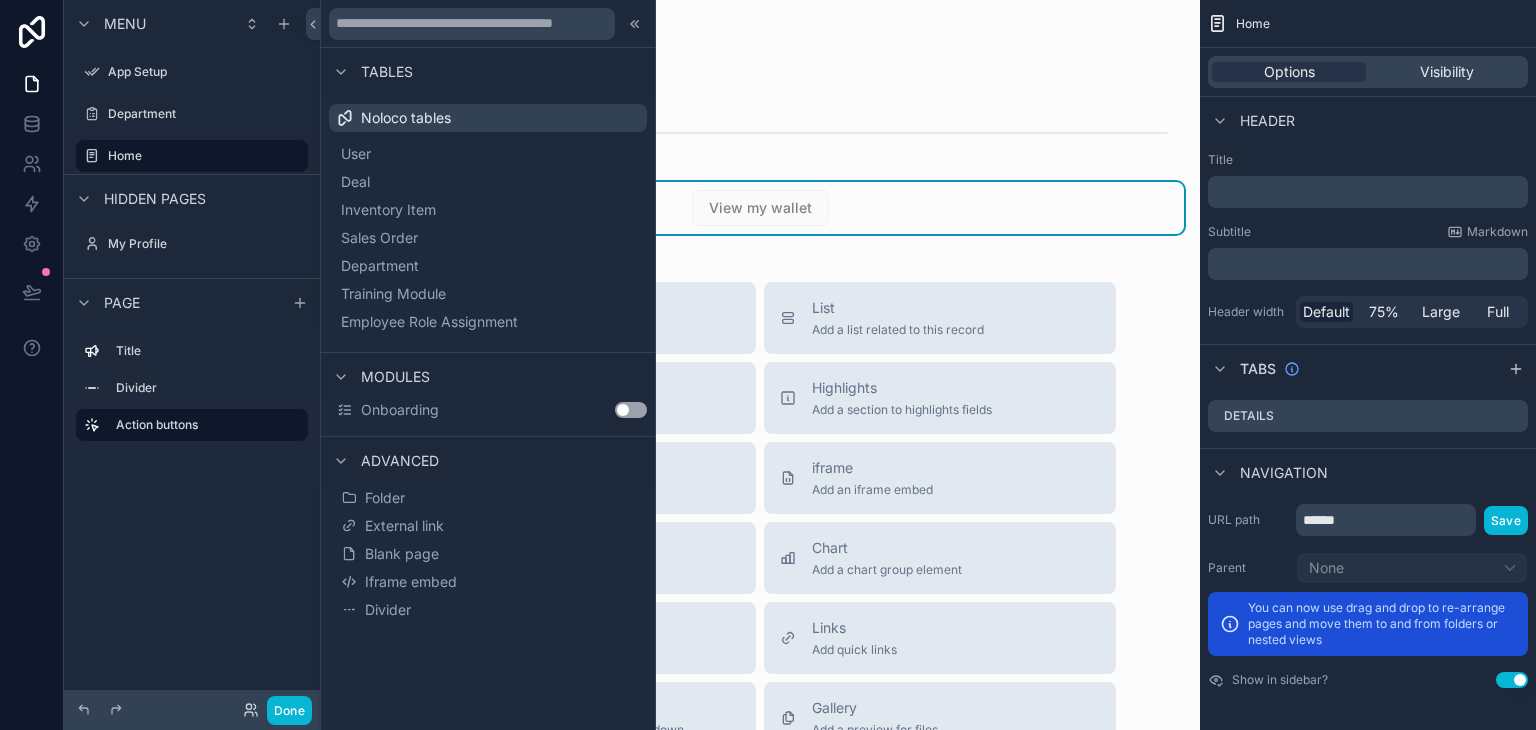 click on "﻿" at bounding box center (1370, 192) 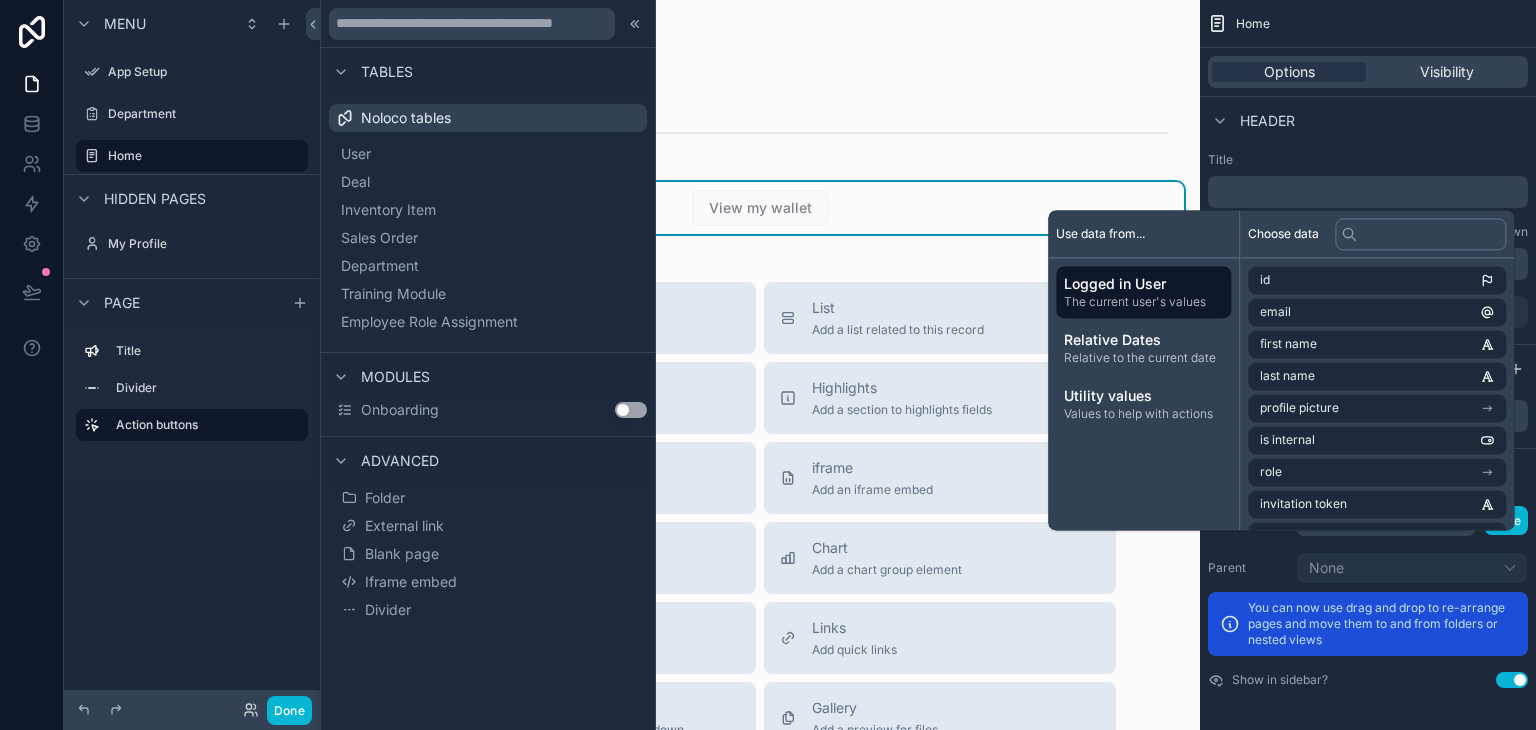 click on "Title" at bounding box center (1368, 160) 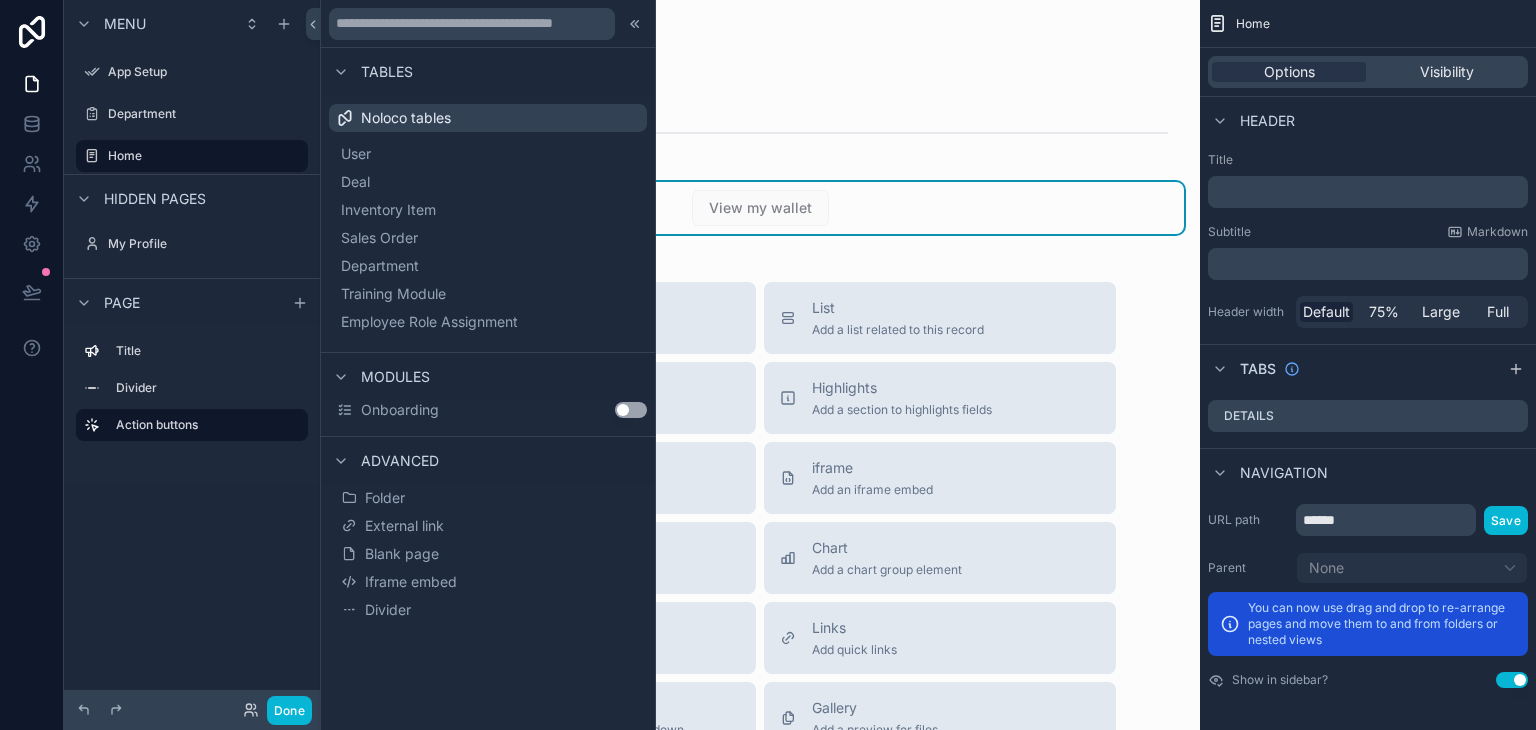 click on "View my wallet" at bounding box center (760, 208) 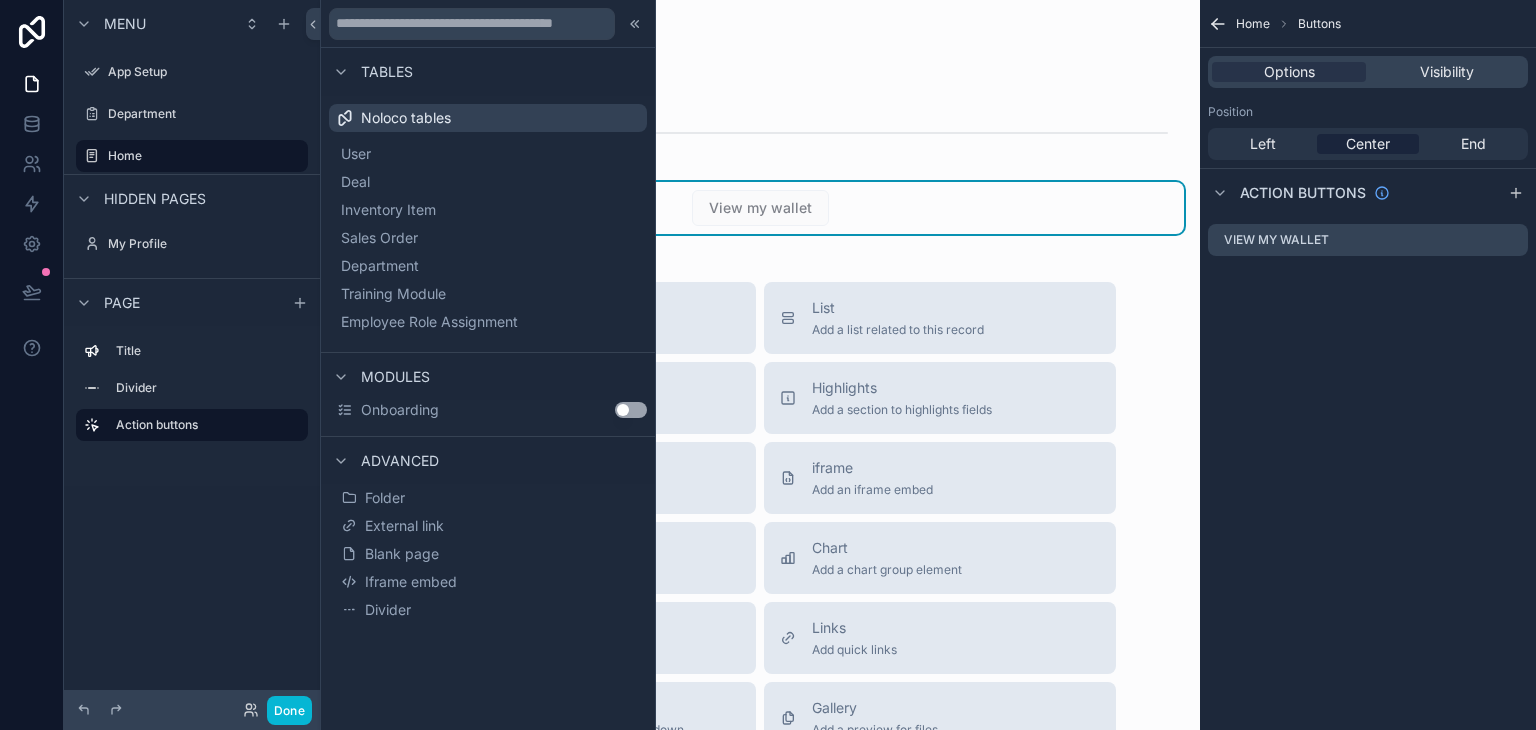 click on "View my wallet" at bounding box center (760, 208) 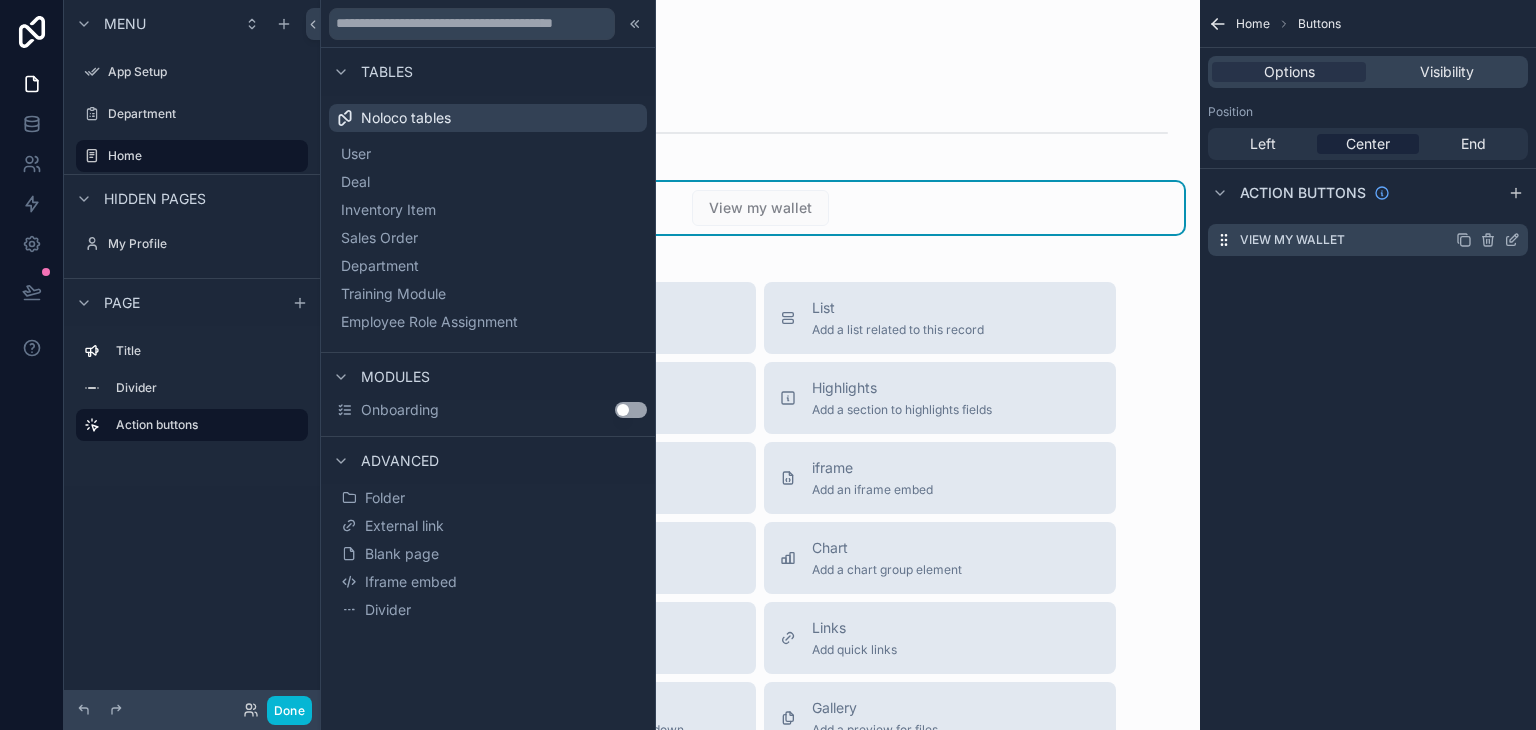 click on "View my wallet" at bounding box center [1368, 240] 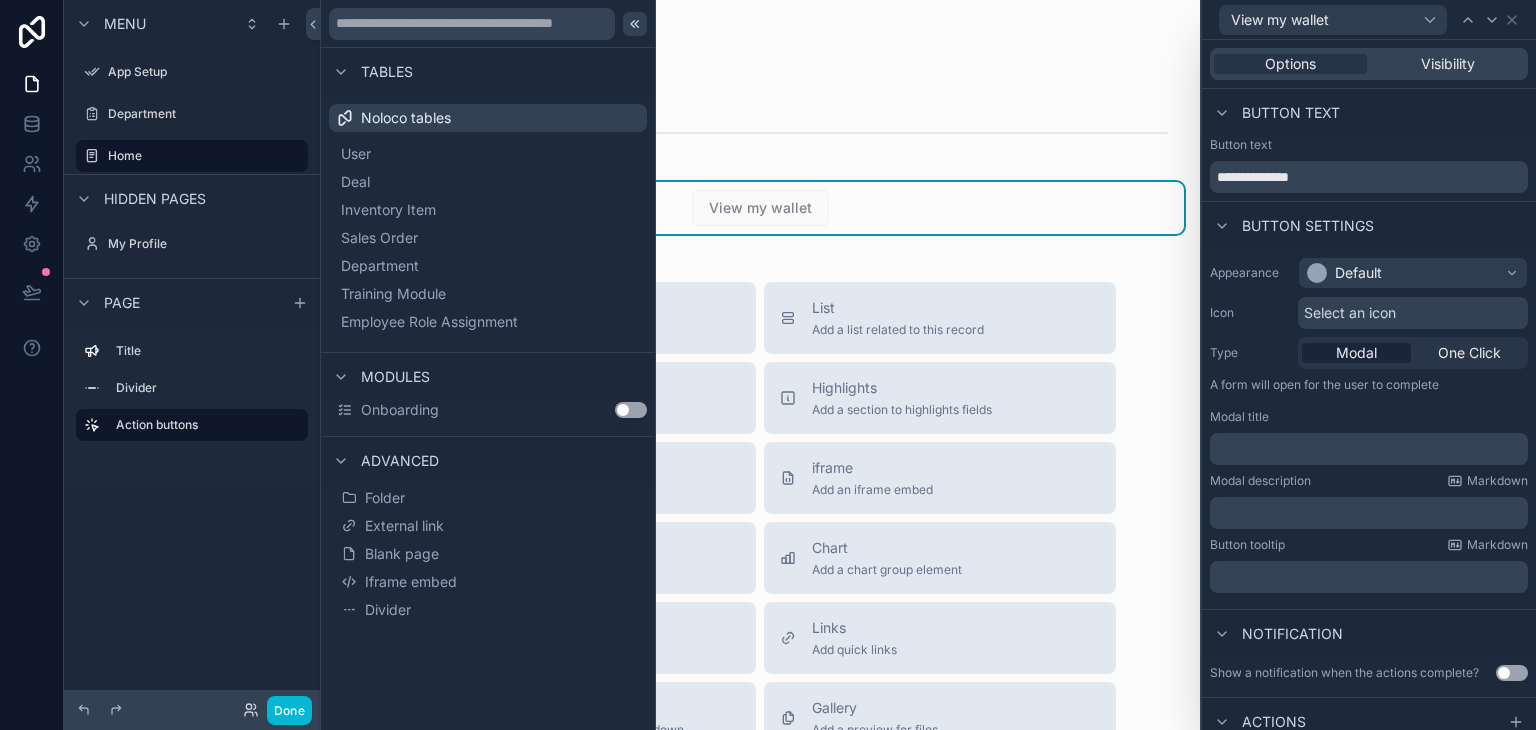 click 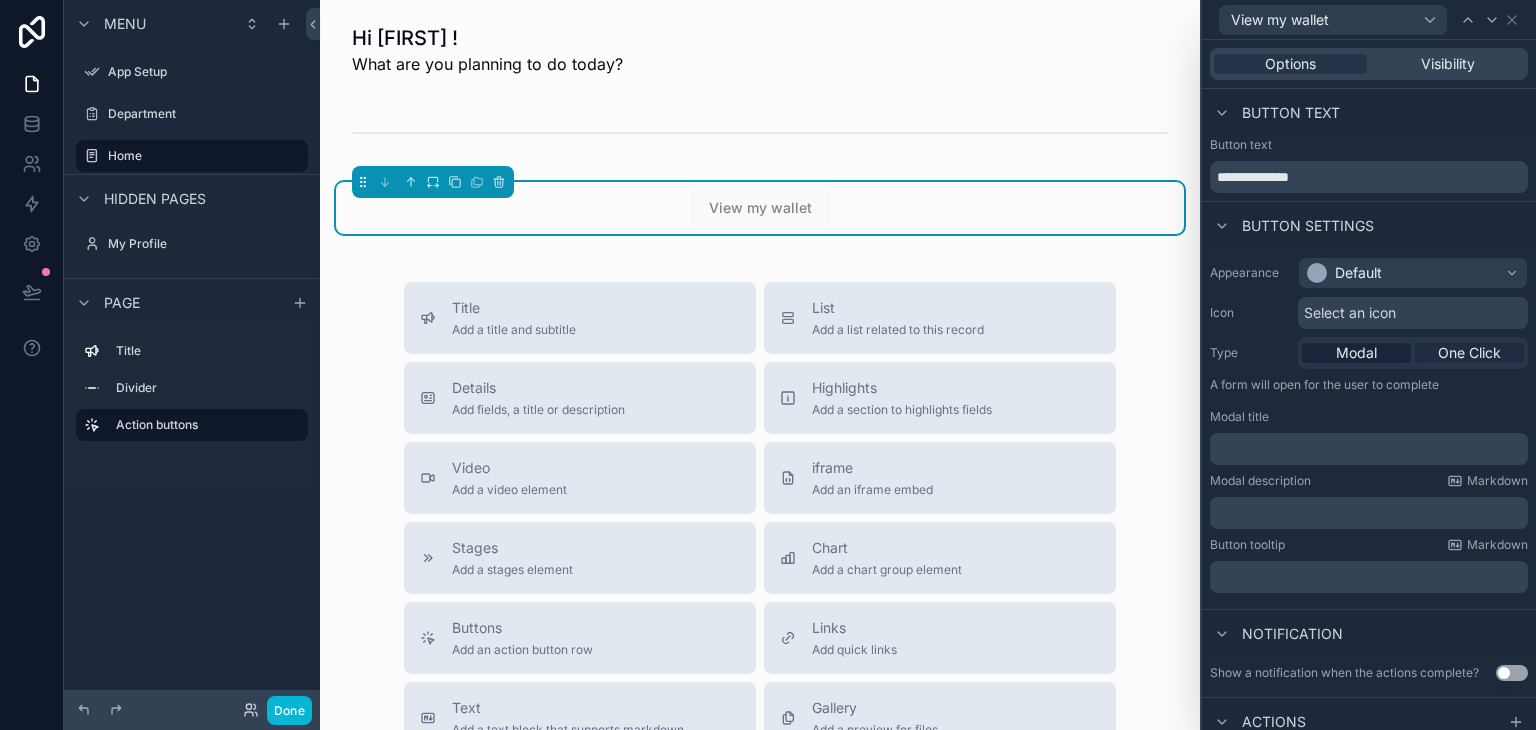 click on "One Click" at bounding box center (1469, 353) 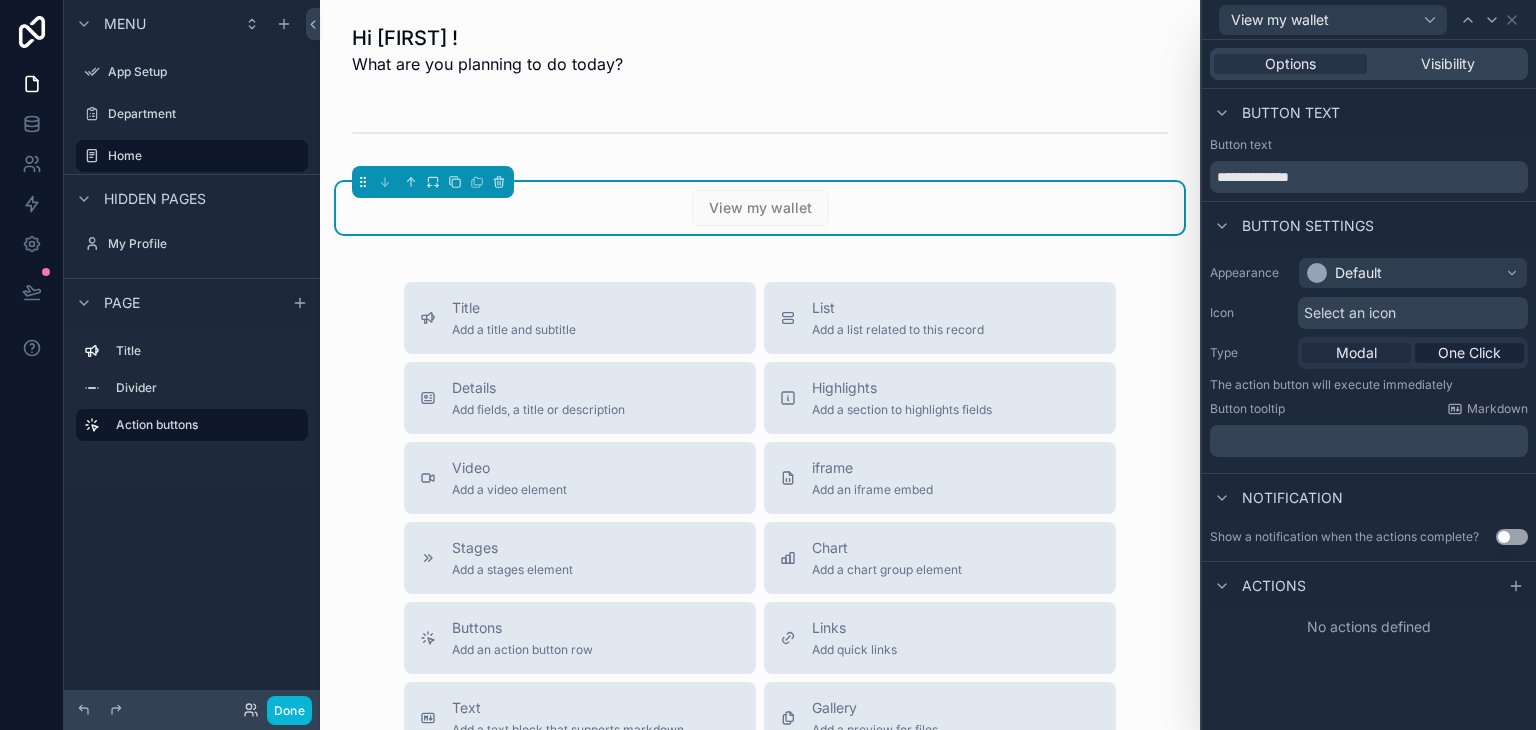click on "Modal" at bounding box center [1356, 353] 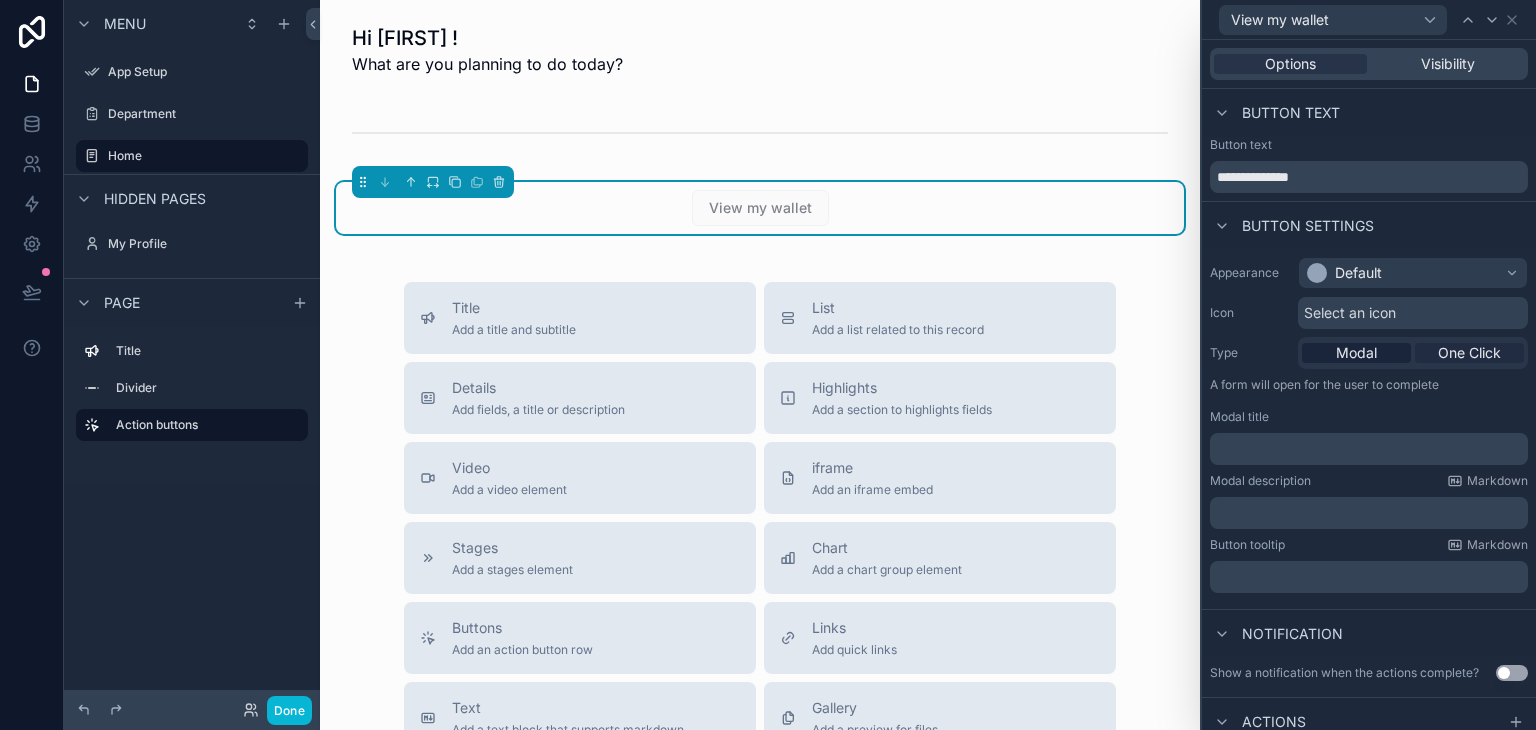 click on "One Click" at bounding box center (1469, 353) 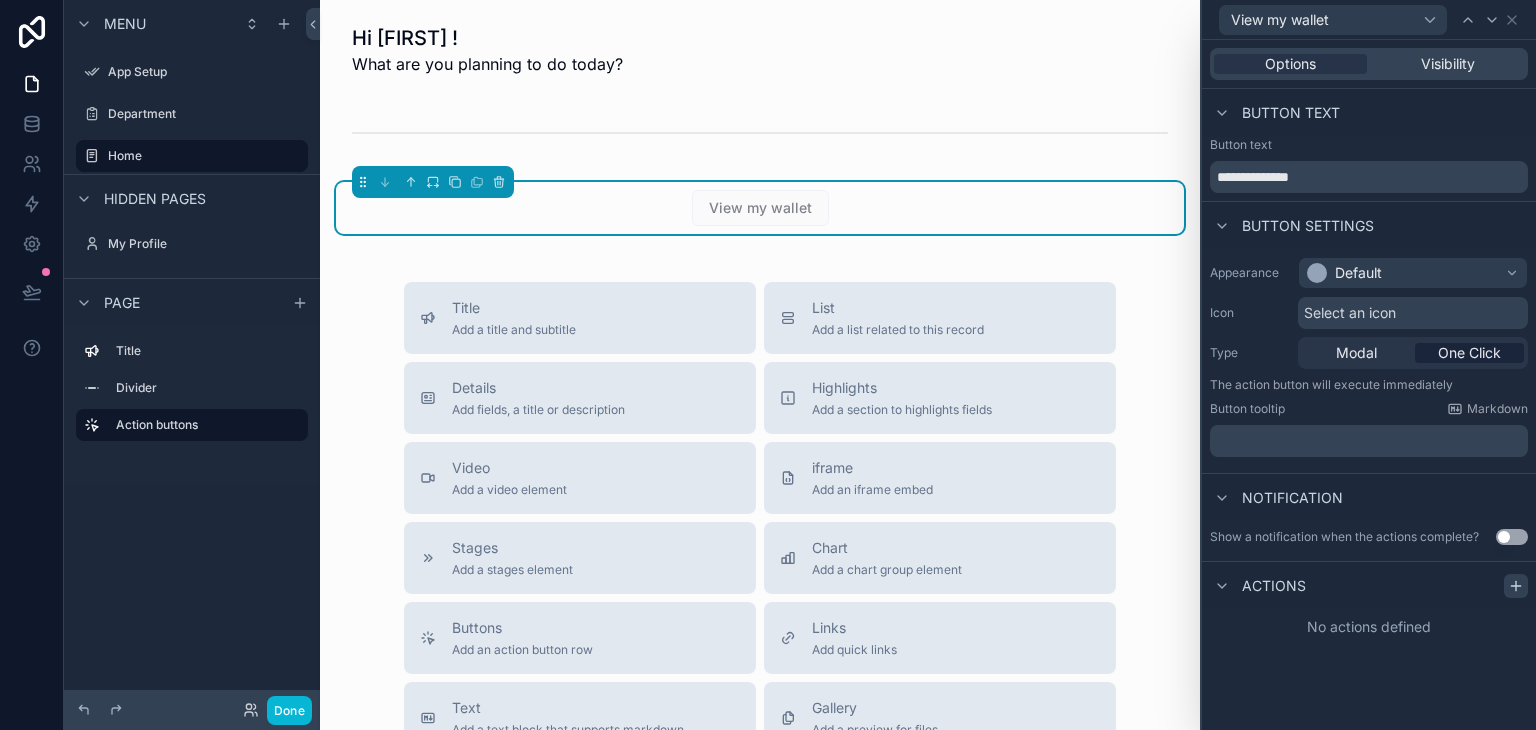 click 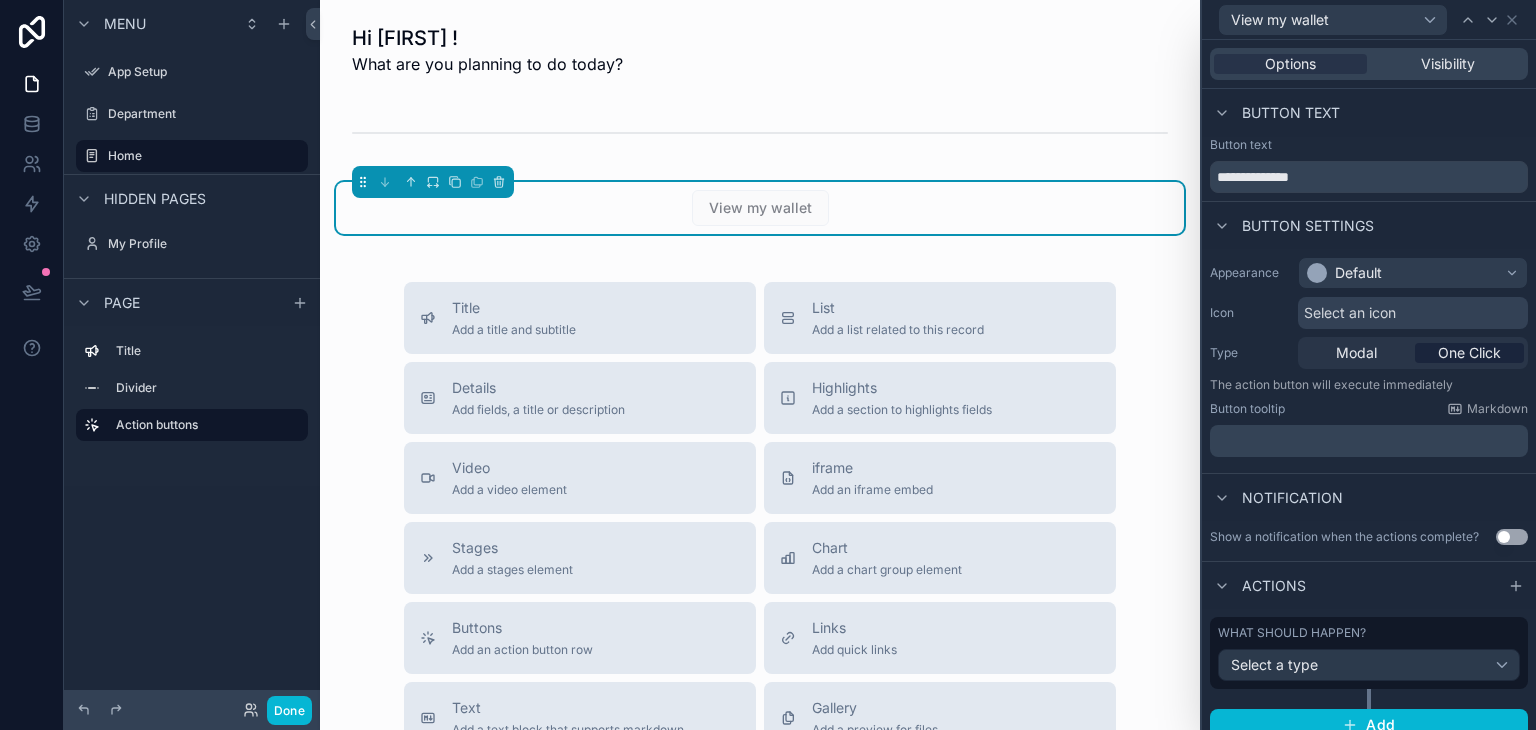 scroll, scrollTop: 18, scrollLeft: 0, axis: vertical 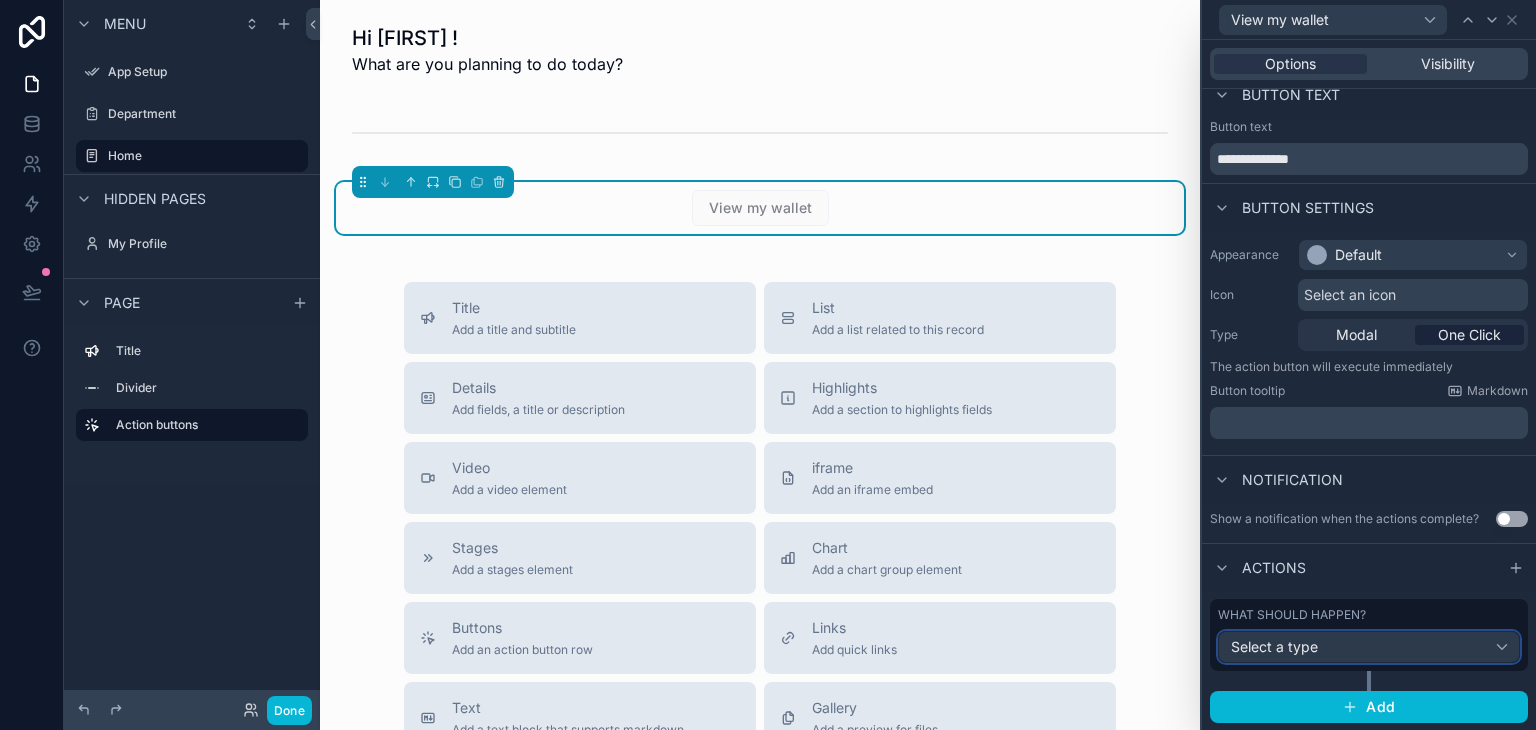click on "Select a type" at bounding box center (1369, 647) 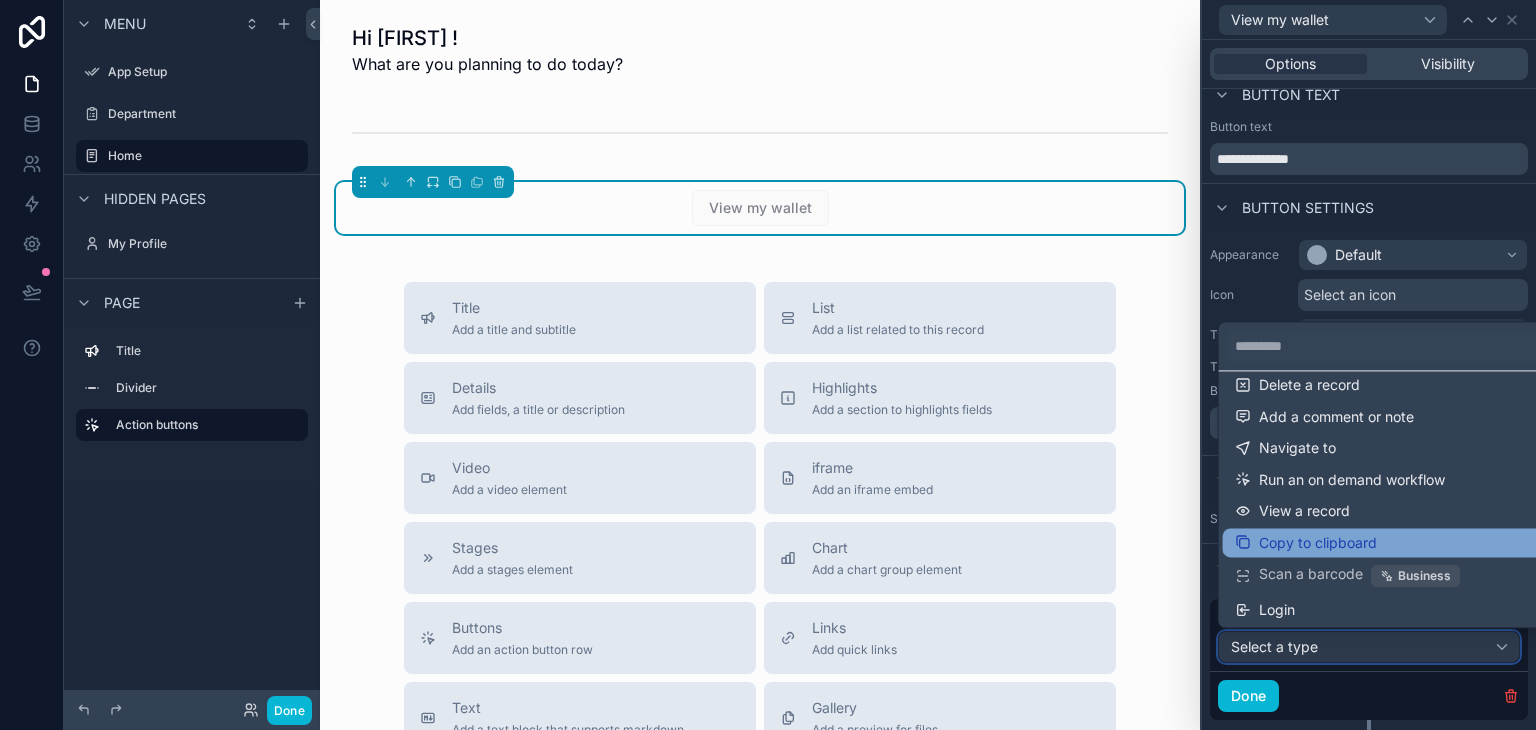 scroll, scrollTop: 0, scrollLeft: 0, axis: both 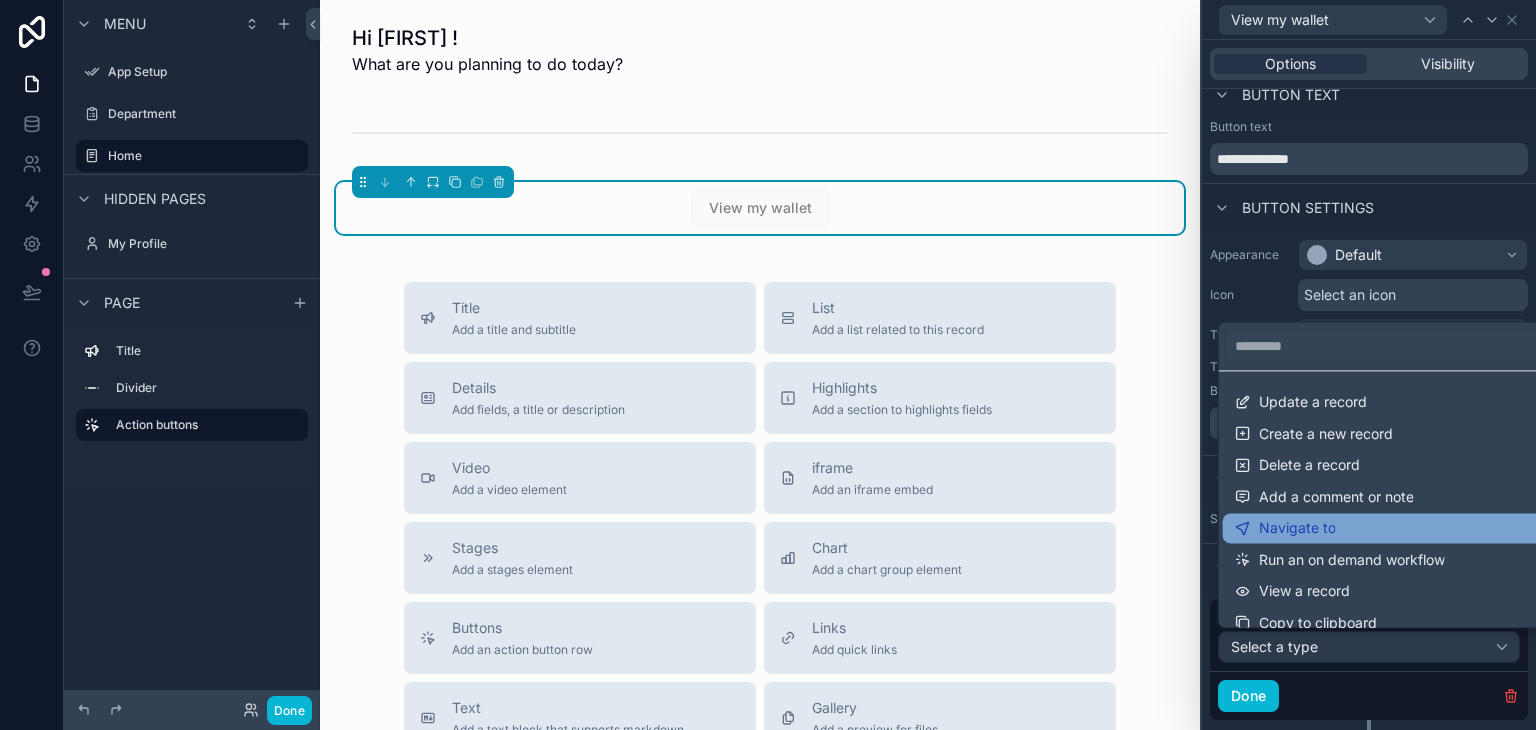 click on "Navigate to" at bounding box center [1385, 528] 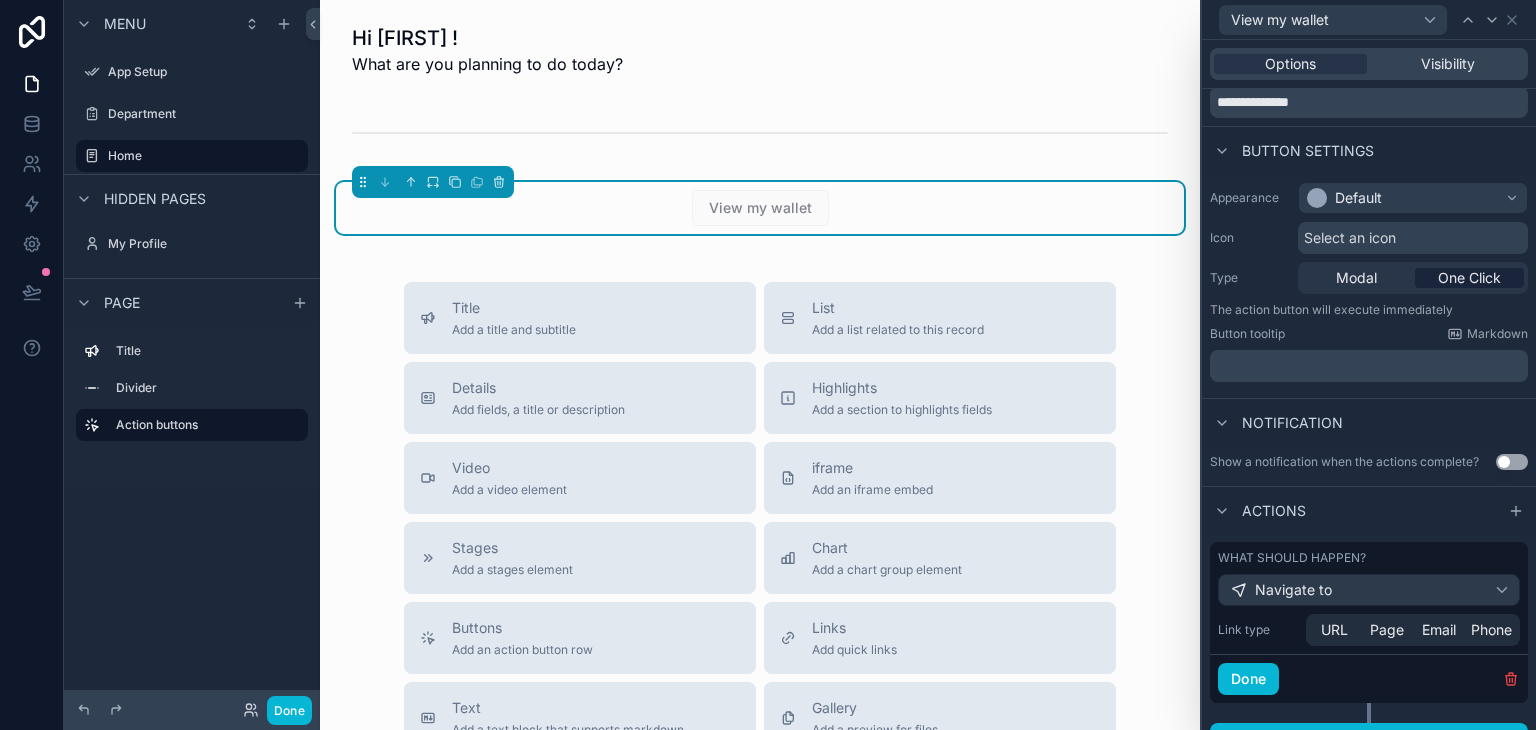 scroll, scrollTop: 106, scrollLeft: 0, axis: vertical 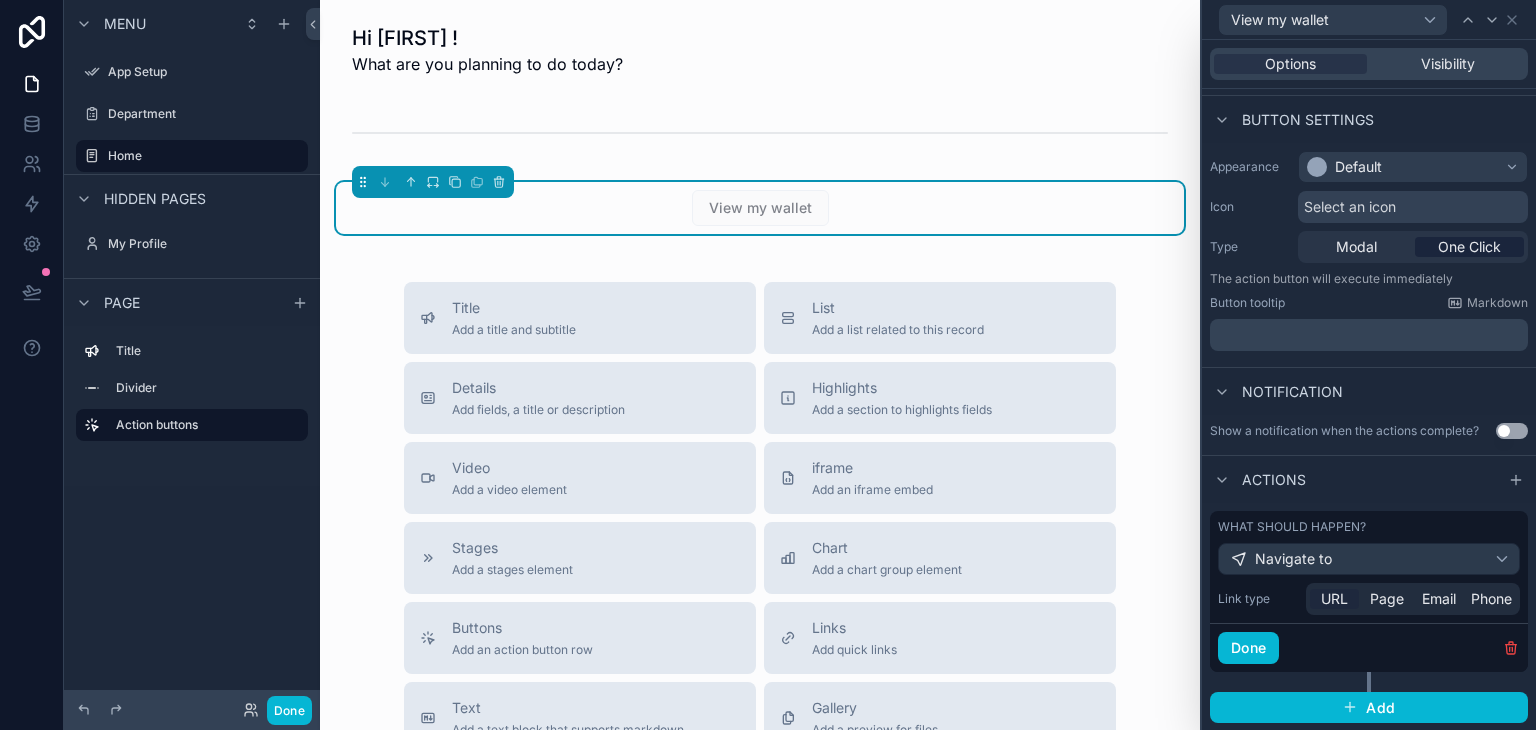 click on "URL" at bounding box center [1334, 599] 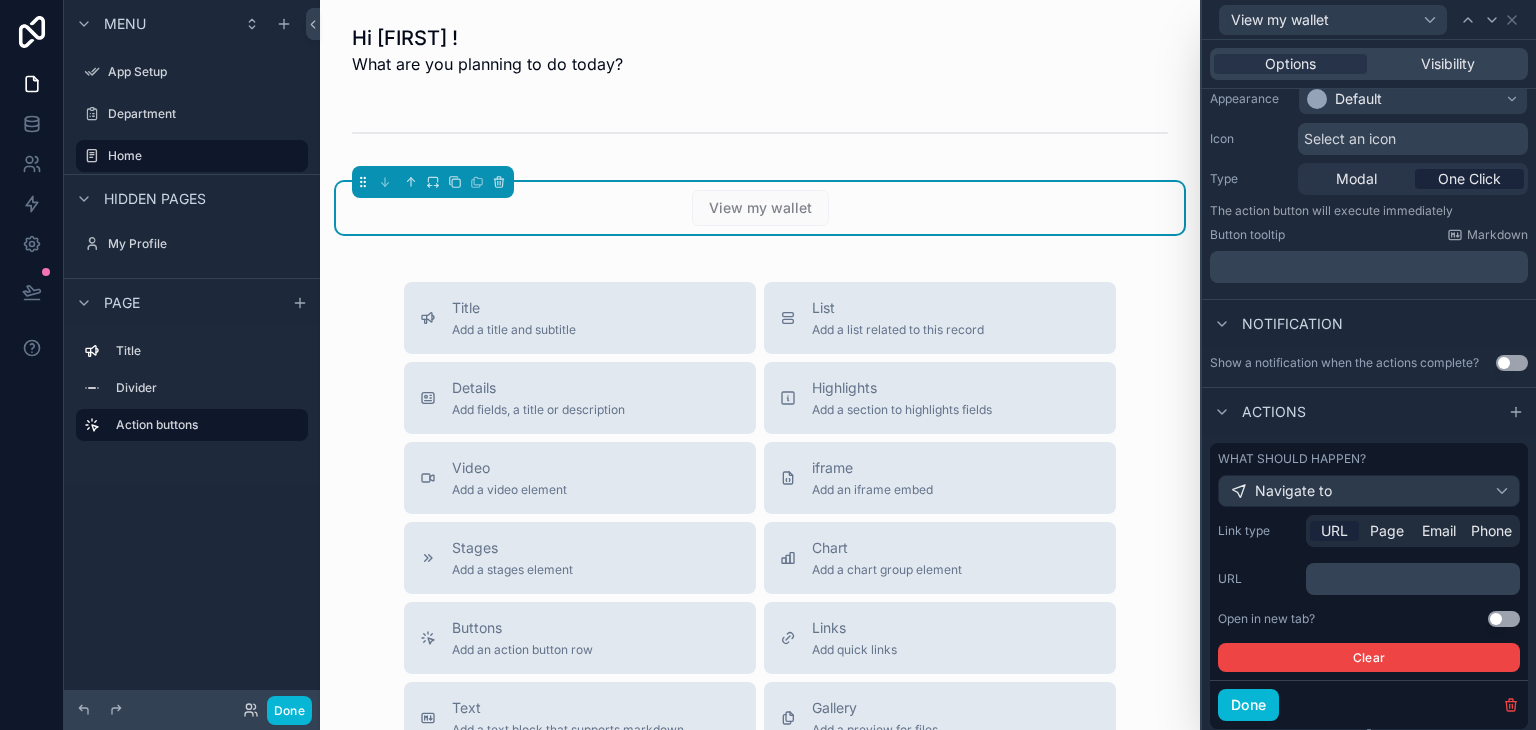 scroll, scrollTop: 231, scrollLeft: 0, axis: vertical 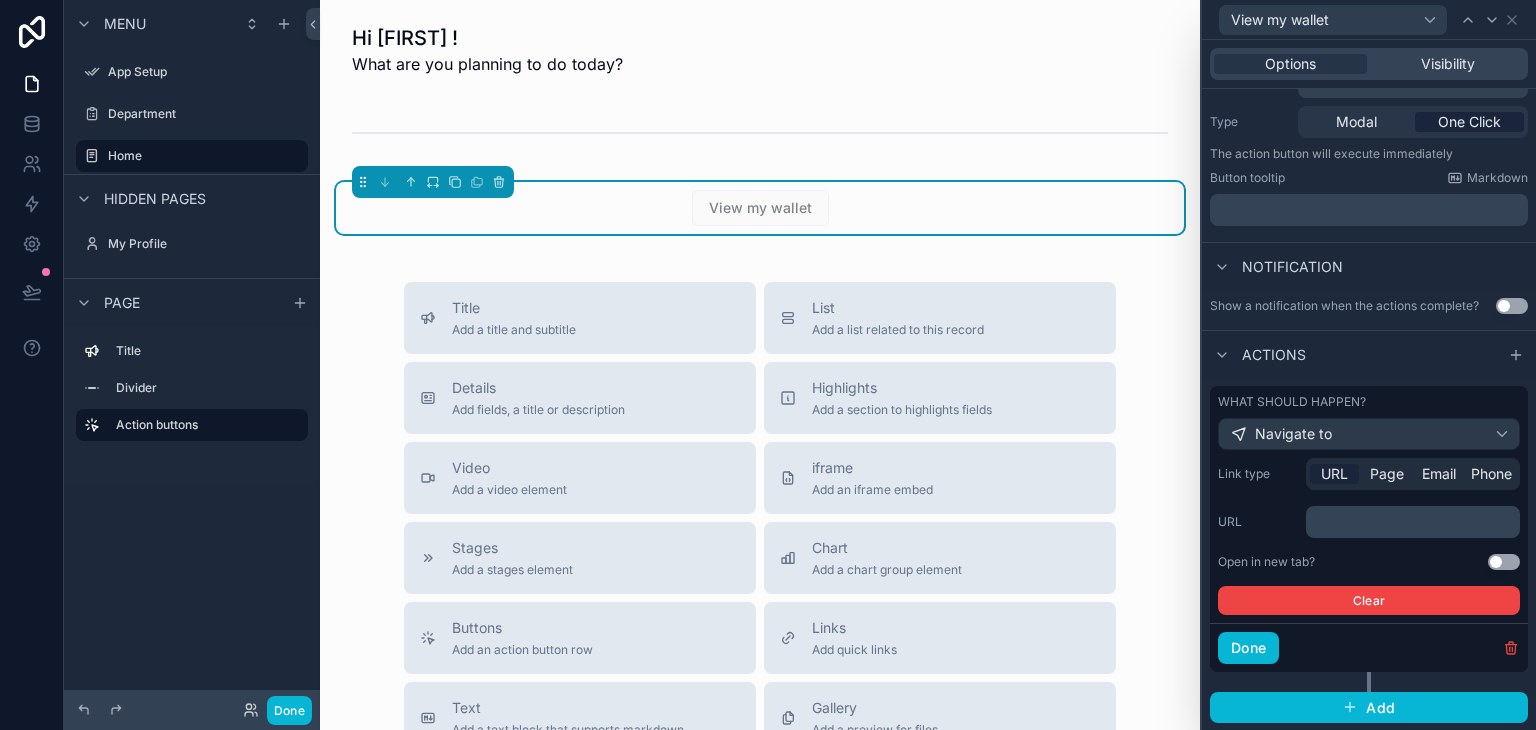 click on "﻿" at bounding box center (1415, 522) 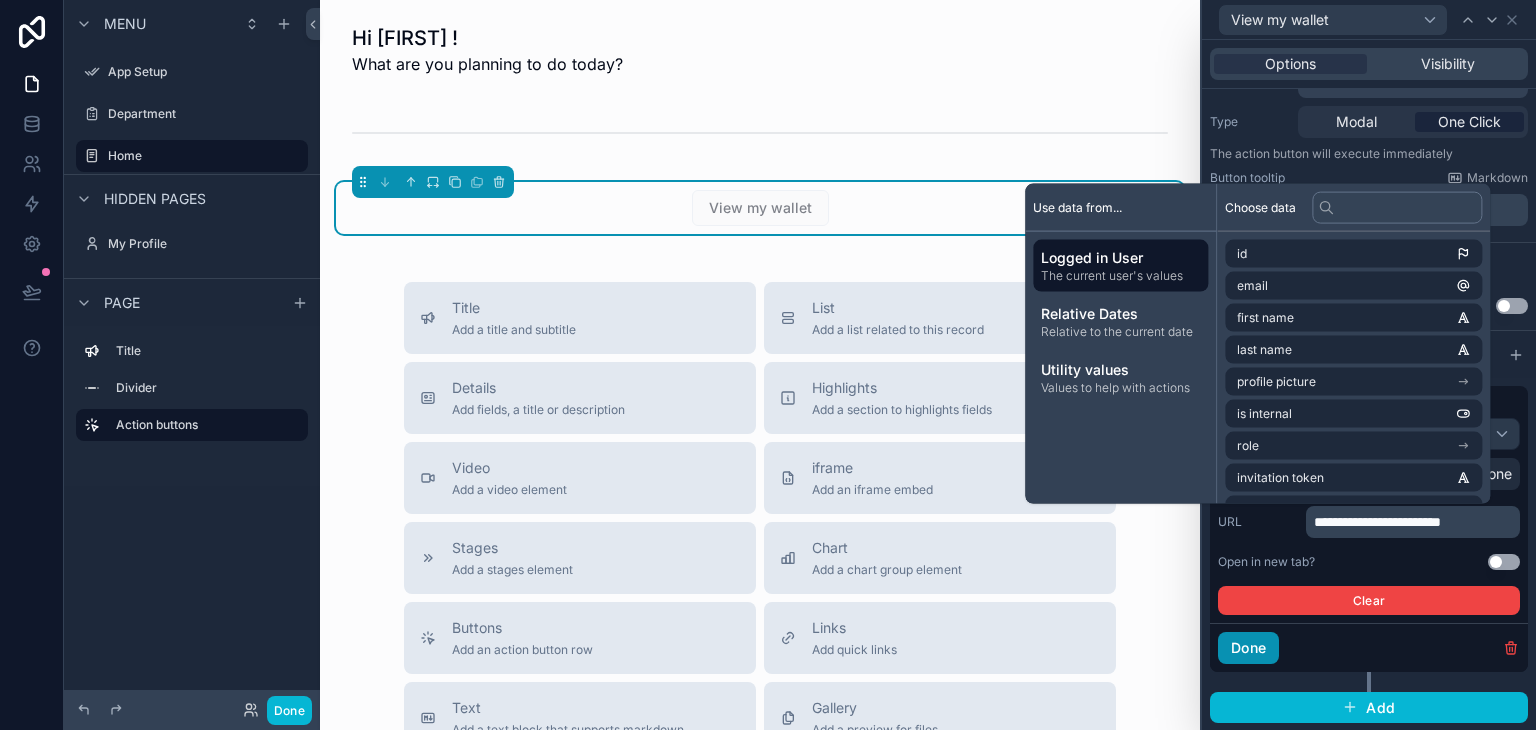 click on "Done" at bounding box center (1248, 648) 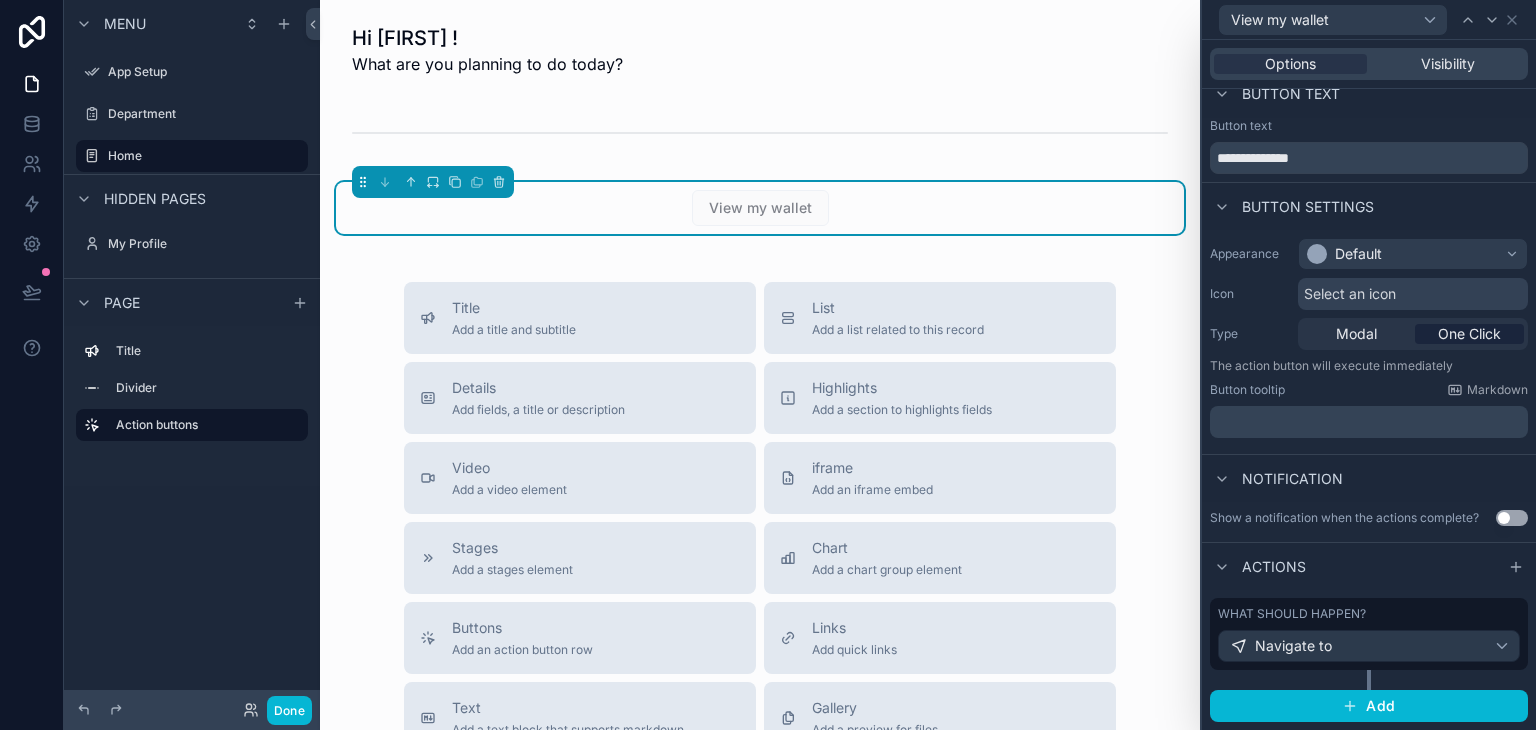 scroll, scrollTop: 18, scrollLeft: 0, axis: vertical 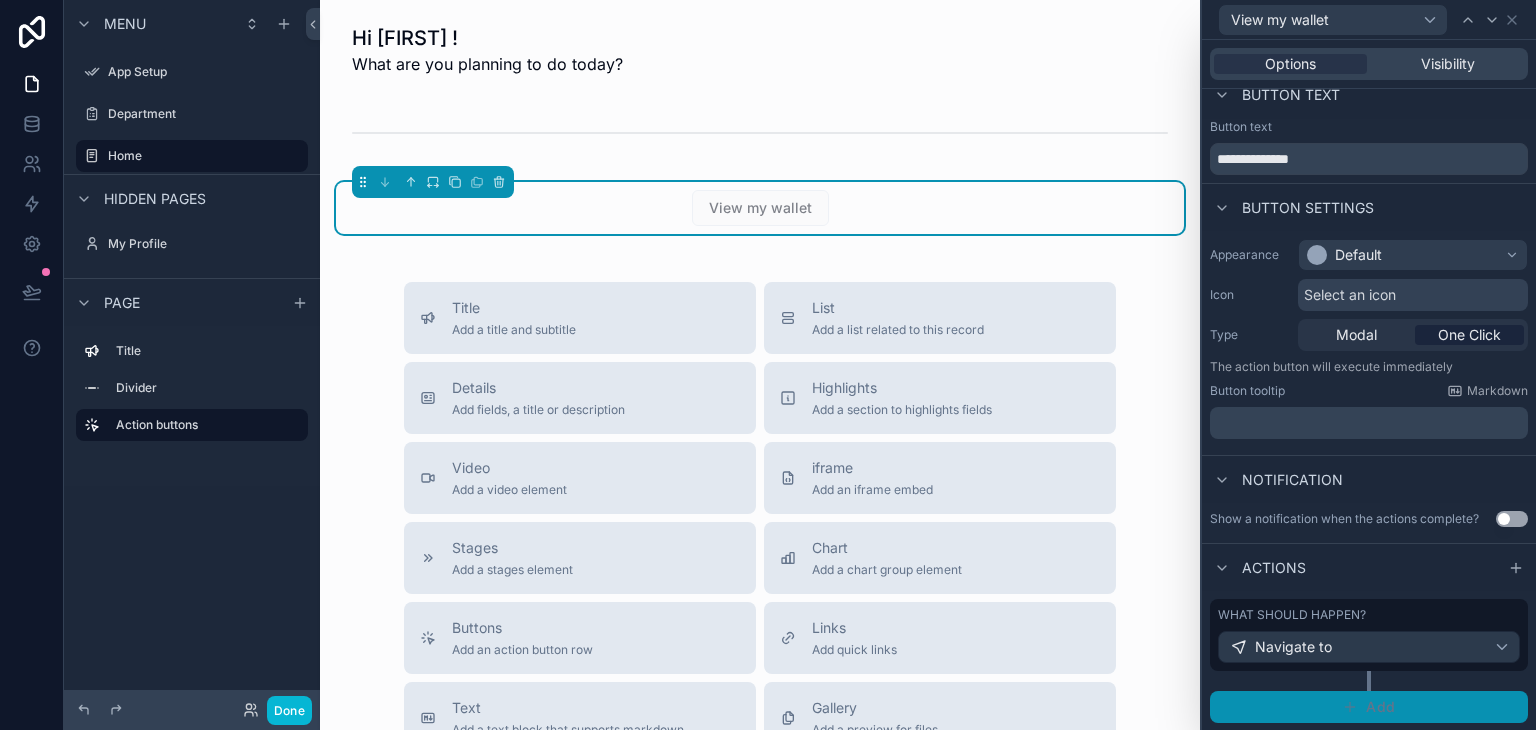 click on "Add" at bounding box center [1380, 707] 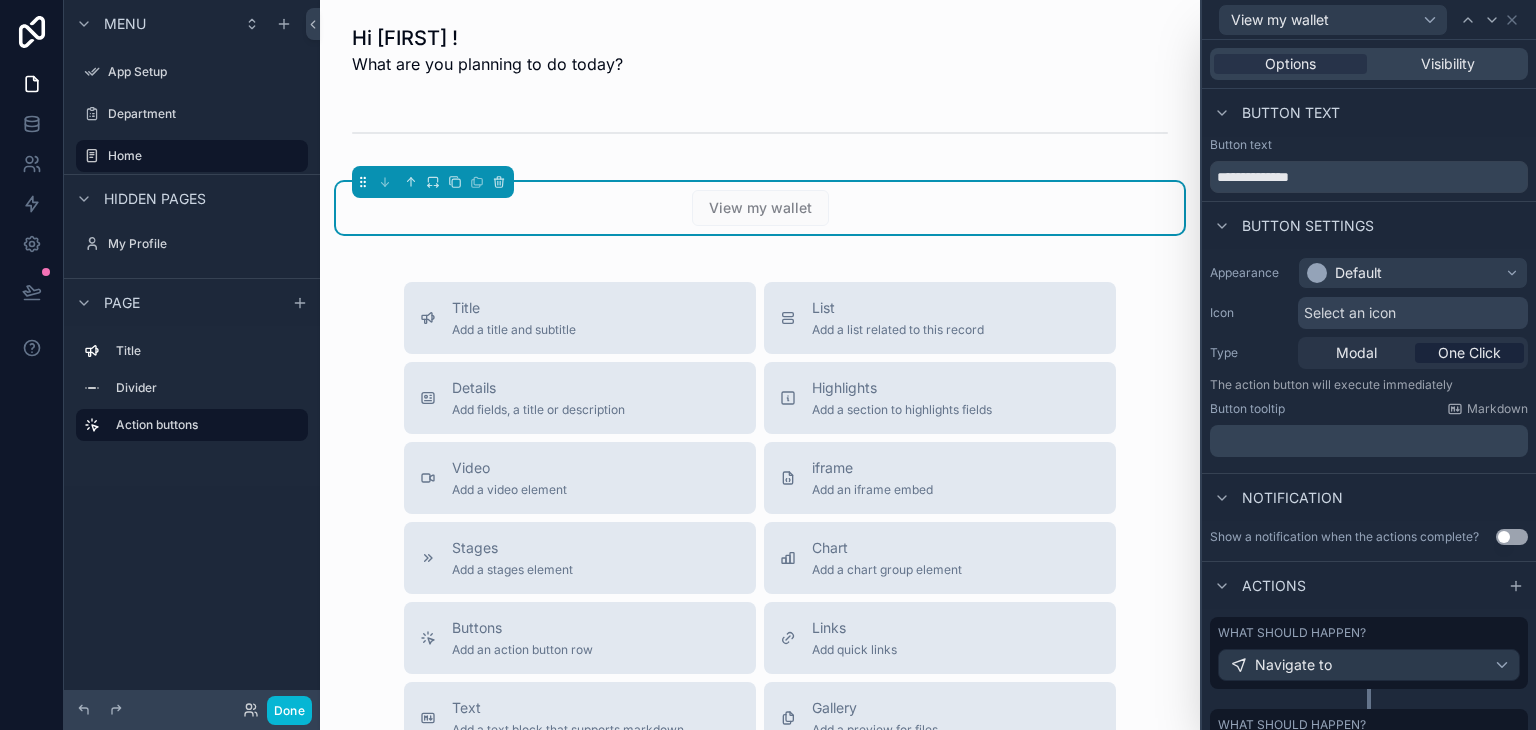scroll, scrollTop: 110, scrollLeft: 0, axis: vertical 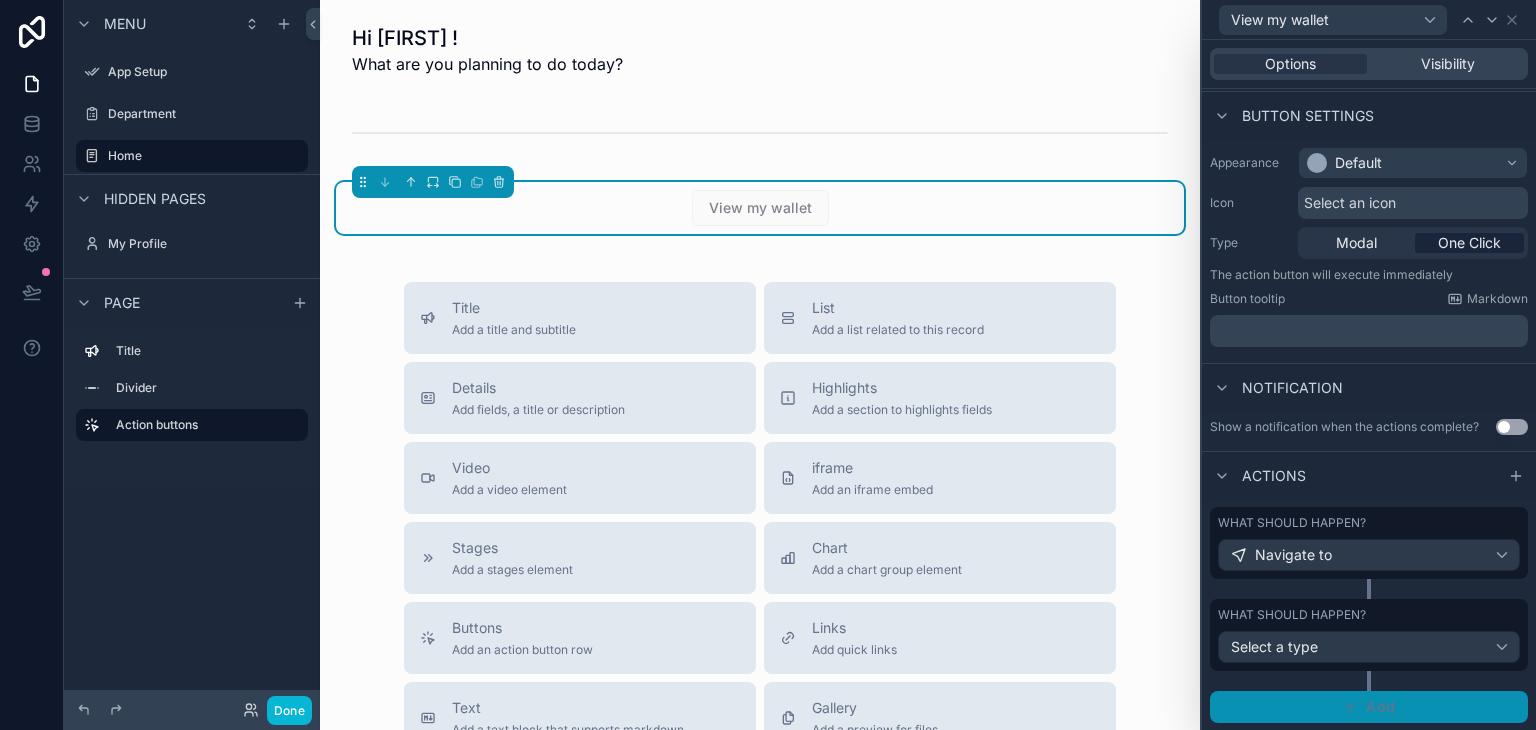 click on "Add" at bounding box center (1369, 707) 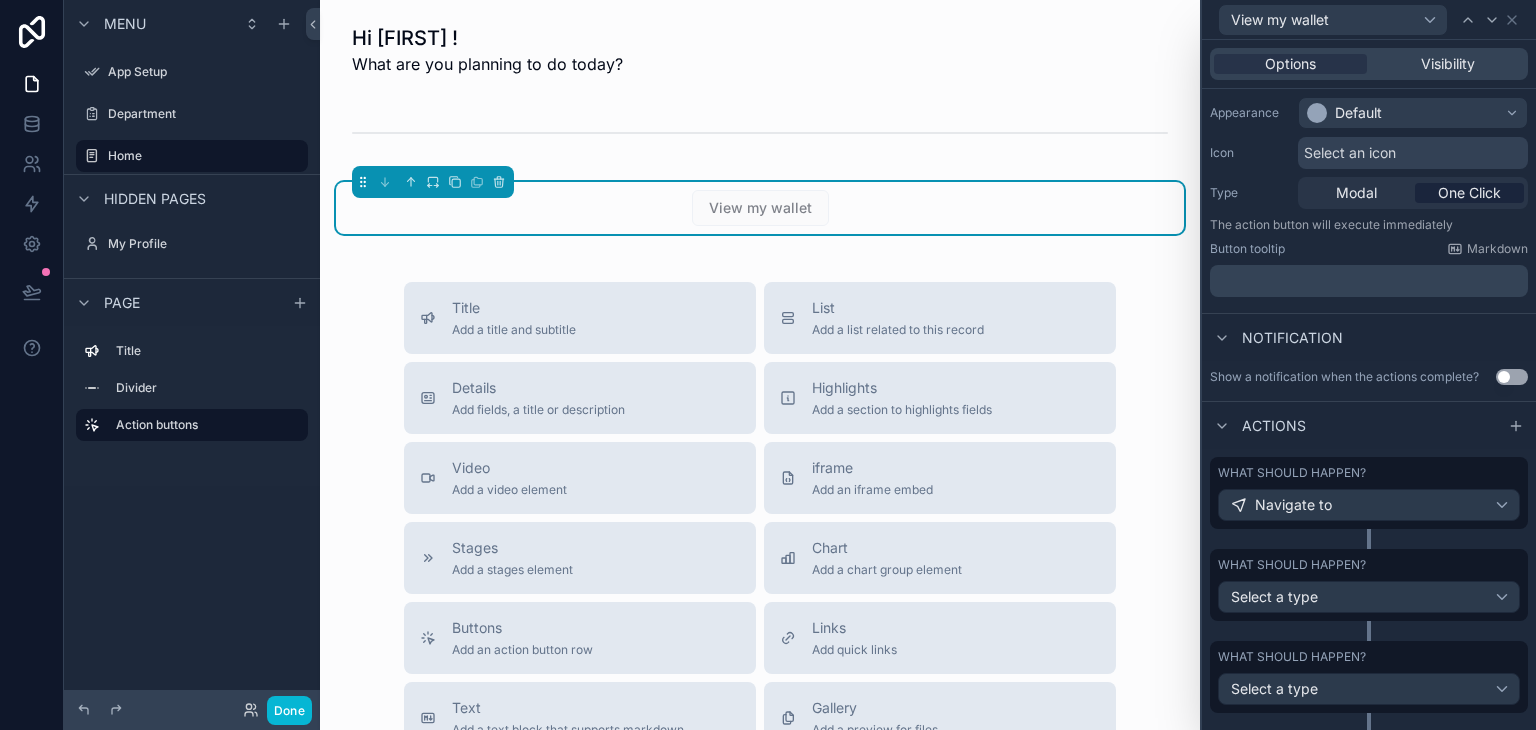 scroll, scrollTop: 202, scrollLeft: 0, axis: vertical 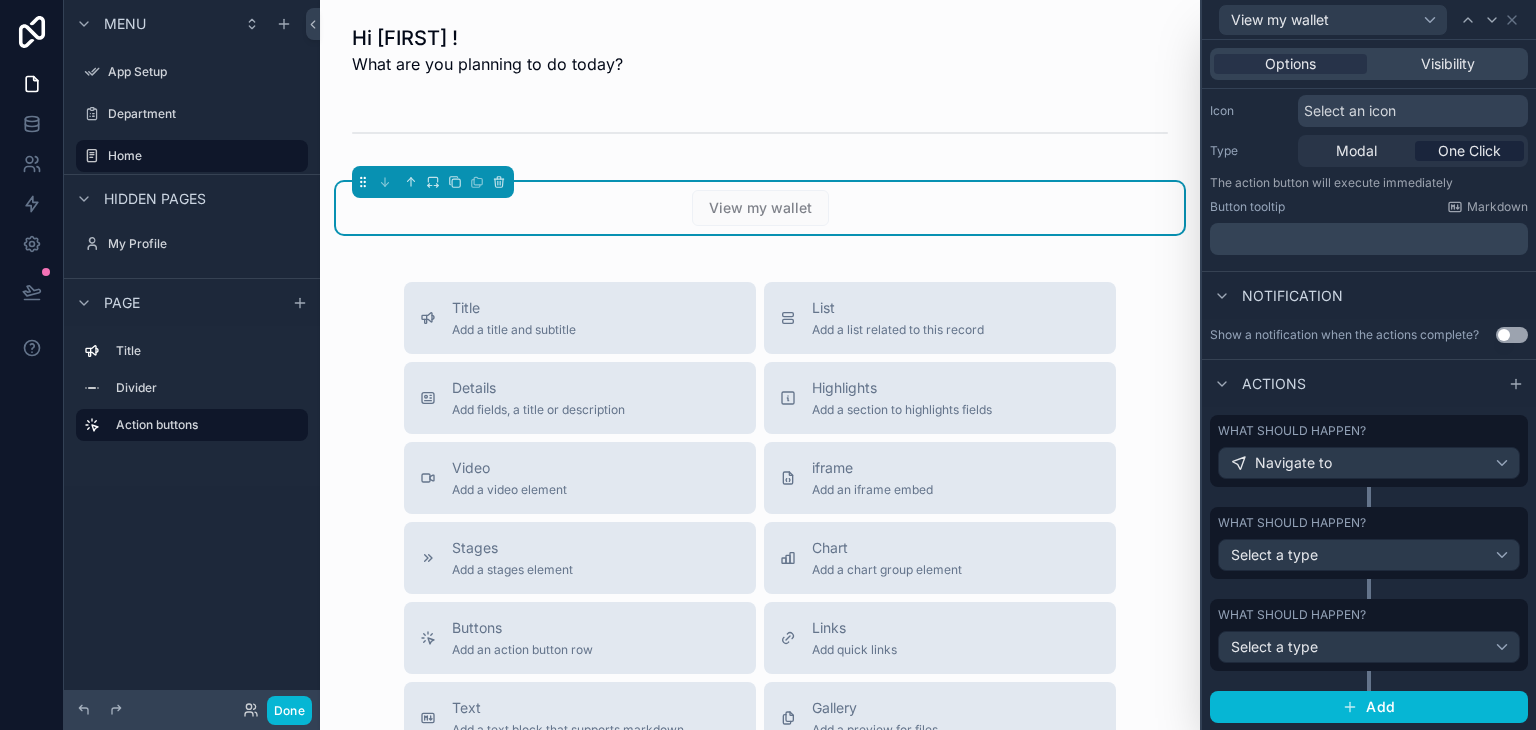 click on "What should happen?" at bounding box center (1369, 523) 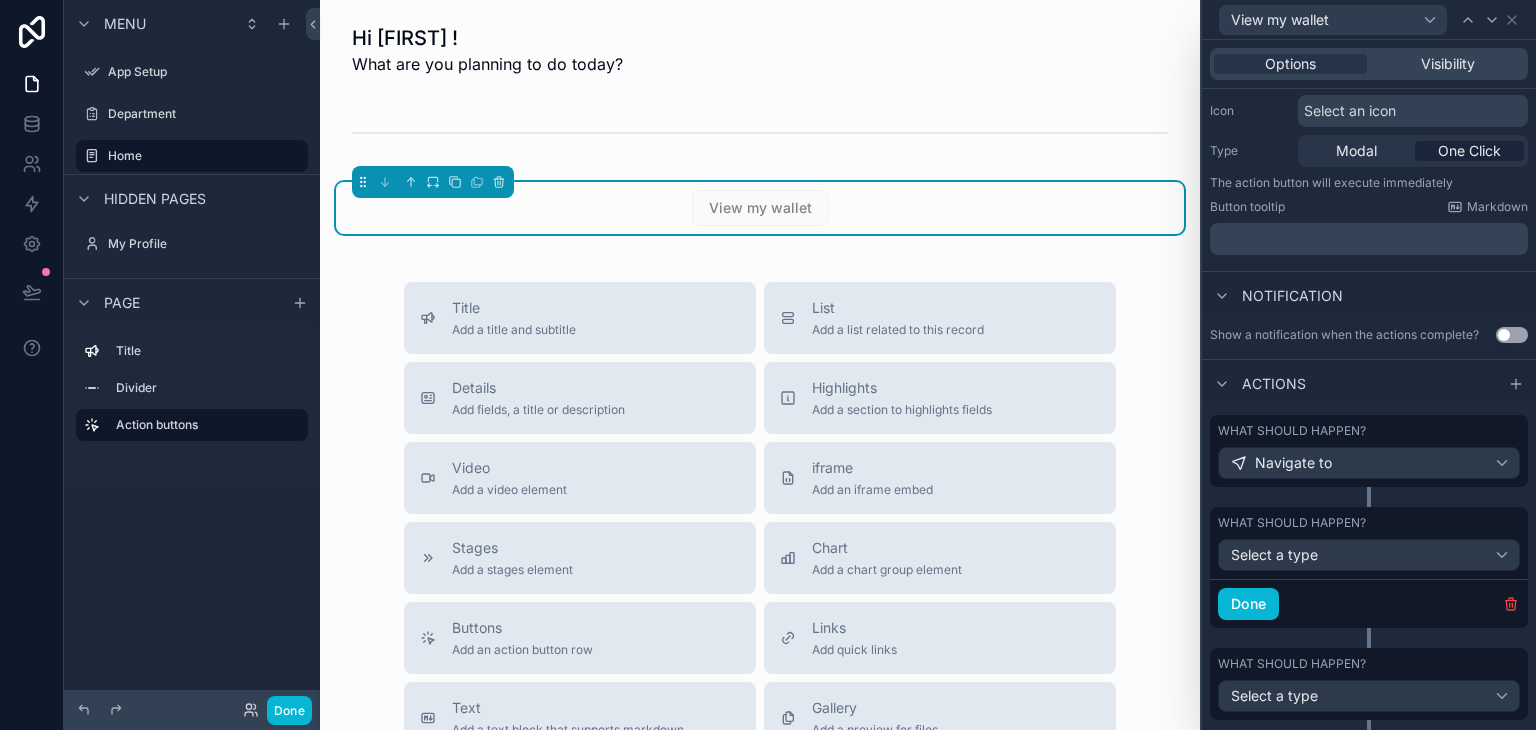 click on "Done" at bounding box center (1369, 603) 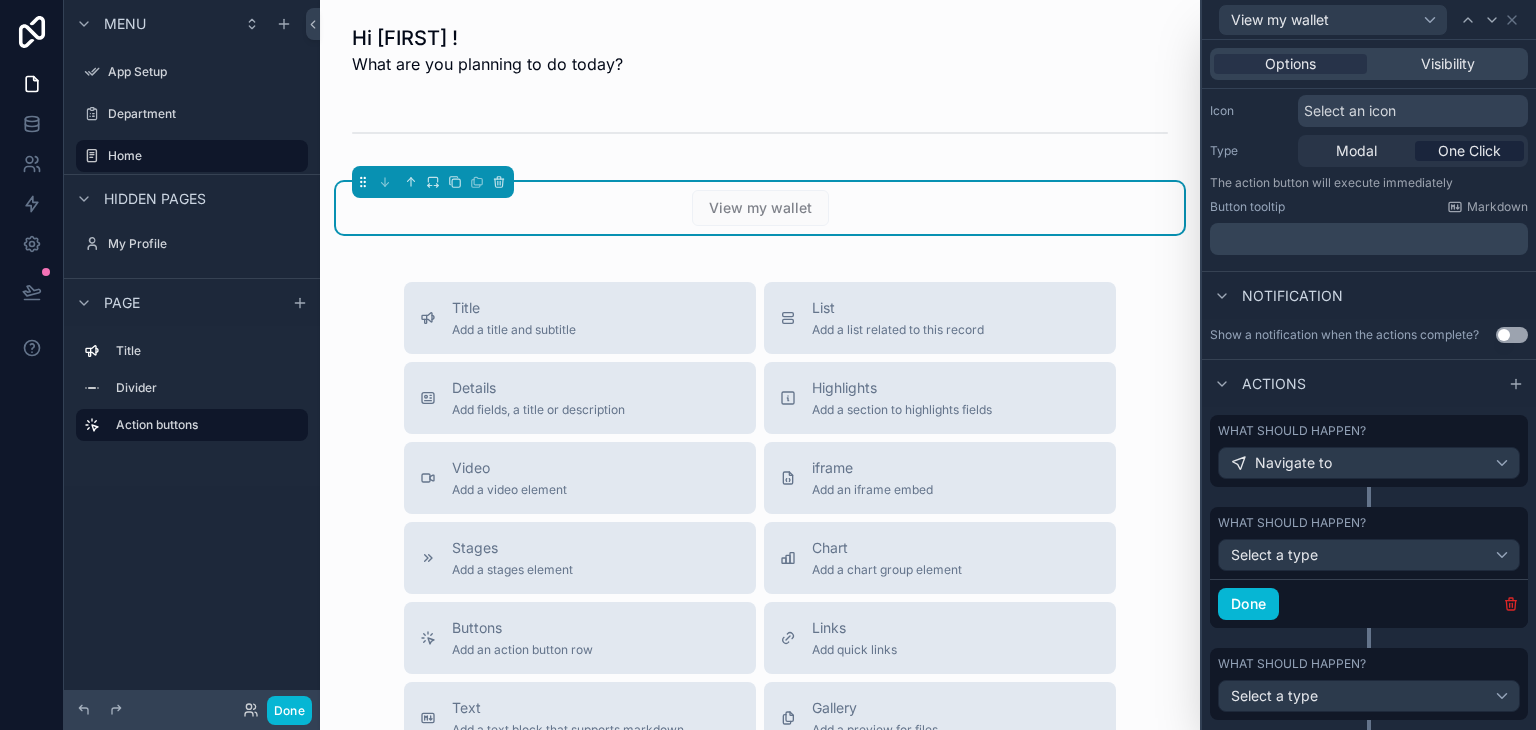 click 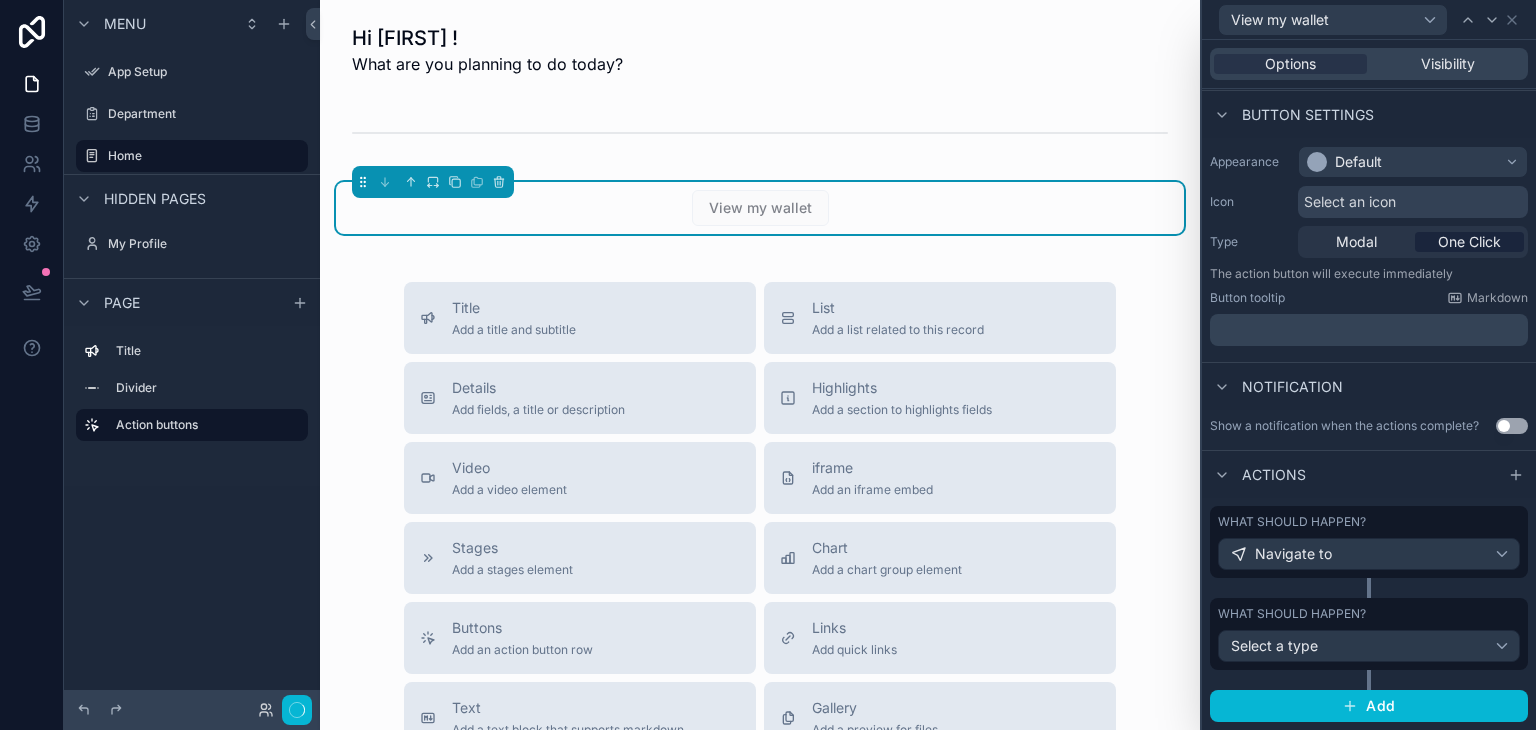 scroll, scrollTop: 110, scrollLeft: 0, axis: vertical 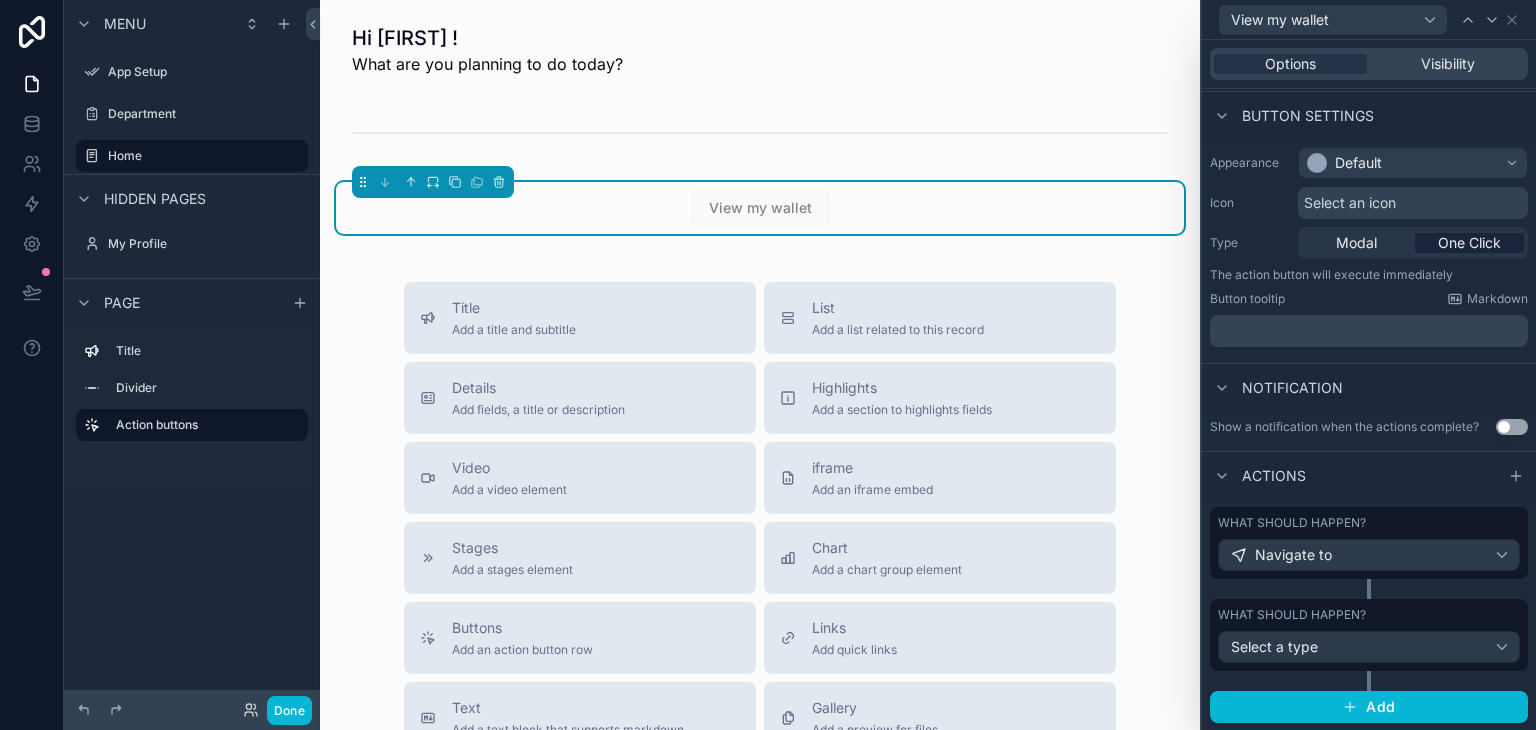 click on "What should happen?" at bounding box center (1369, 615) 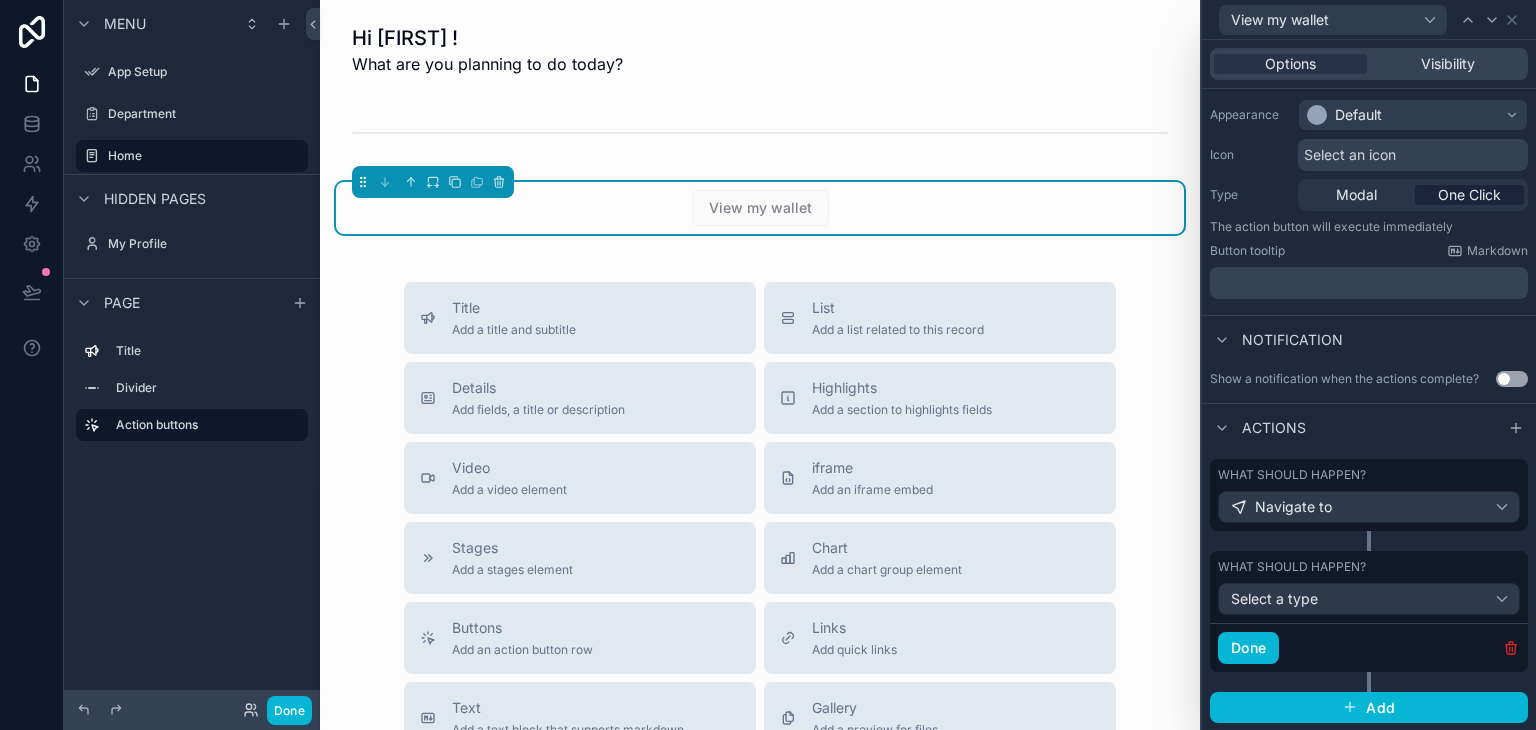 click 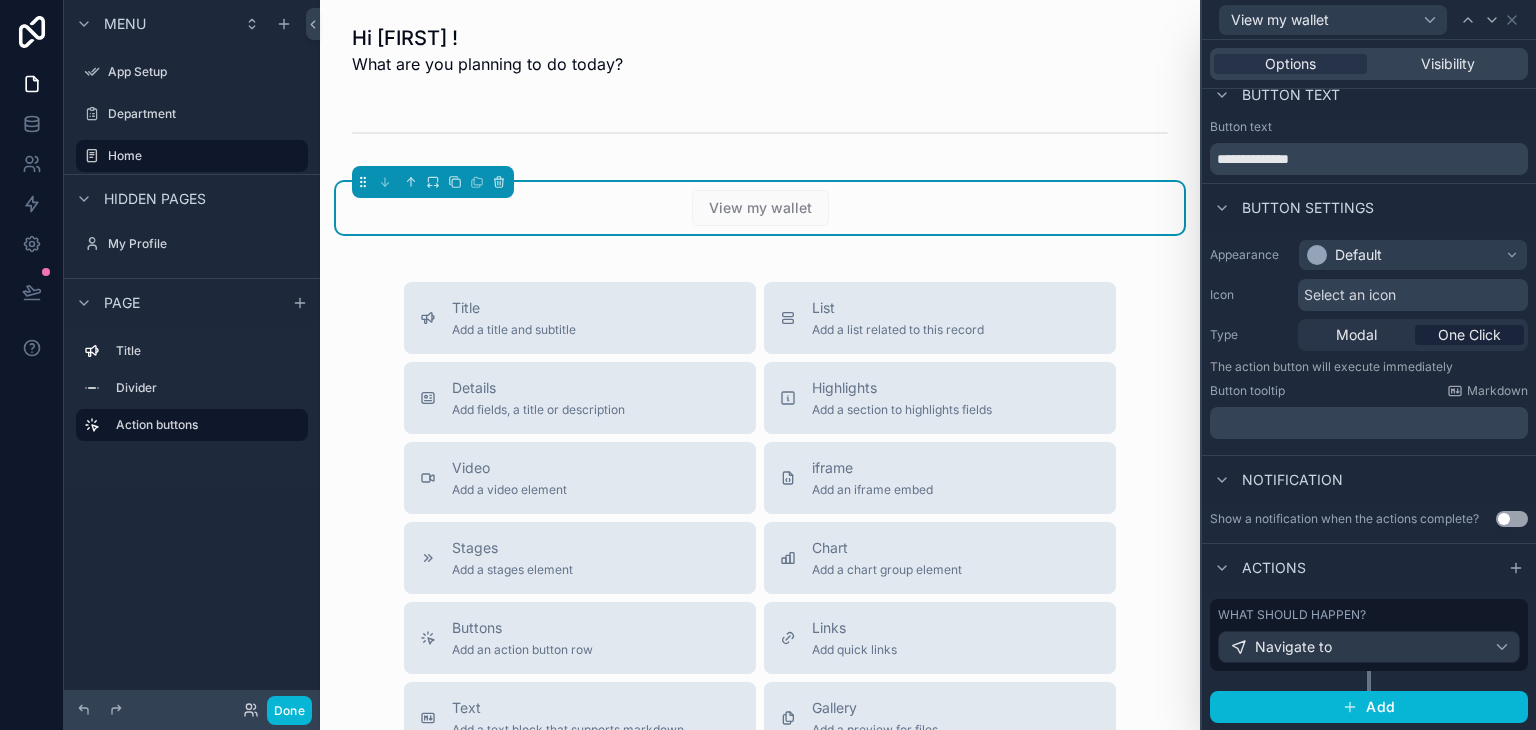 click on "What should happen? Navigate to" at bounding box center (1369, 635) 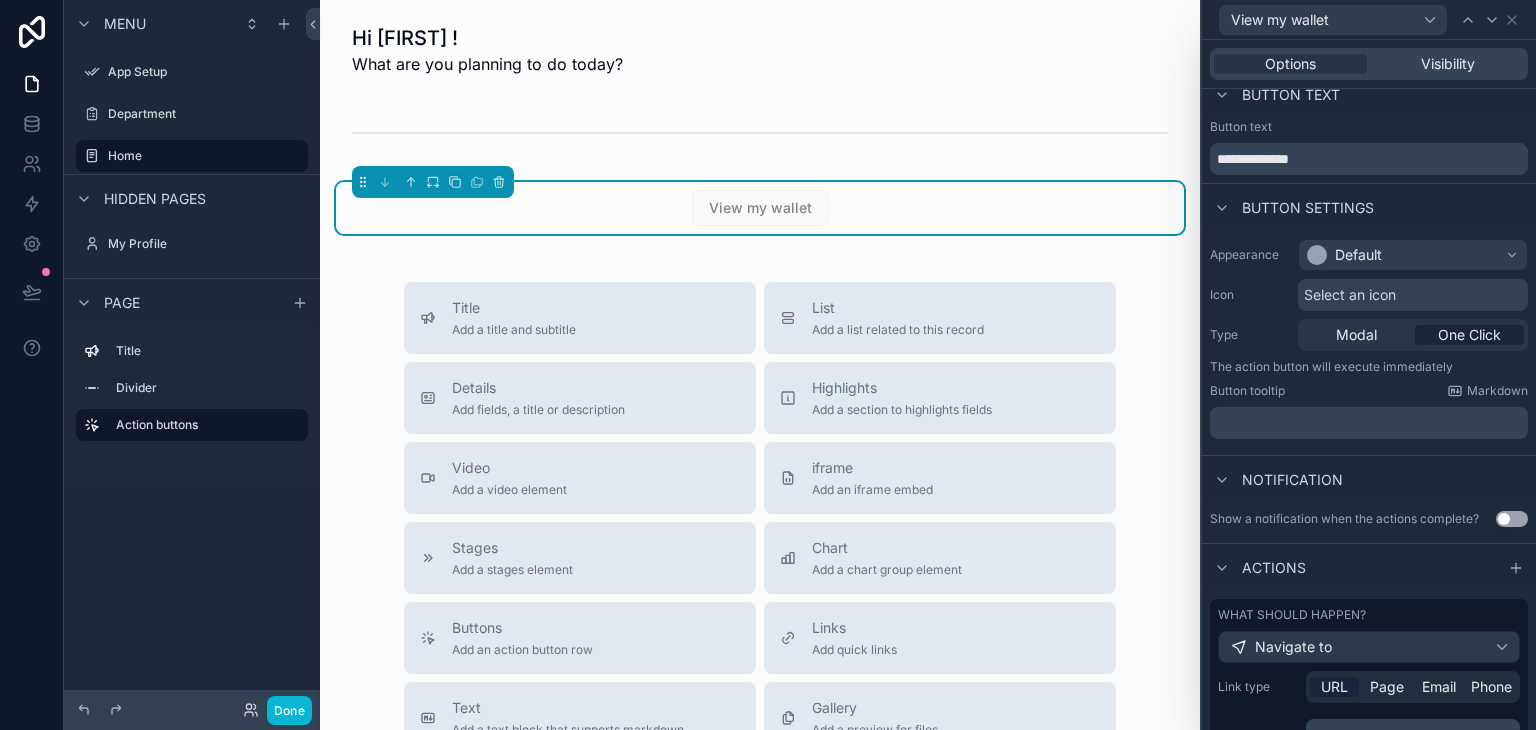 scroll, scrollTop: 158, scrollLeft: 0, axis: vertical 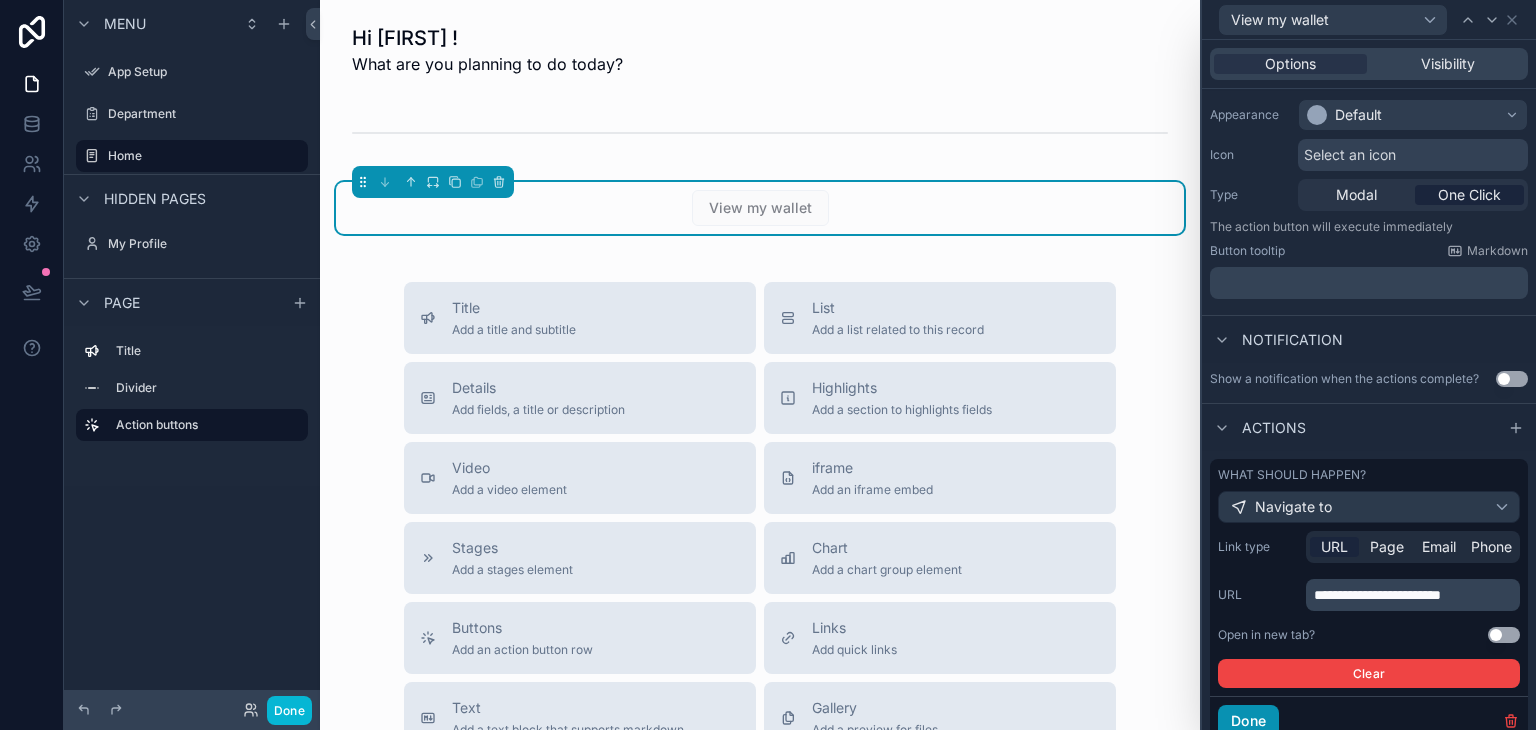 click on "Done" at bounding box center [1248, 721] 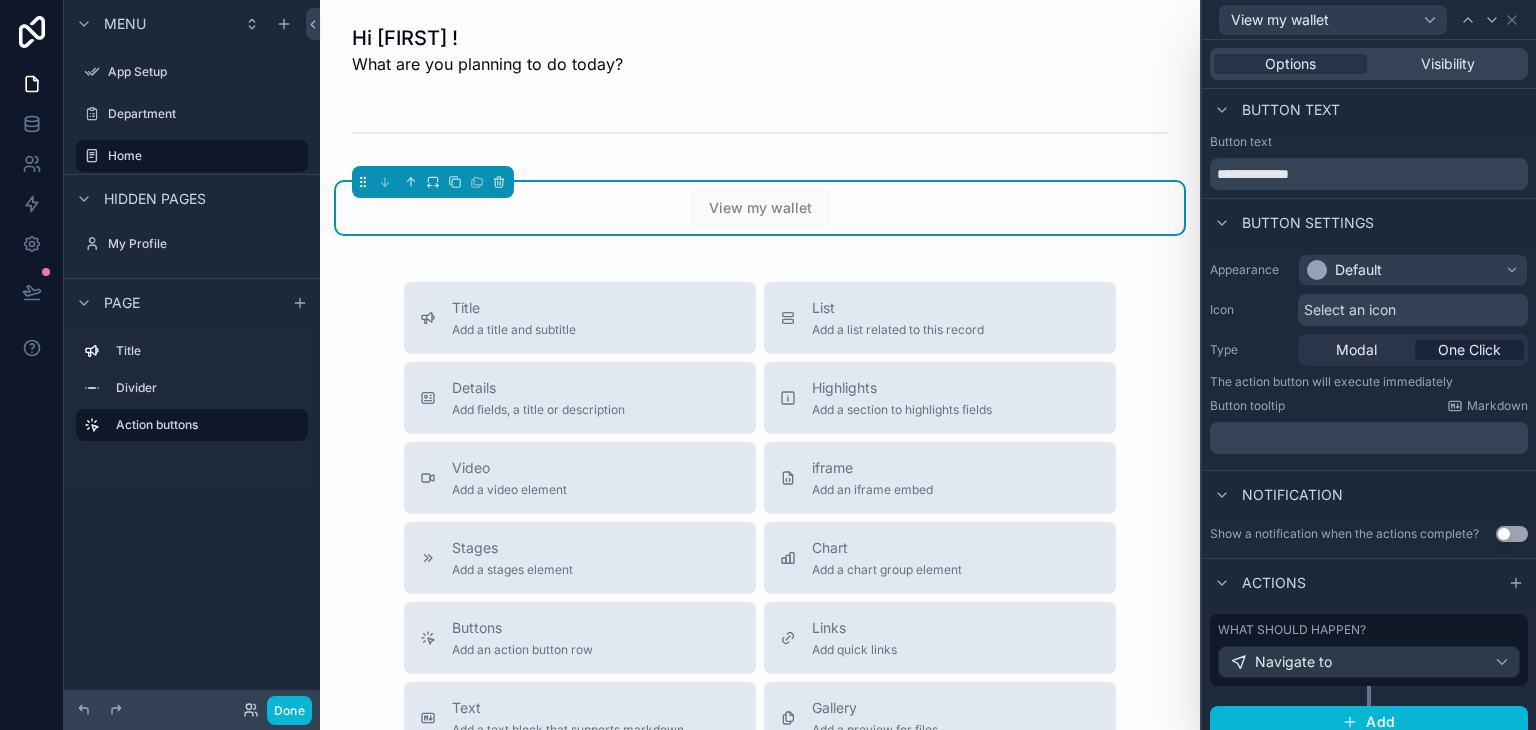 scroll, scrollTop: 0, scrollLeft: 0, axis: both 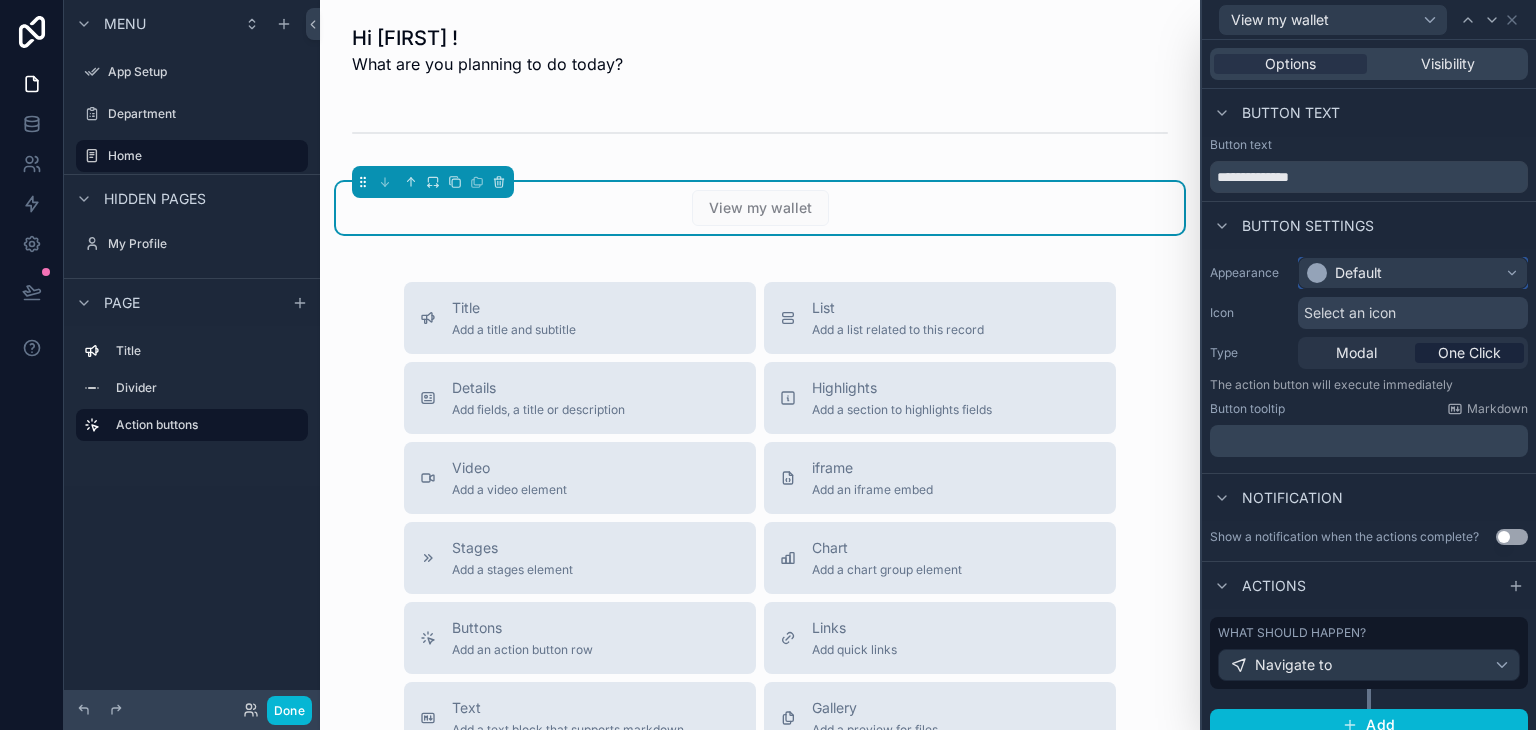 click on "Default" at bounding box center (1413, 273) 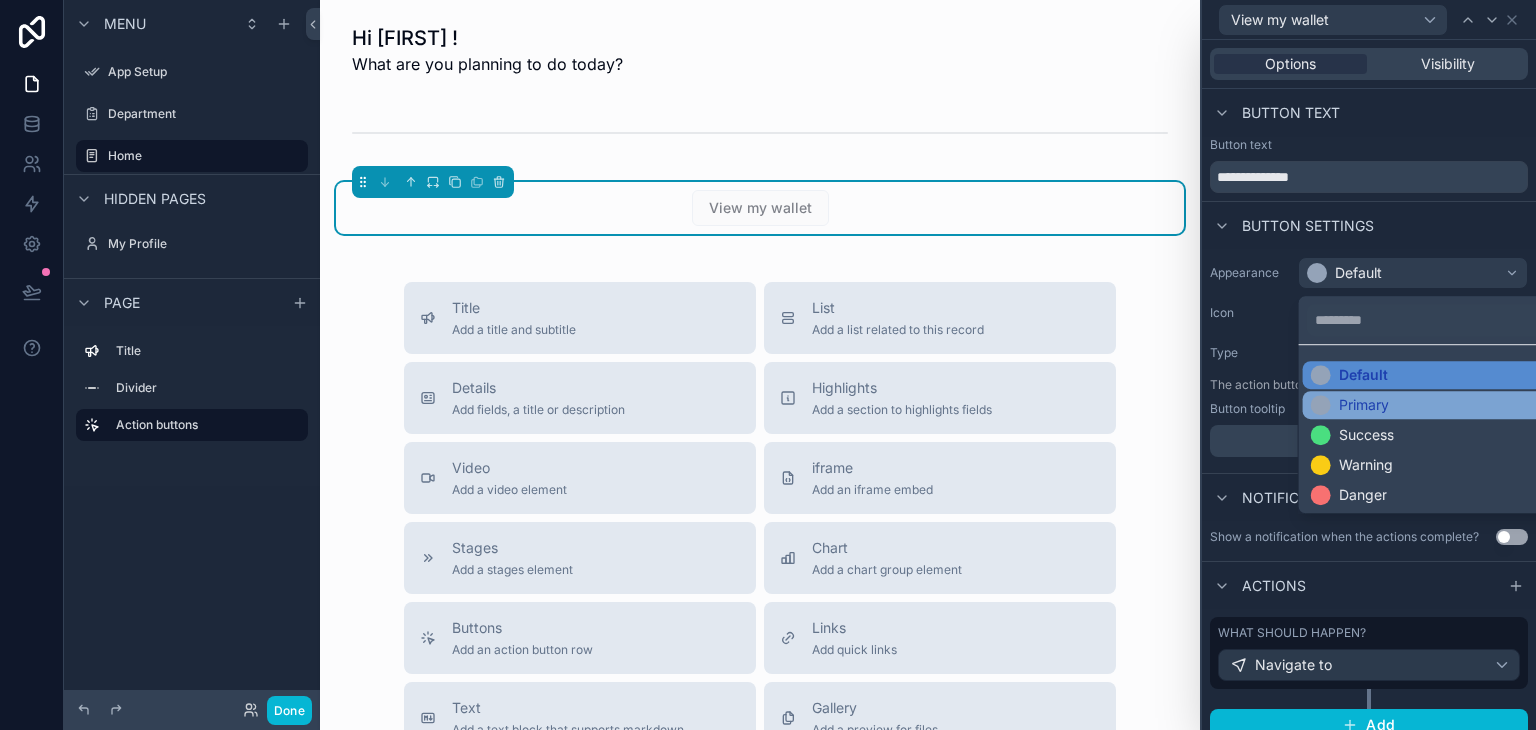 click on "Primary" at bounding box center (1364, 405) 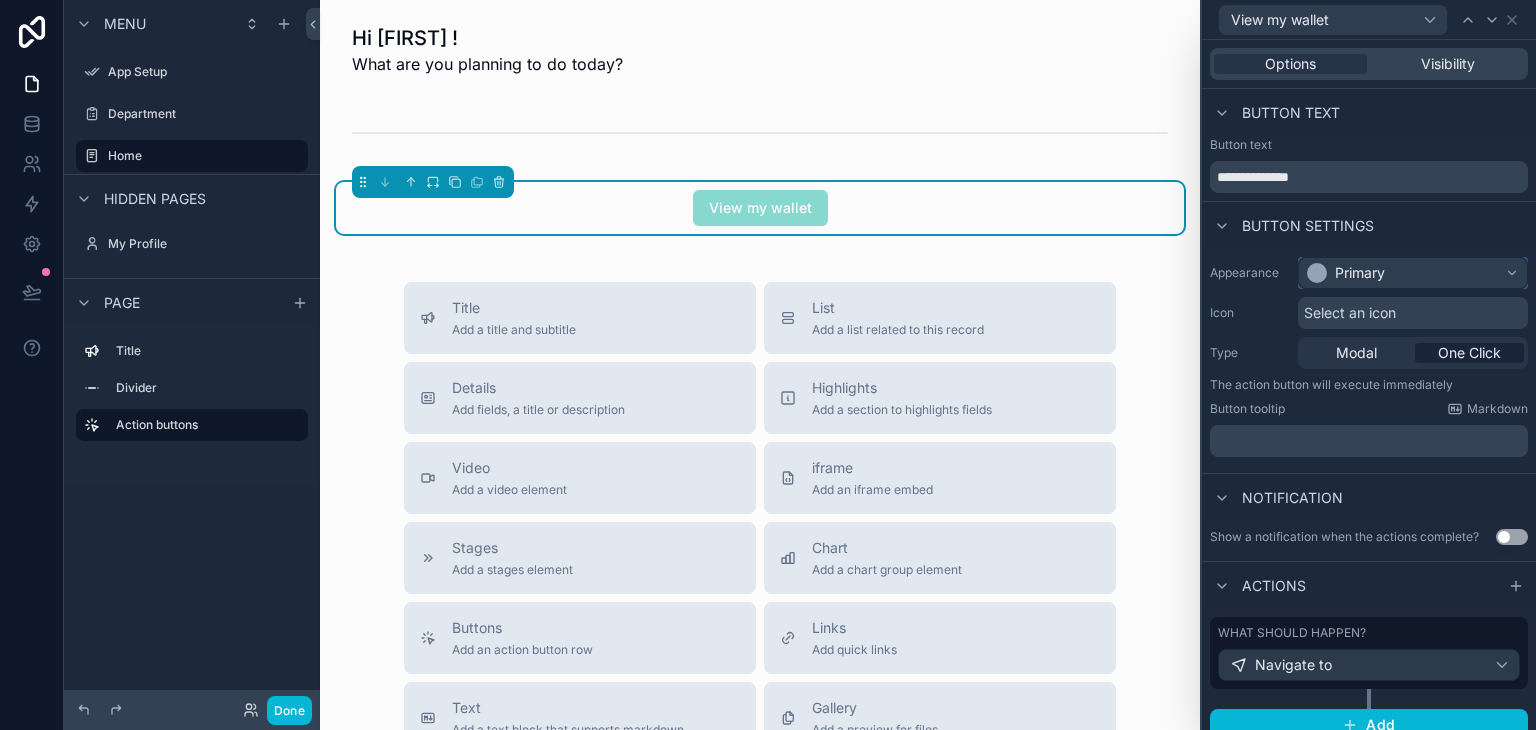 click on "Primary" at bounding box center [1413, 273] 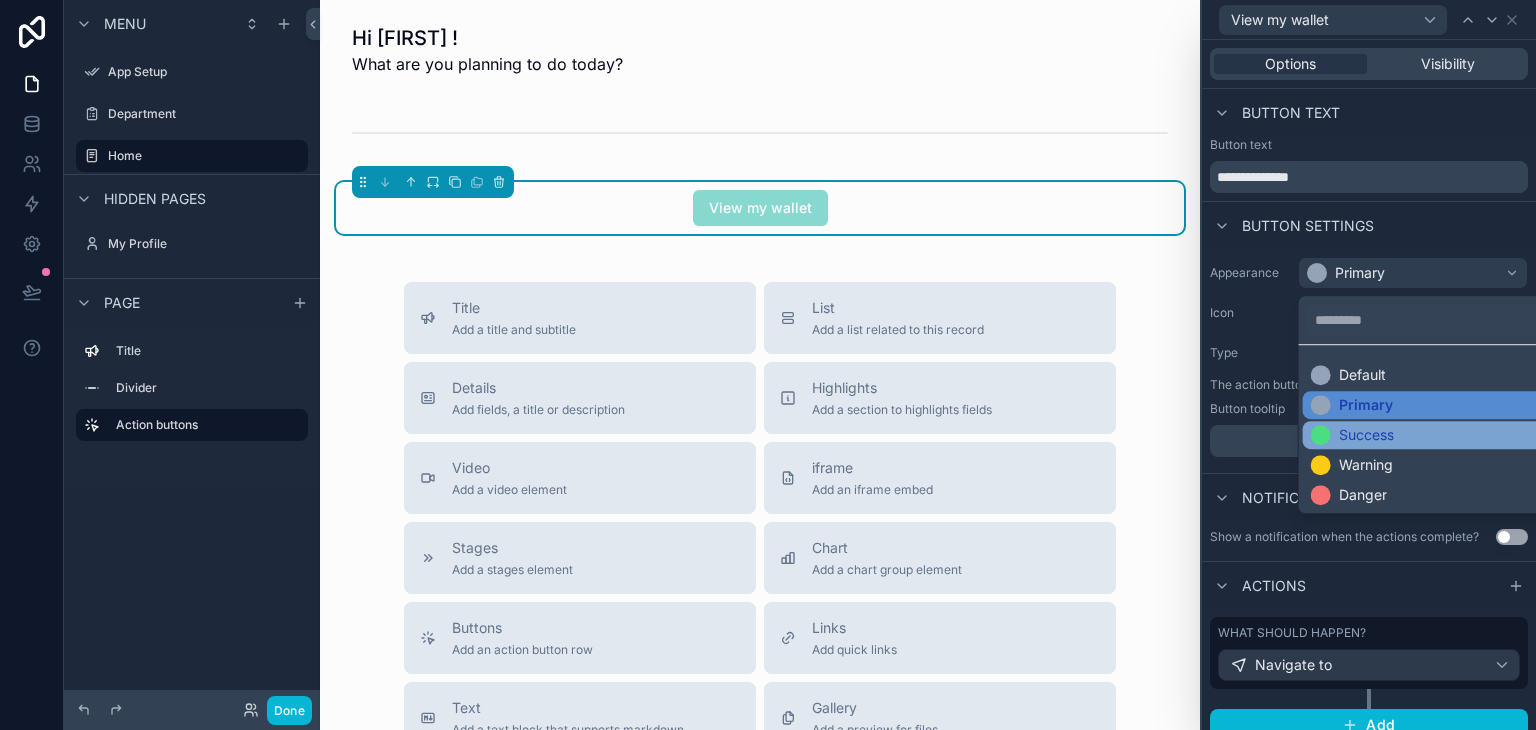 click on "Success" at bounding box center [1366, 435] 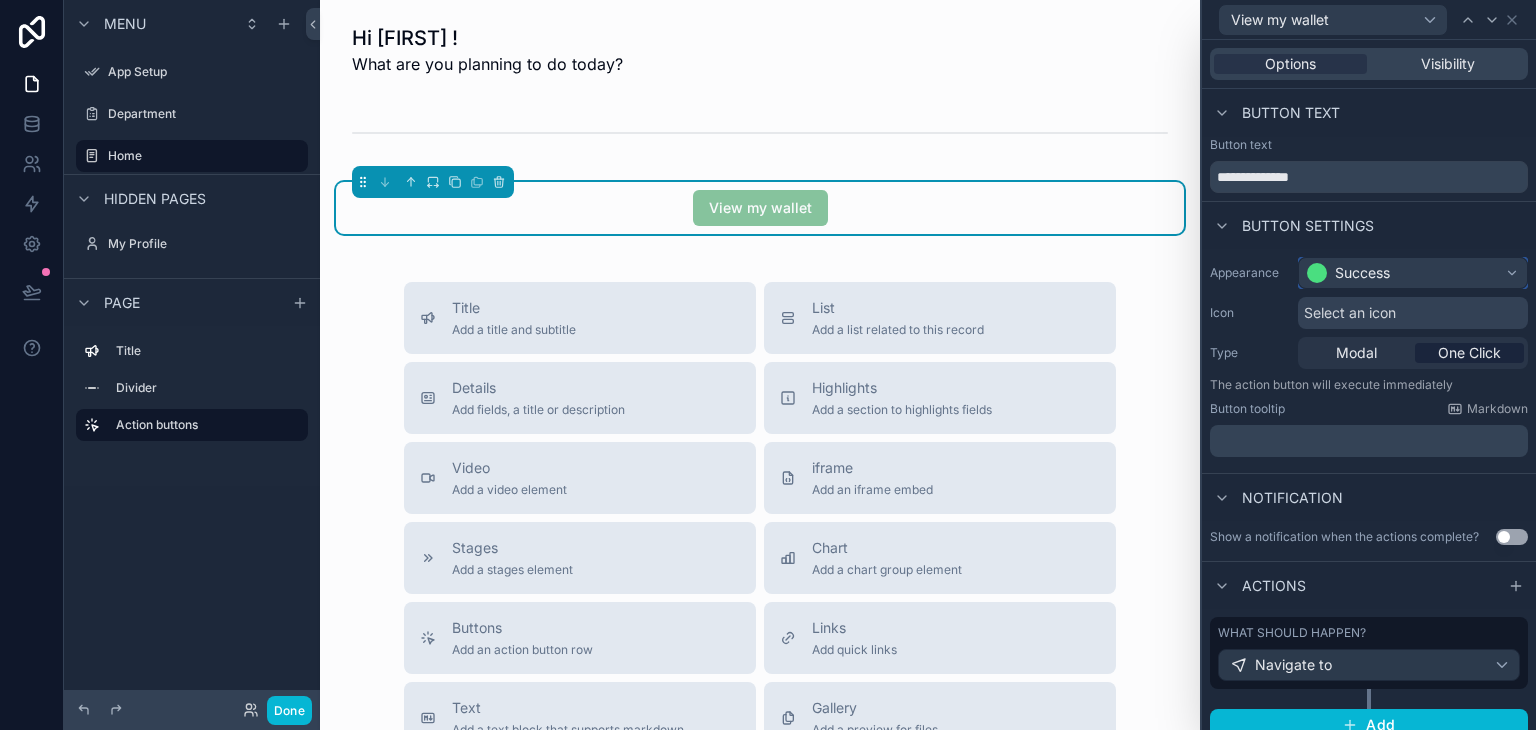 click on "Success" at bounding box center [1362, 273] 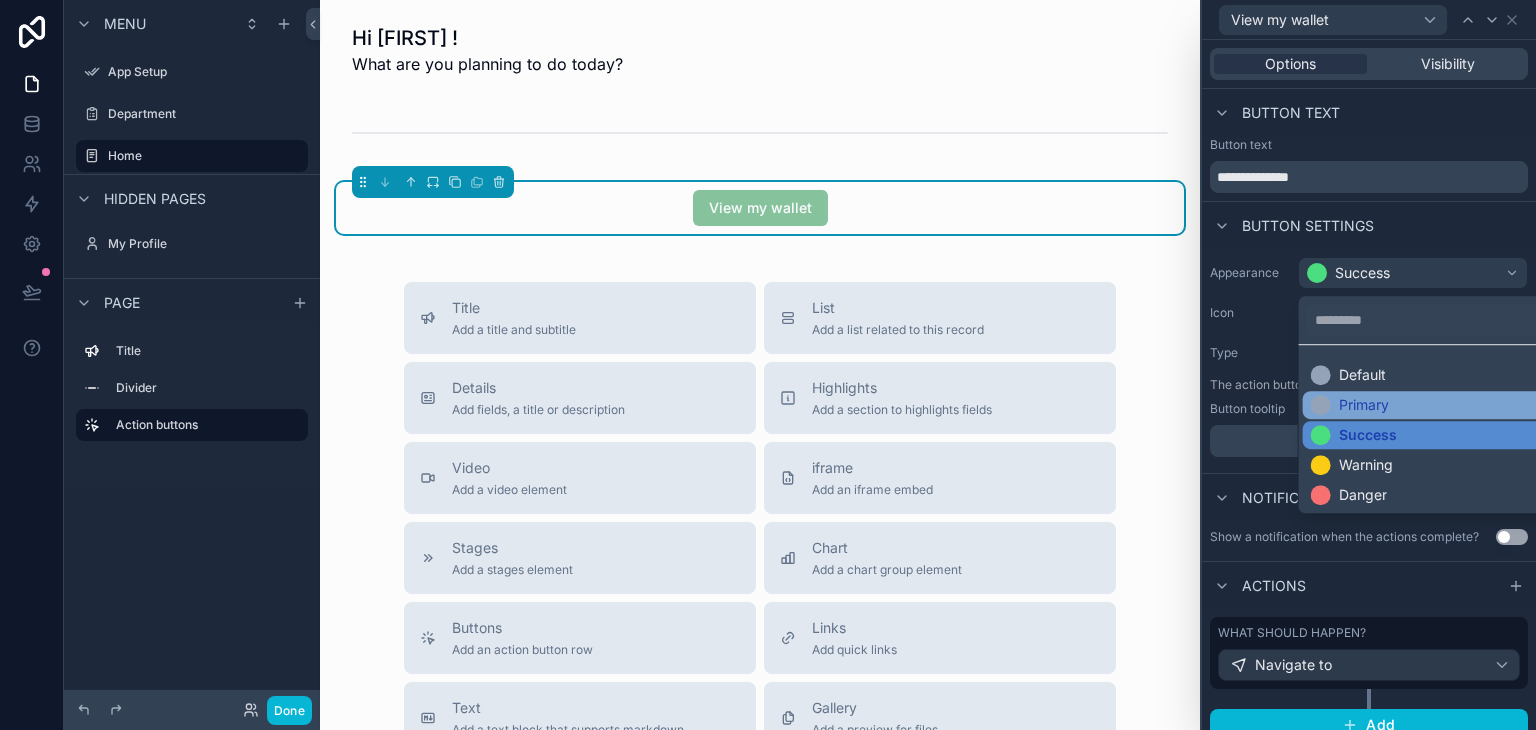 click on "Primary" at bounding box center [1364, 405] 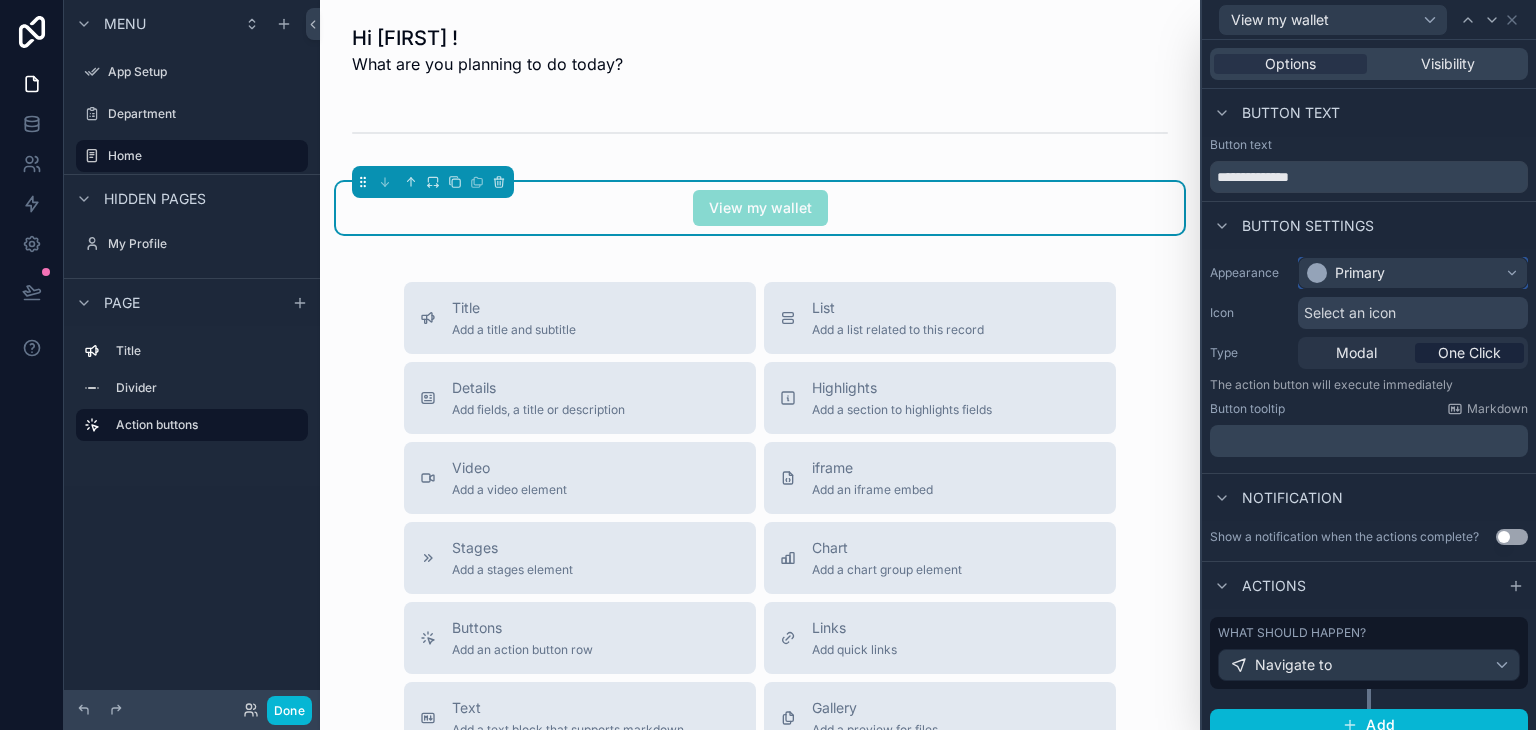 click on "Primary" at bounding box center [1360, 273] 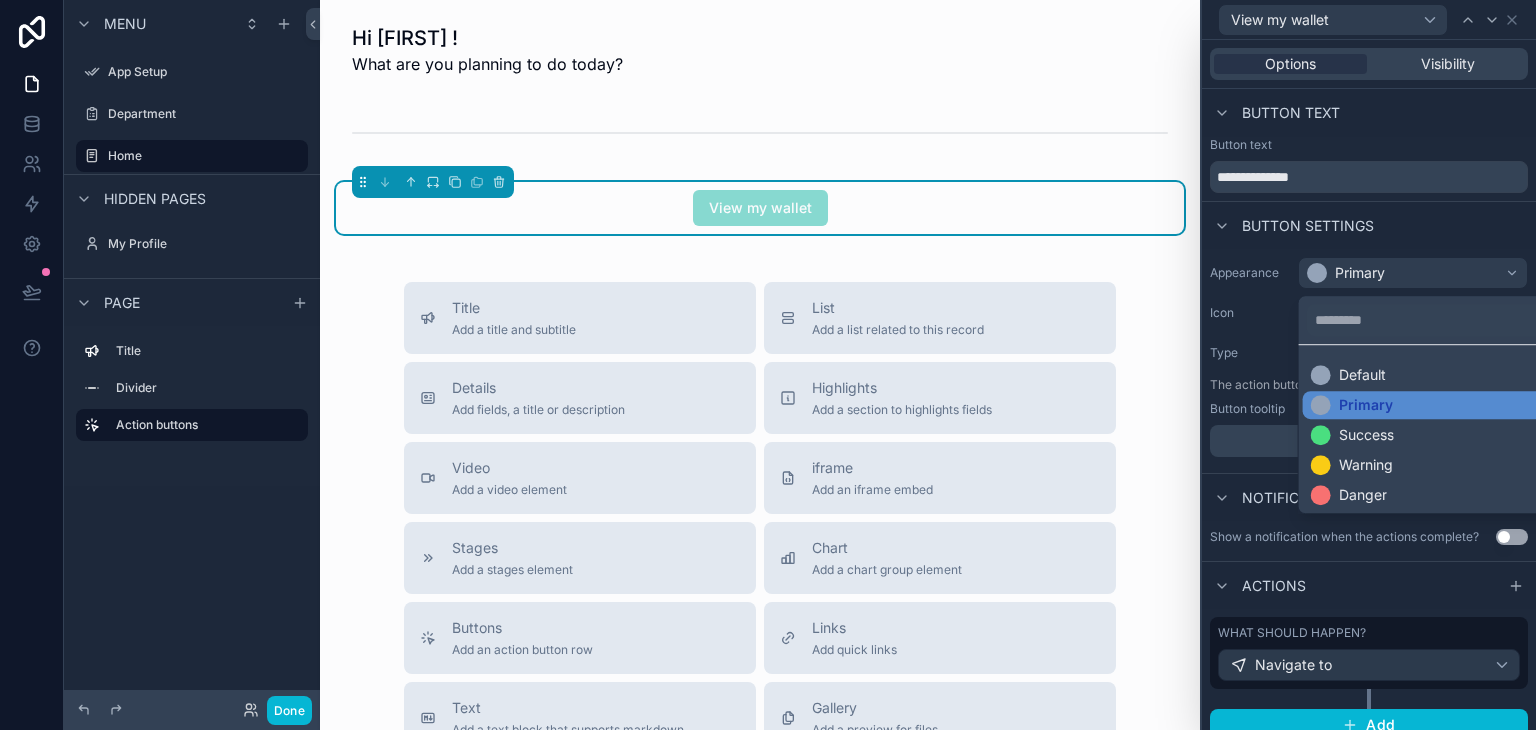 click at bounding box center (1369, 365) 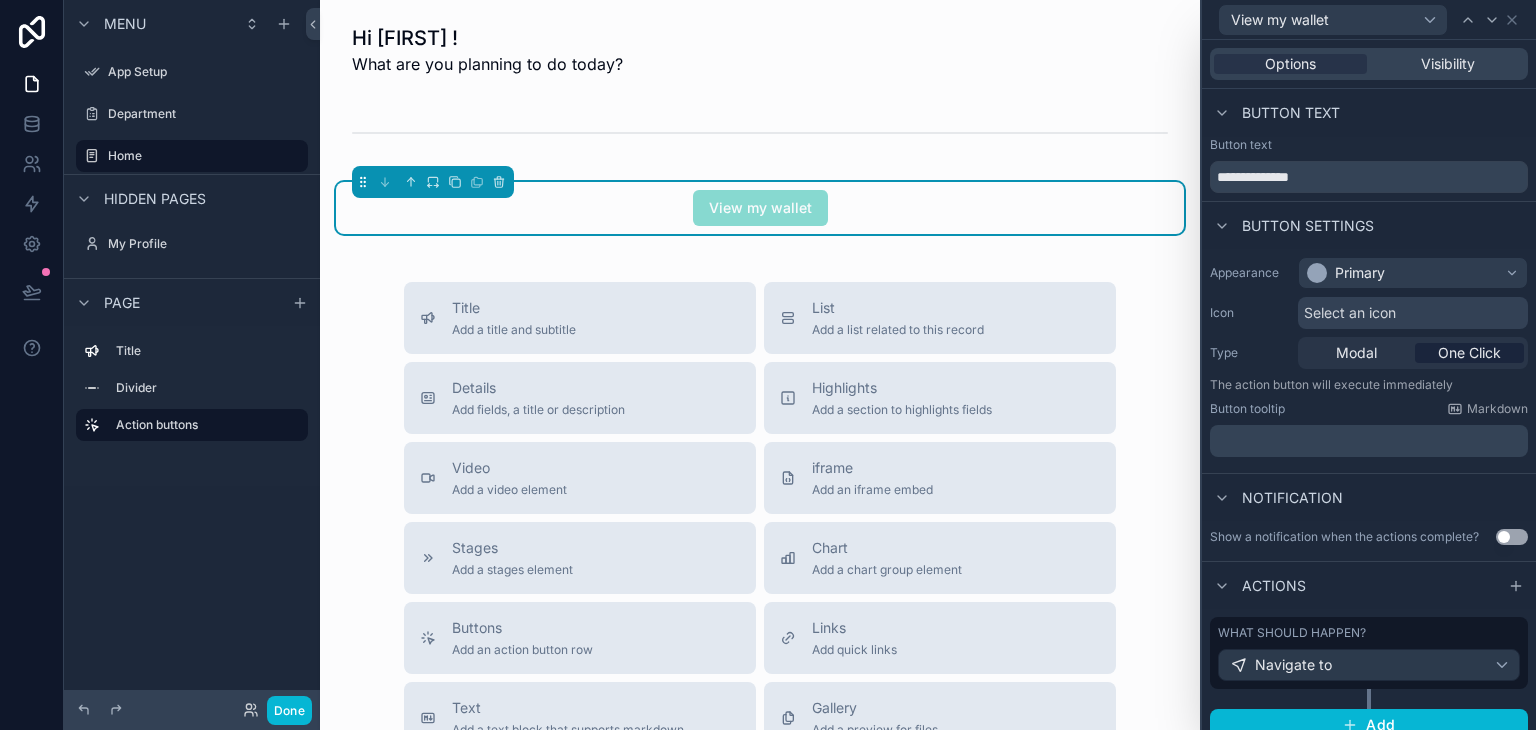 click on "Select an icon" at bounding box center [1413, 313] 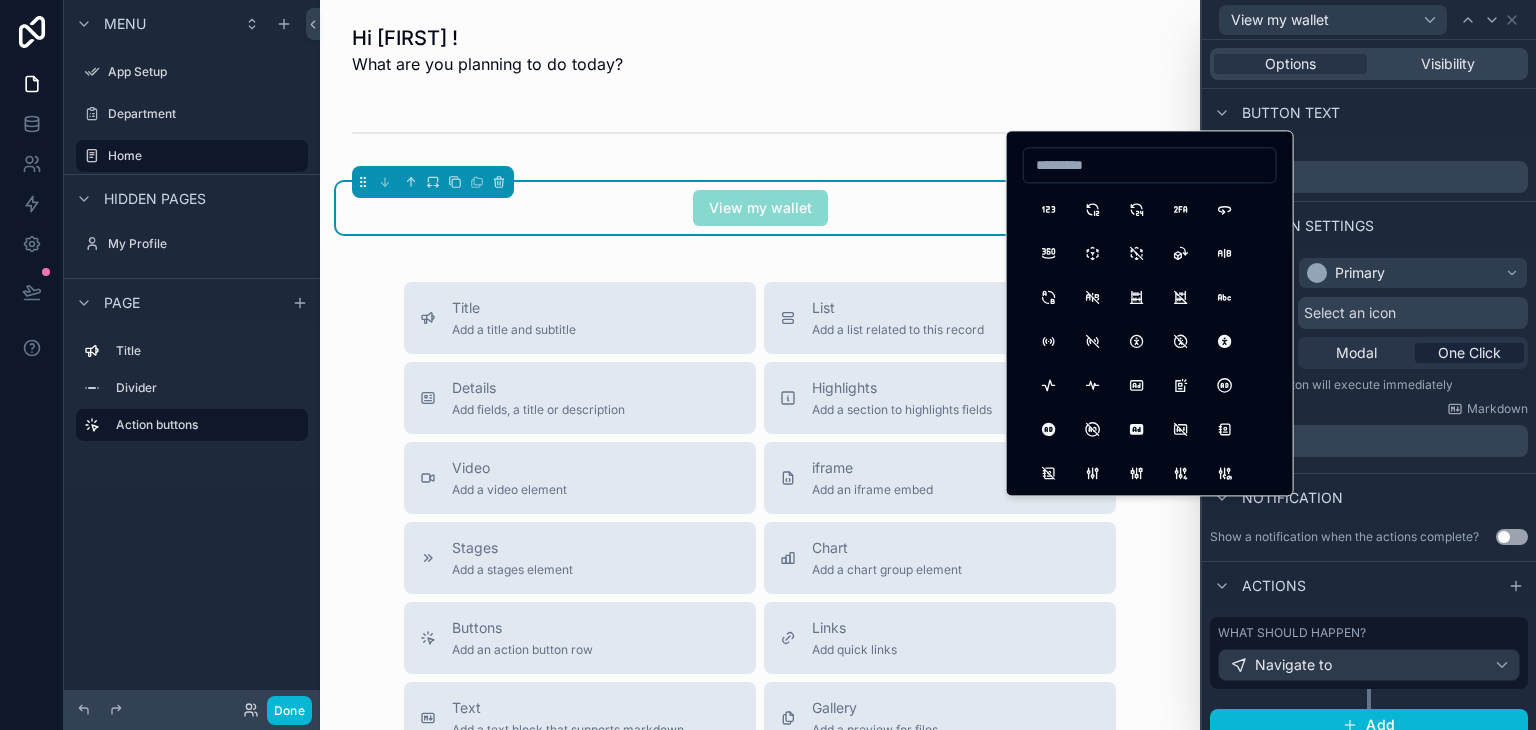 click at bounding box center [1150, 165] 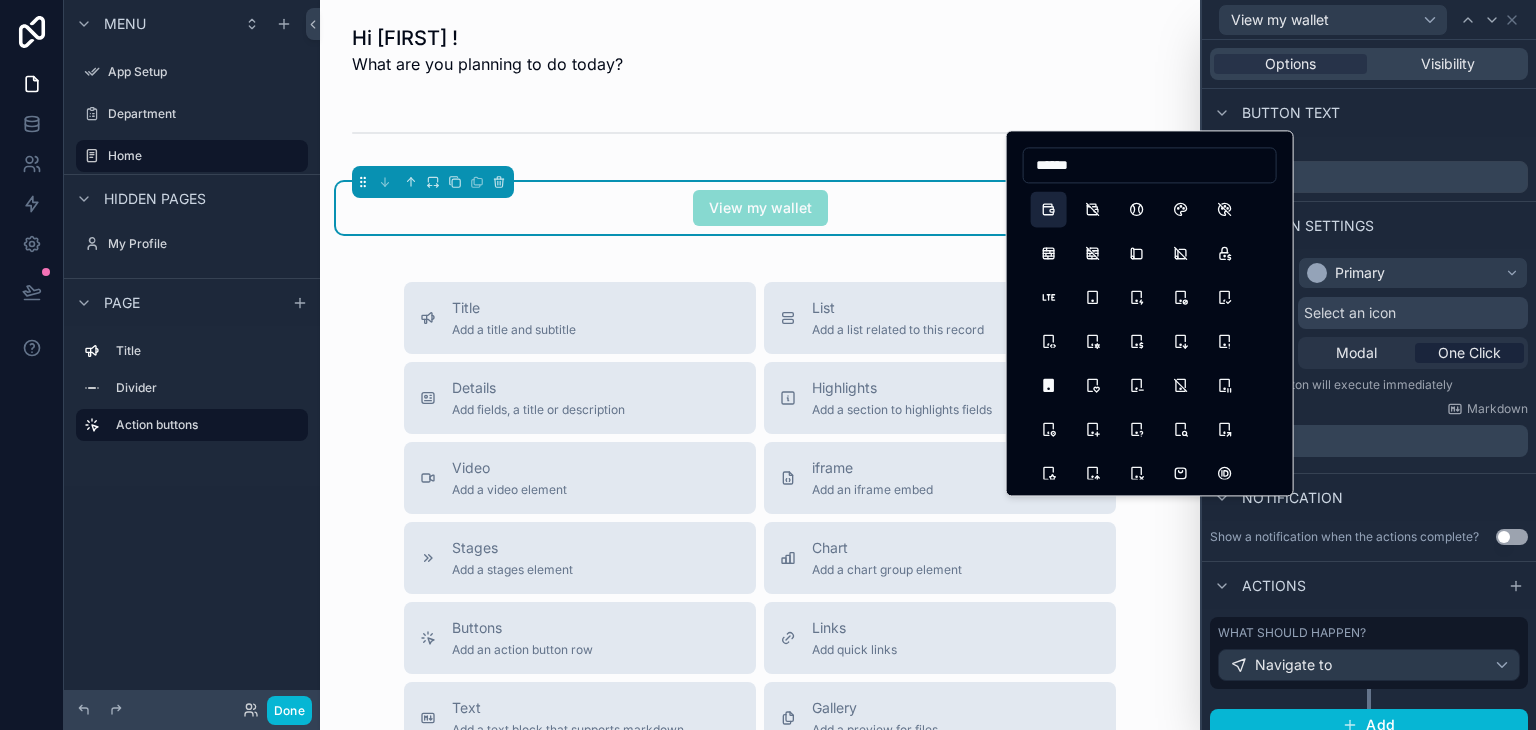 type on "******" 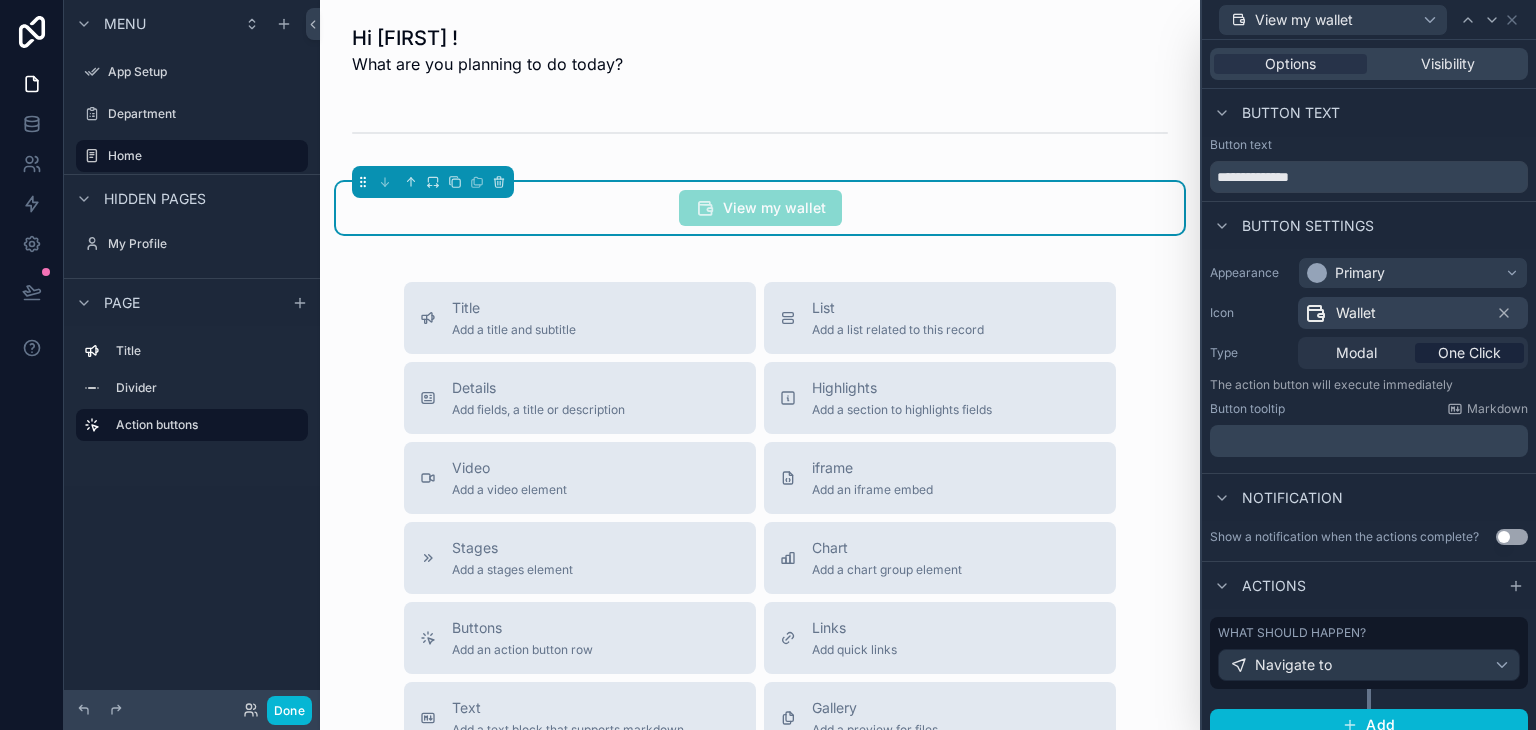 click on "Title Divider Action buttons" at bounding box center [192, 393] 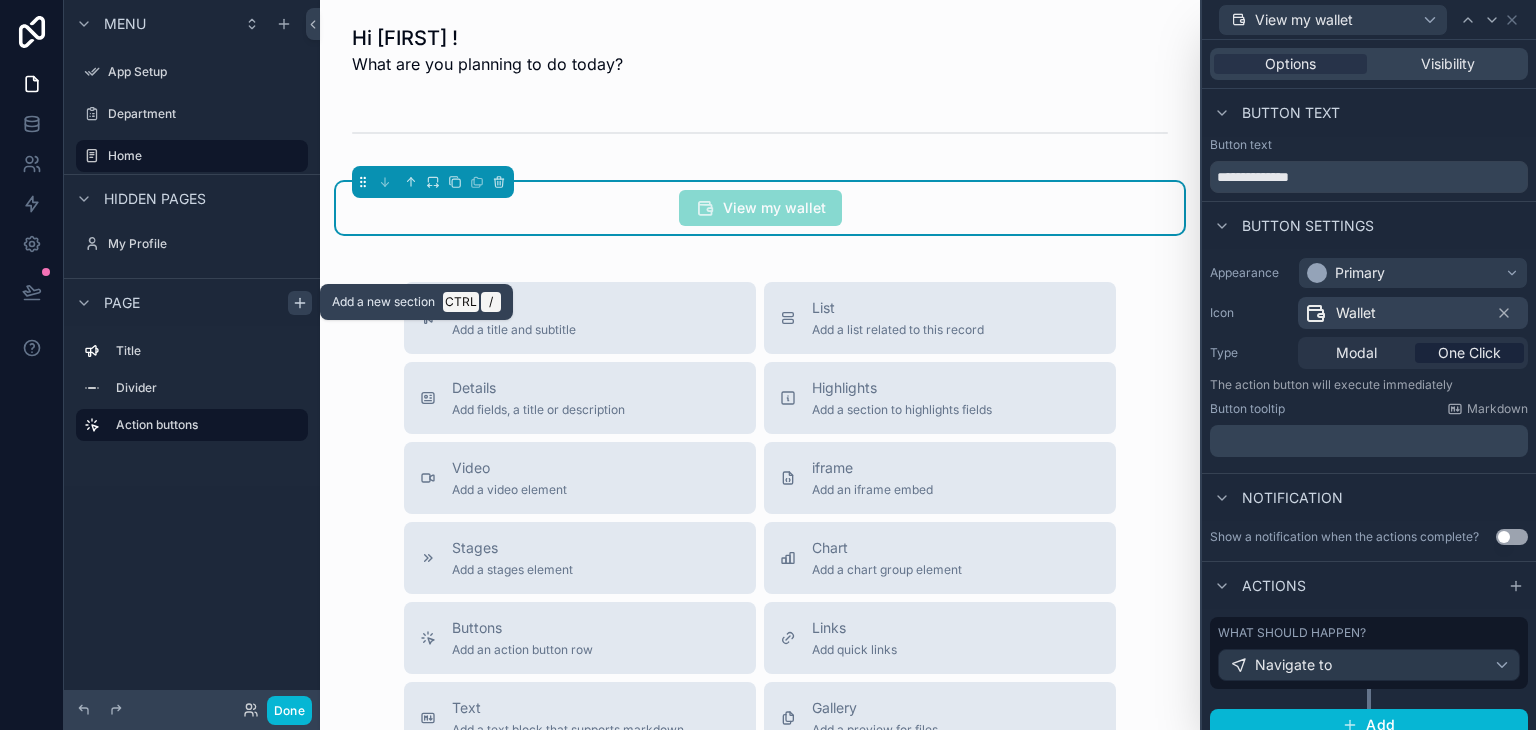 click 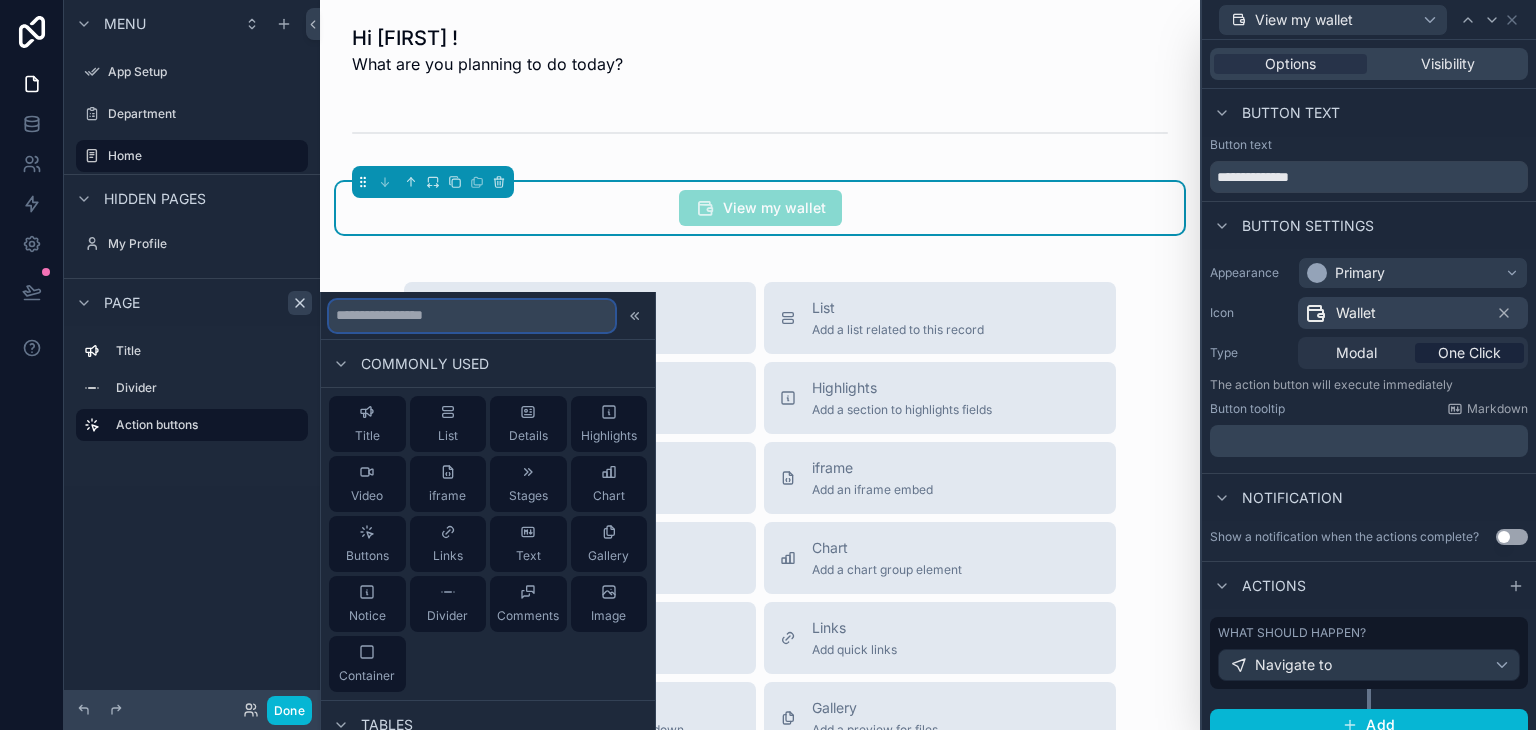 click at bounding box center (472, 316) 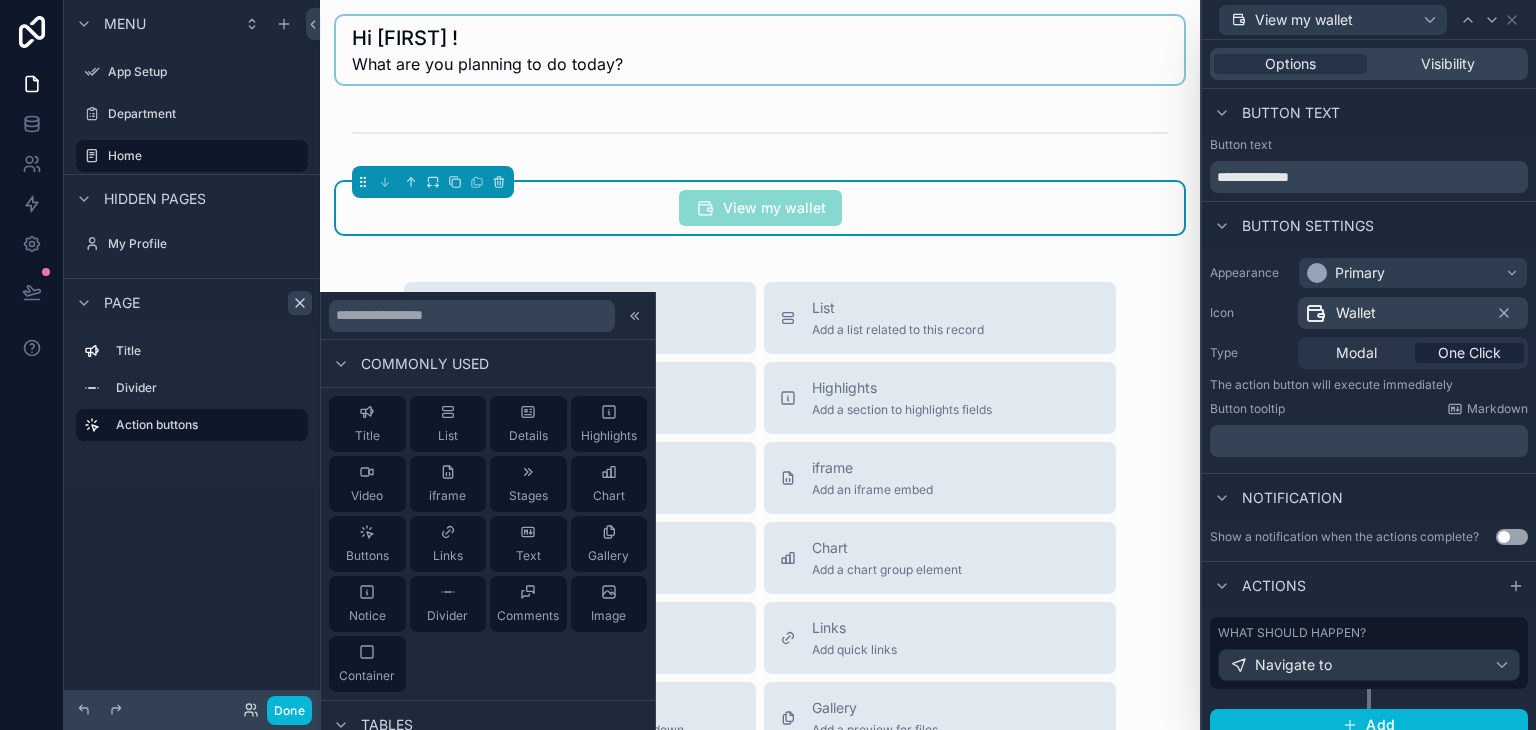 click at bounding box center [760, 50] 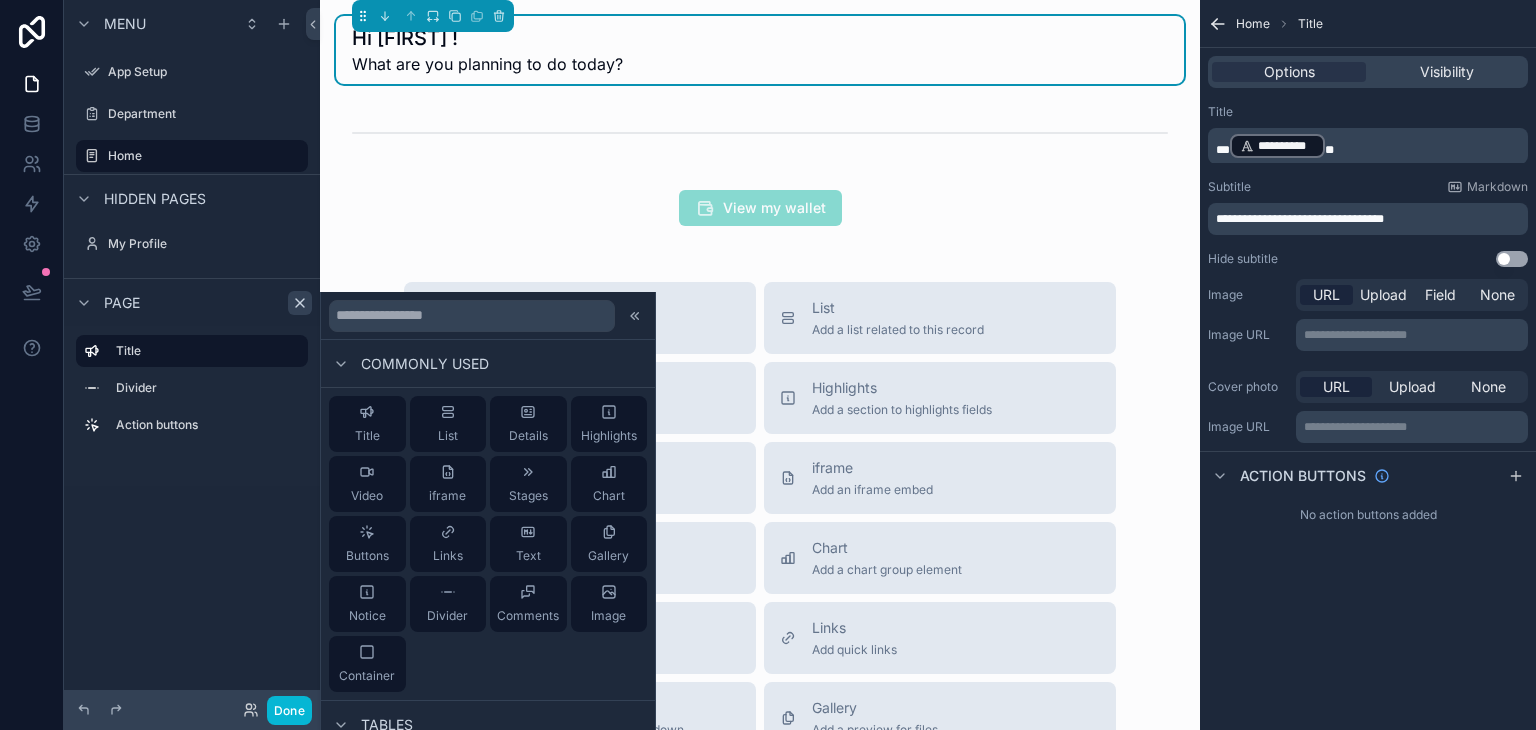 click on "Options Visibility" at bounding box center [1368, 72] 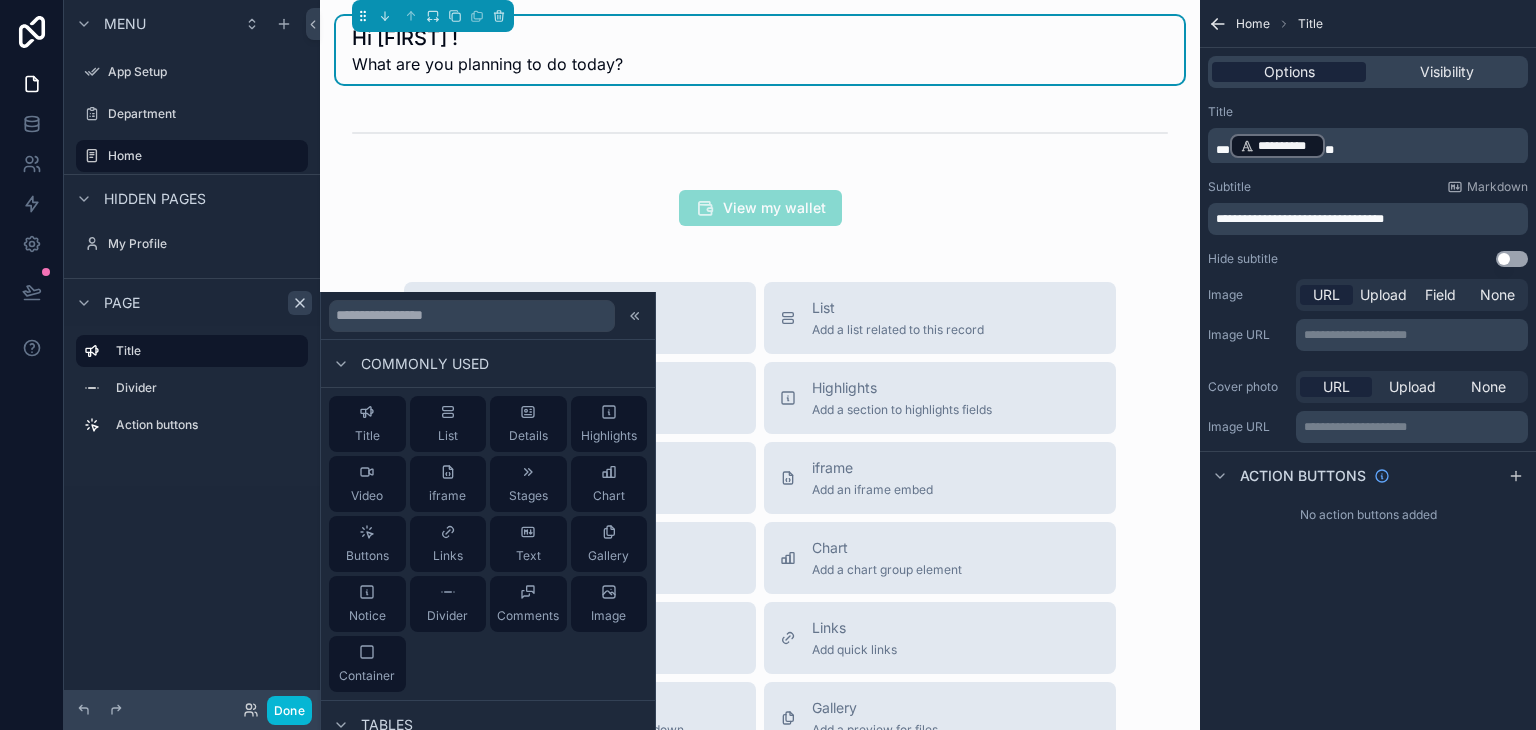 click on "Options" at bounding box center [1289, 72] 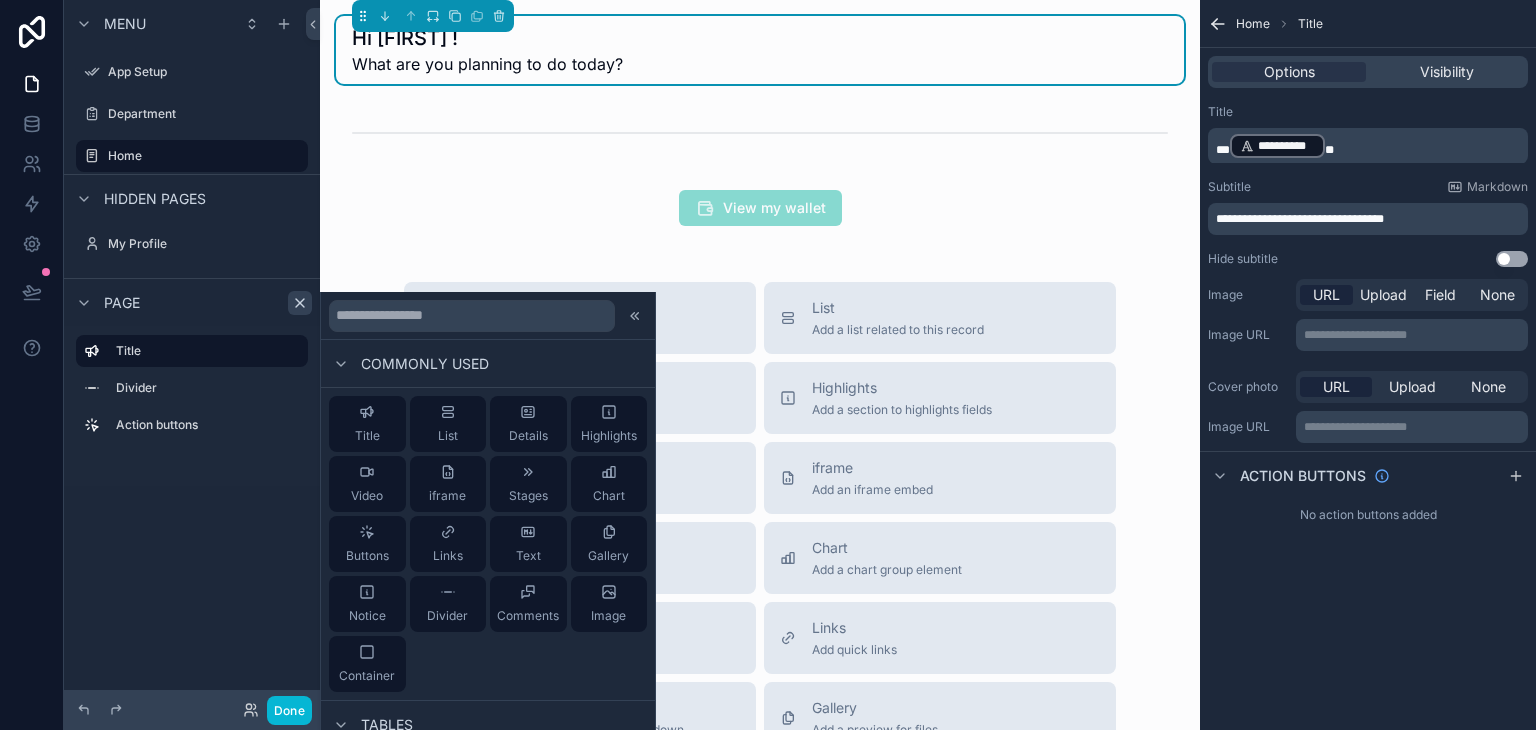 click on "Use setting" at bounding box center (1512, 259) 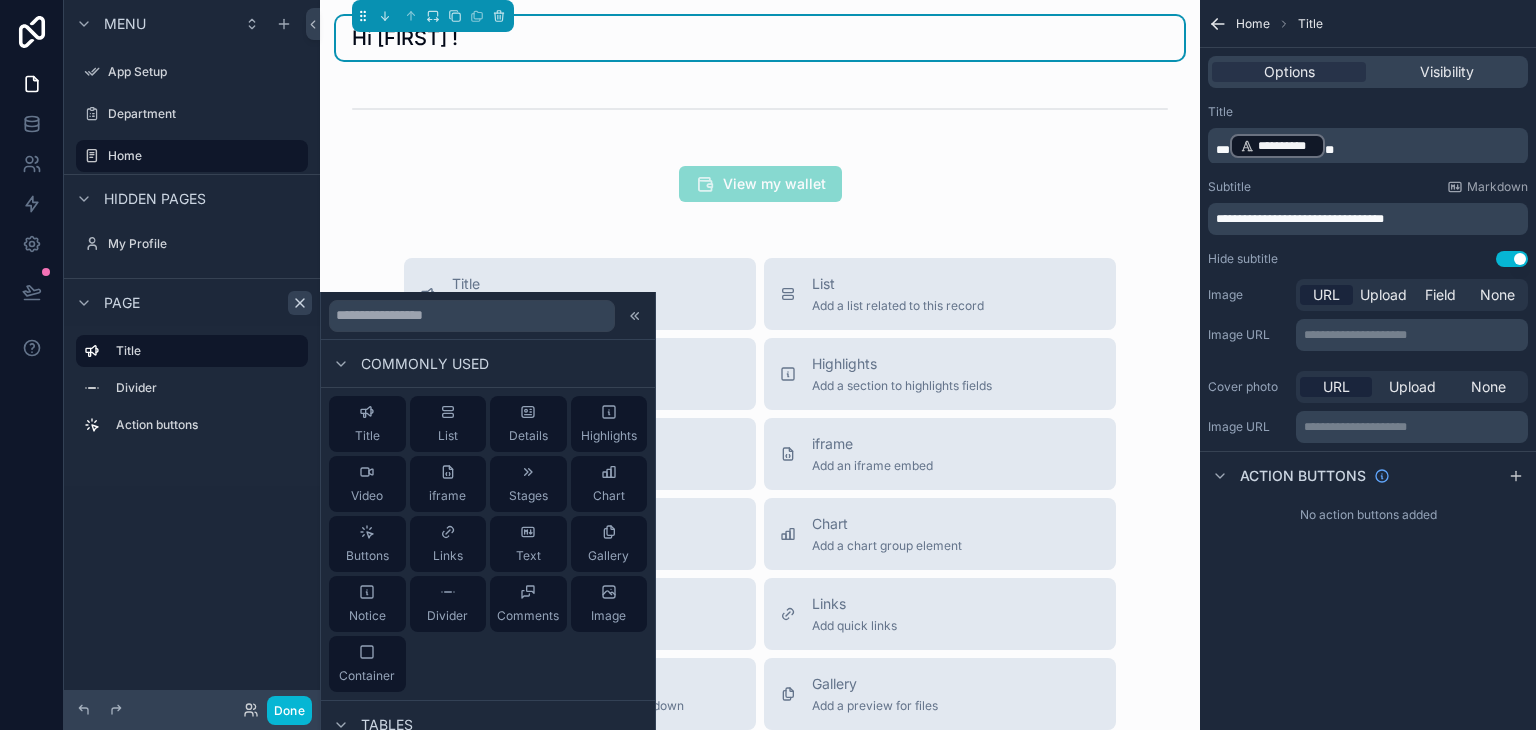 click on "Use setting" at bounding box center [1512, 259] 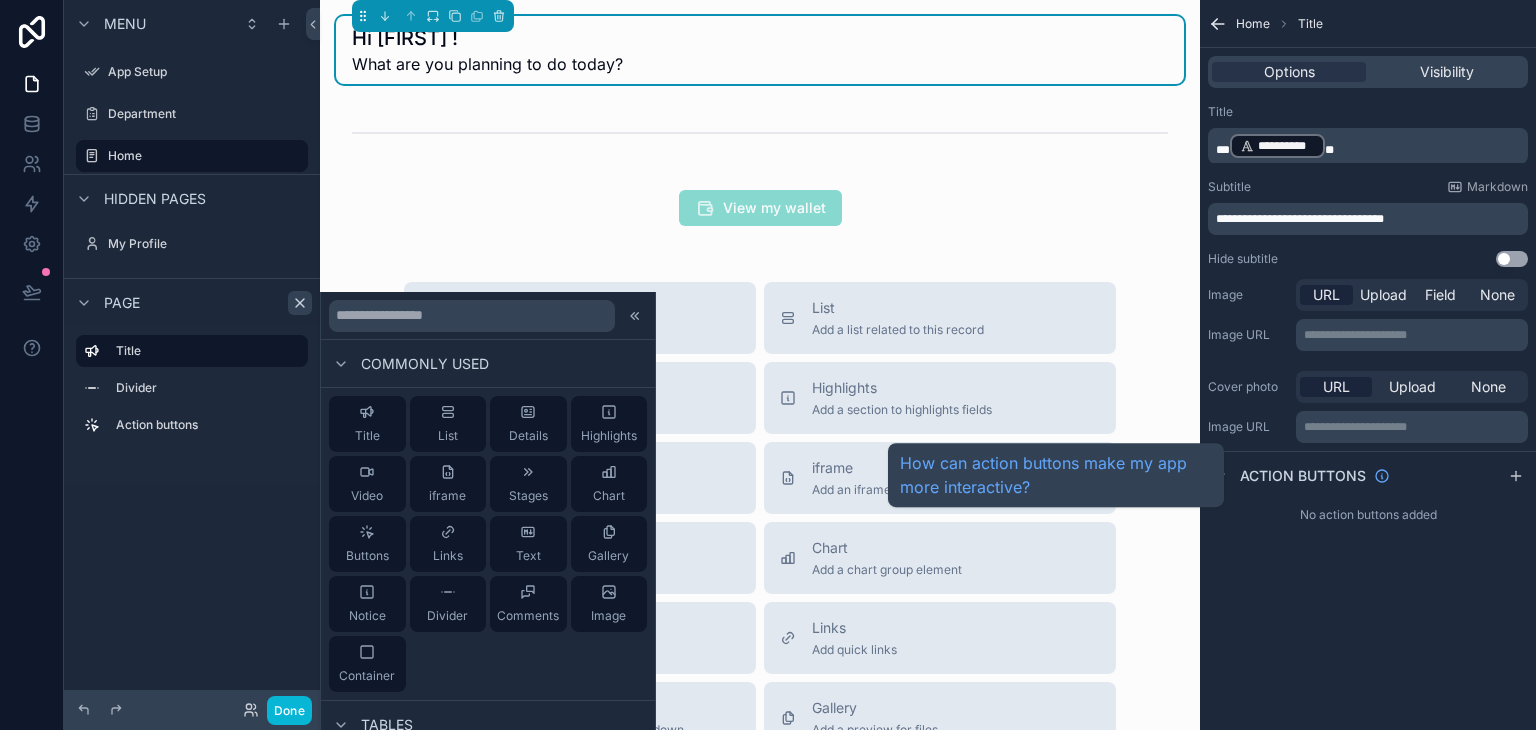 click on "Action buttons" at bounding box center (1303, 476) 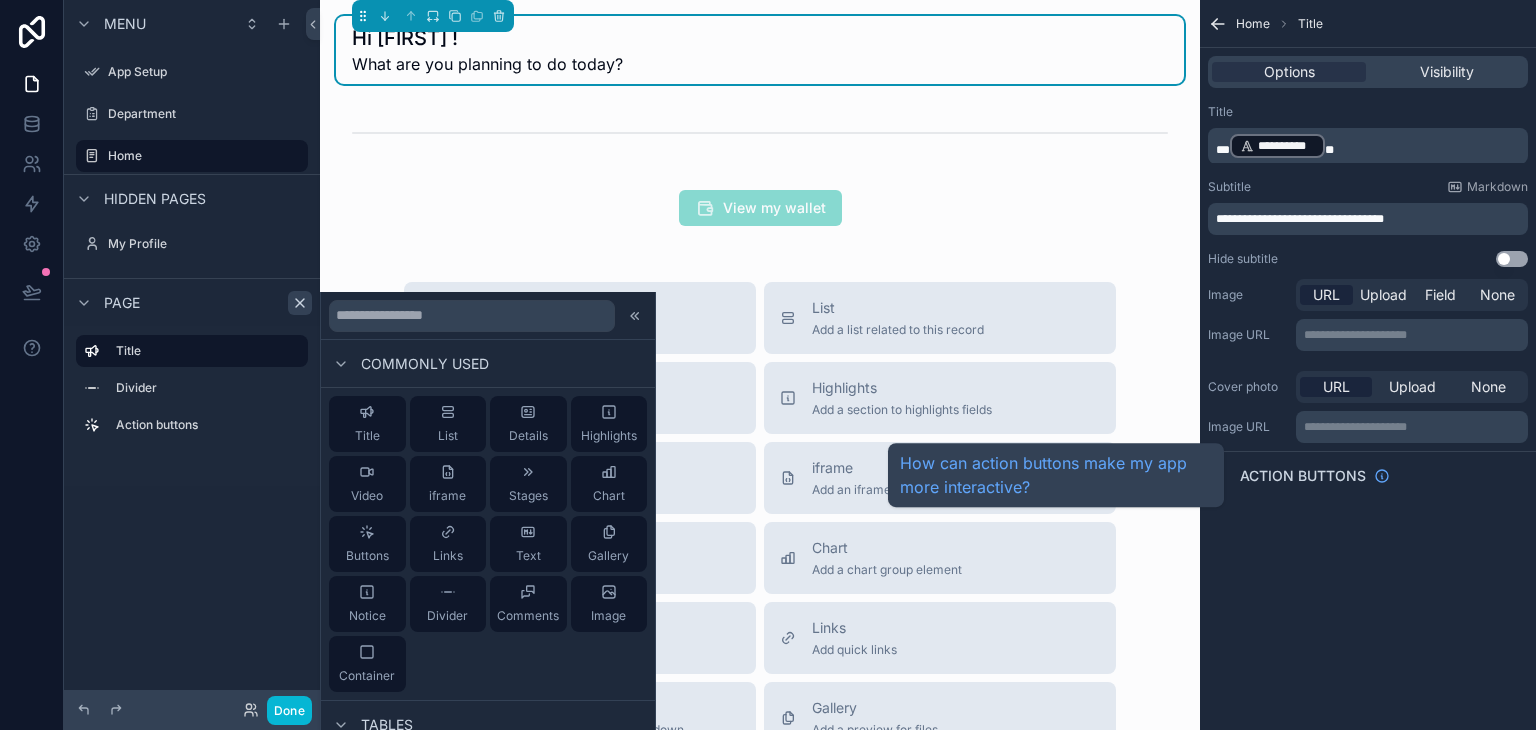 click on "Action buttons" at bounding box center [1303, 476] 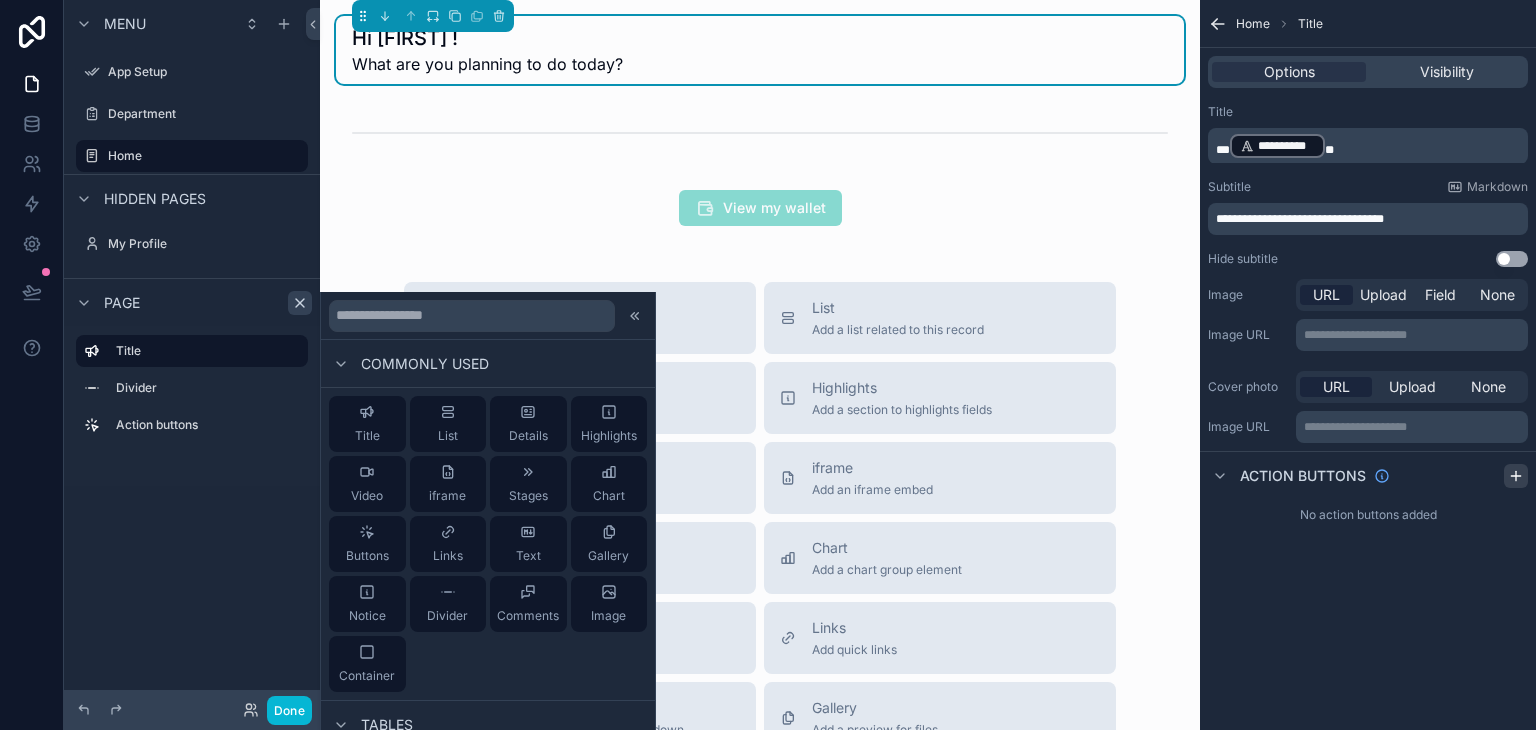 click 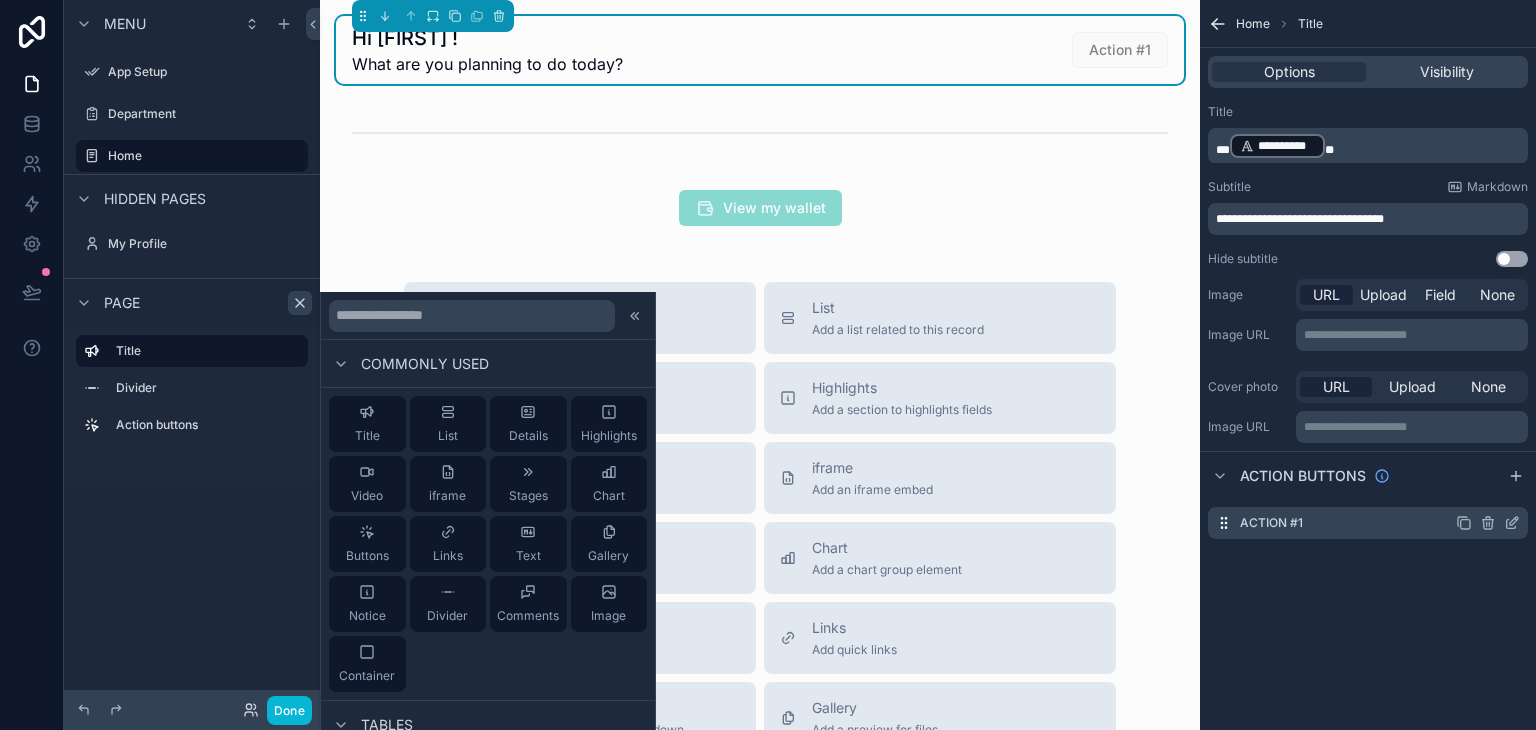 click on "Action #1" at bounding box center (1368, 523) 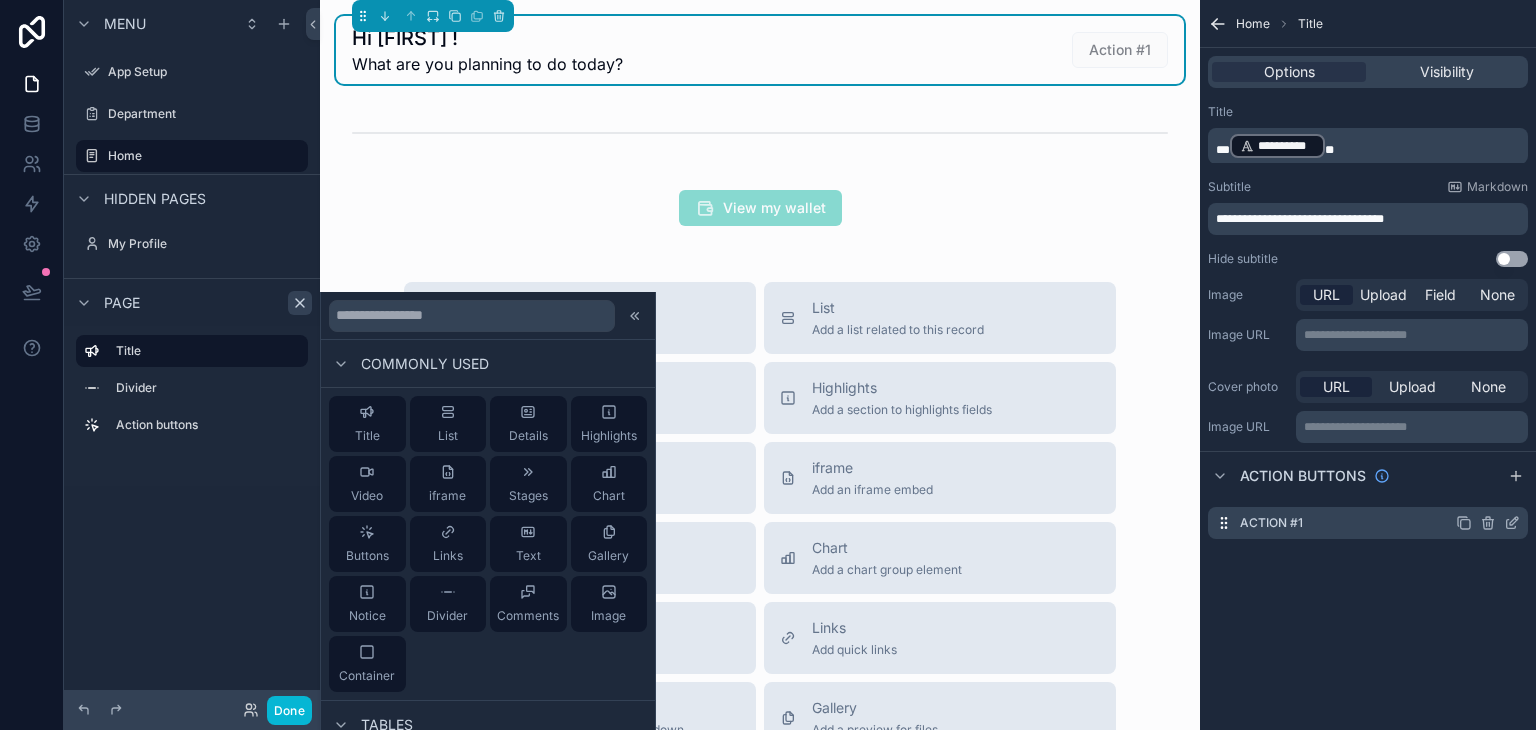 click 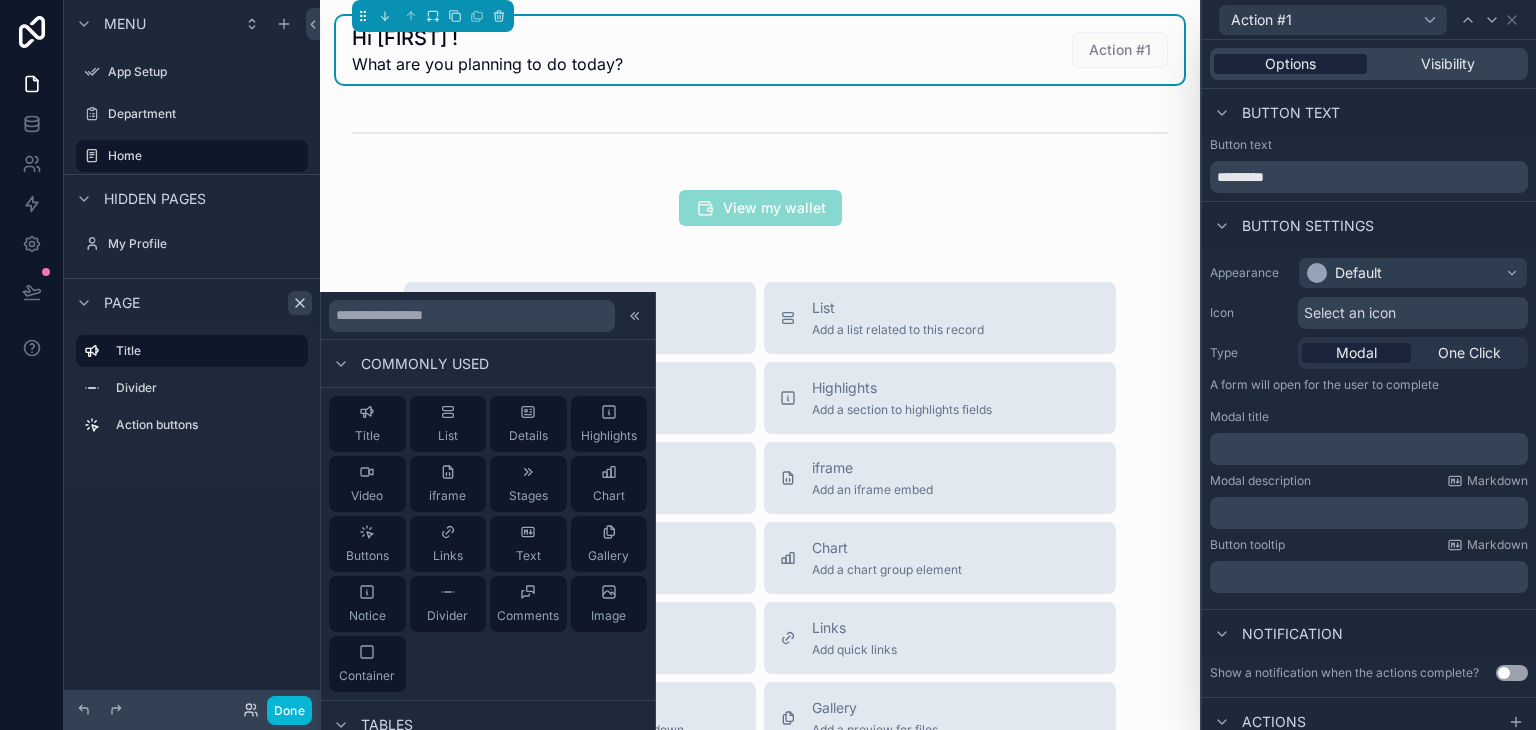 click on "Options" at bounding box center [1290, 64] 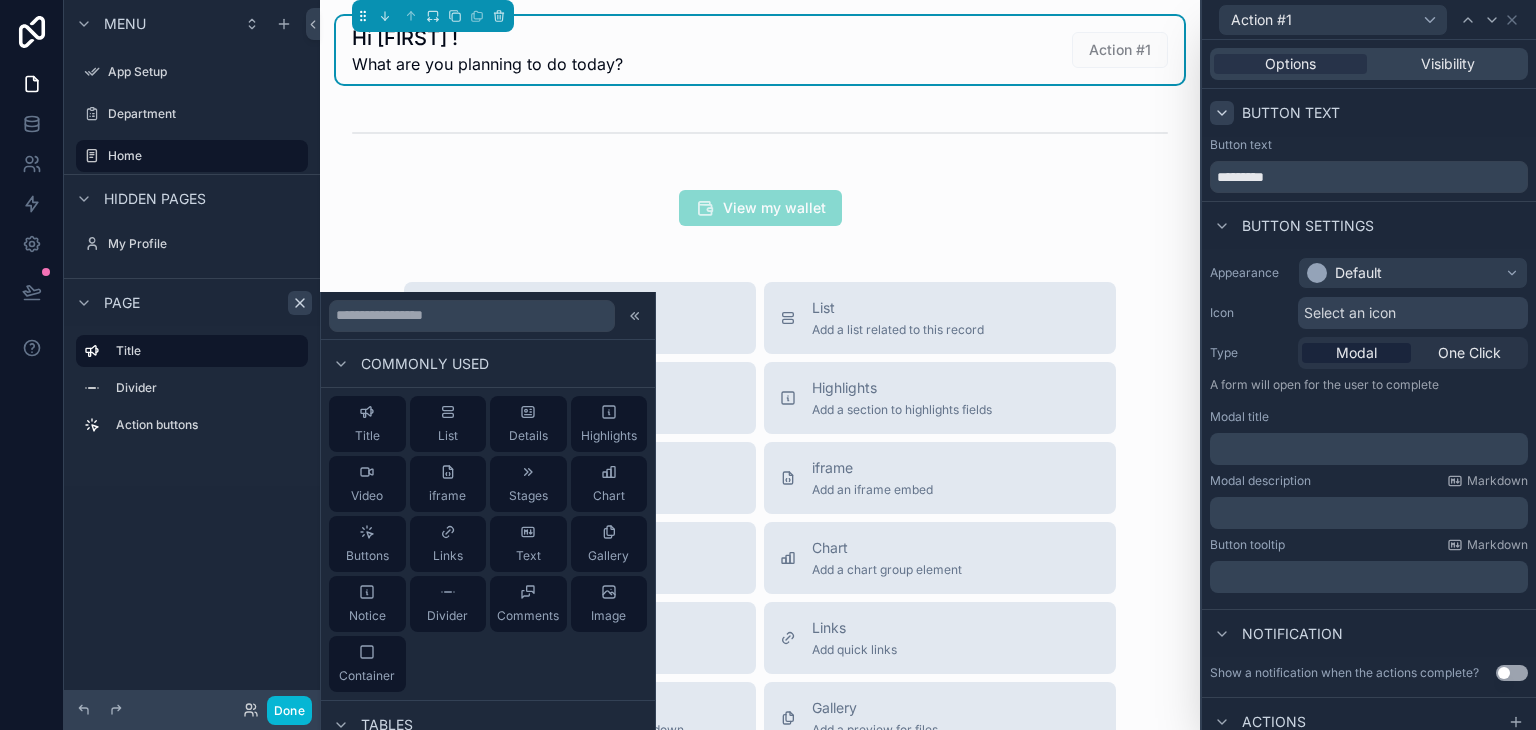 click 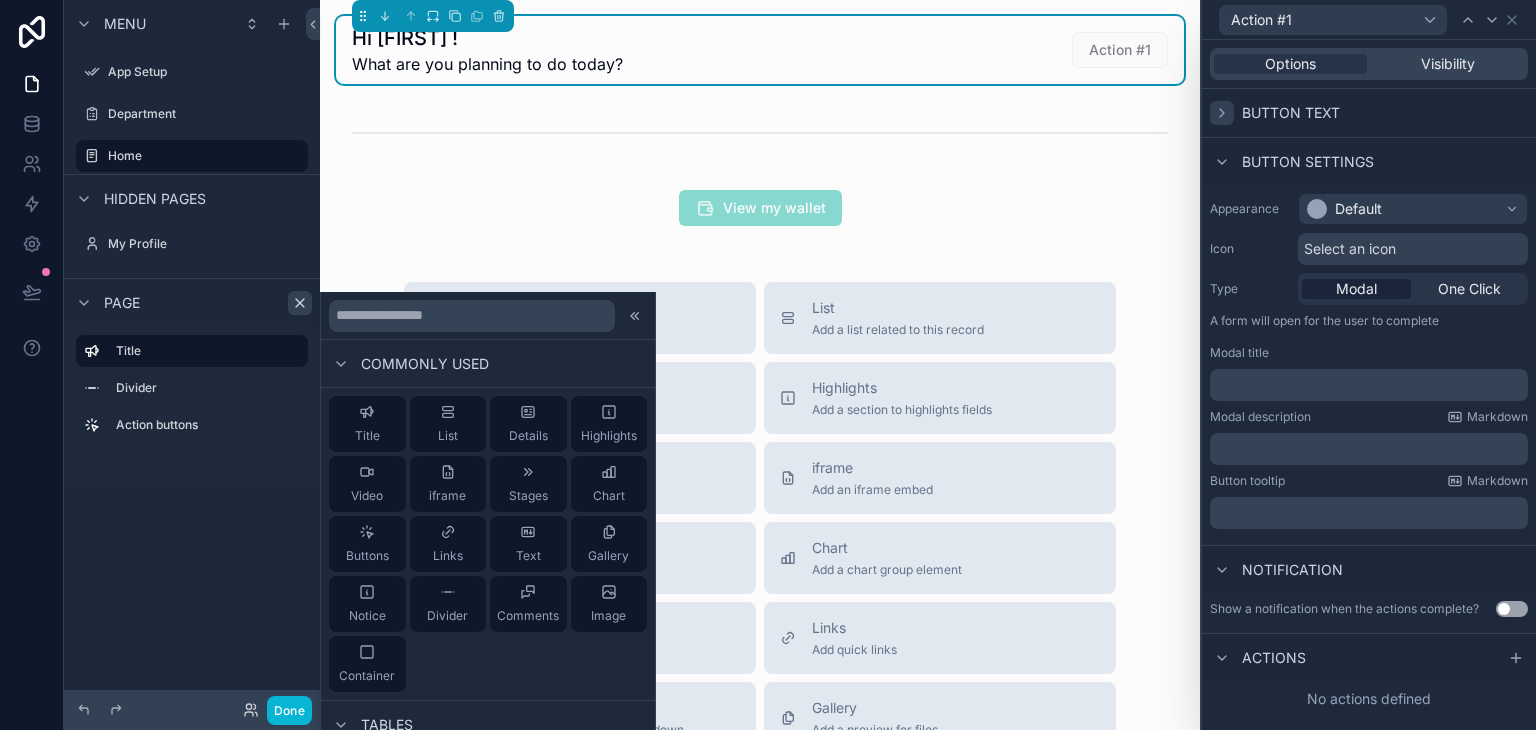 click 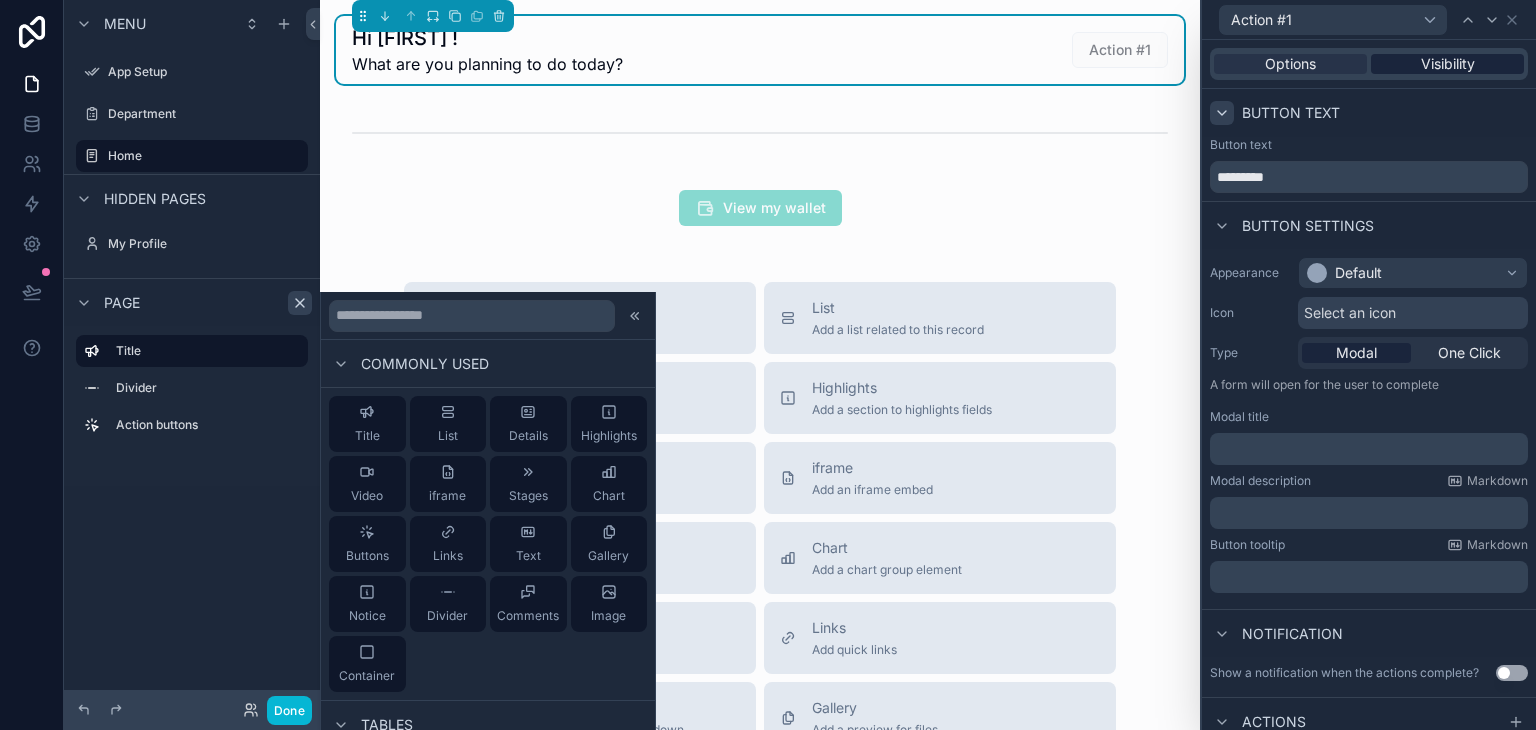 click on "Visibility" at bounding box center (1447, 64) 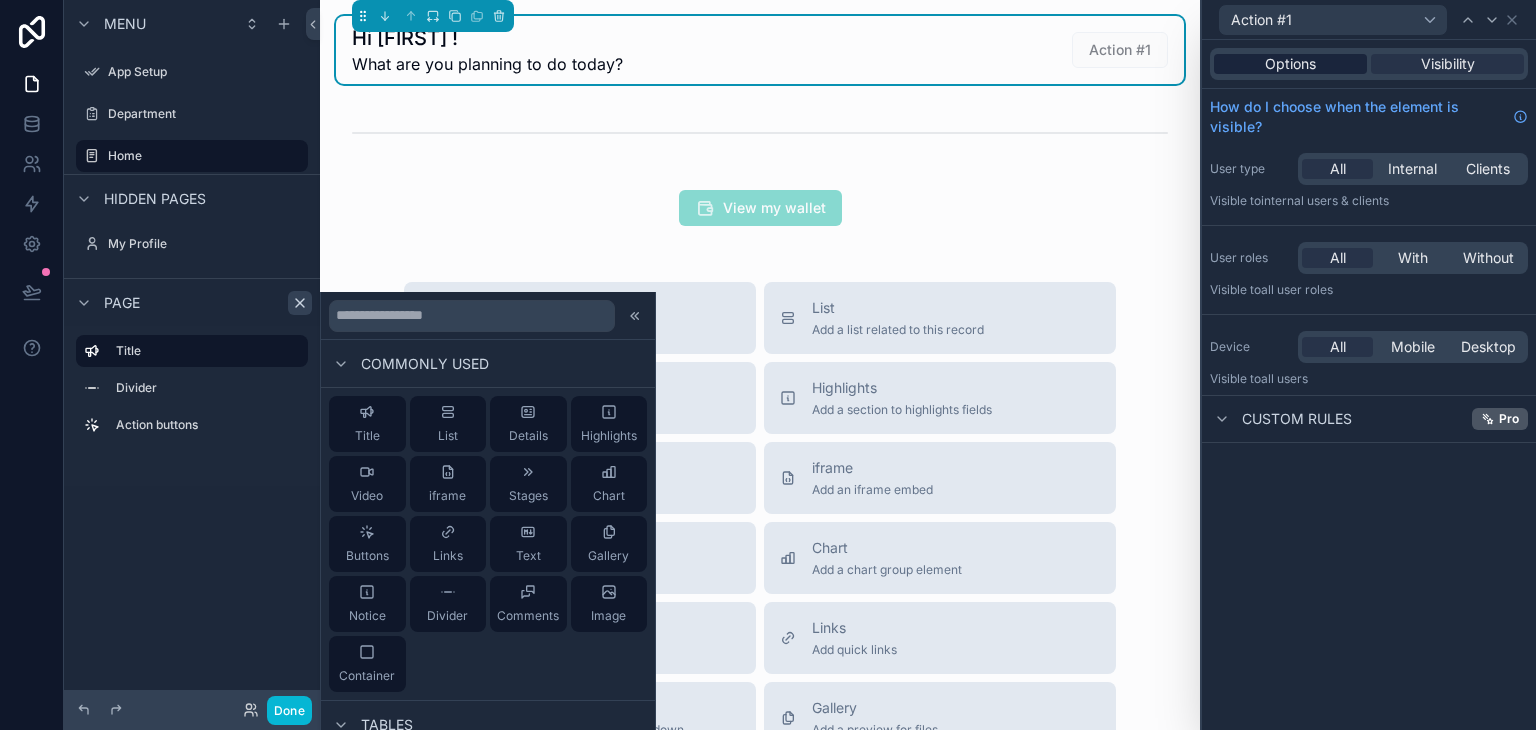 click on "Options" at bounding box center [1290, 64] 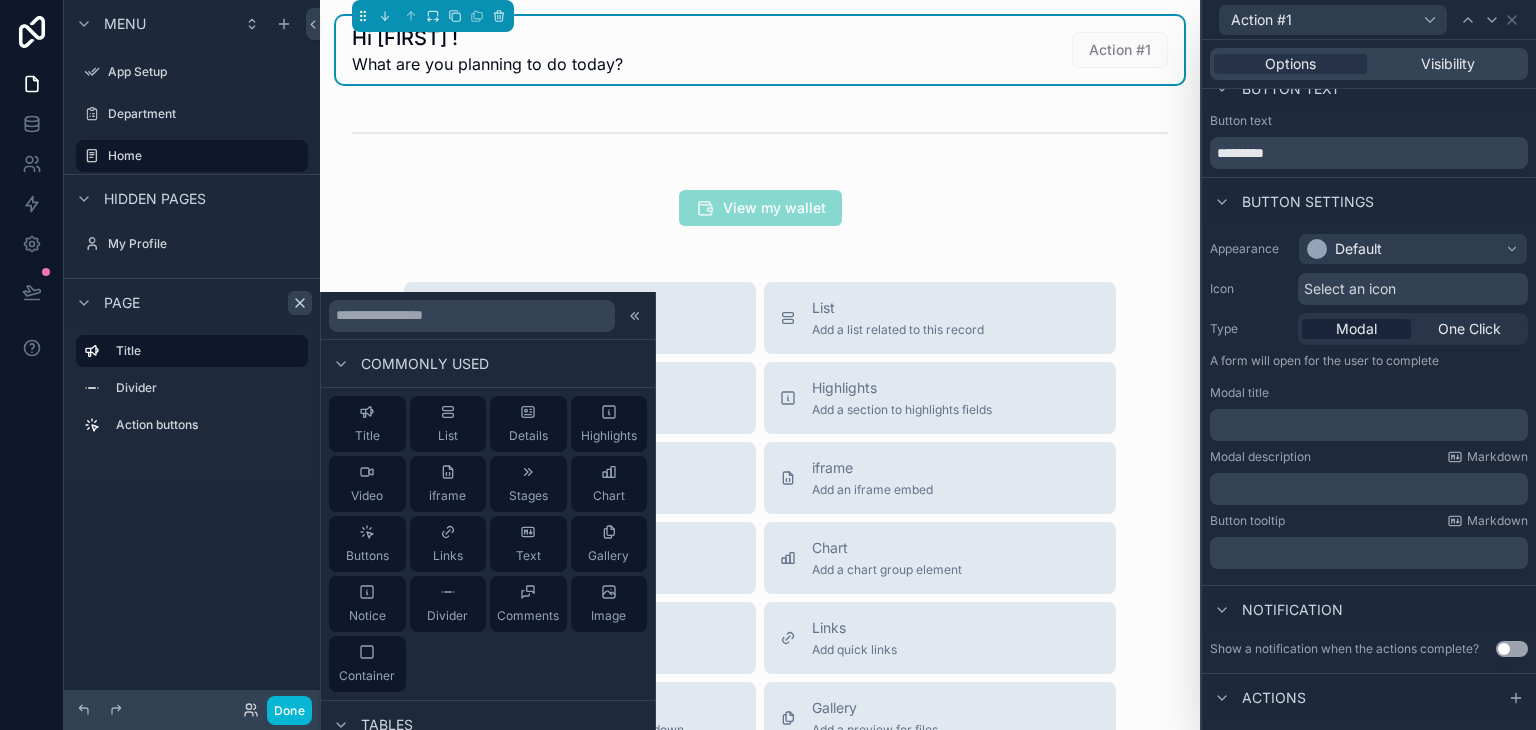 scroll, scrollTop: 0, scrollLeft: 0, axis: both 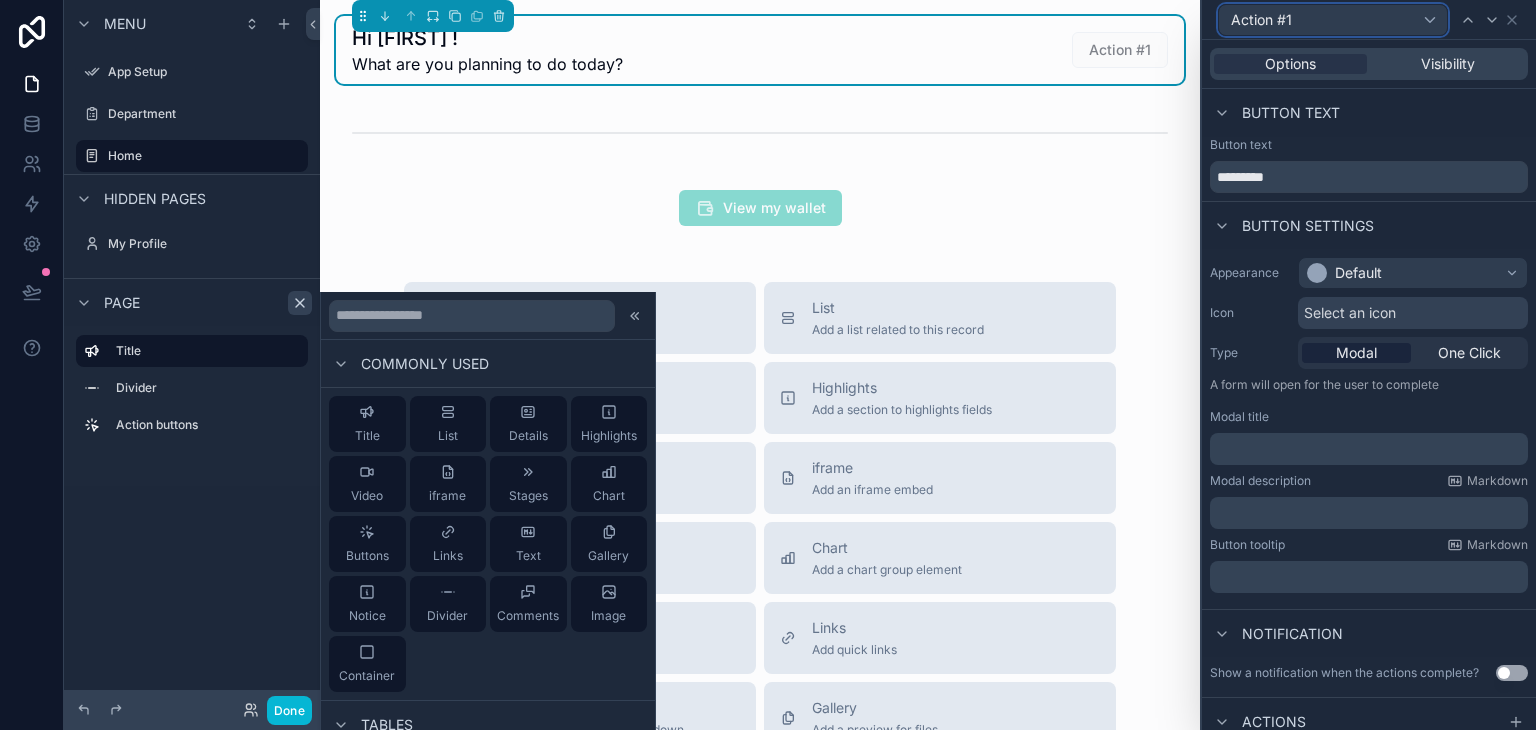 click on "Action #1" at bounding box center (1333, 20) 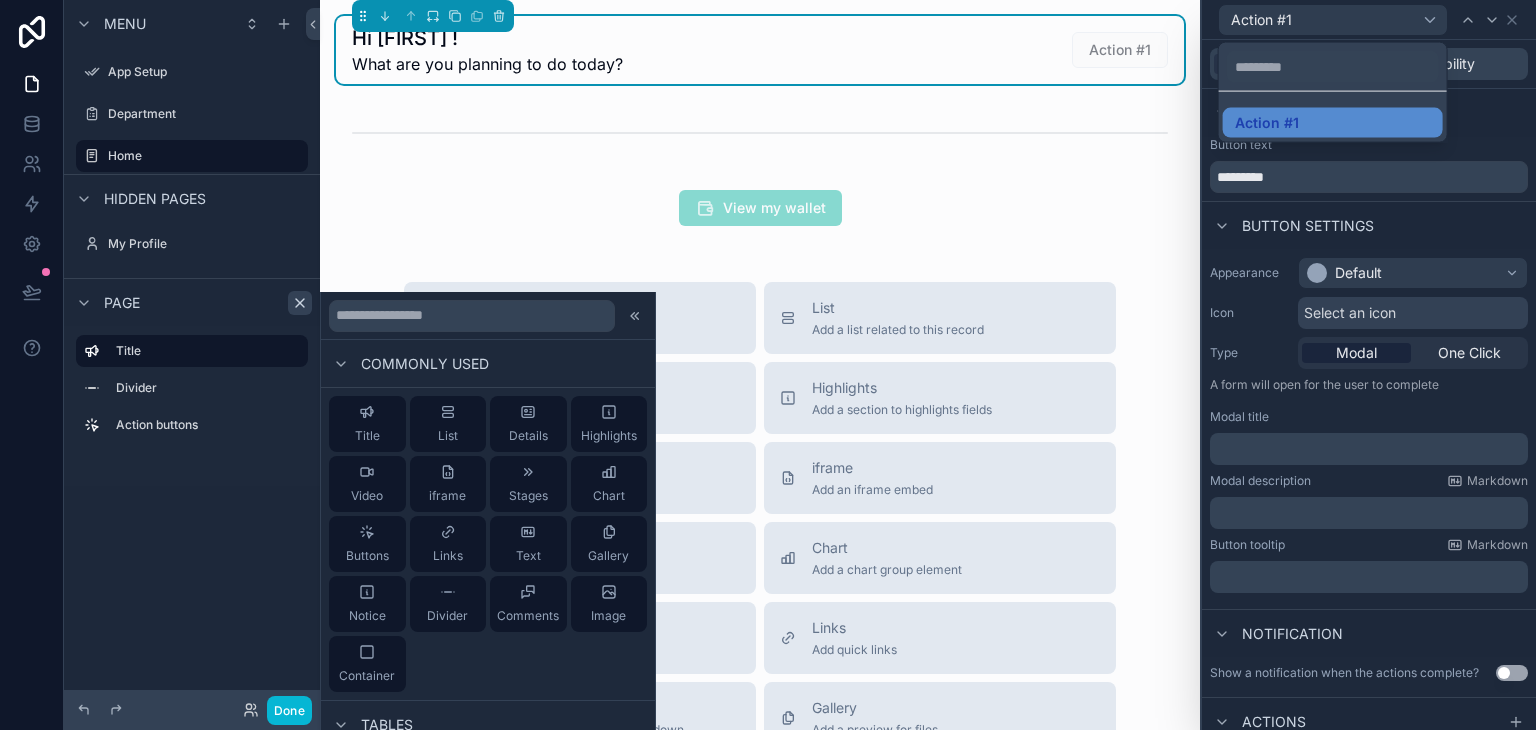click at bounding box center (1369, 365) 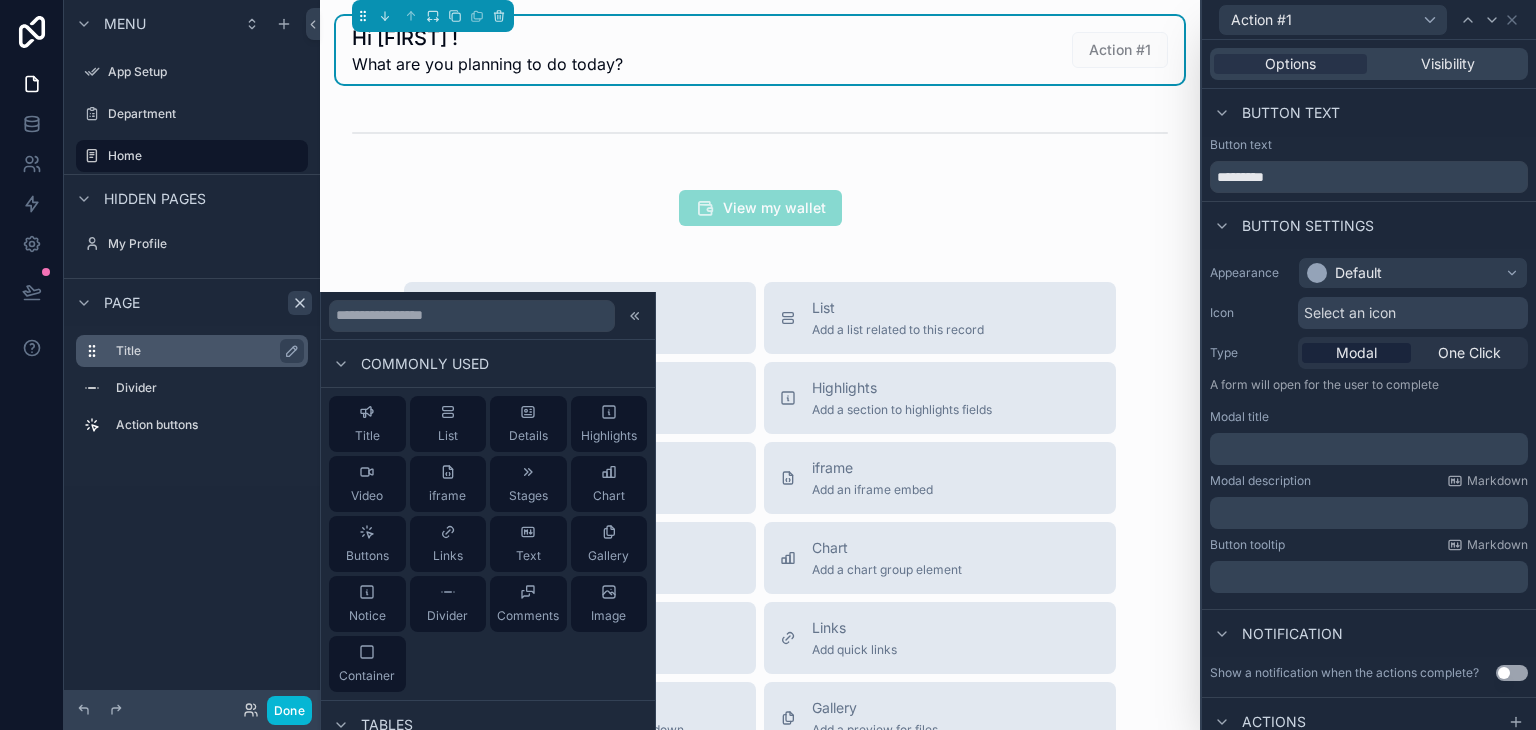 click on "Title" at bounding box center (204, 351) 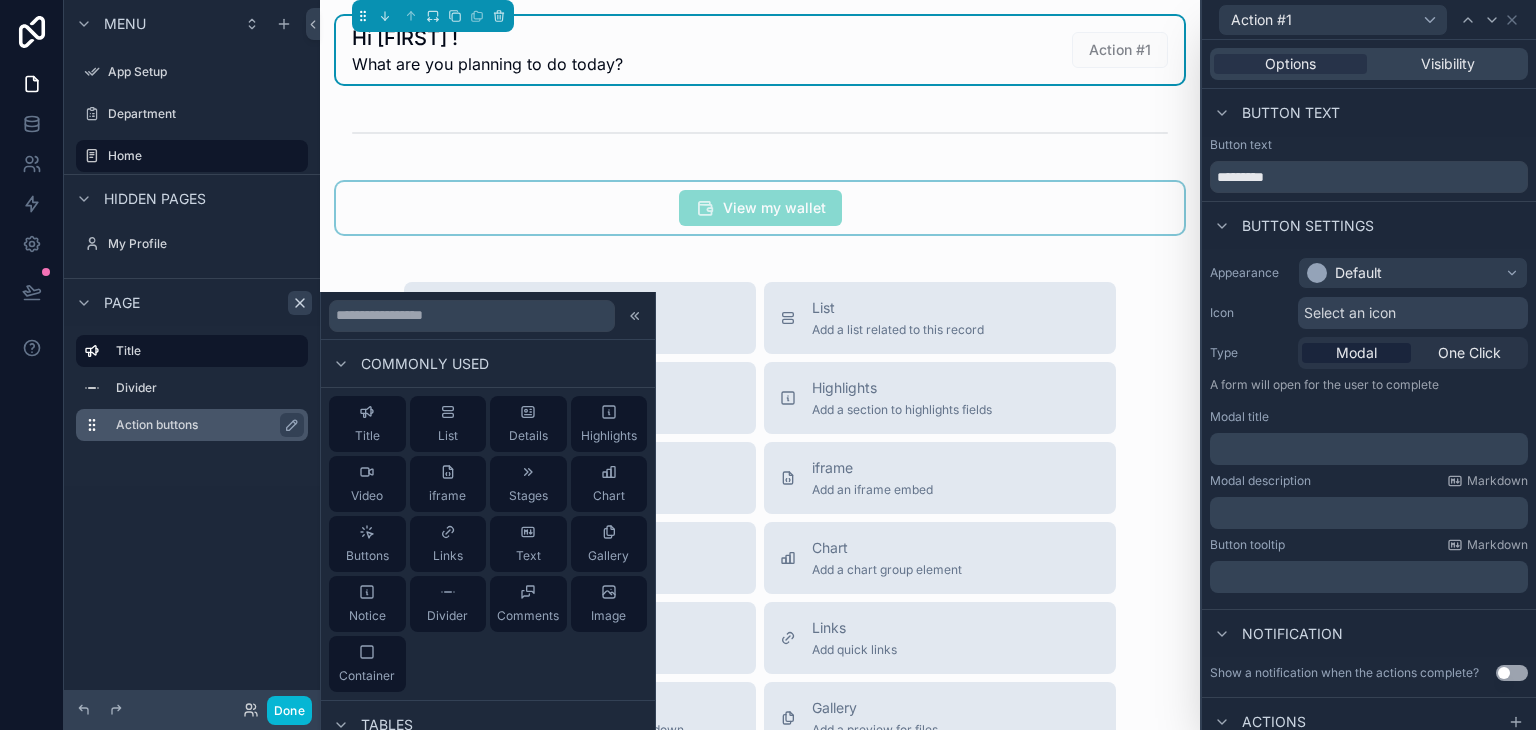 click on "Action buttons" at bounding box center [208, 425] 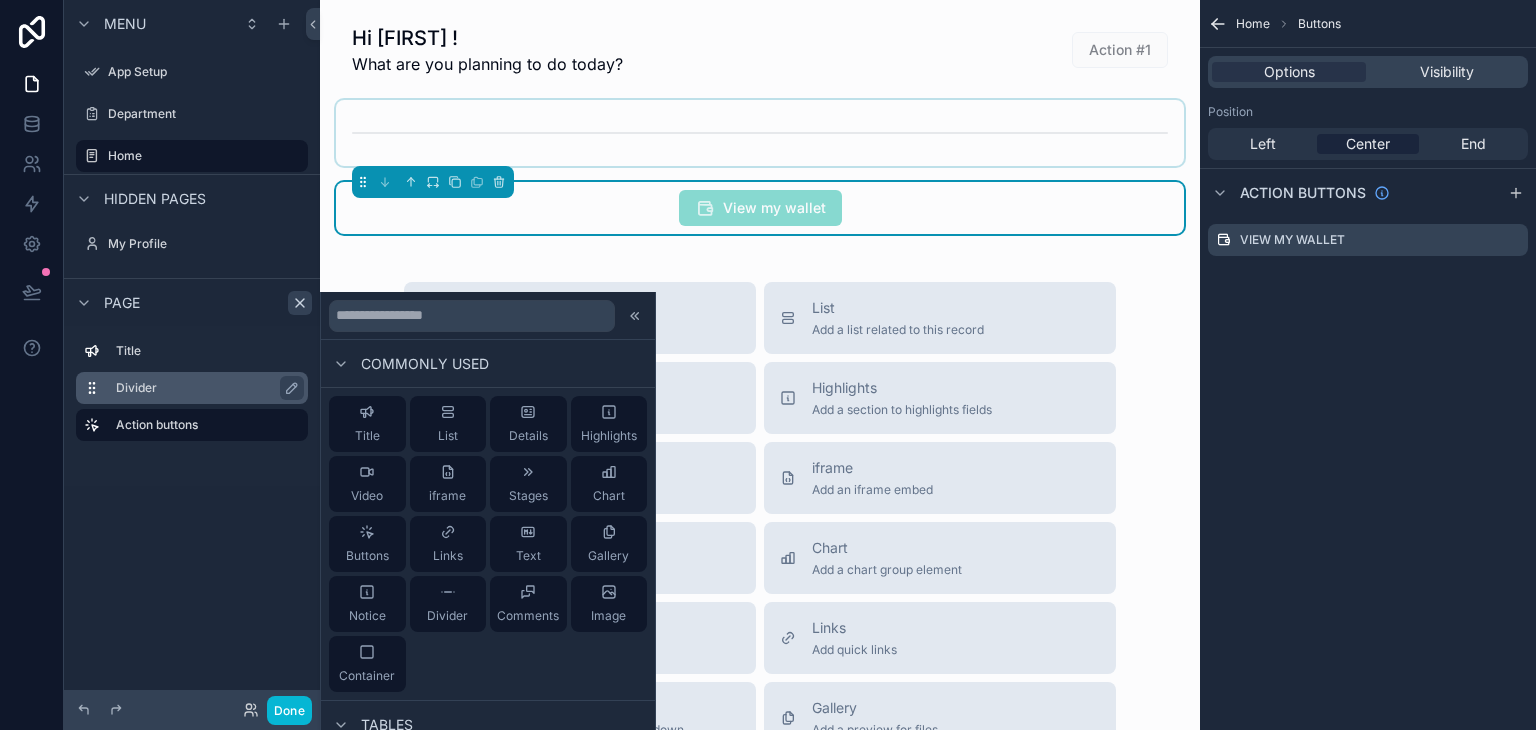 click on "Divider" at bounding box center (204, 388) 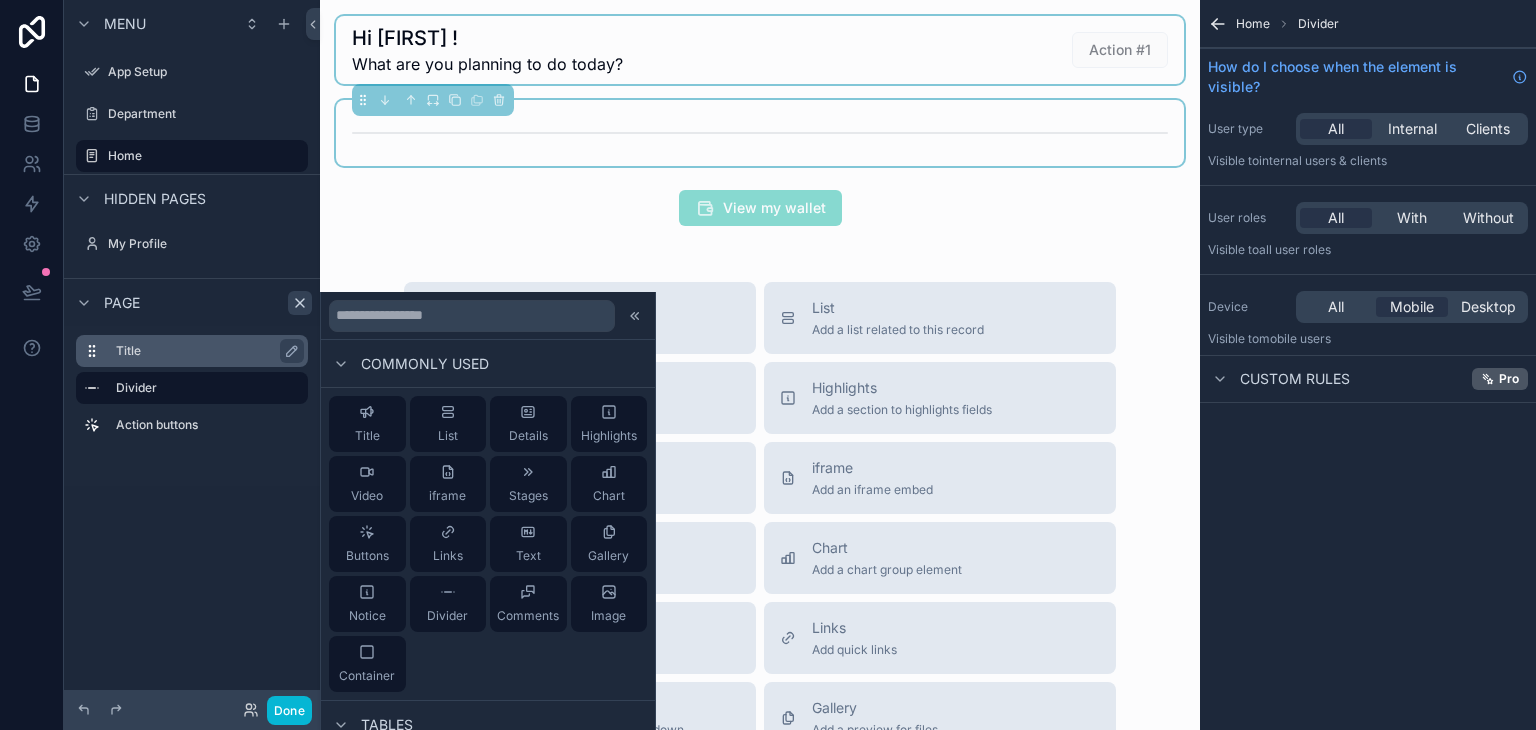click on "Title" at bounding box center [204, 351] 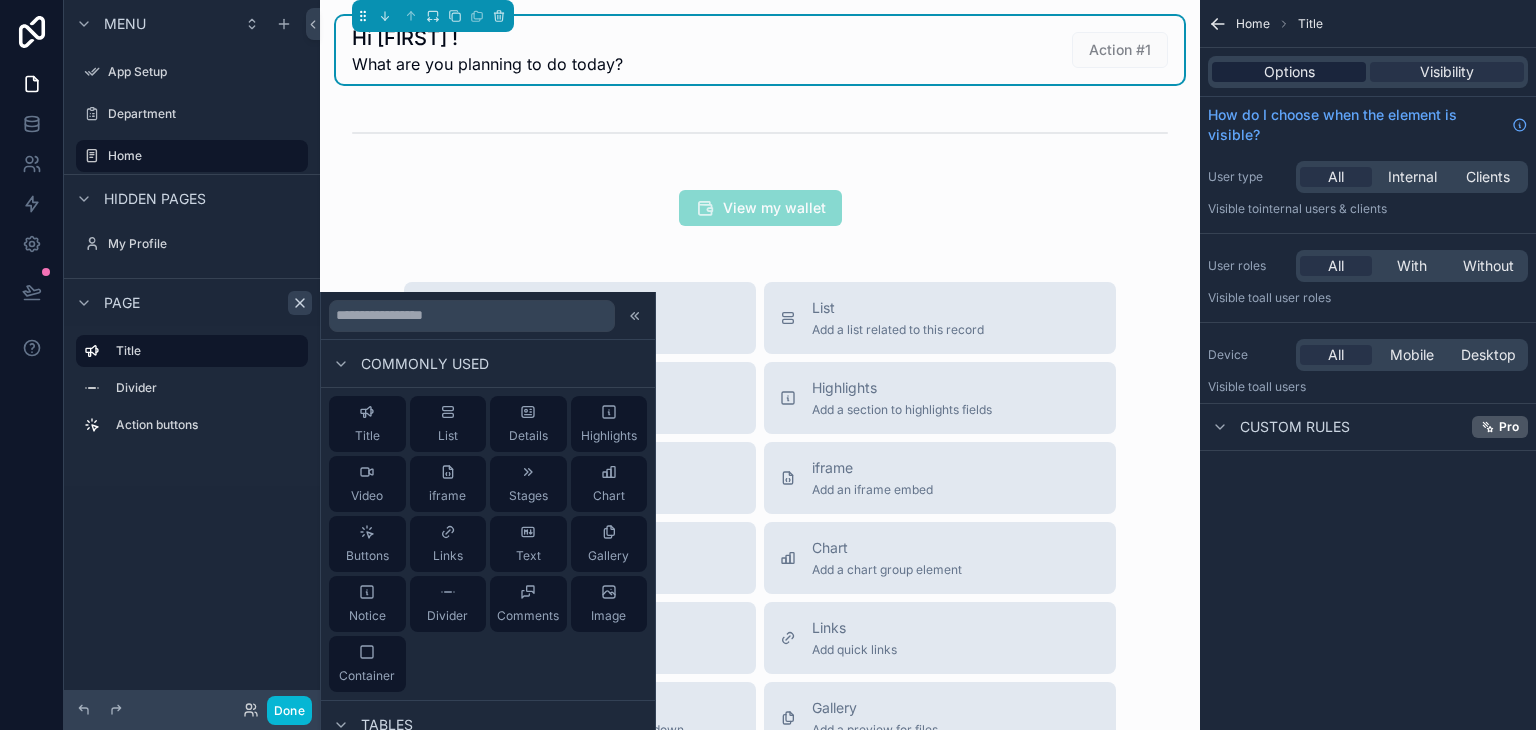 click on "Options" at bounding box center [1289, 72] 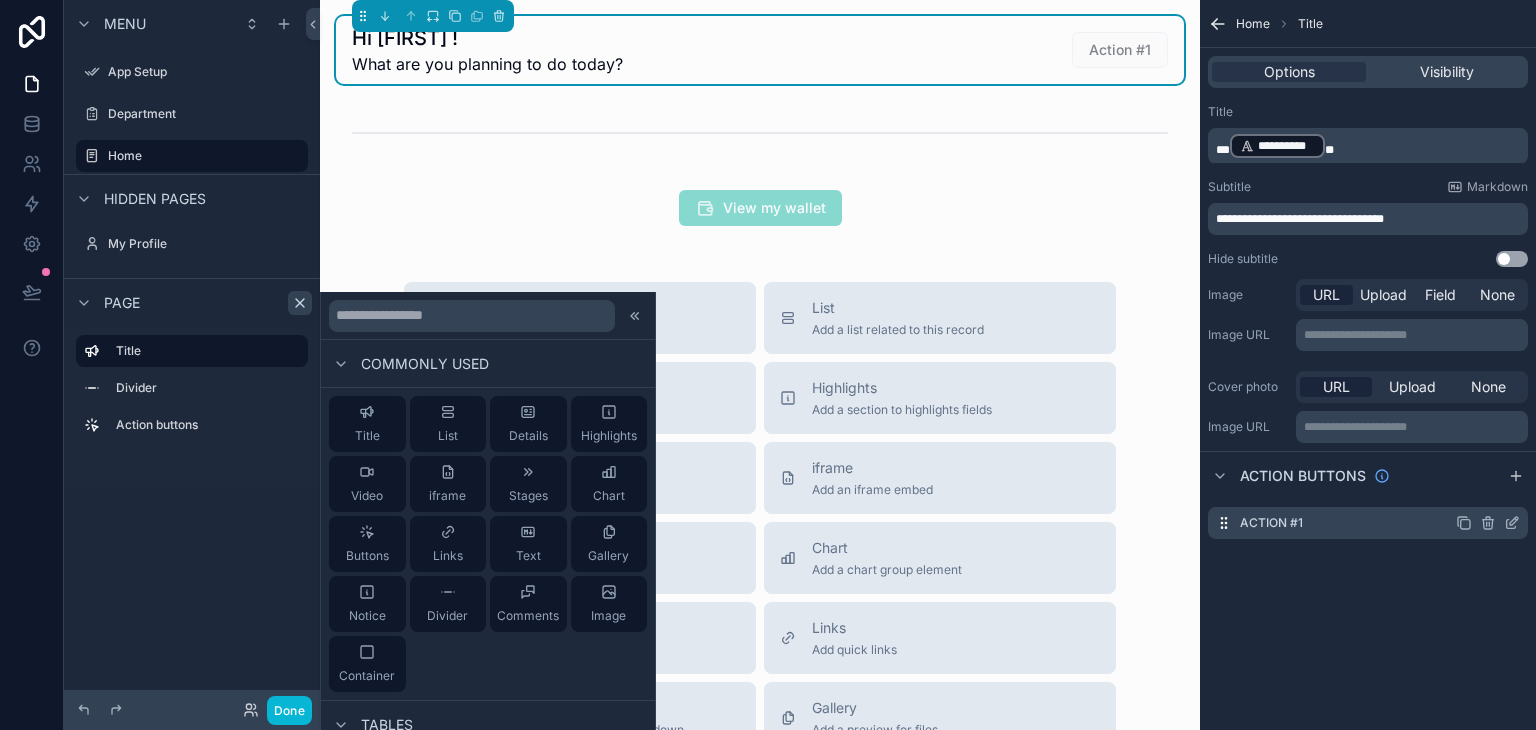 click 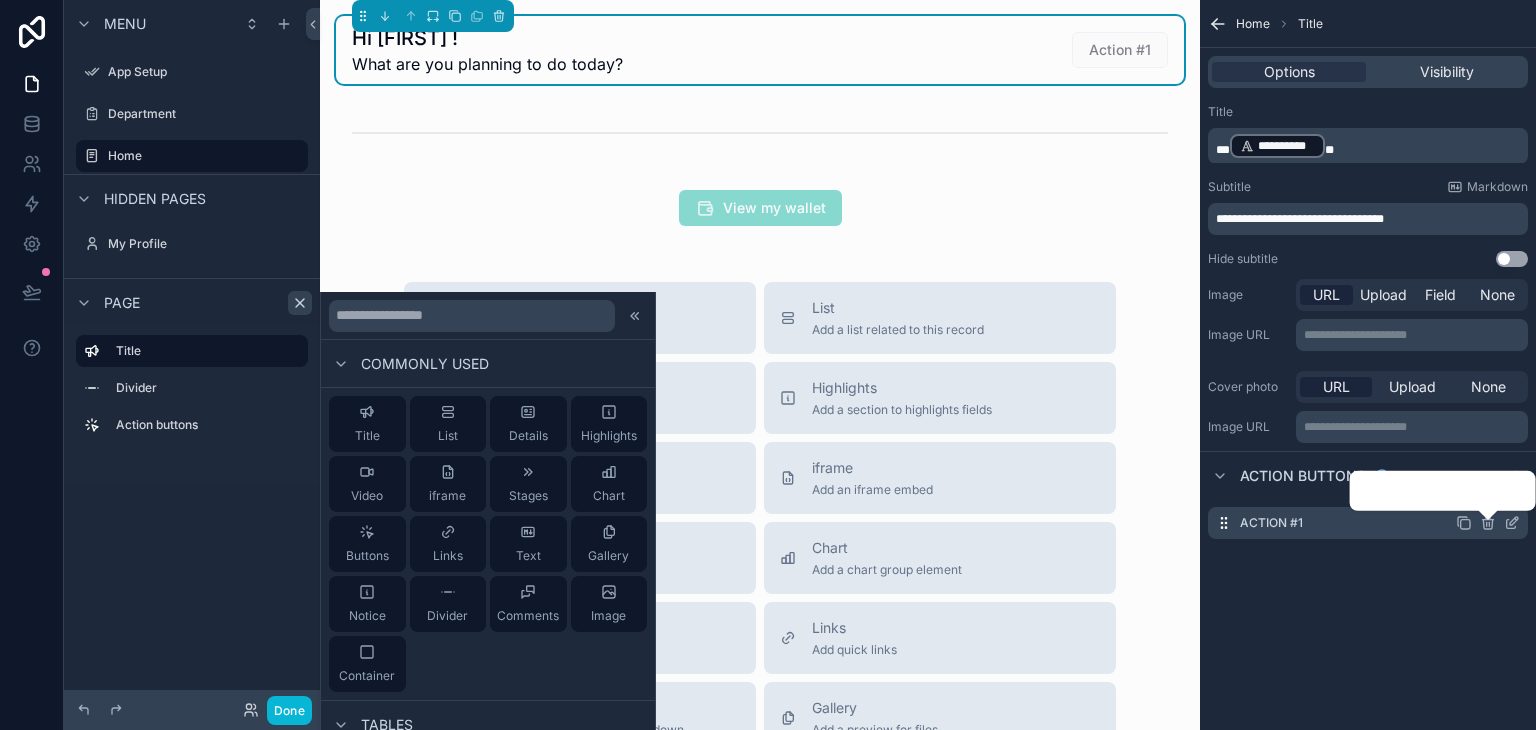 click 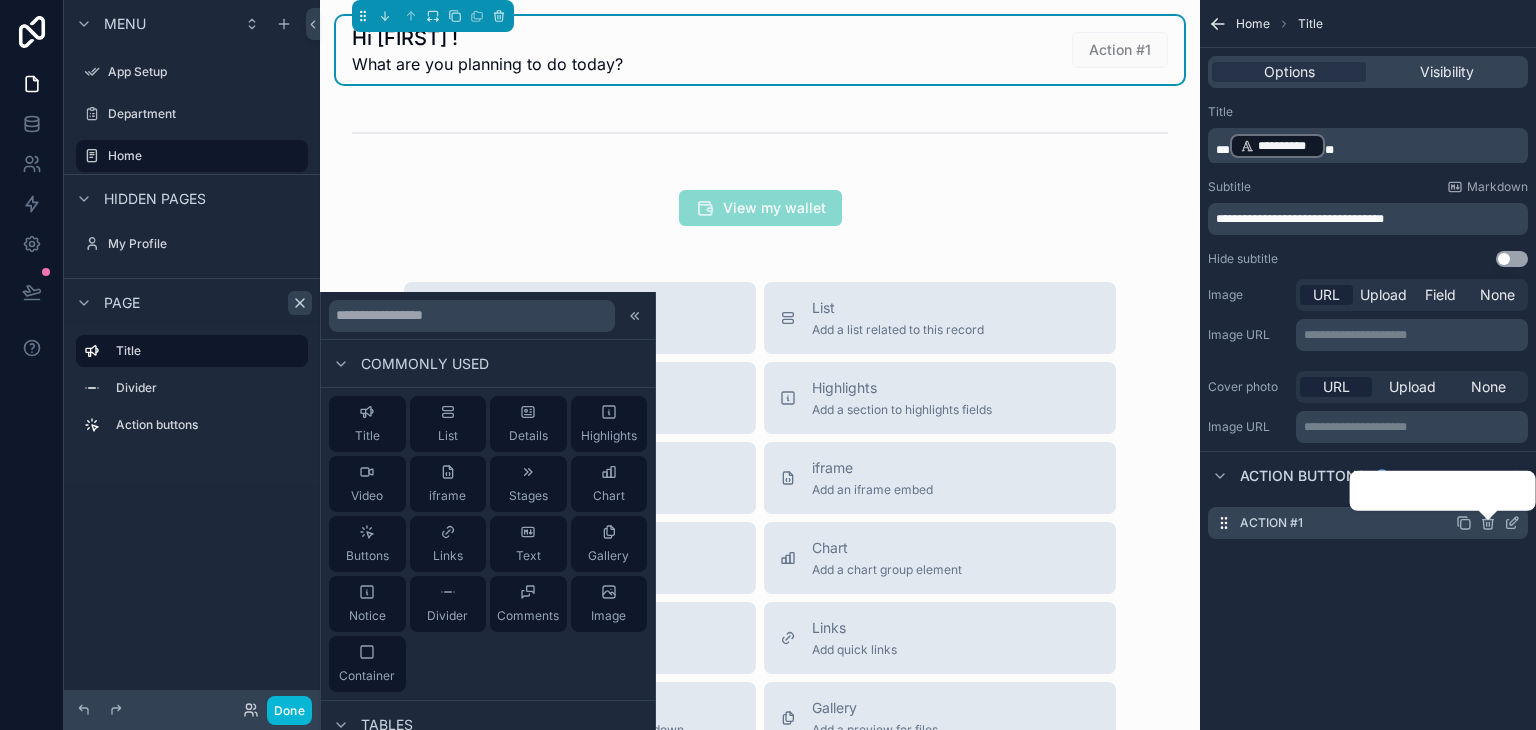 click 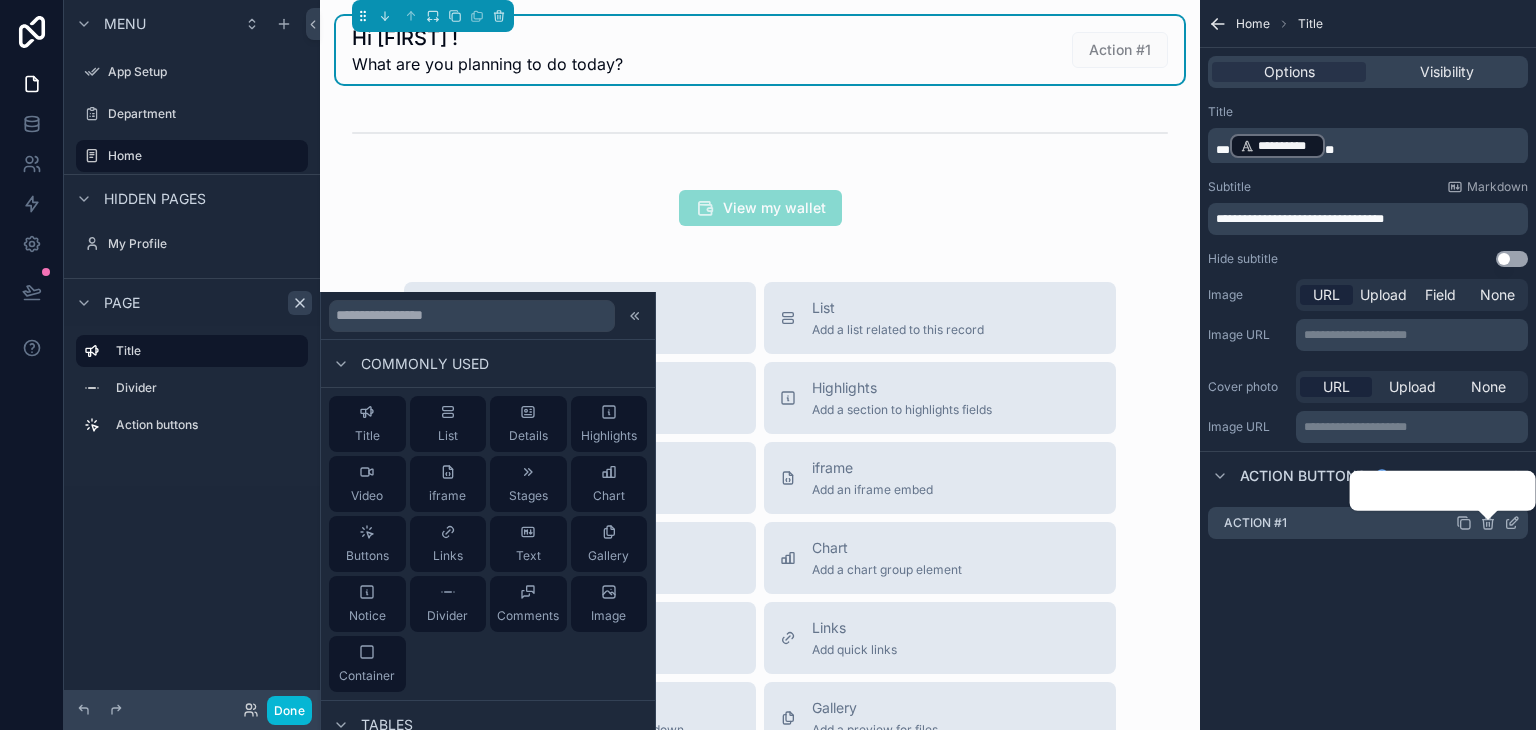 click on "**********" at bounding box center [1368, 293] 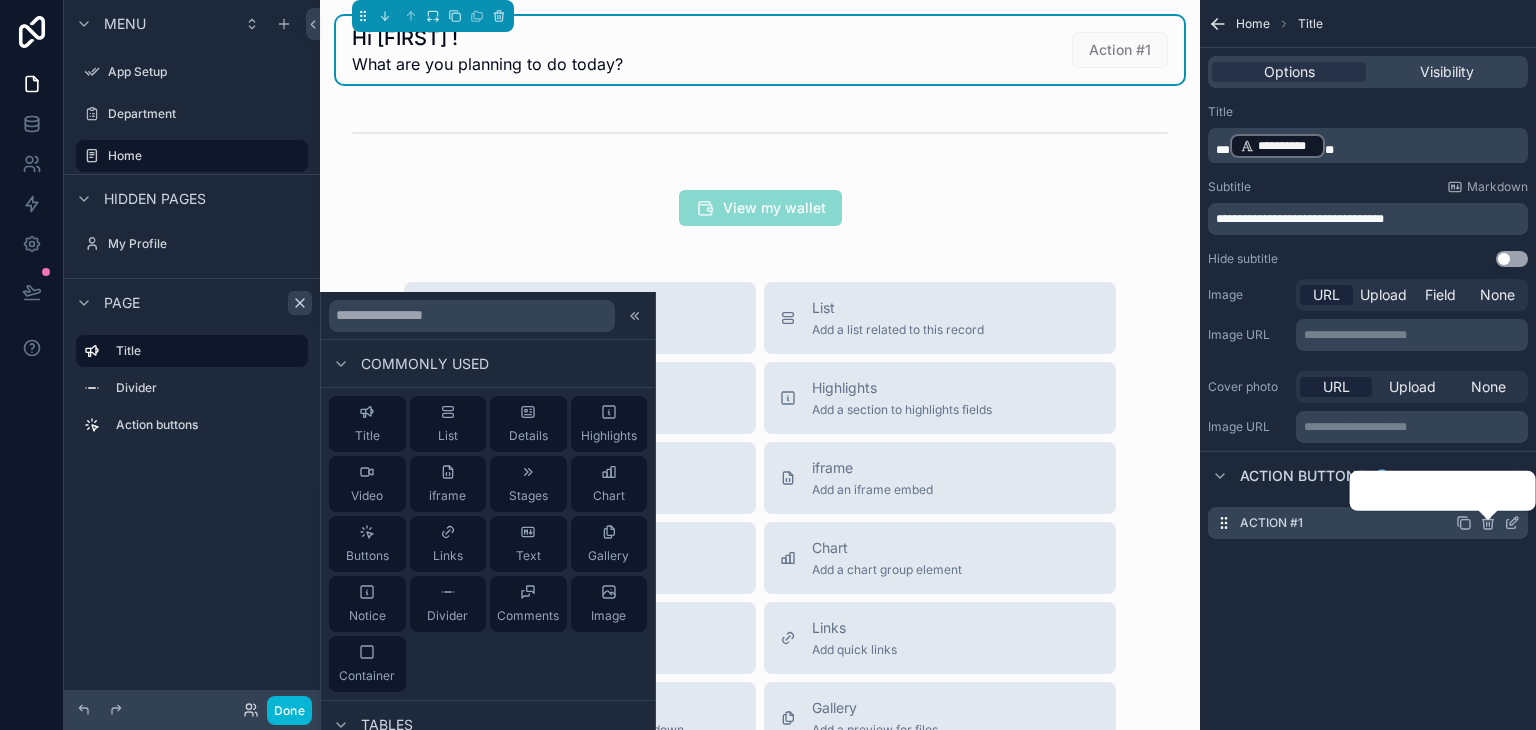 click 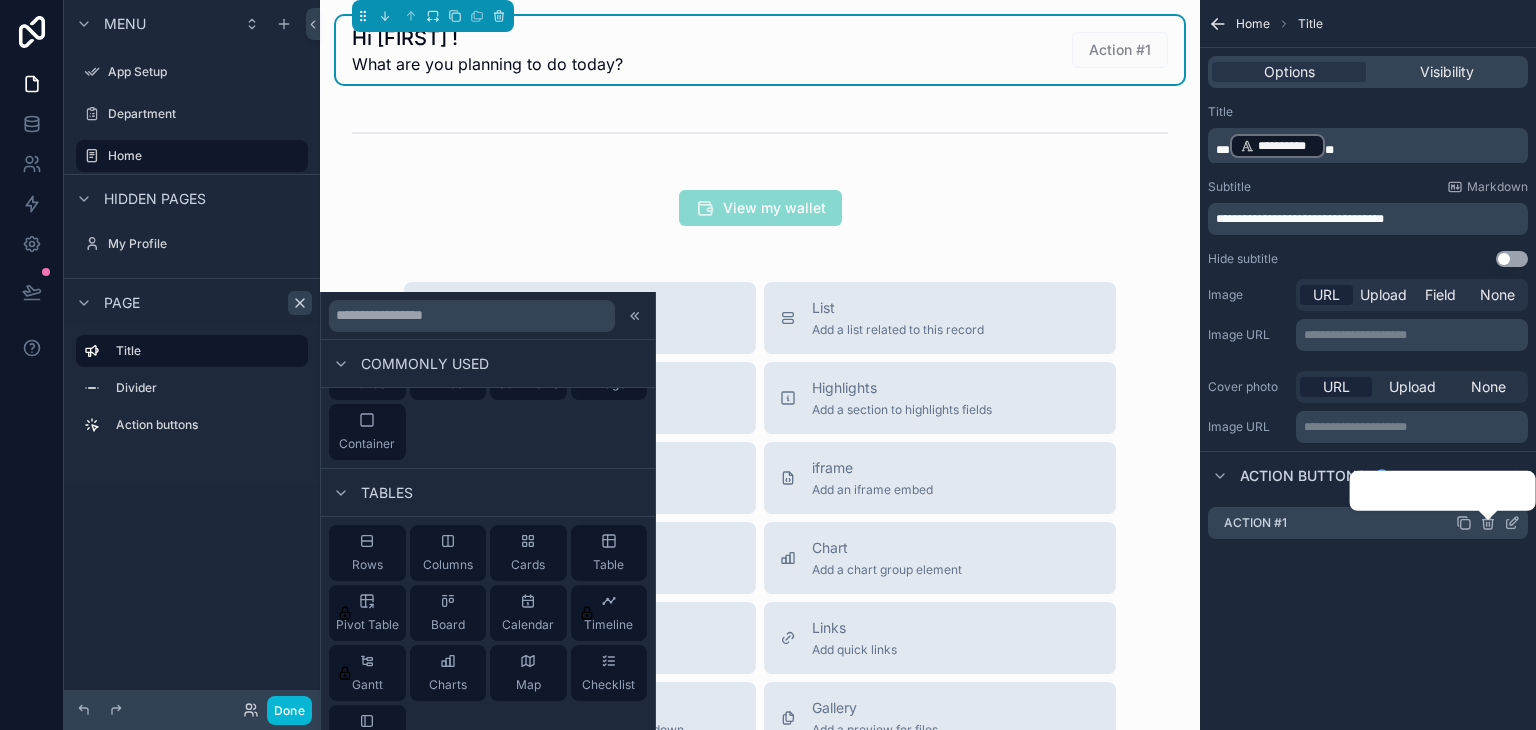 scroll, scrollTop: 132, scrollLeft: 0, axis: vertical 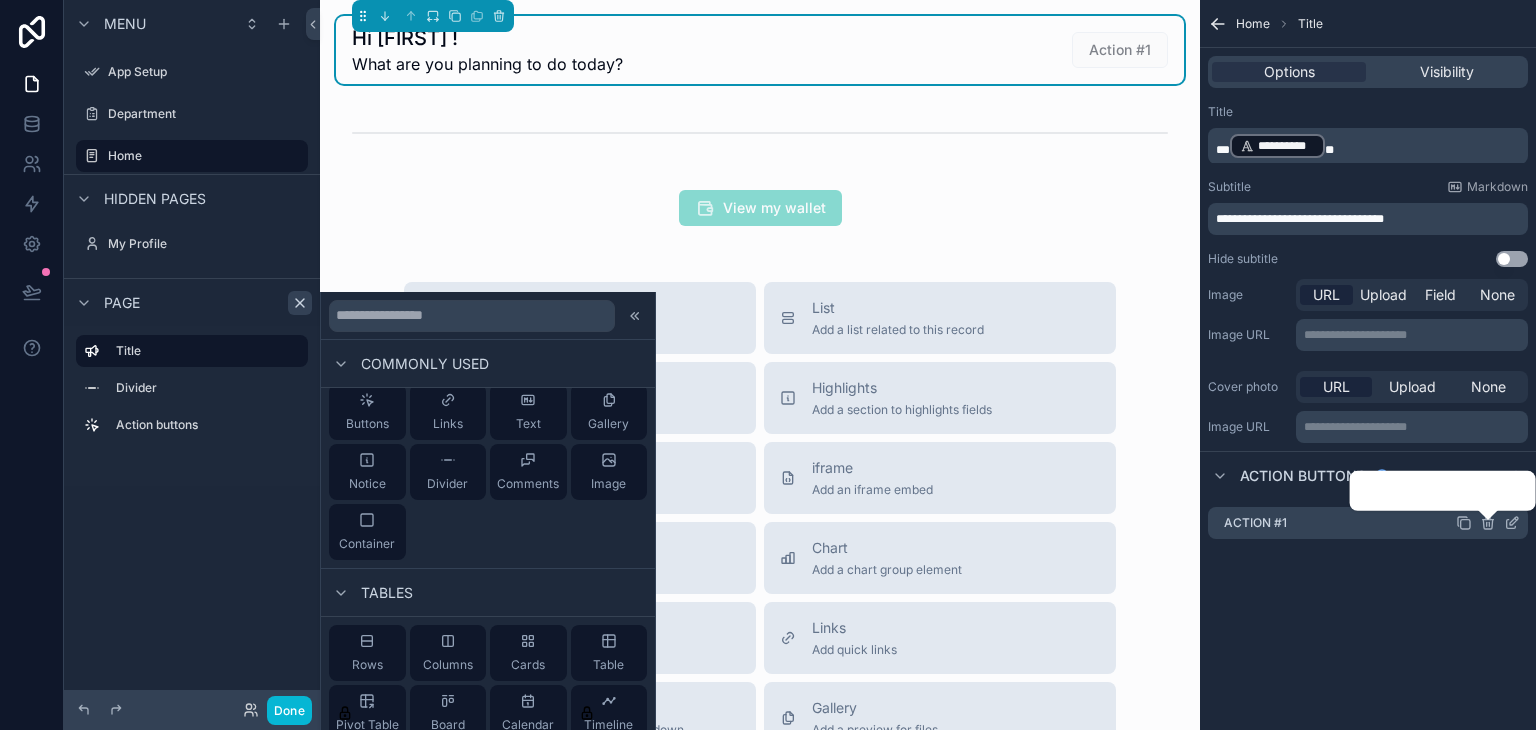 click on "**********" at bounding box center (1368, 365) 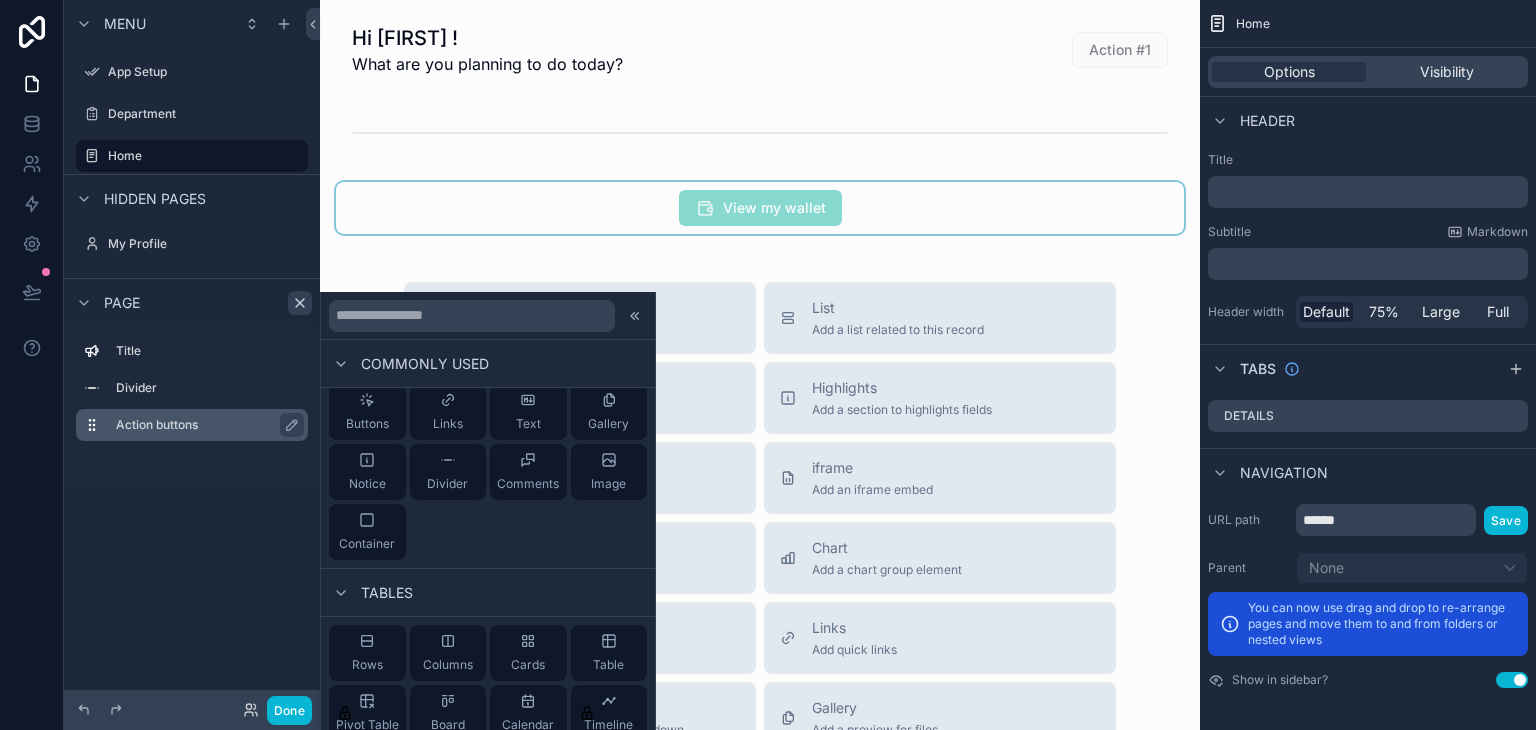 click on "Action buttons" at bounding box center (204, 425) 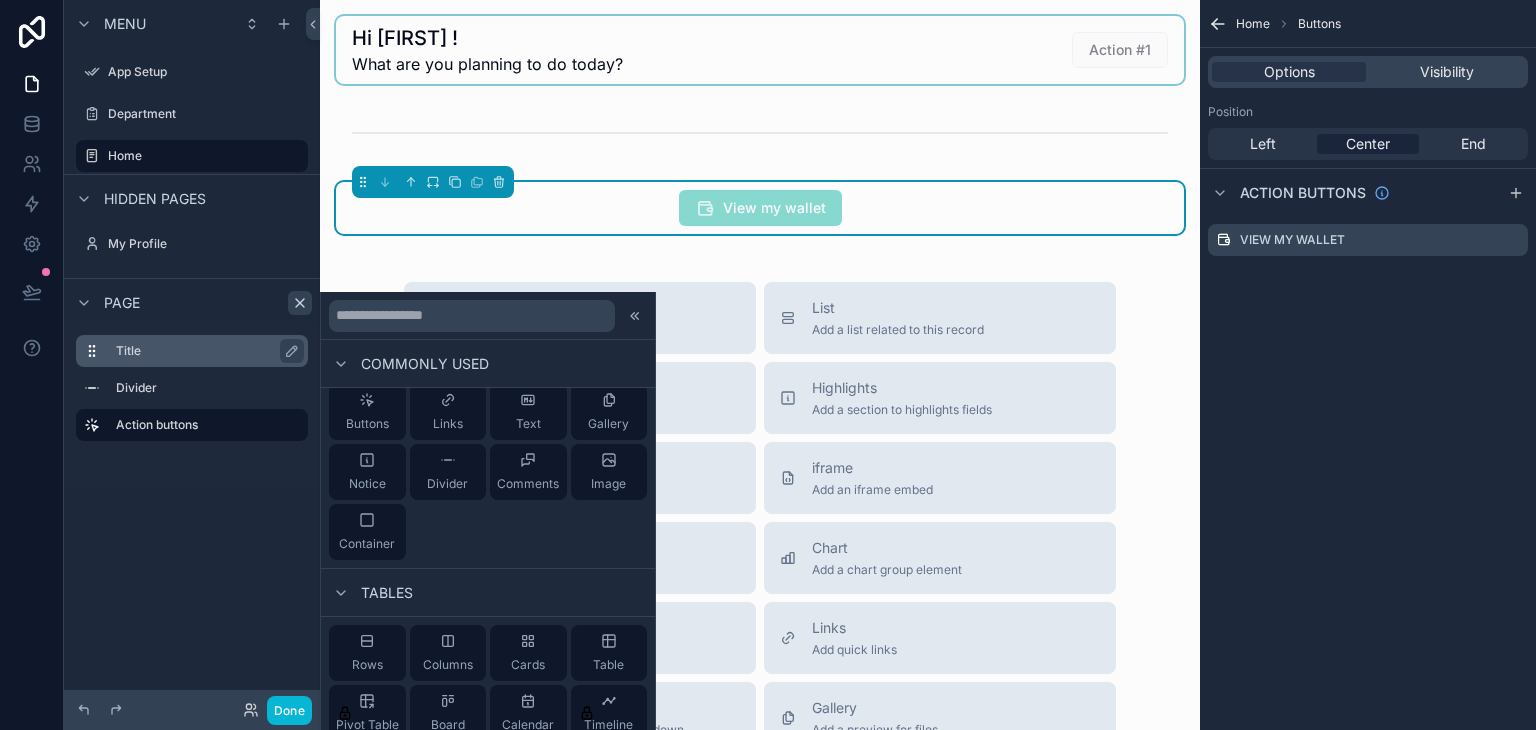 click on "Title" at bounding box center (204, 351) 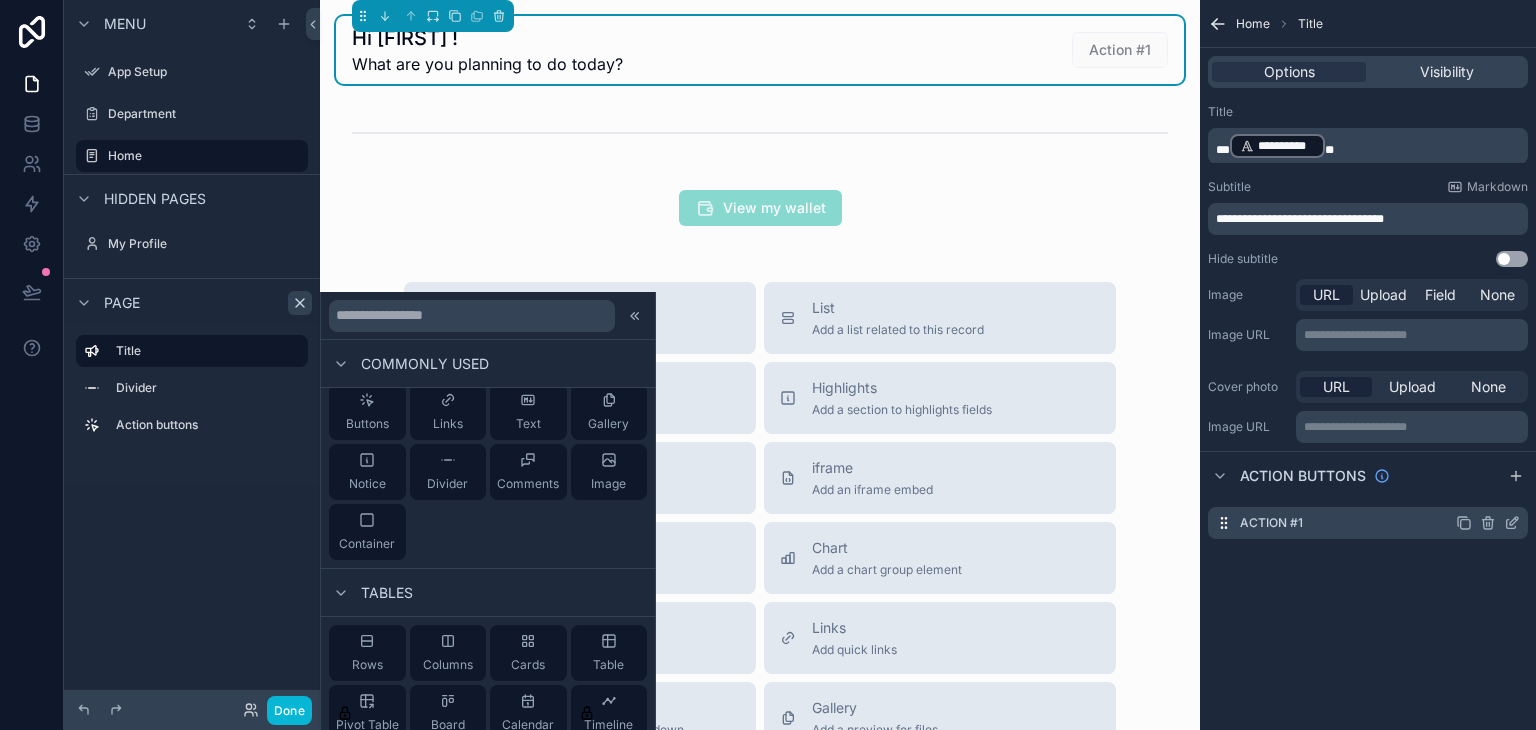 click 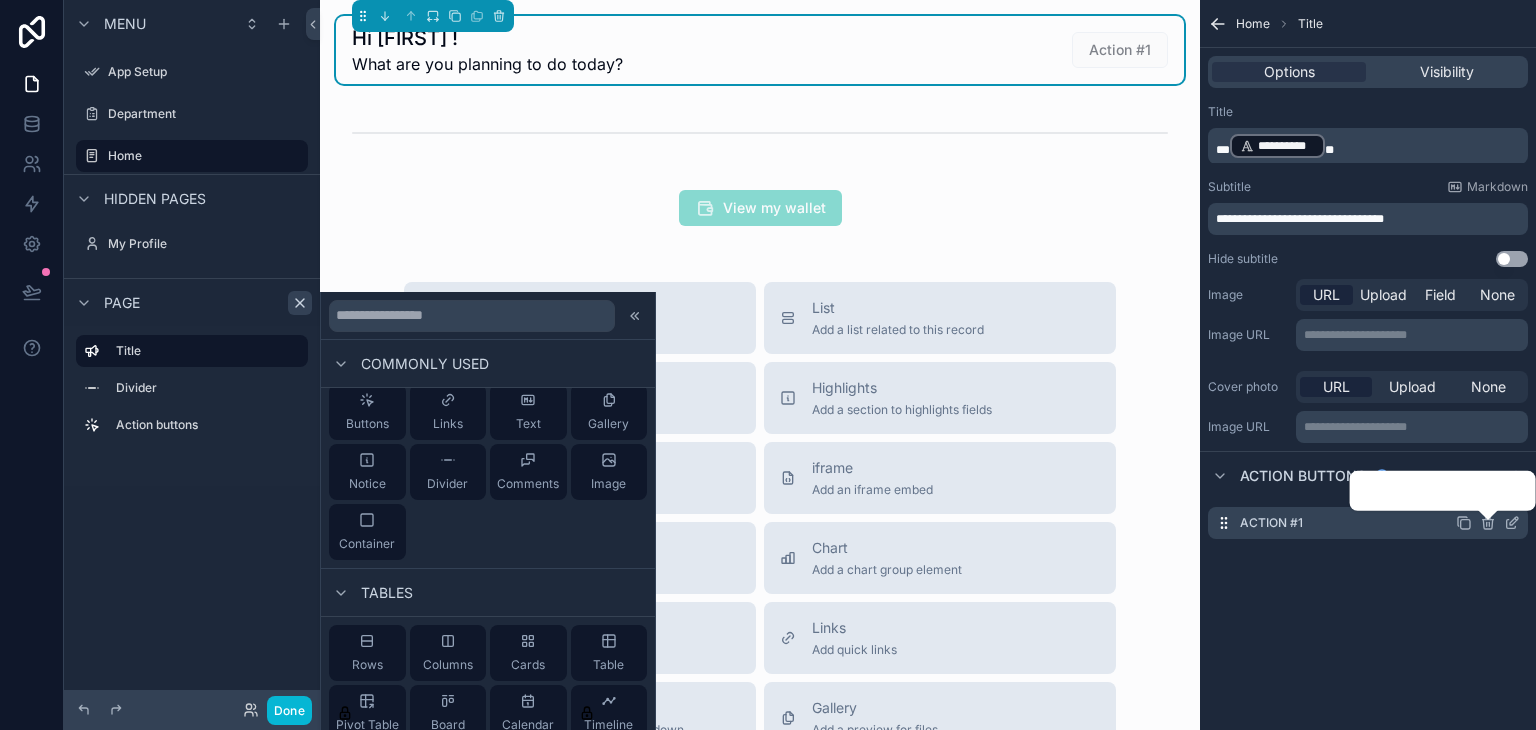 click 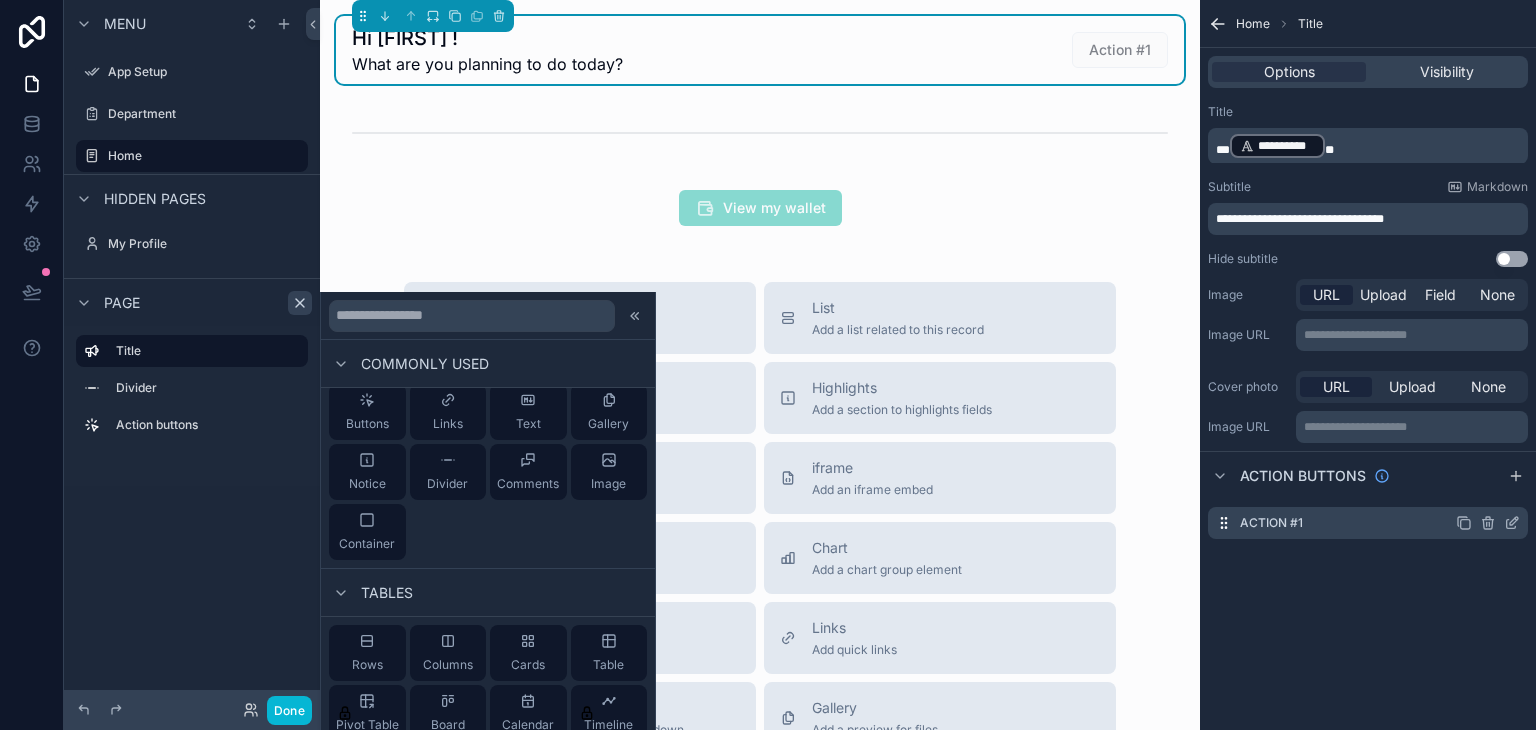 click 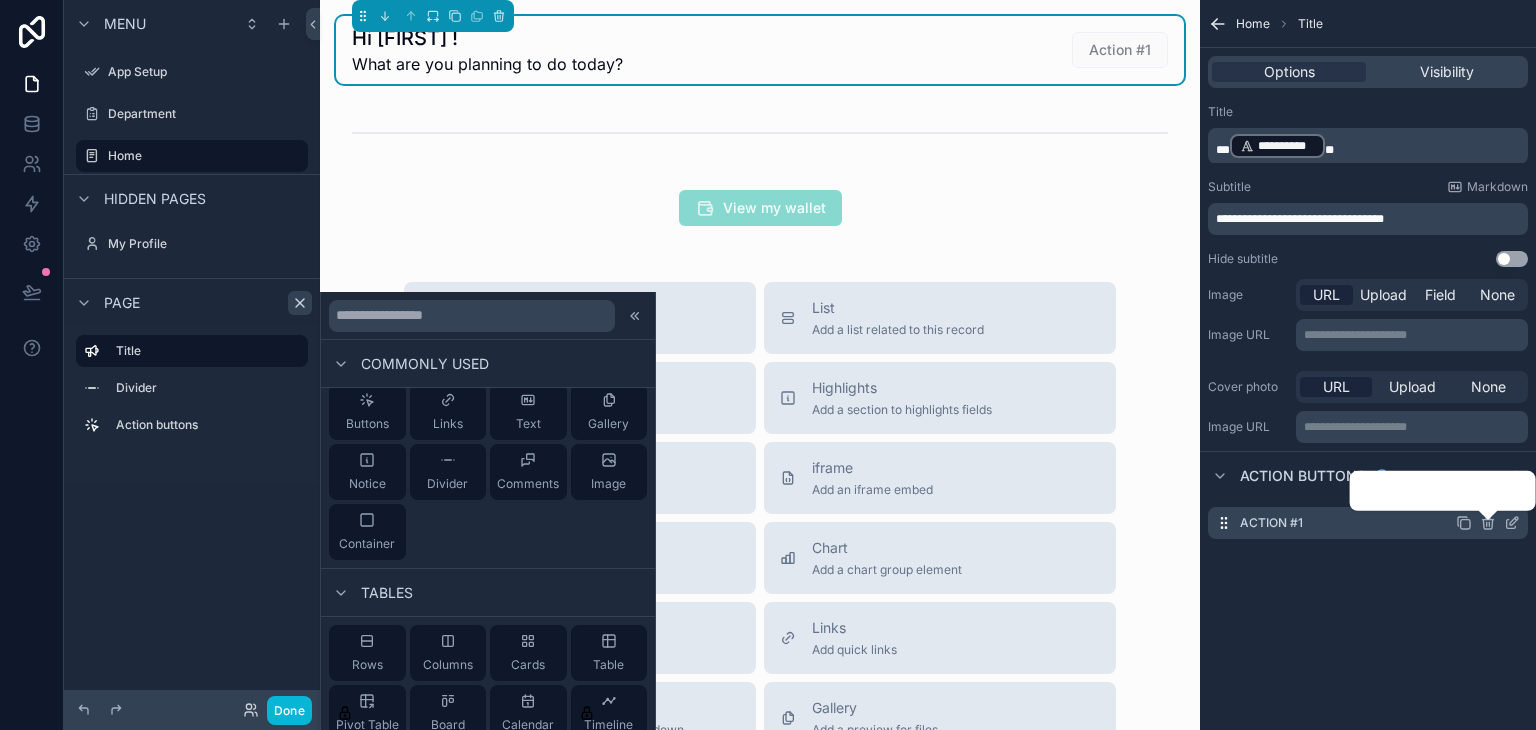 click on "Confirm delete?" at bounding box center [1407, 491] 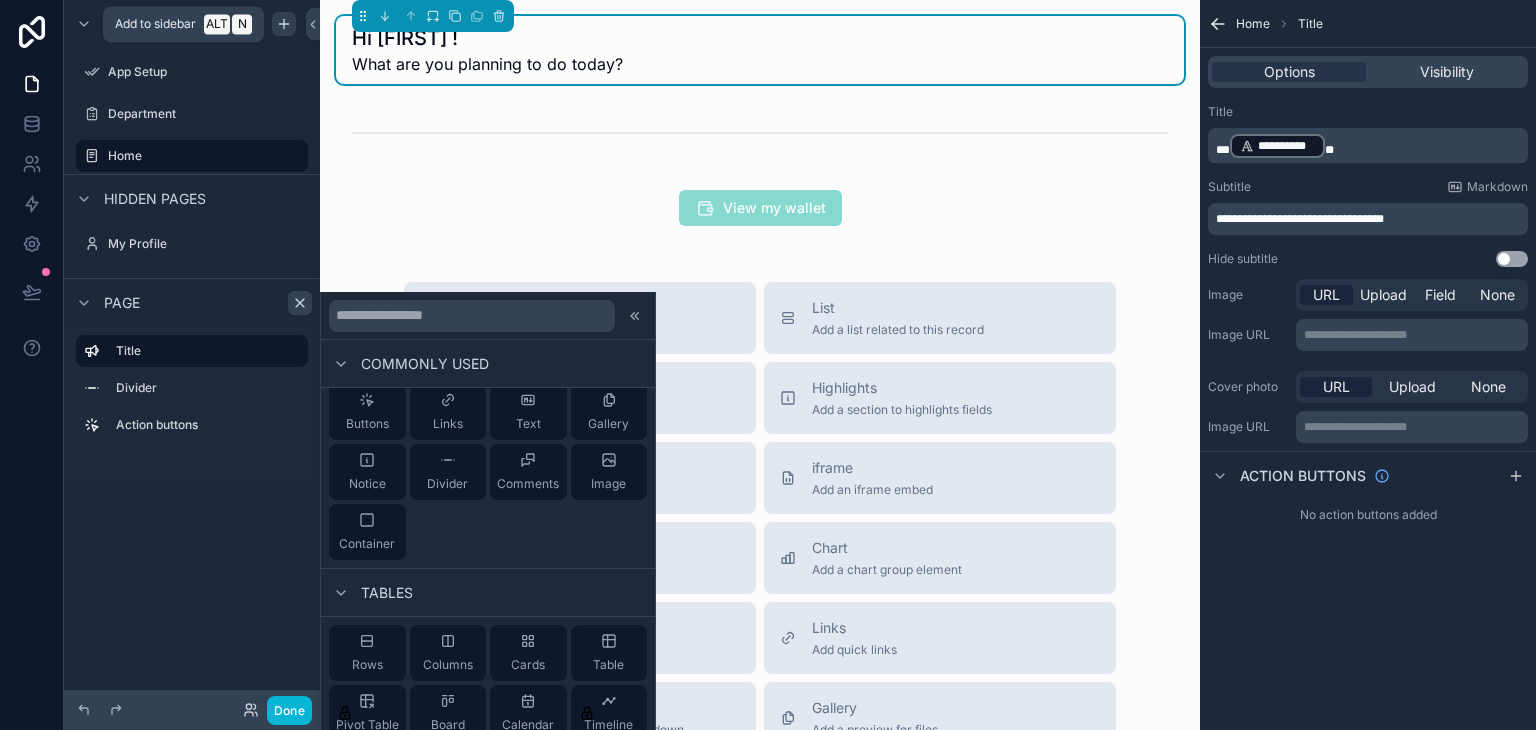 click 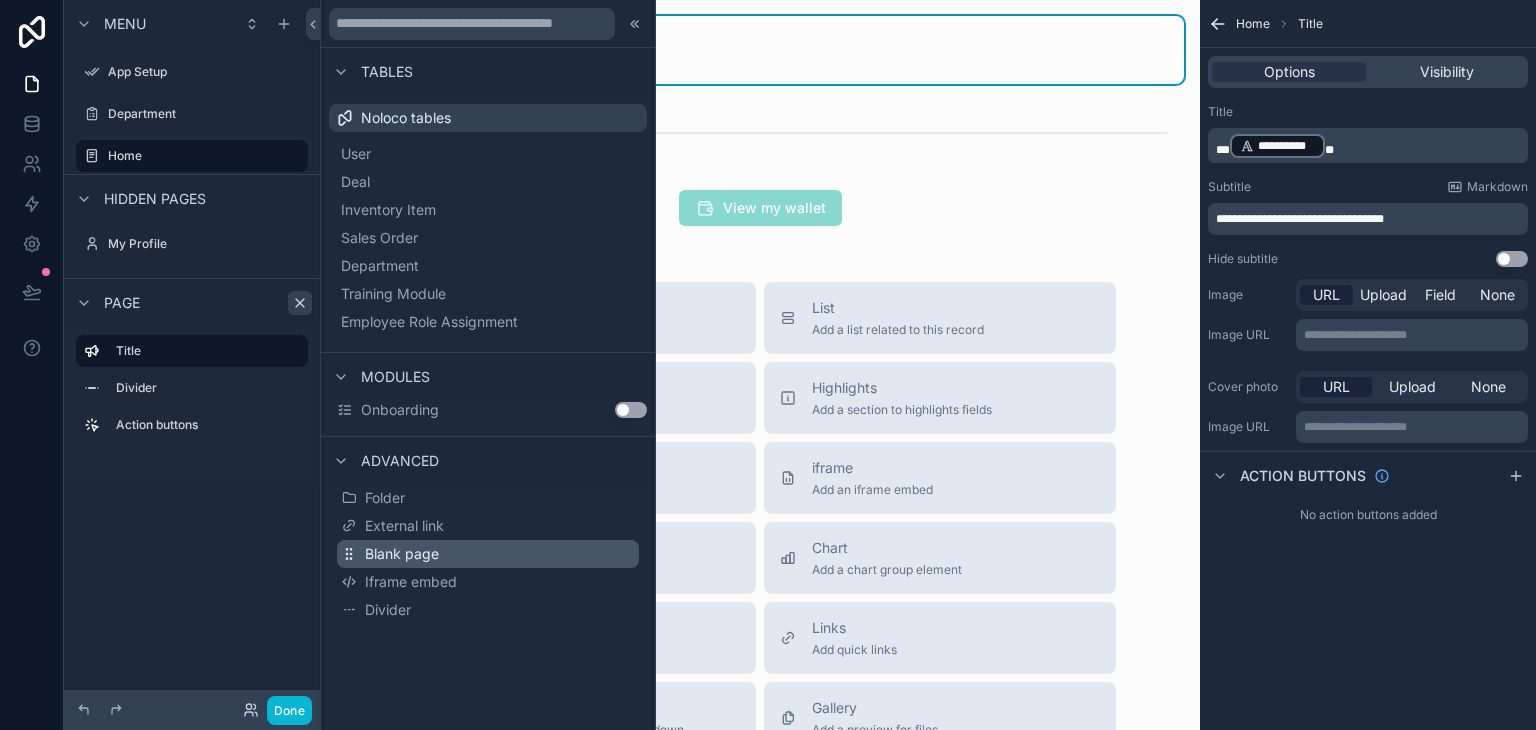 click on "Blank page" at bounding box center (488, 554) 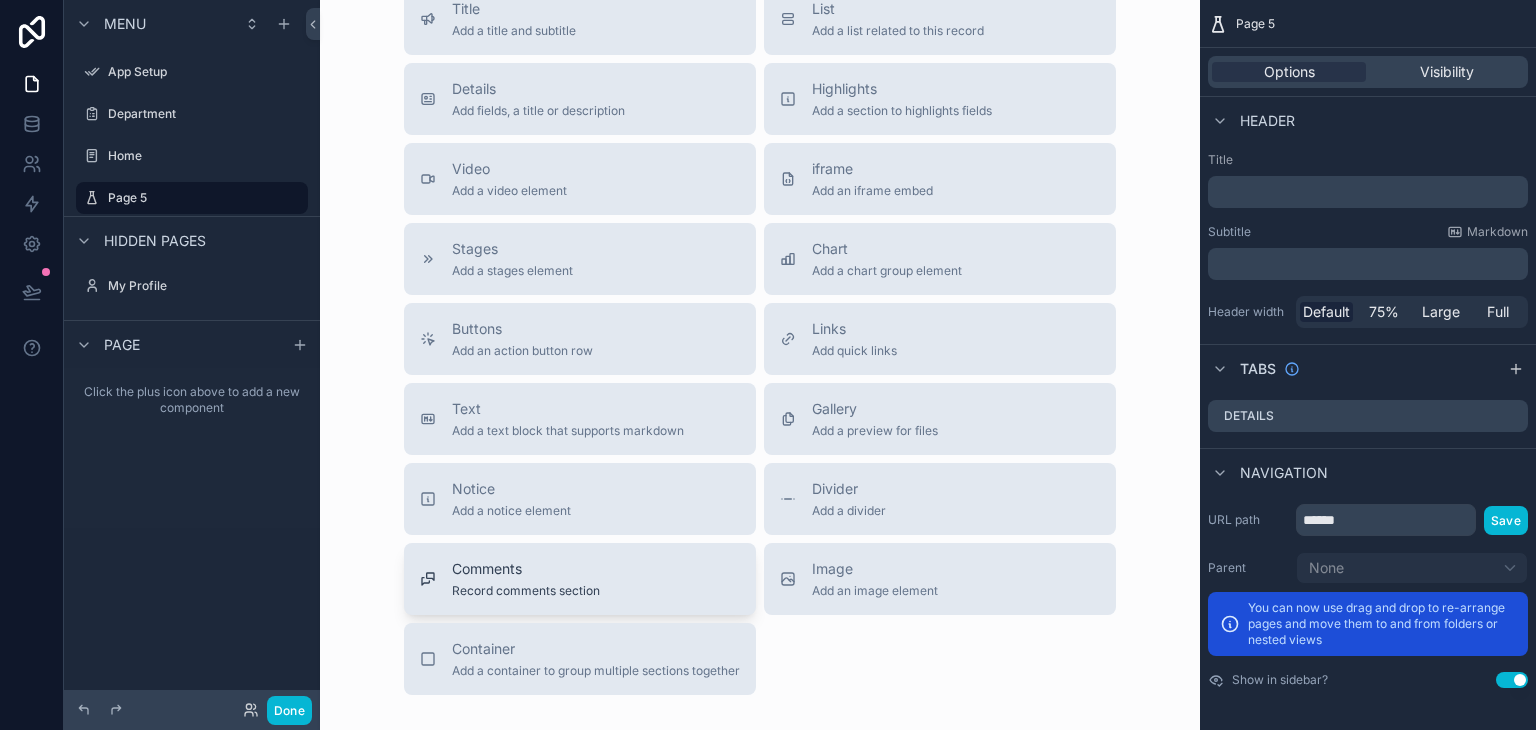 scroll, scrollTop: 100, scrollLeft: 0, axis: vertical 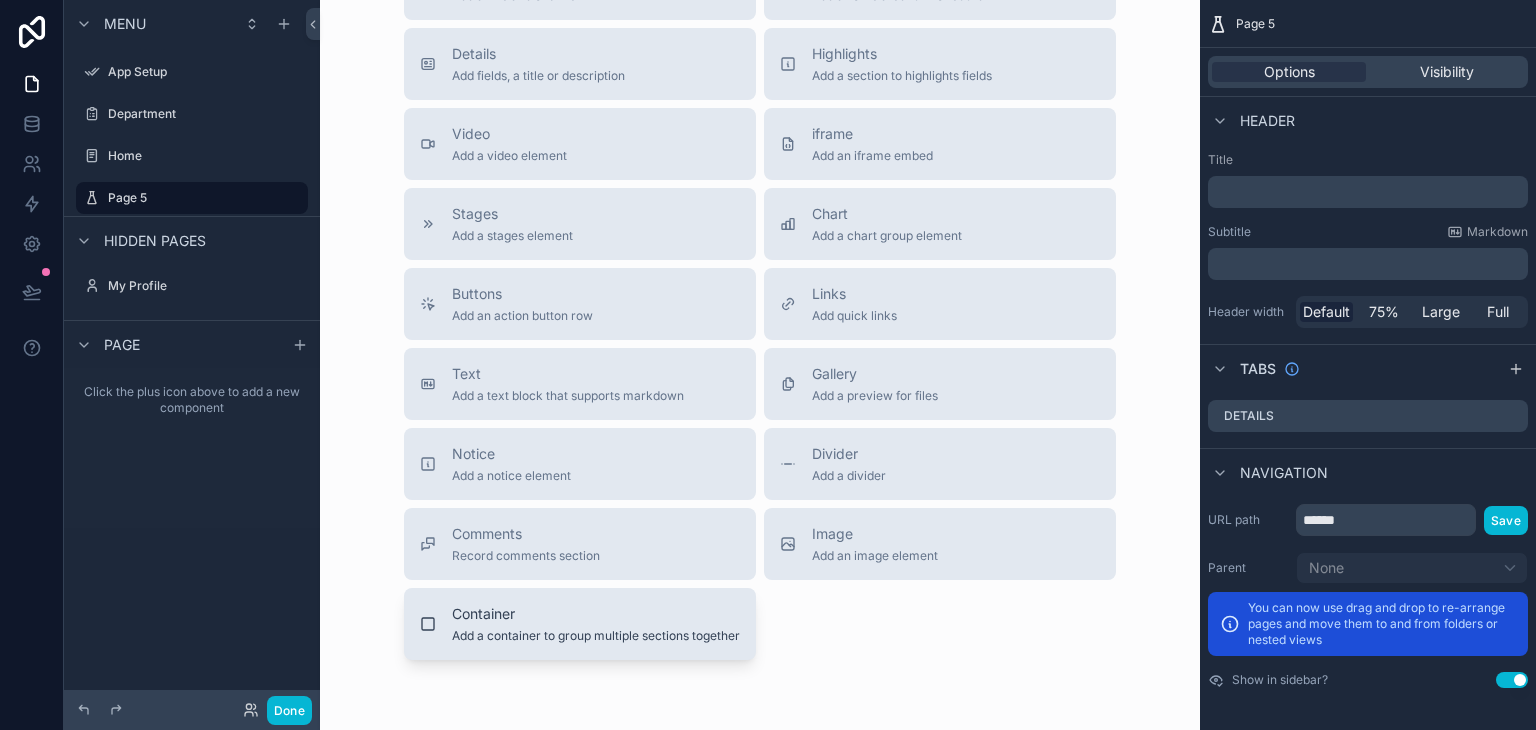 click on "Container Add a container to group multiple sections together" at bounding box center [580, 624] 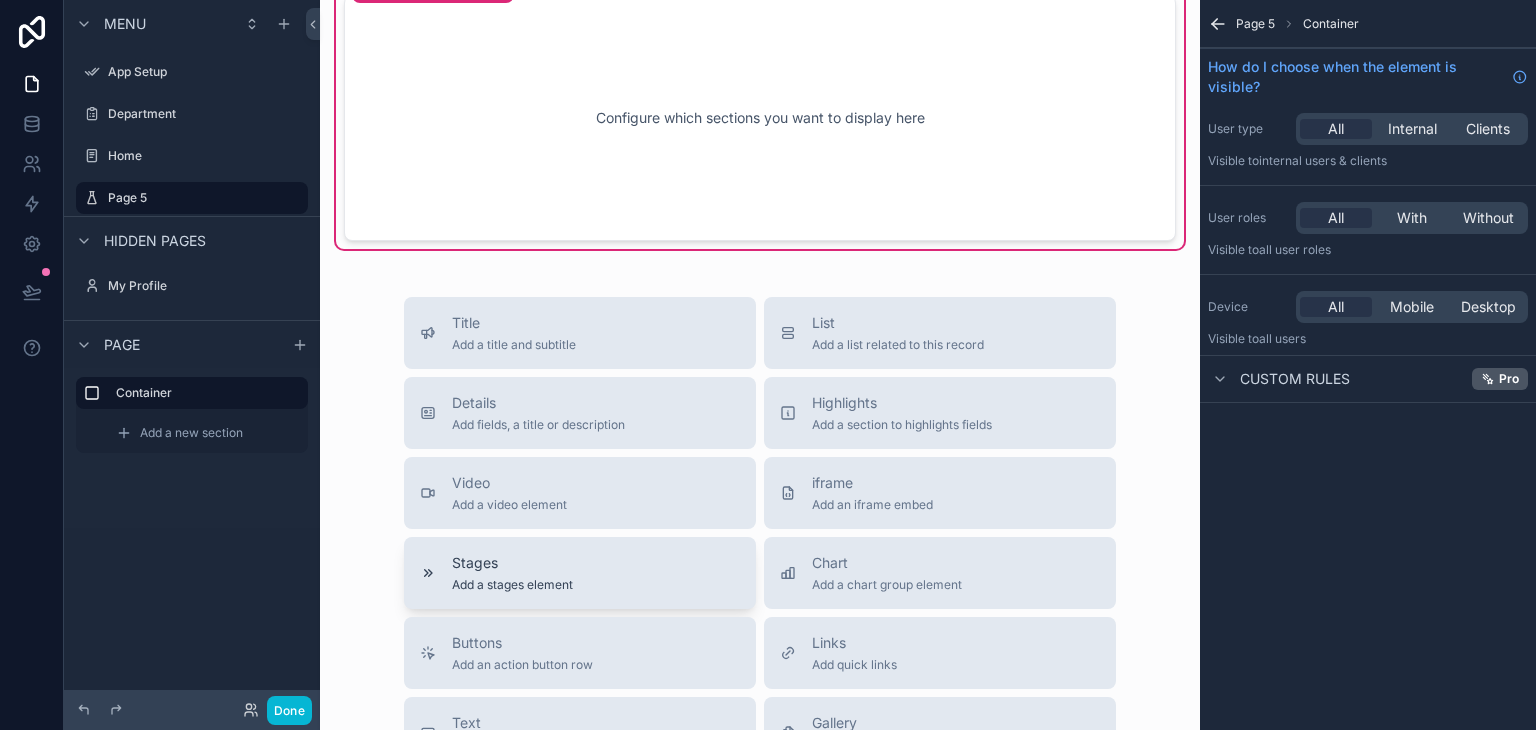 scroll, scrollTop: 0, scrollLeft: 0, axis: both 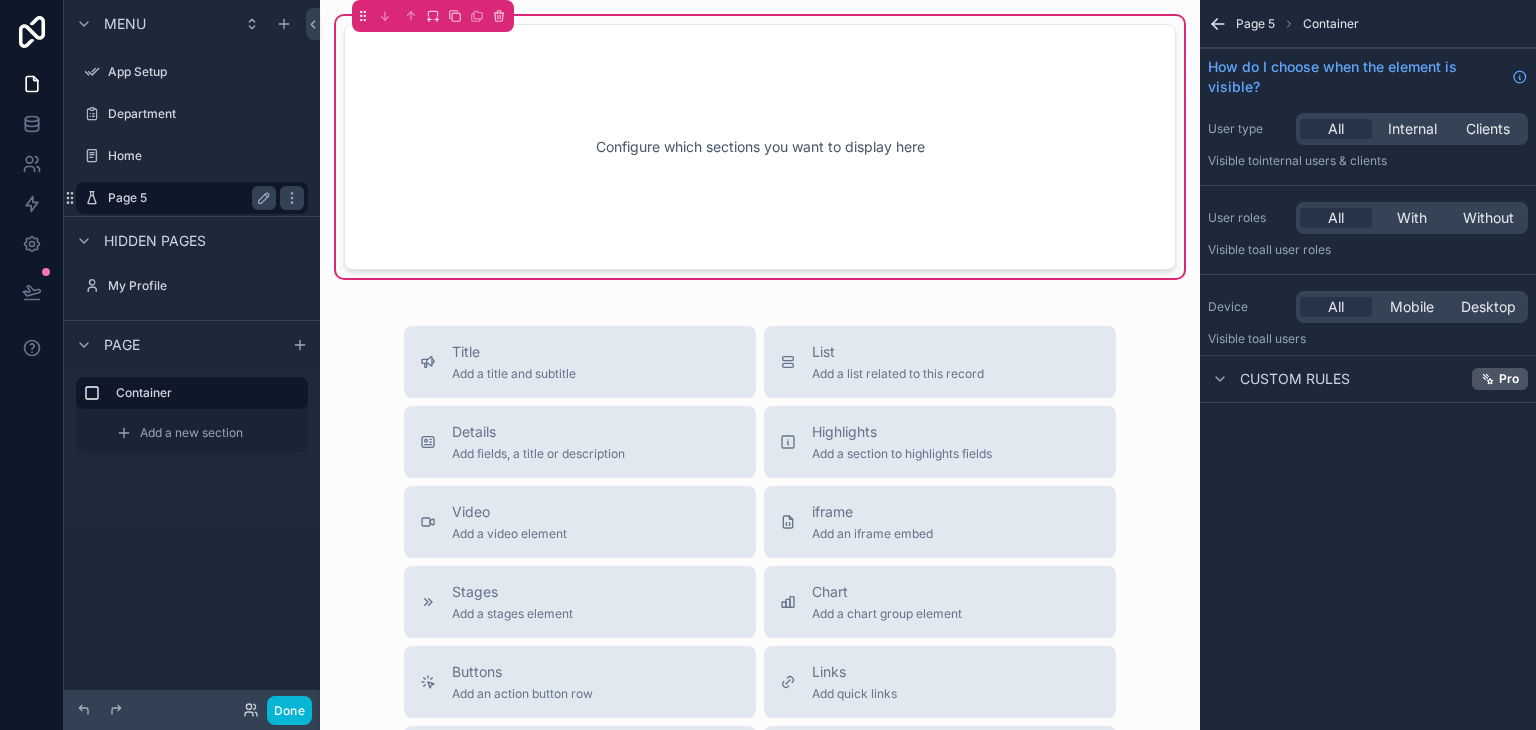 click on "Page 5" at bounding box center (188, 198) 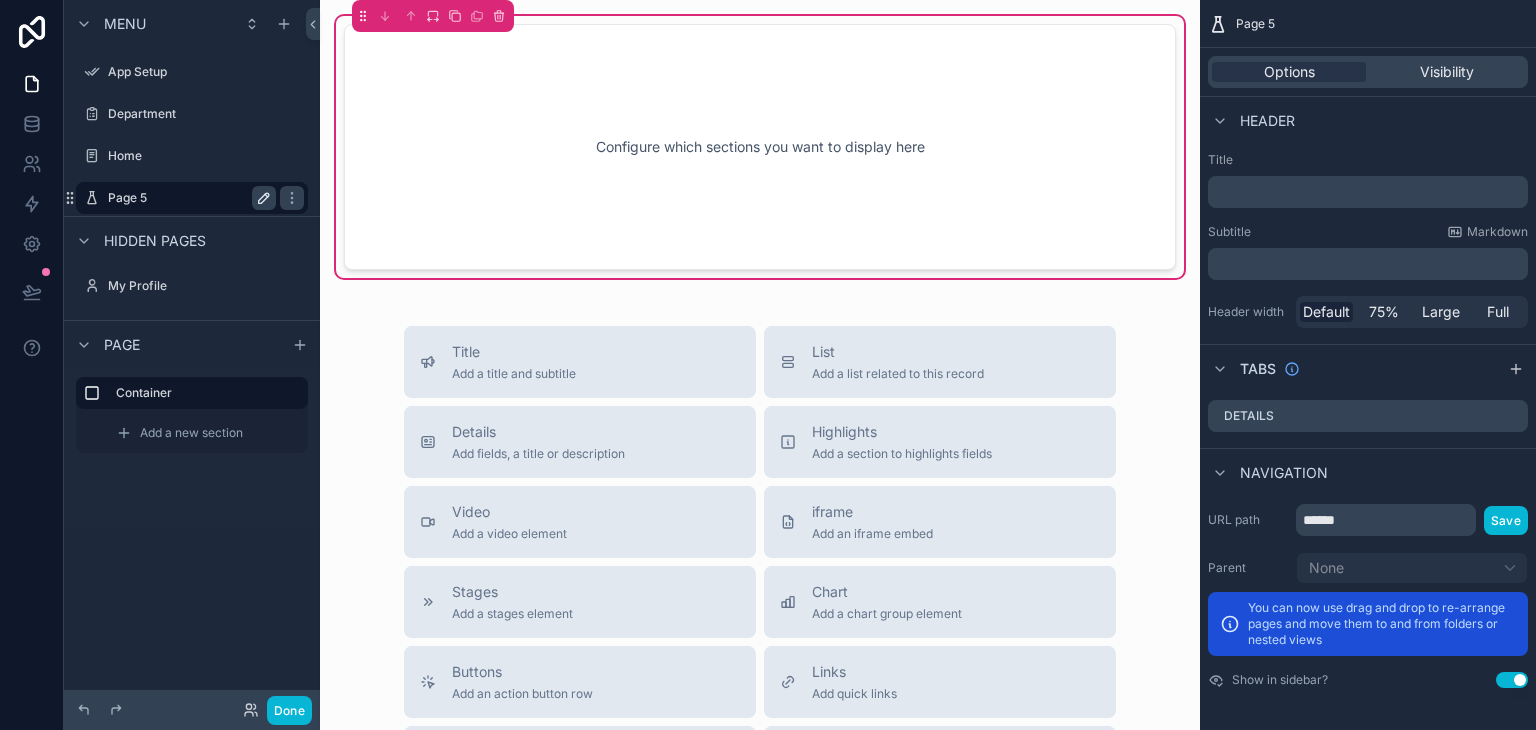 click 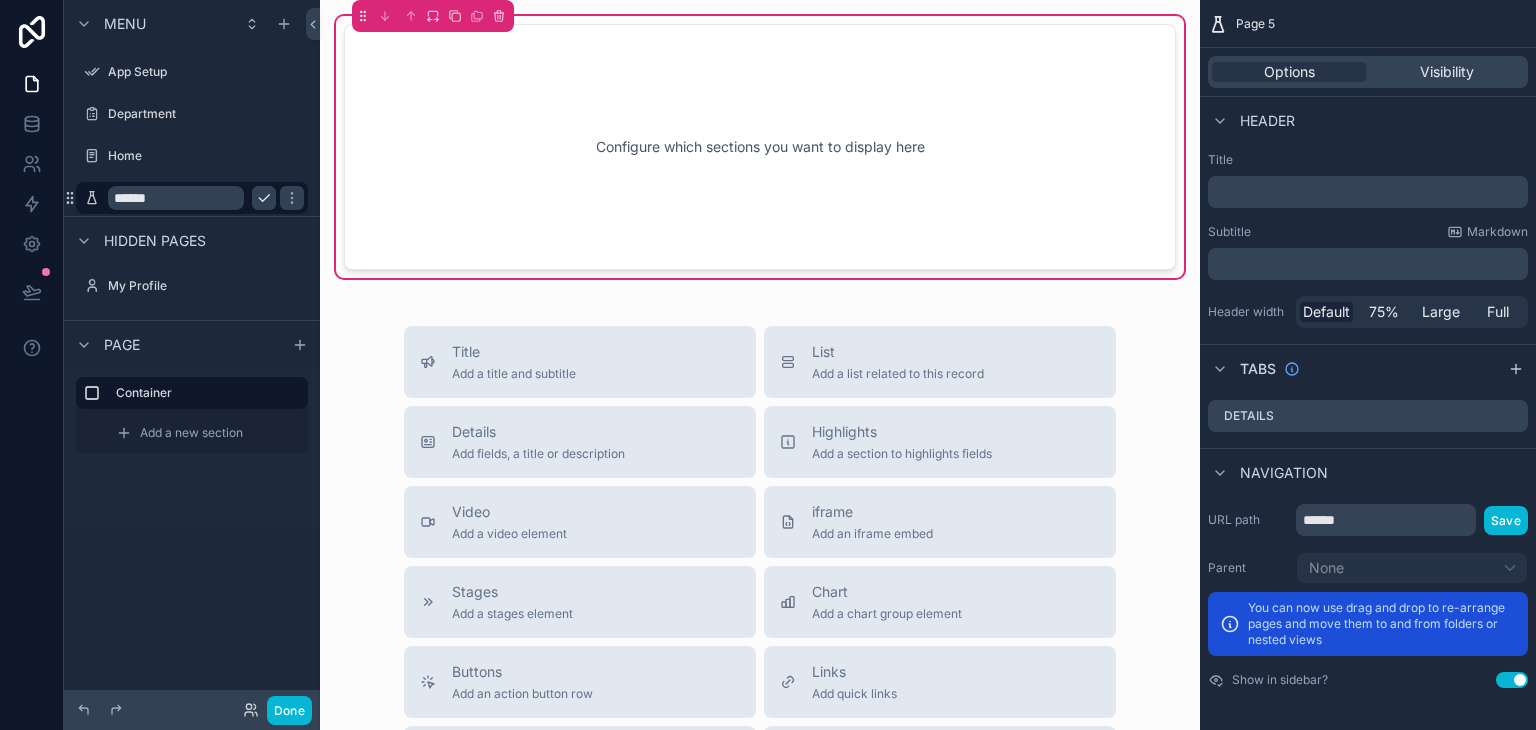 click on "******" at bounding box center (176, 198) 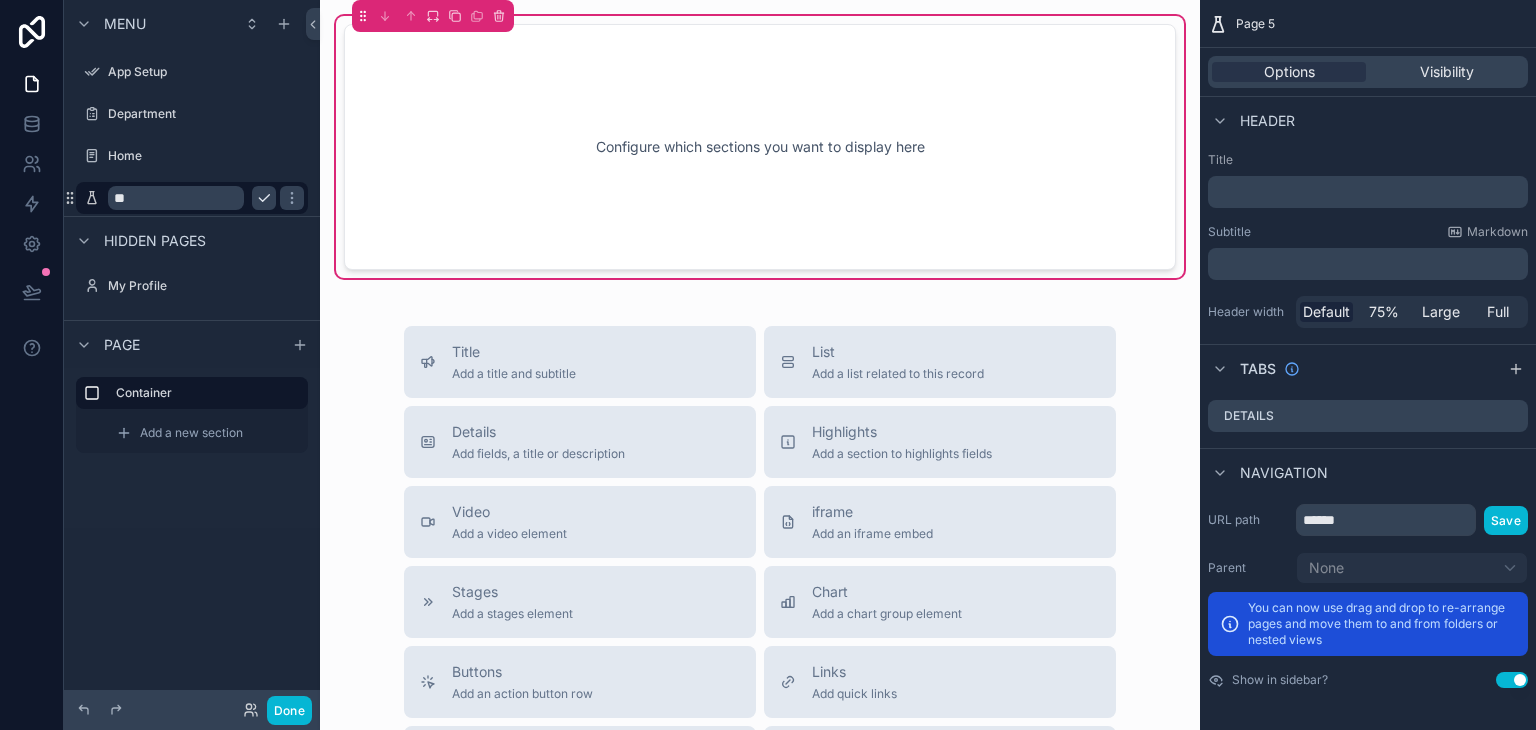 type on "*" 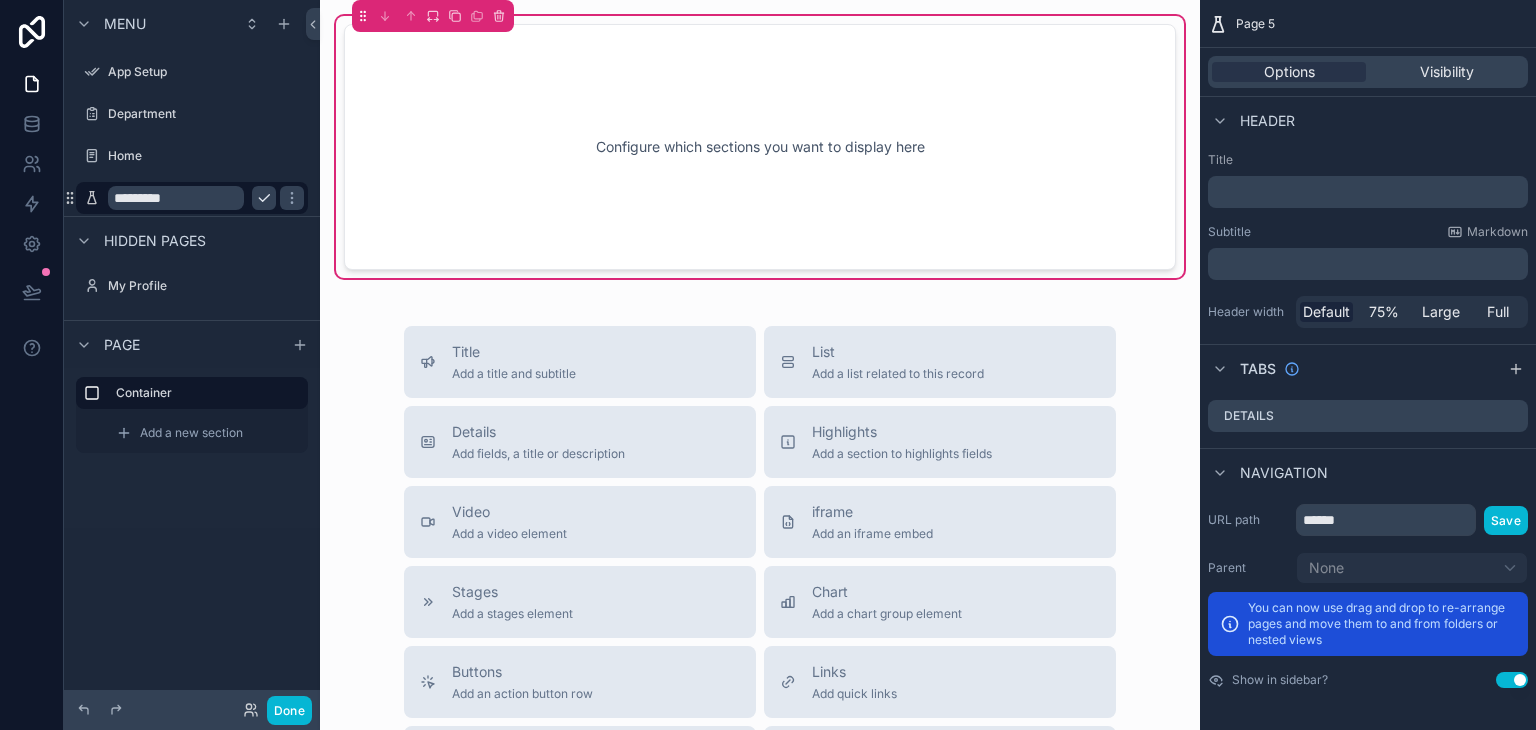 type on "*********" 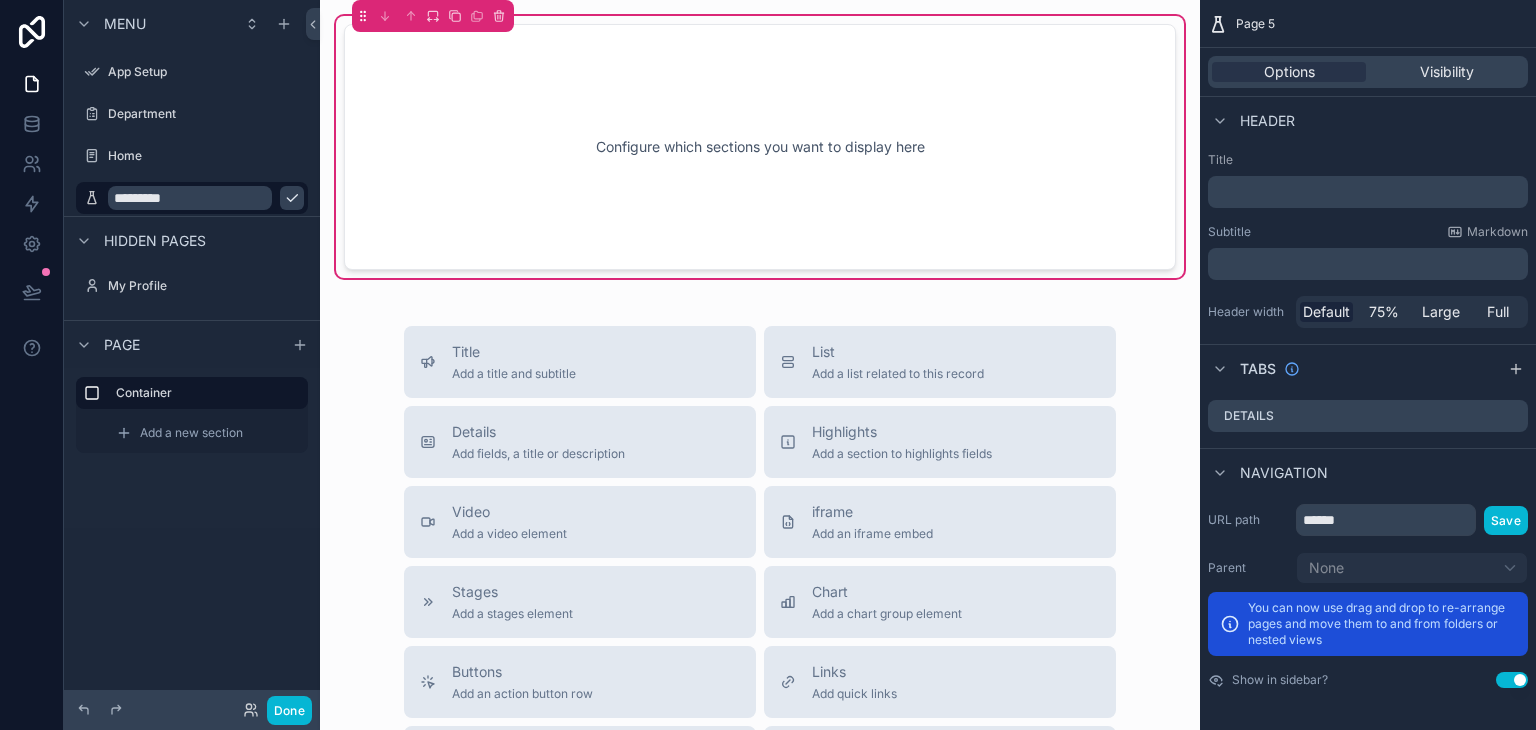click 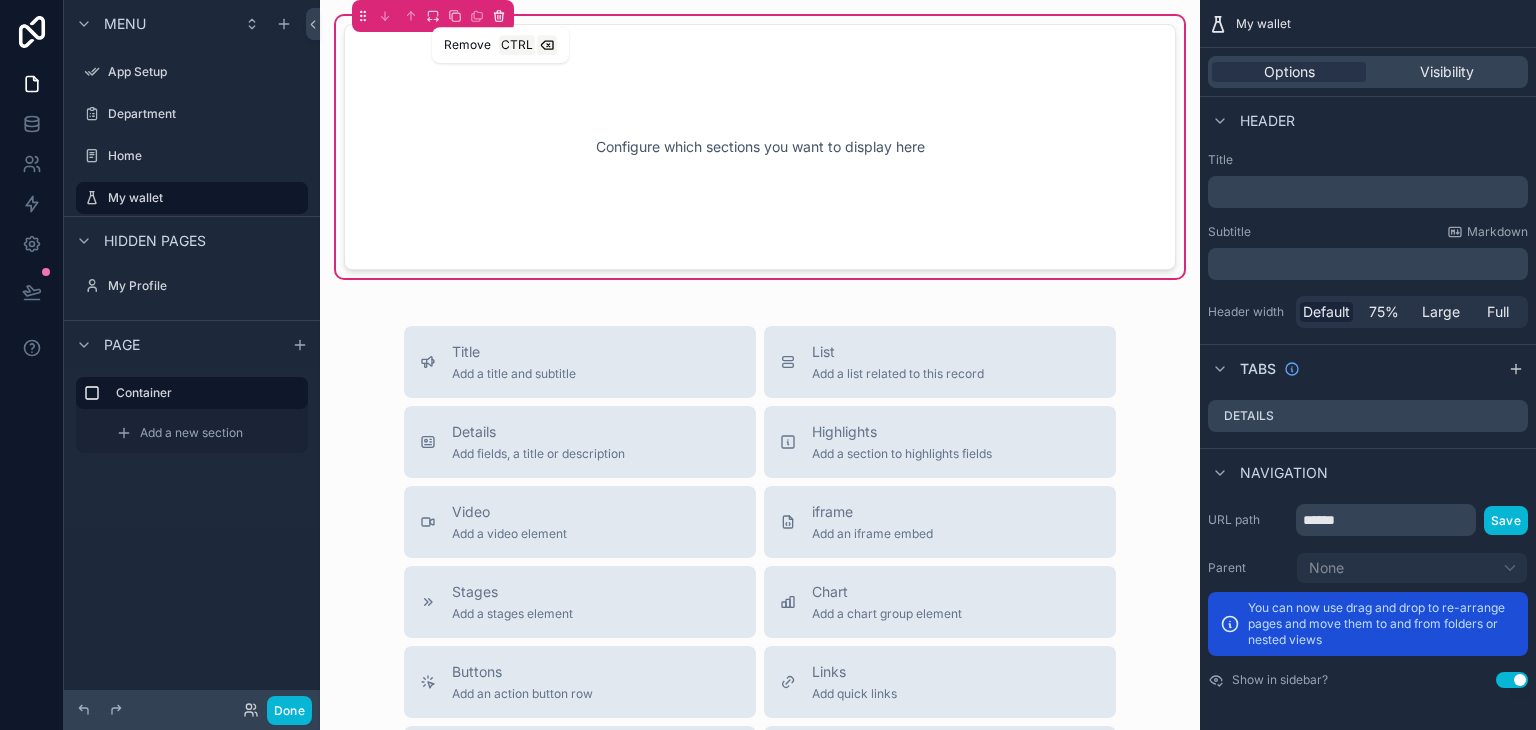 click at bounding box center [499, 16] 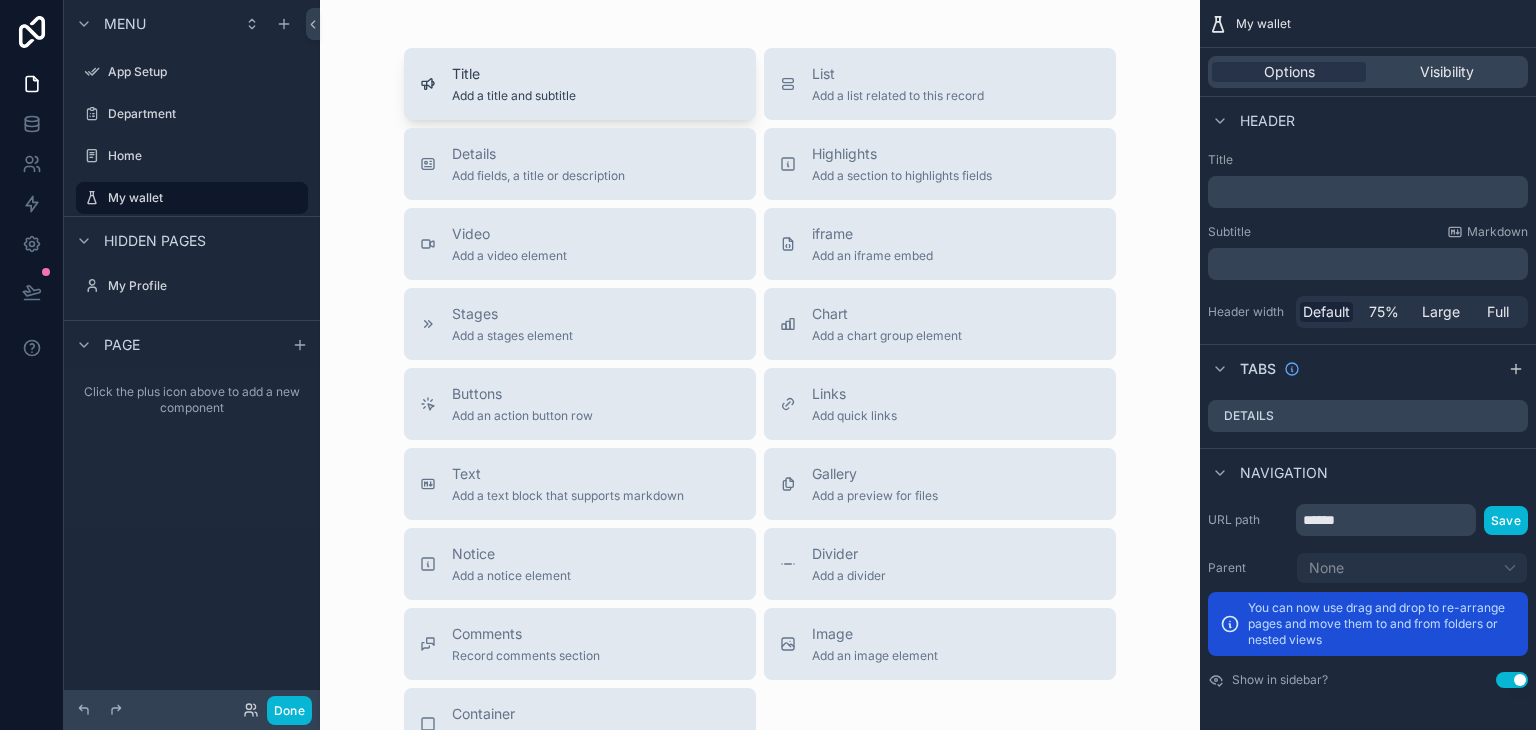 click on "Title Add a title and subtitle" at bounding box center (580, 84) 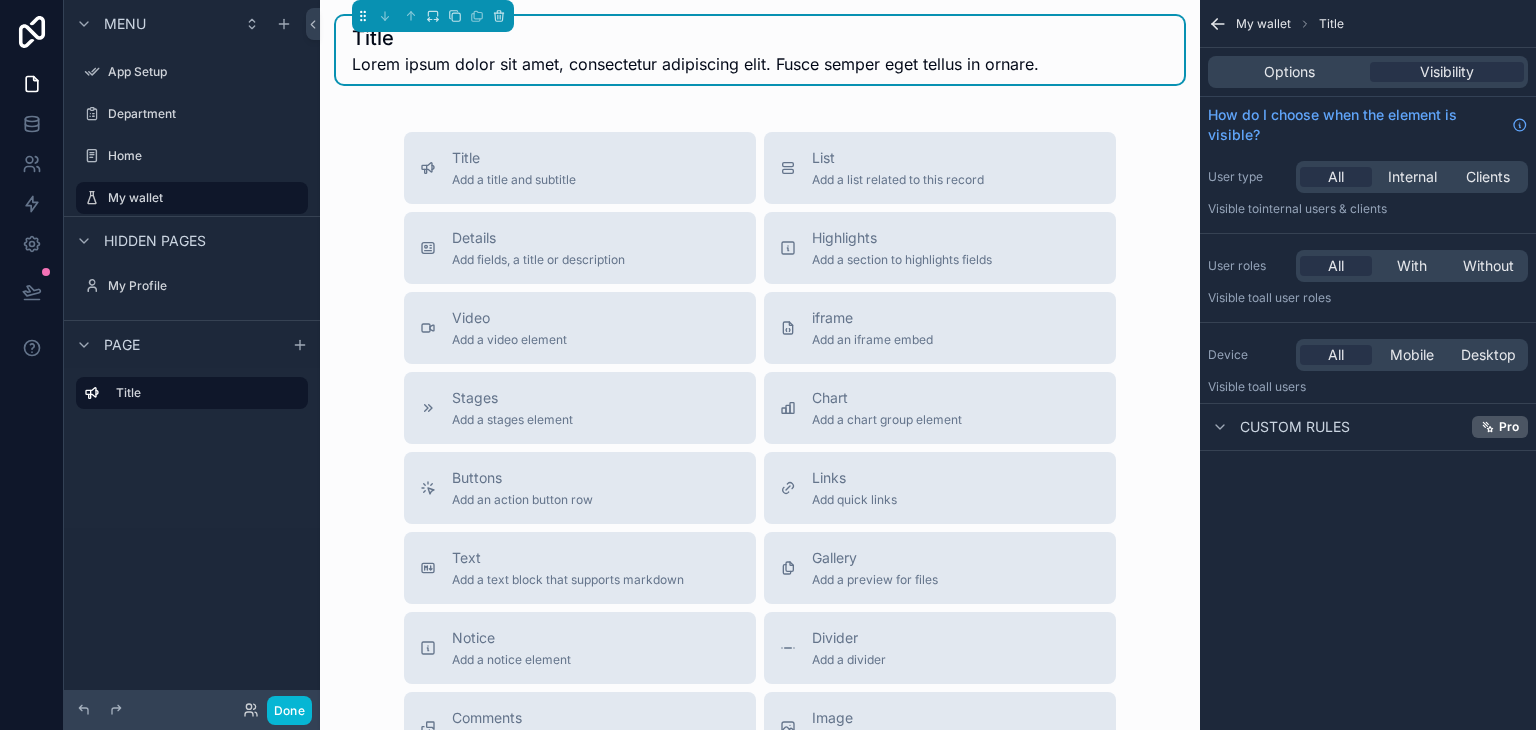 click on "Title" at bounding box center [695, 38] 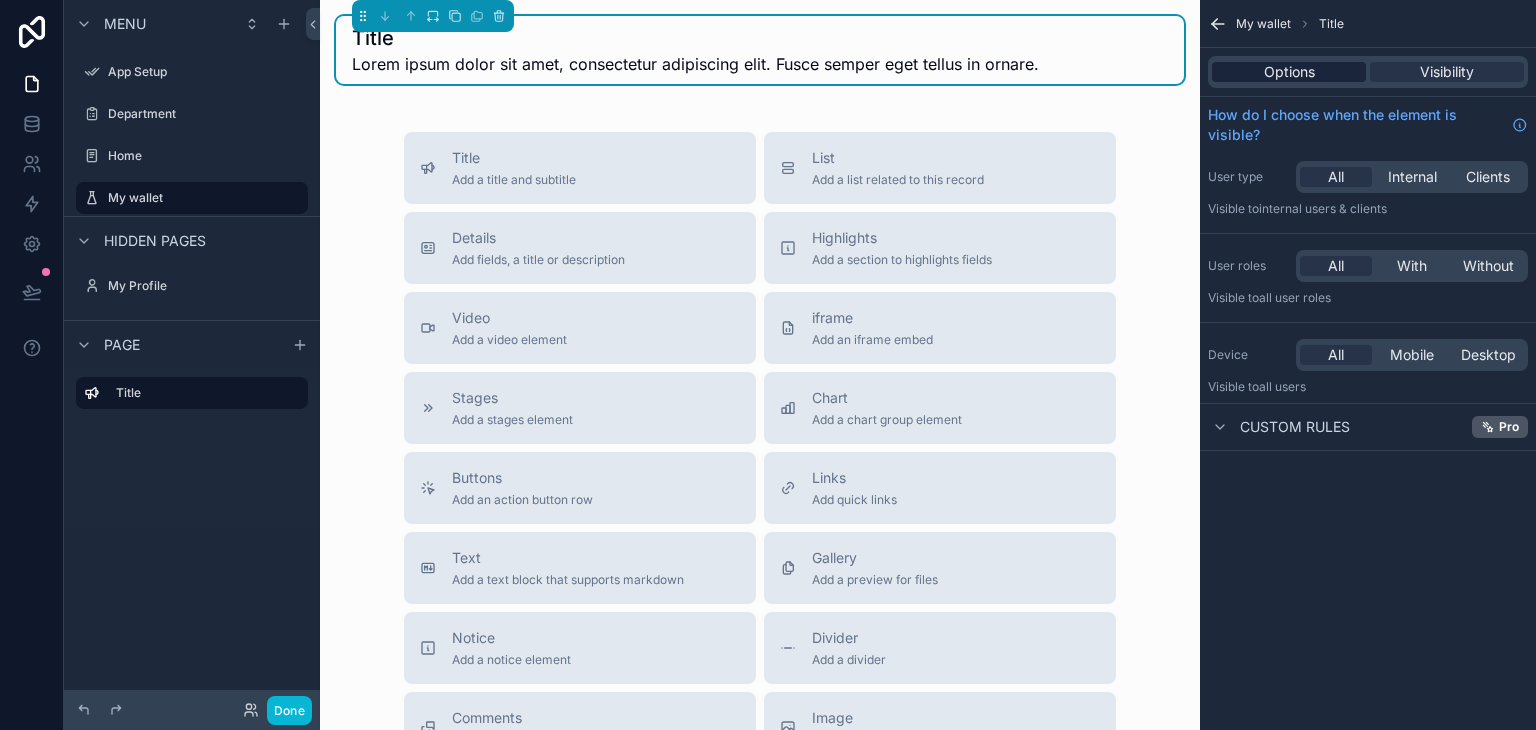 click on "Options" at bounding box center [1289, 72] 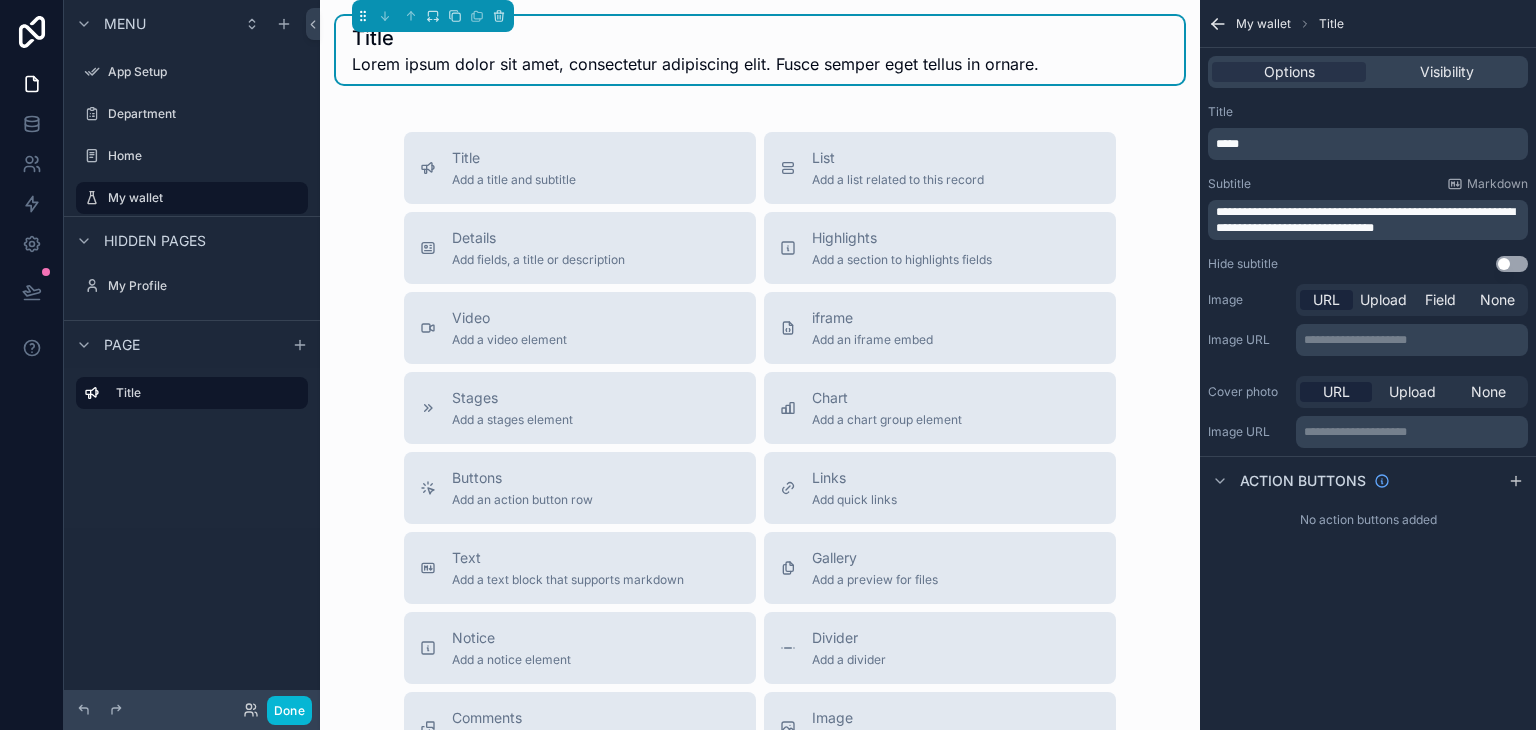 click on "*****" at bounding box center (1370, 144) 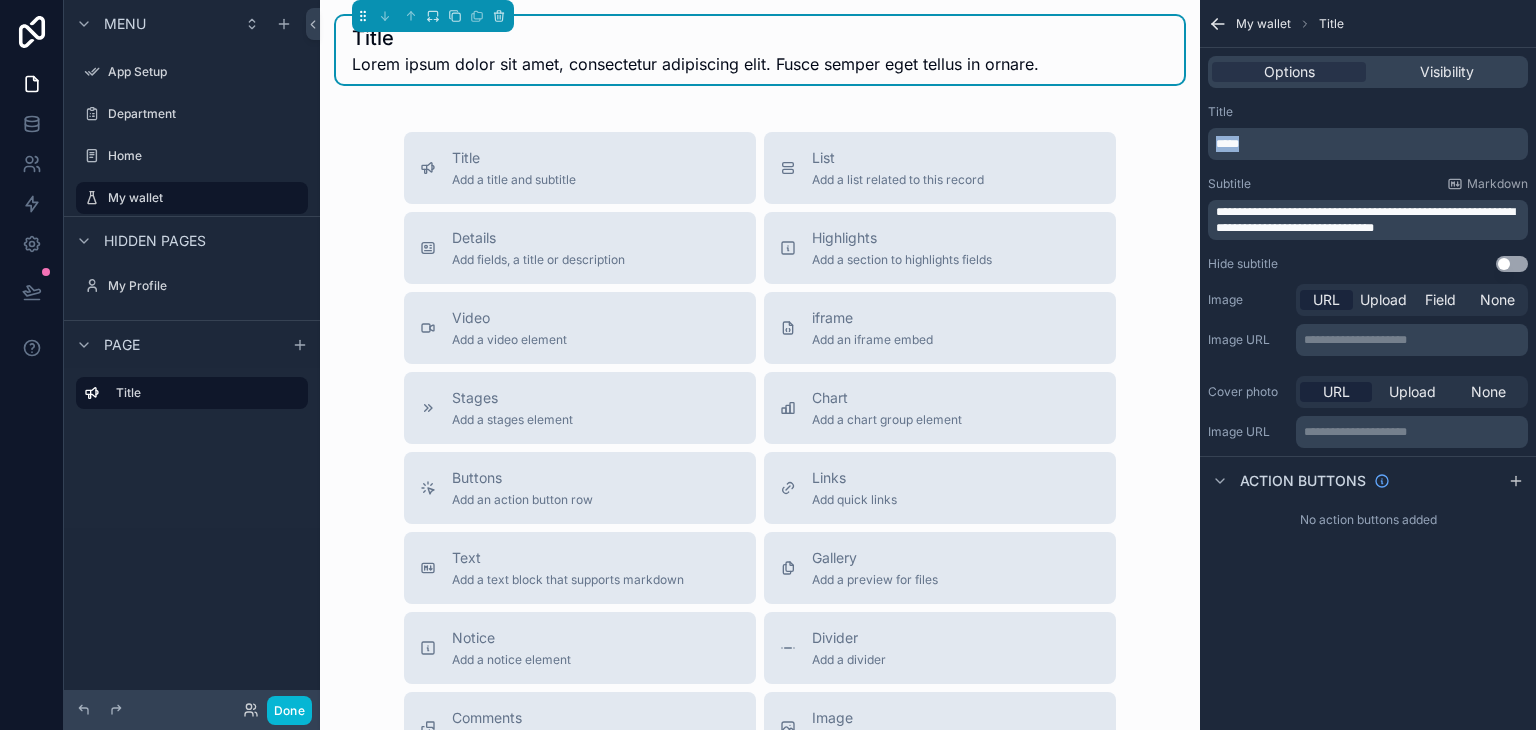 drag, startPoint x: 1264, startPoint y: 136, endPoint x: 1200, endPoint y: 137, distance: 64.00781 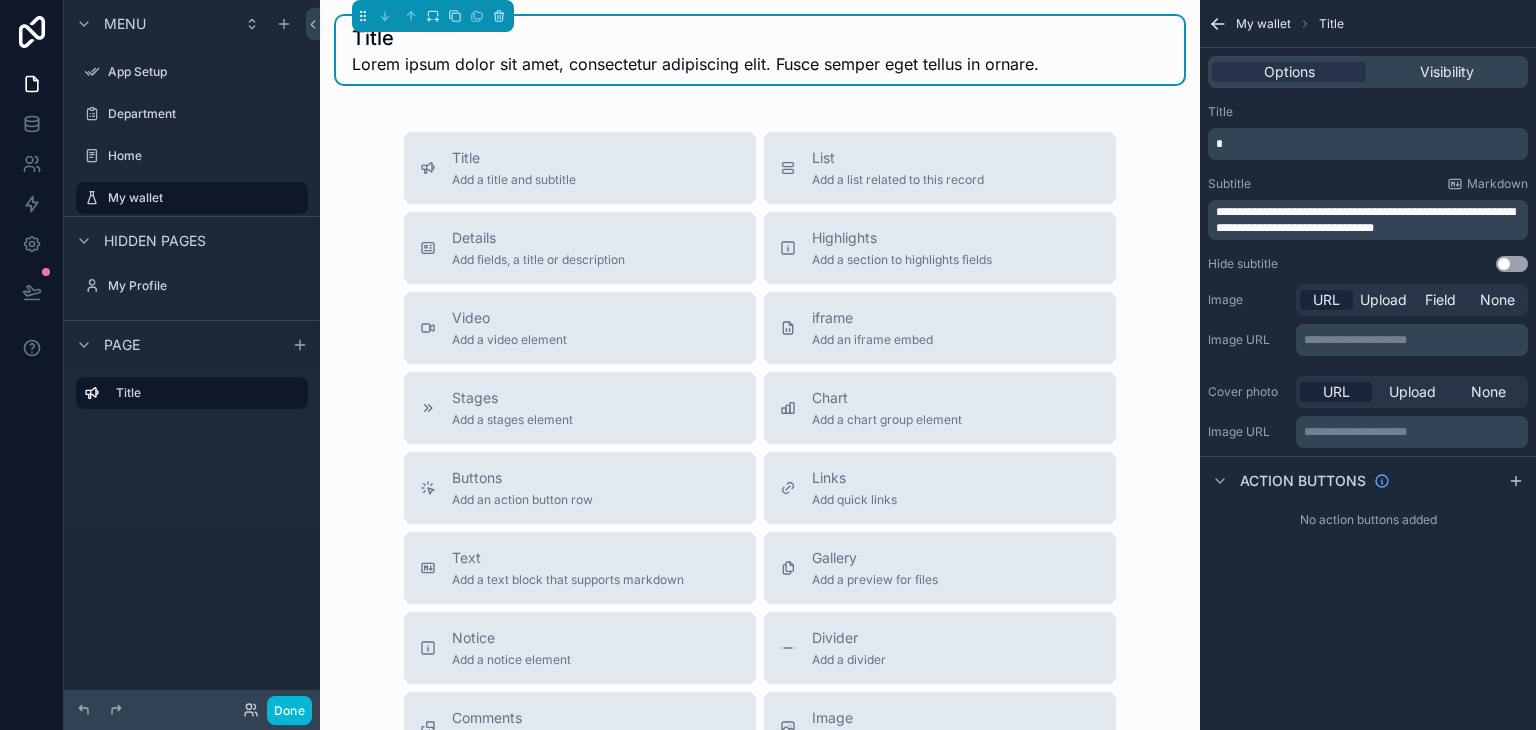 type 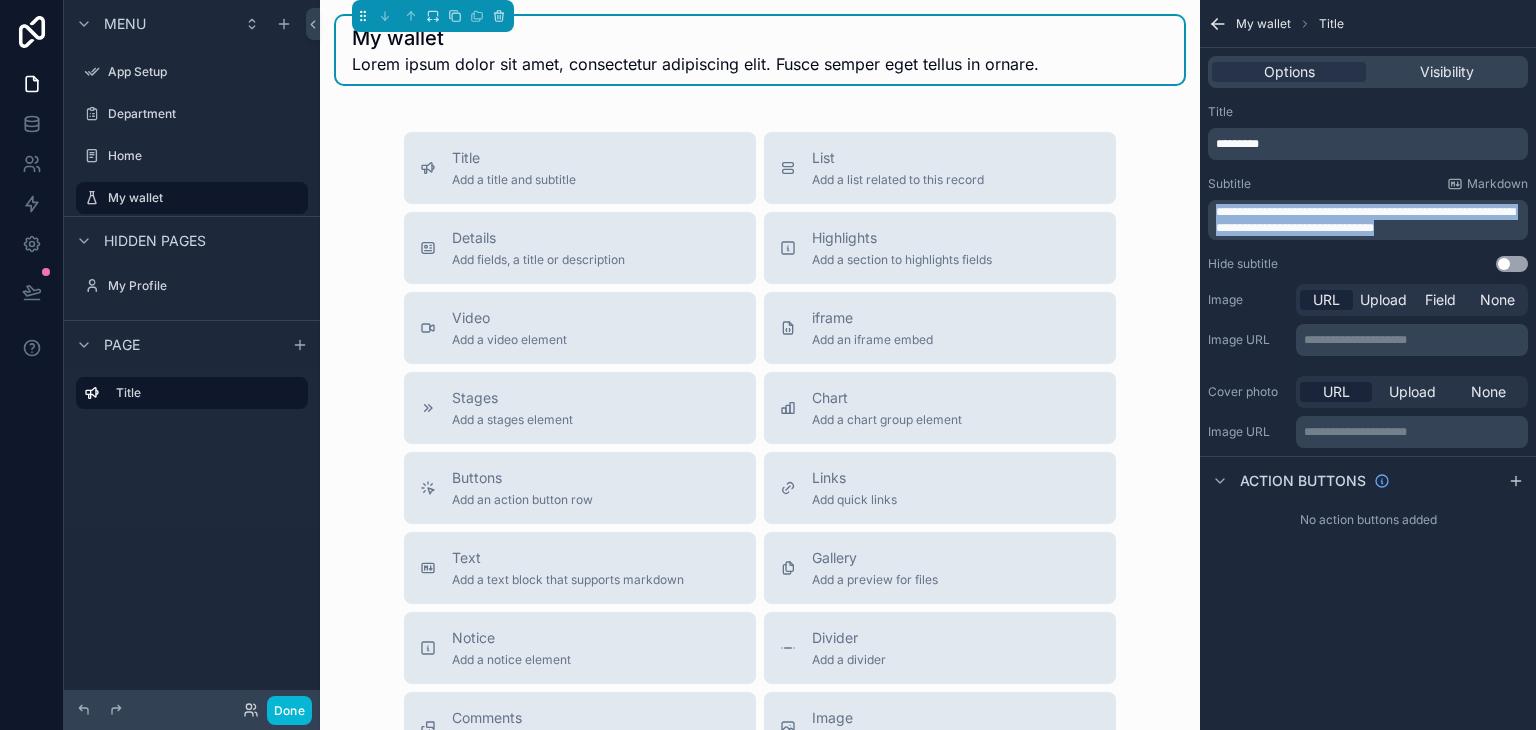 drag, startPoint x: 1453, startPoint y: 229, endPoint x: 1112, endPoint y: 186, distance: 343.70044 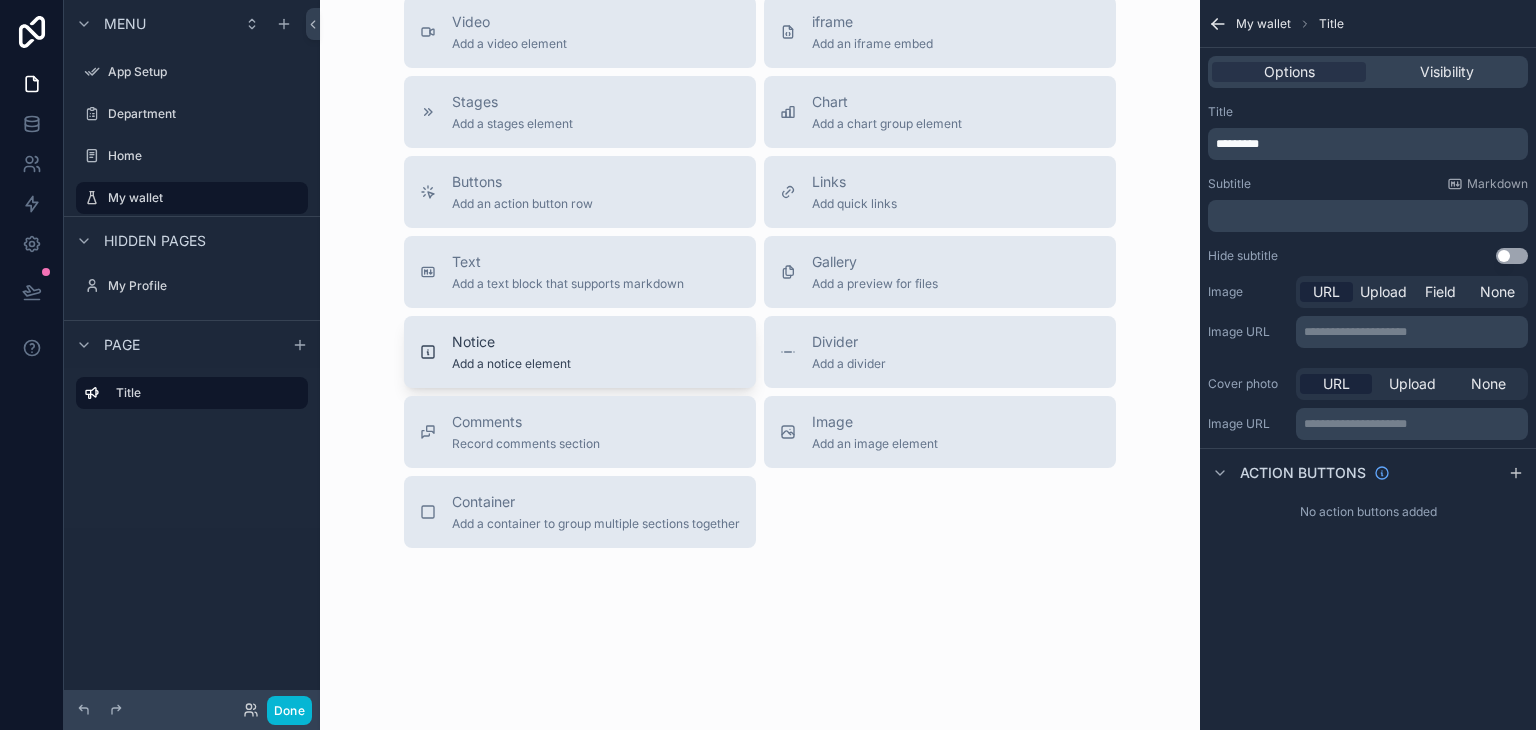 scroll, scrollTop: 282, scrollLeft: 0, axis: vertical 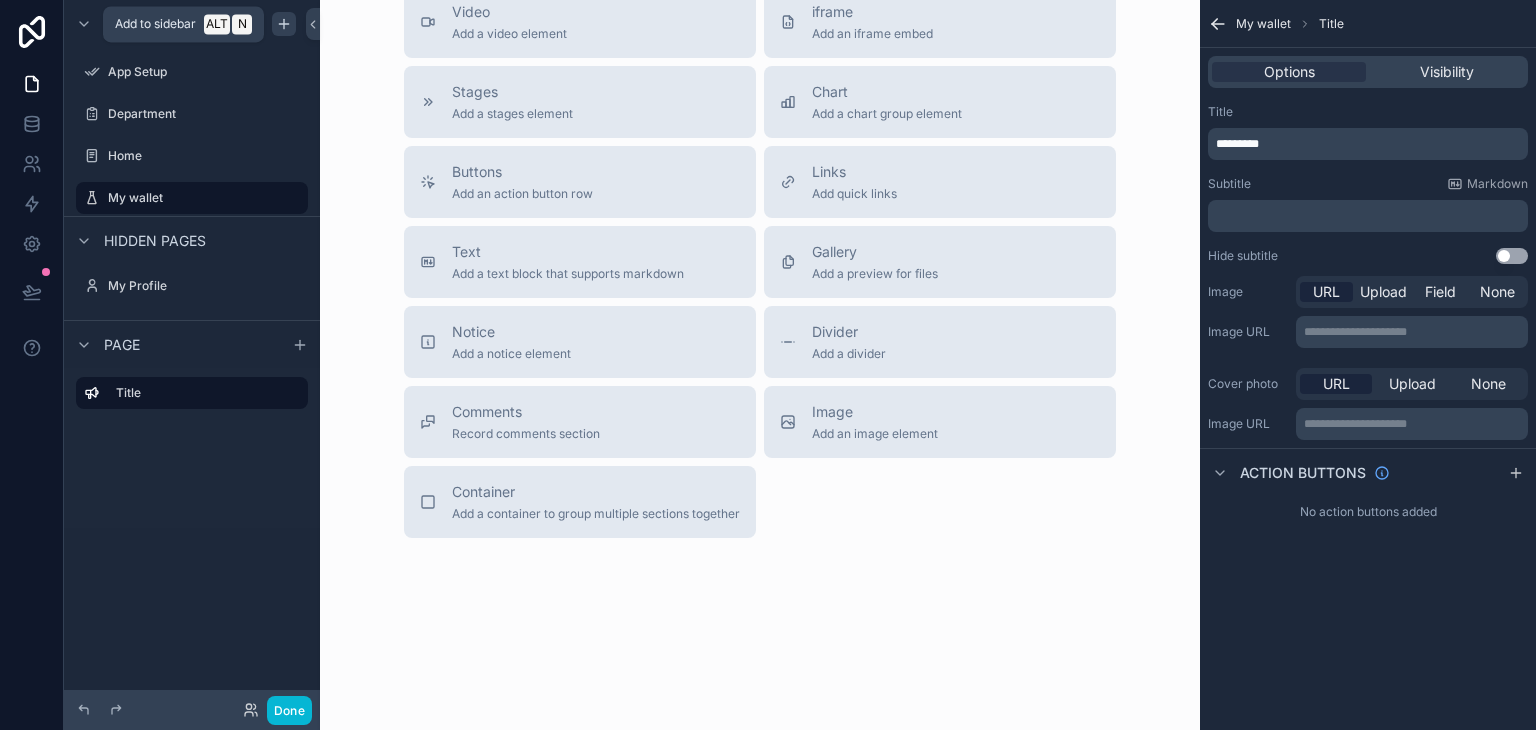 click 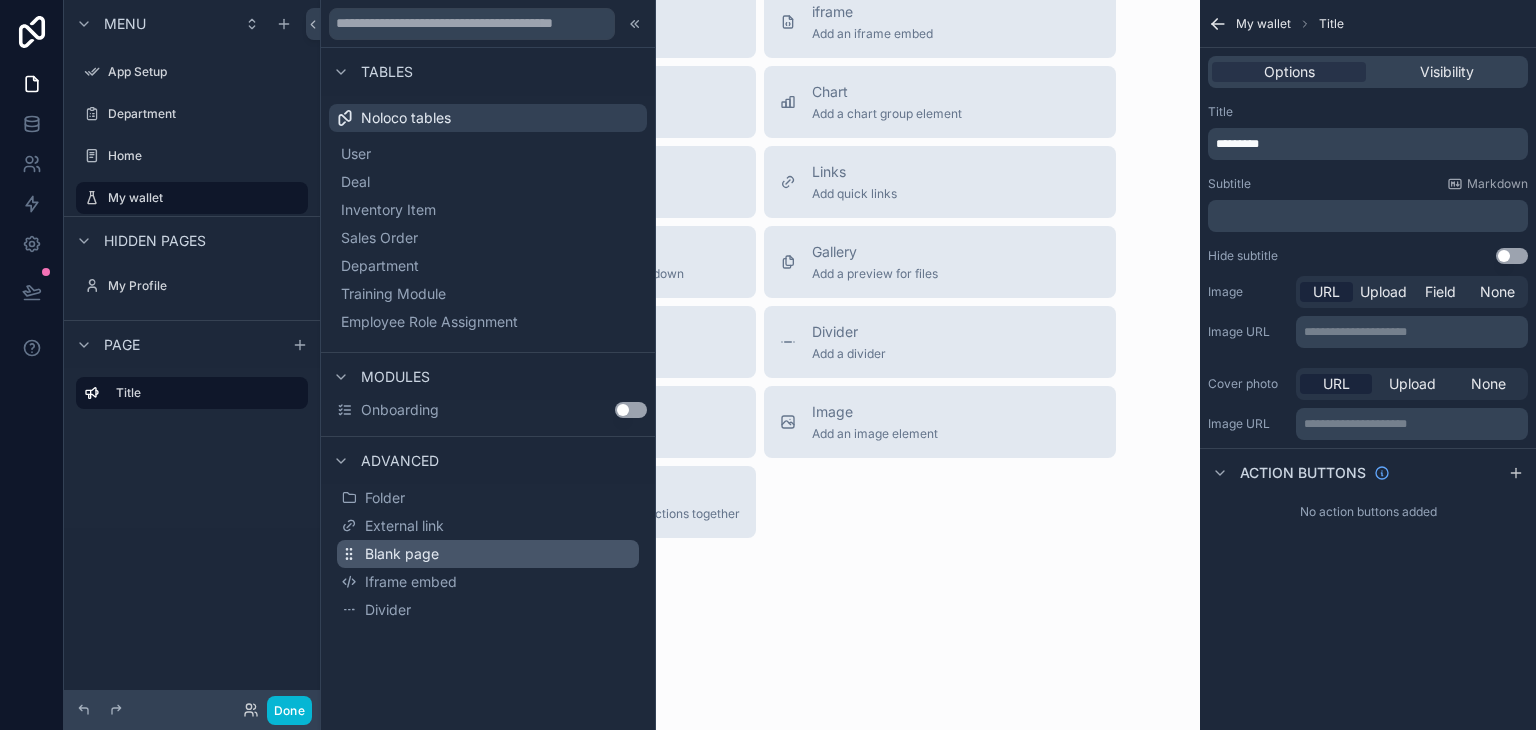 click on "Blank page" at bounding box center (488, 554) 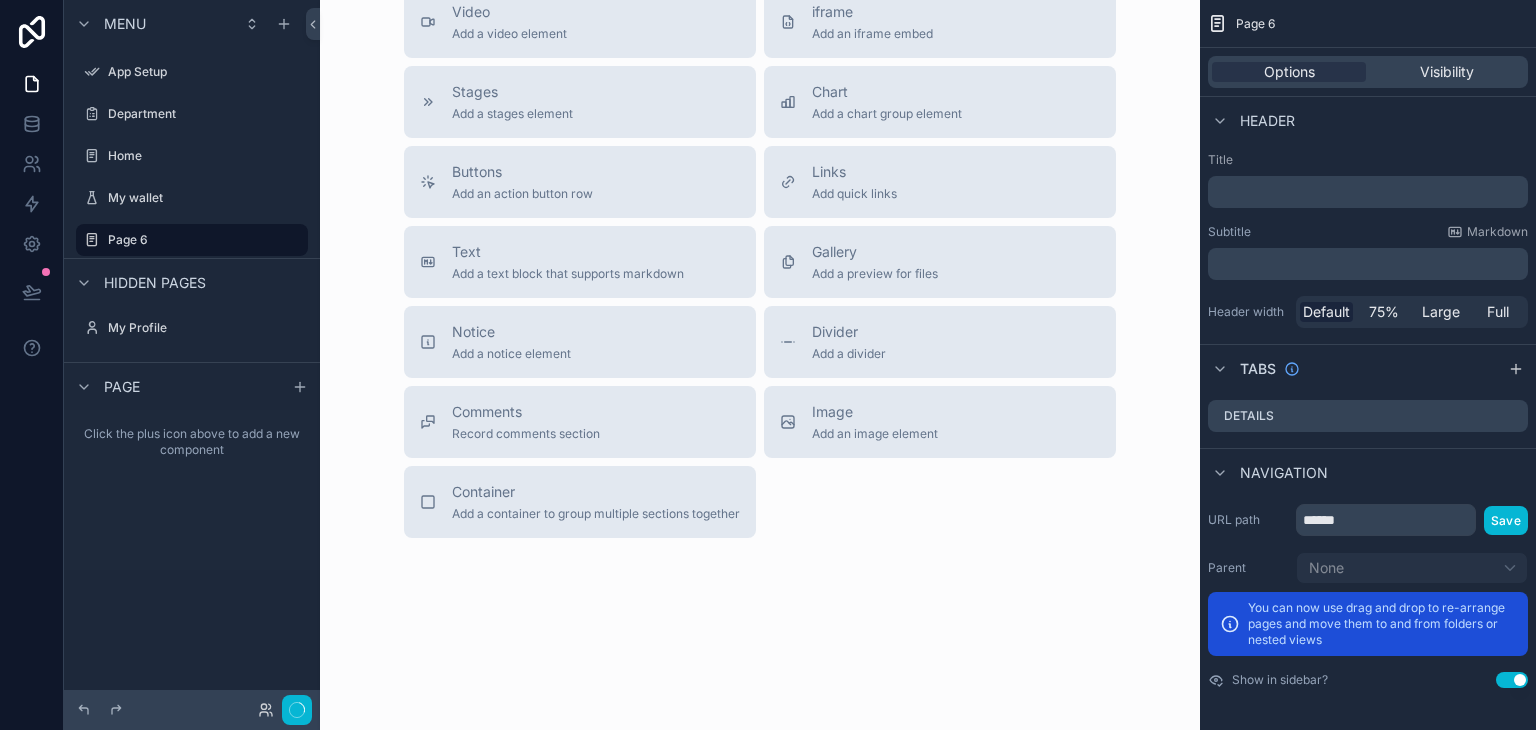 scroll, scrollTop: 222, scrollLeft: 0, axis: vertical 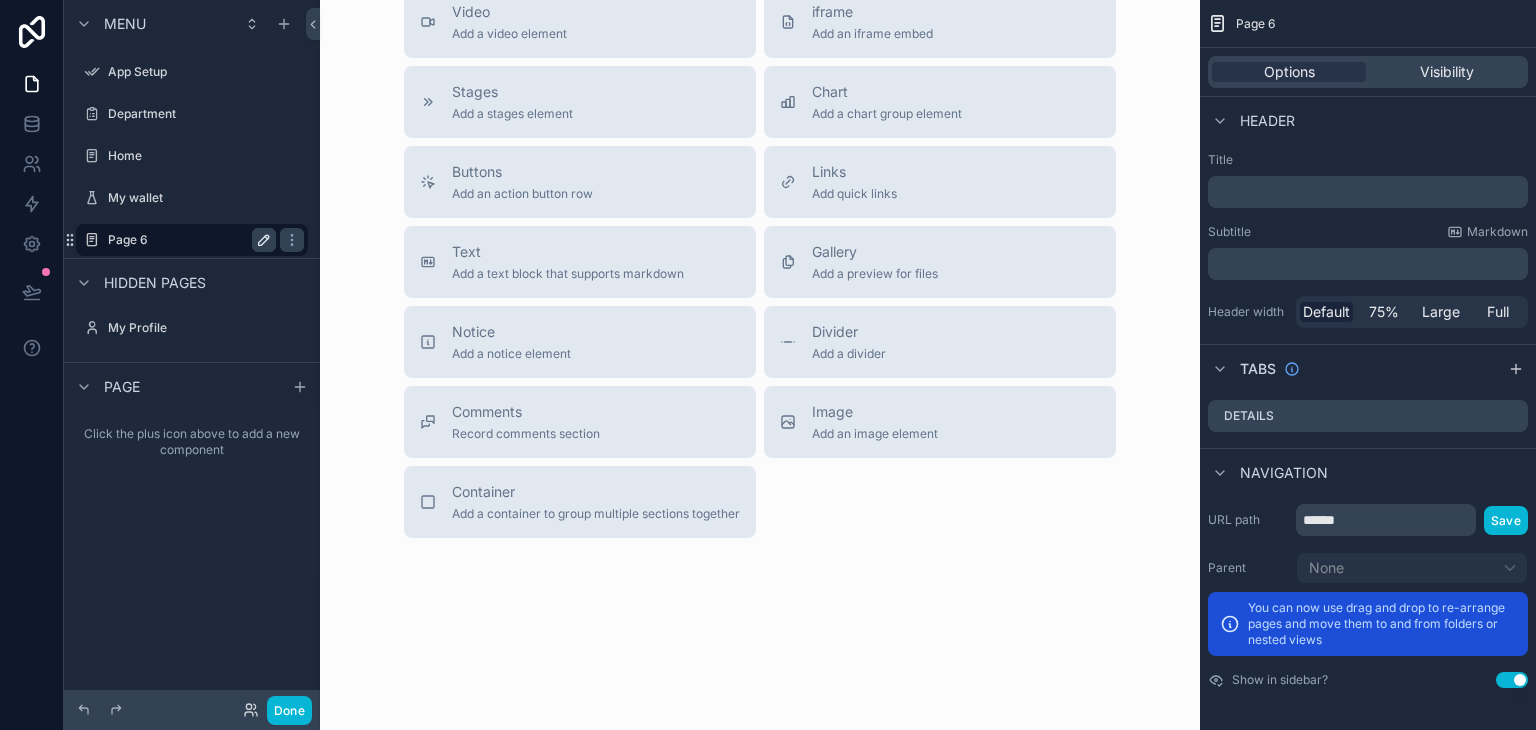 click 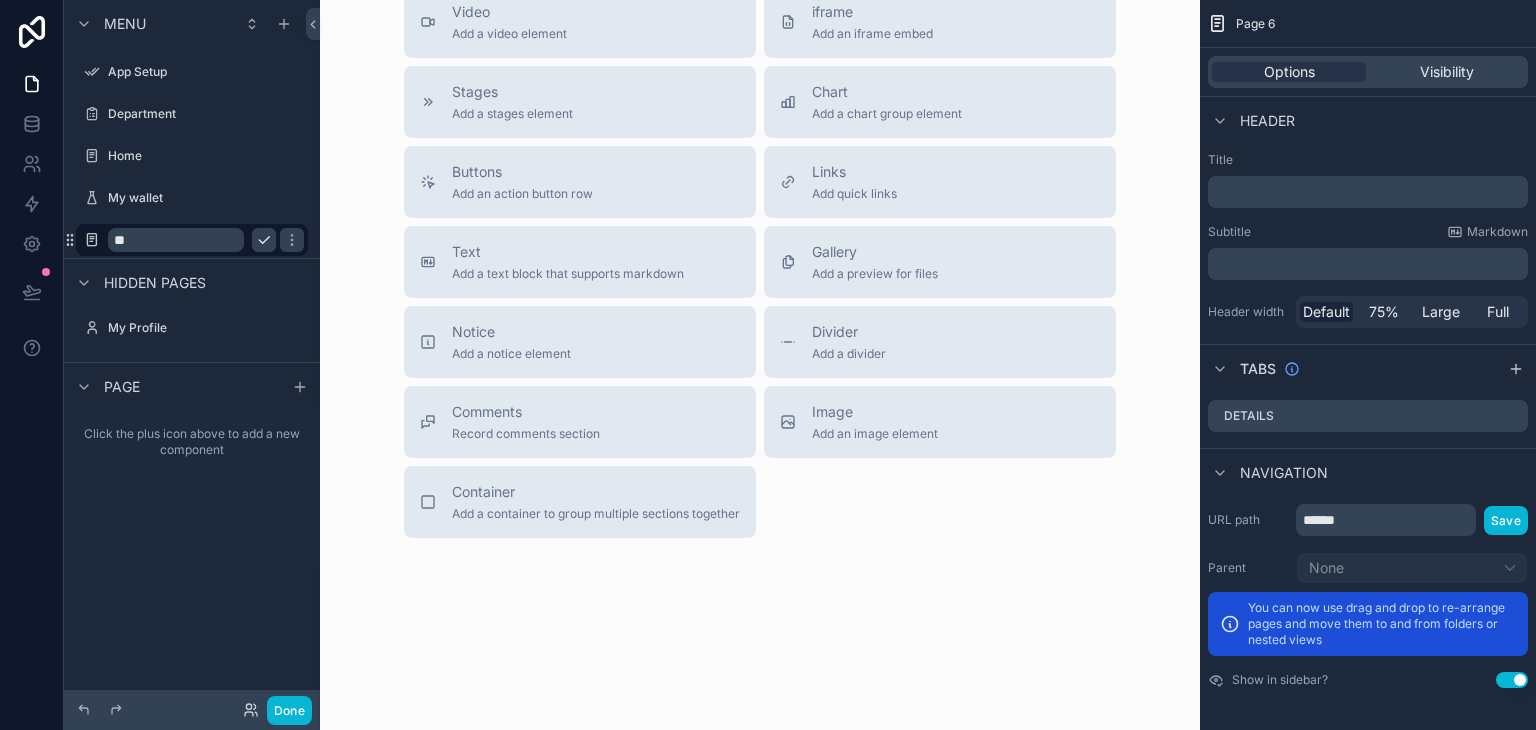 type on "*" 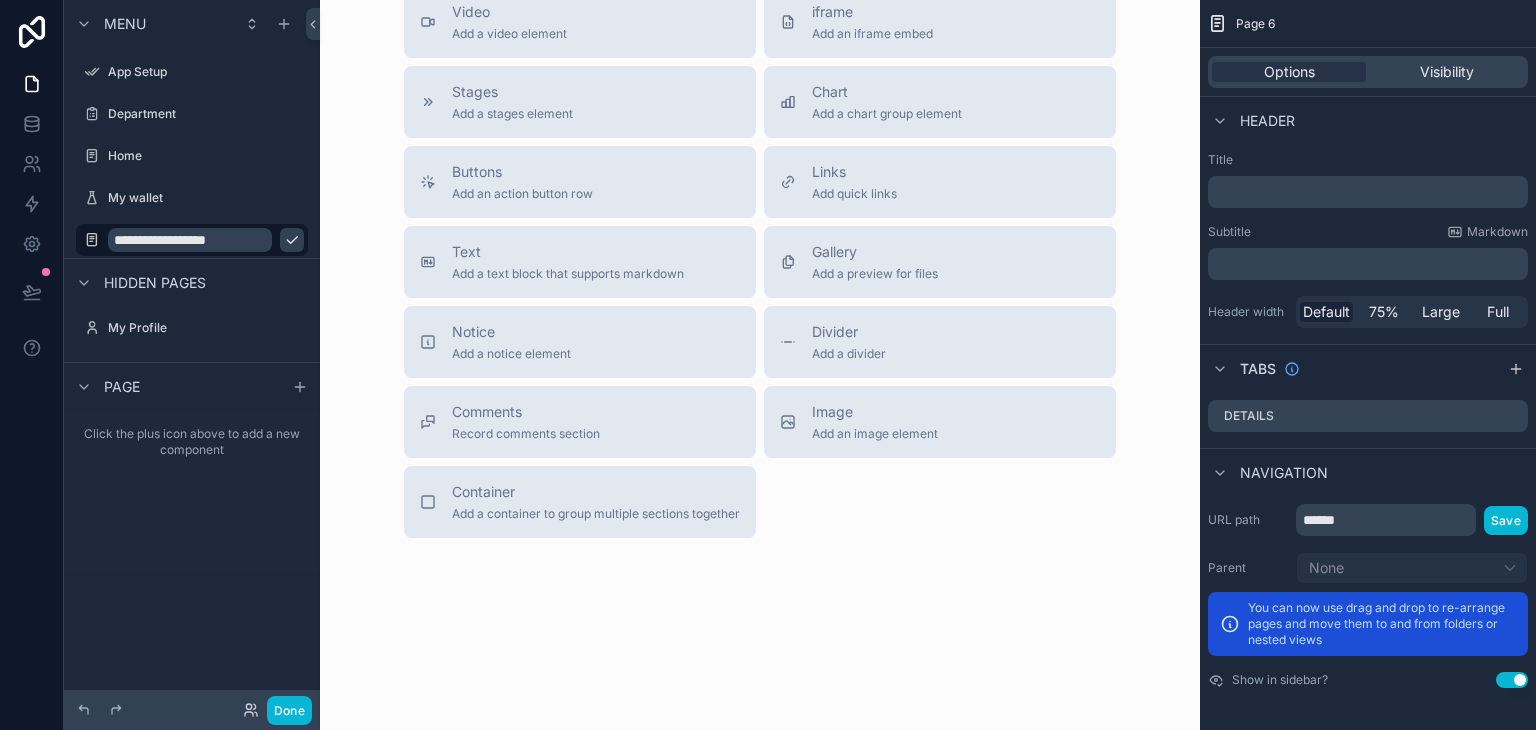 type on "**********" 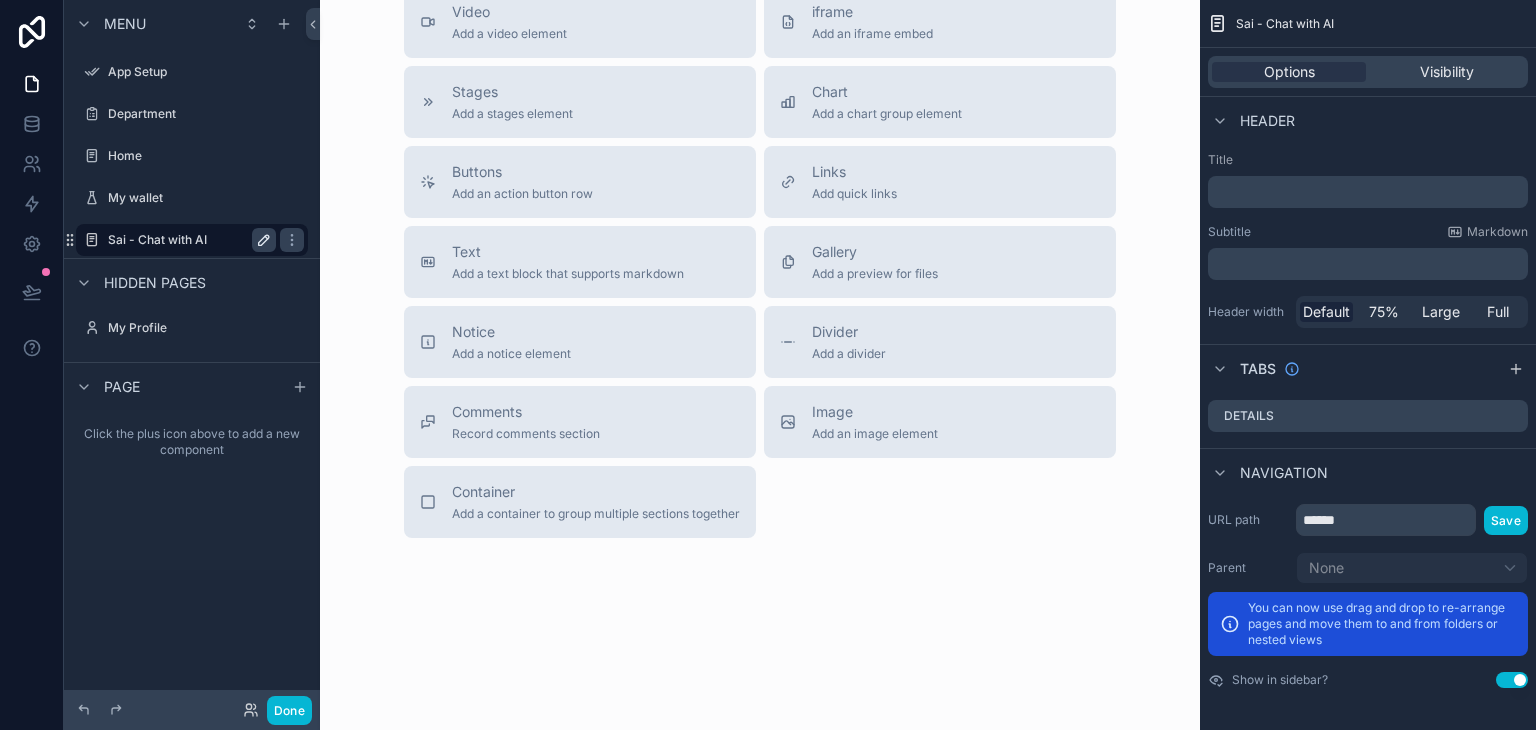 click on "Sai - Chat with AI" at bounding box center (188, 240) 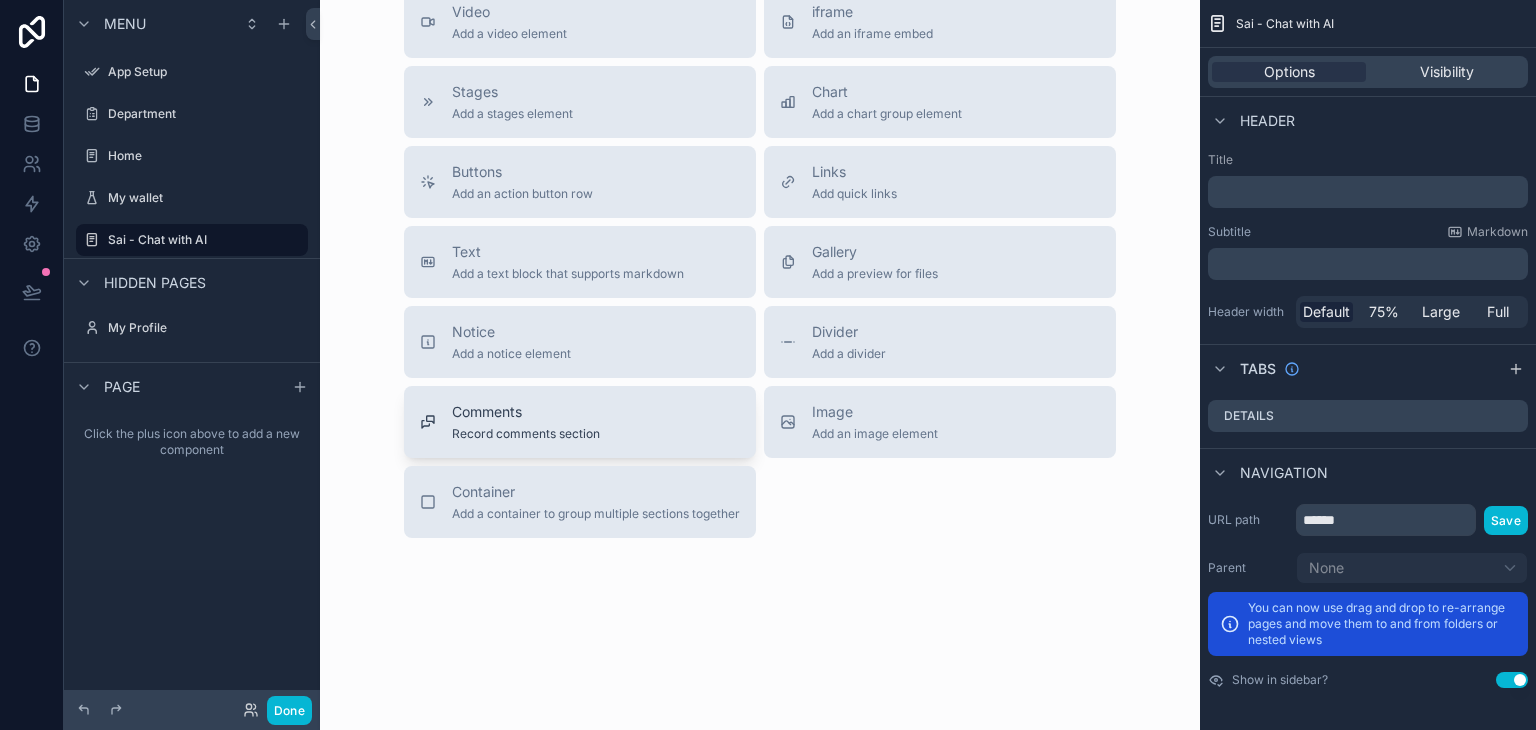 click on "Comments Record comments section" at bounding box center [580, 422] 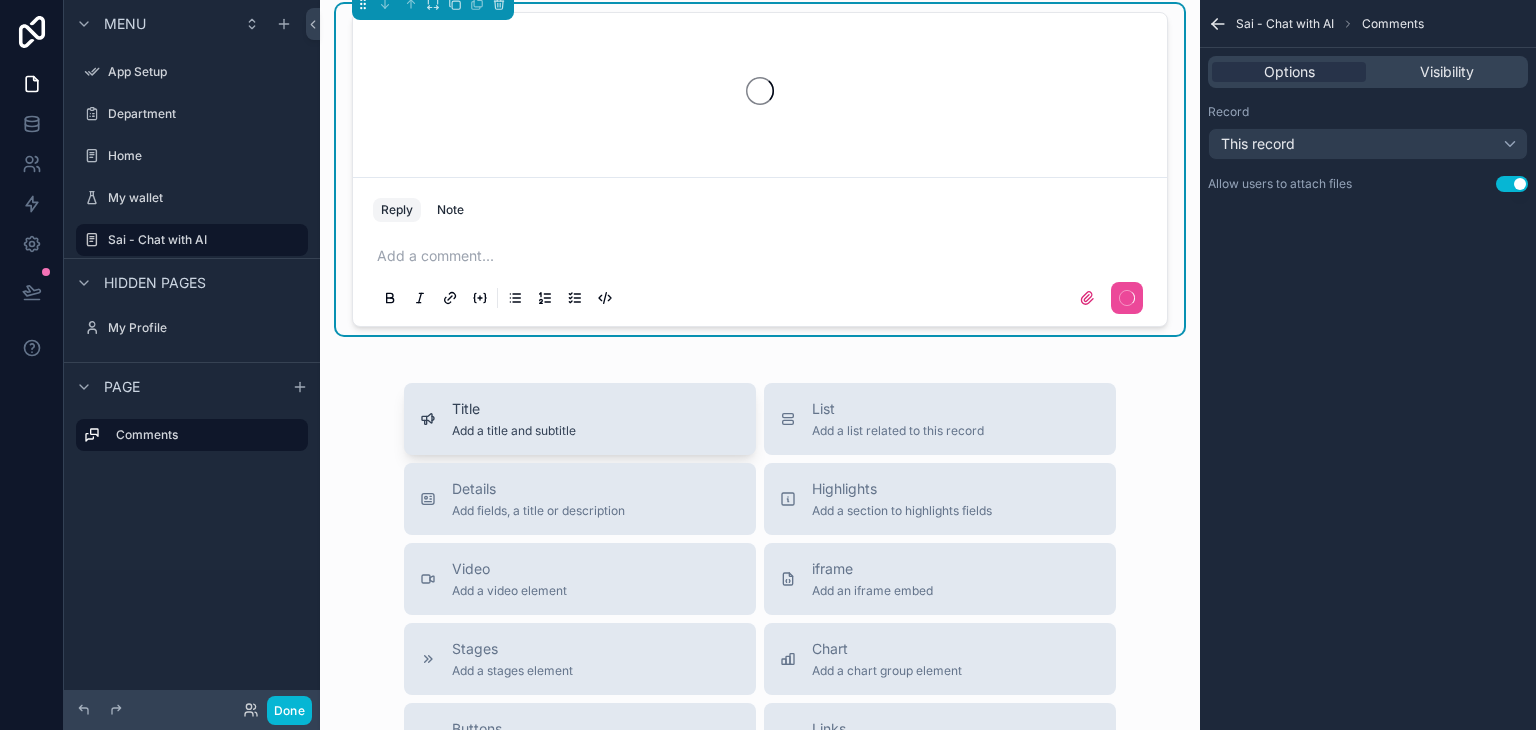 scroll, scrollTop: 0, scrollLeft: 0, axis: both 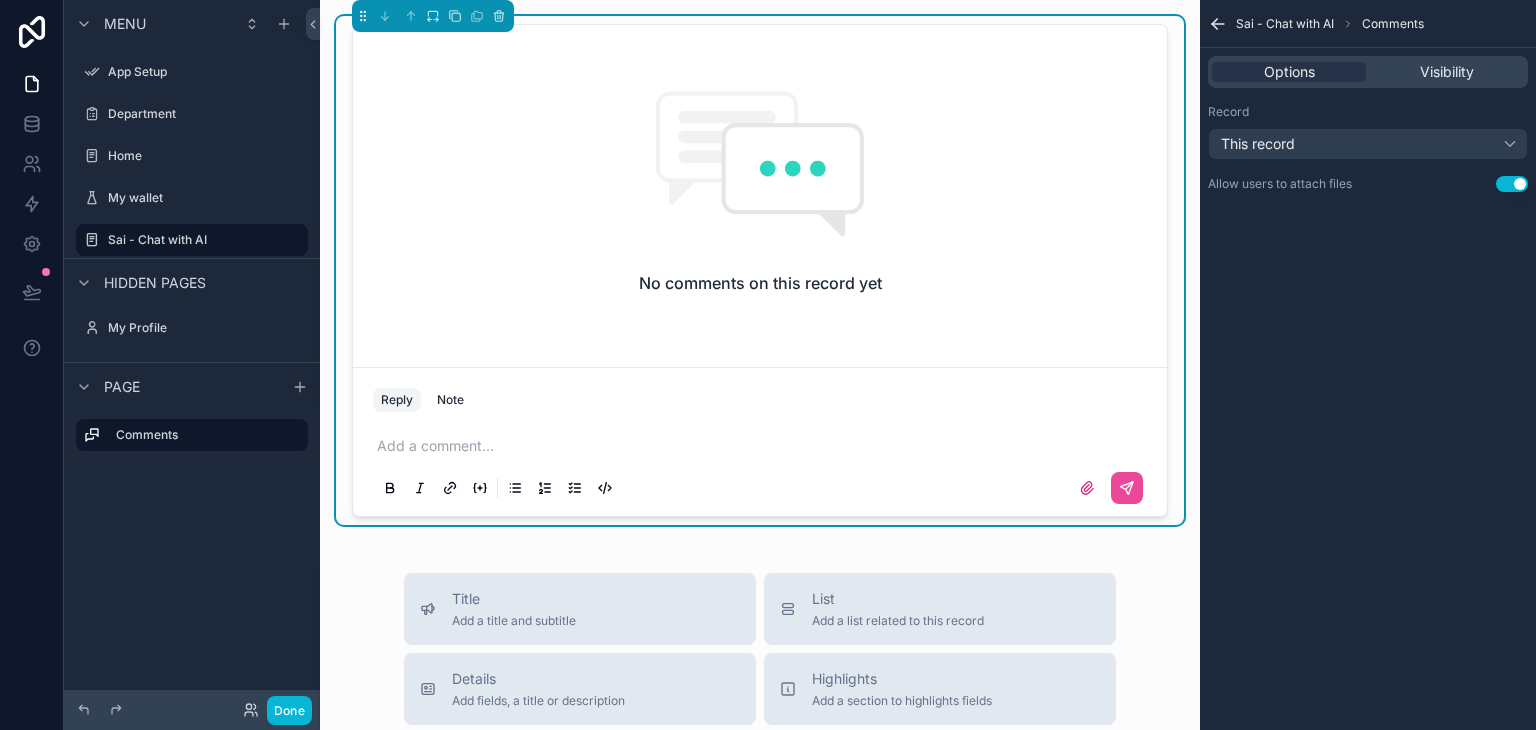 click on "Reply Note" at bounding box center (760, 400) 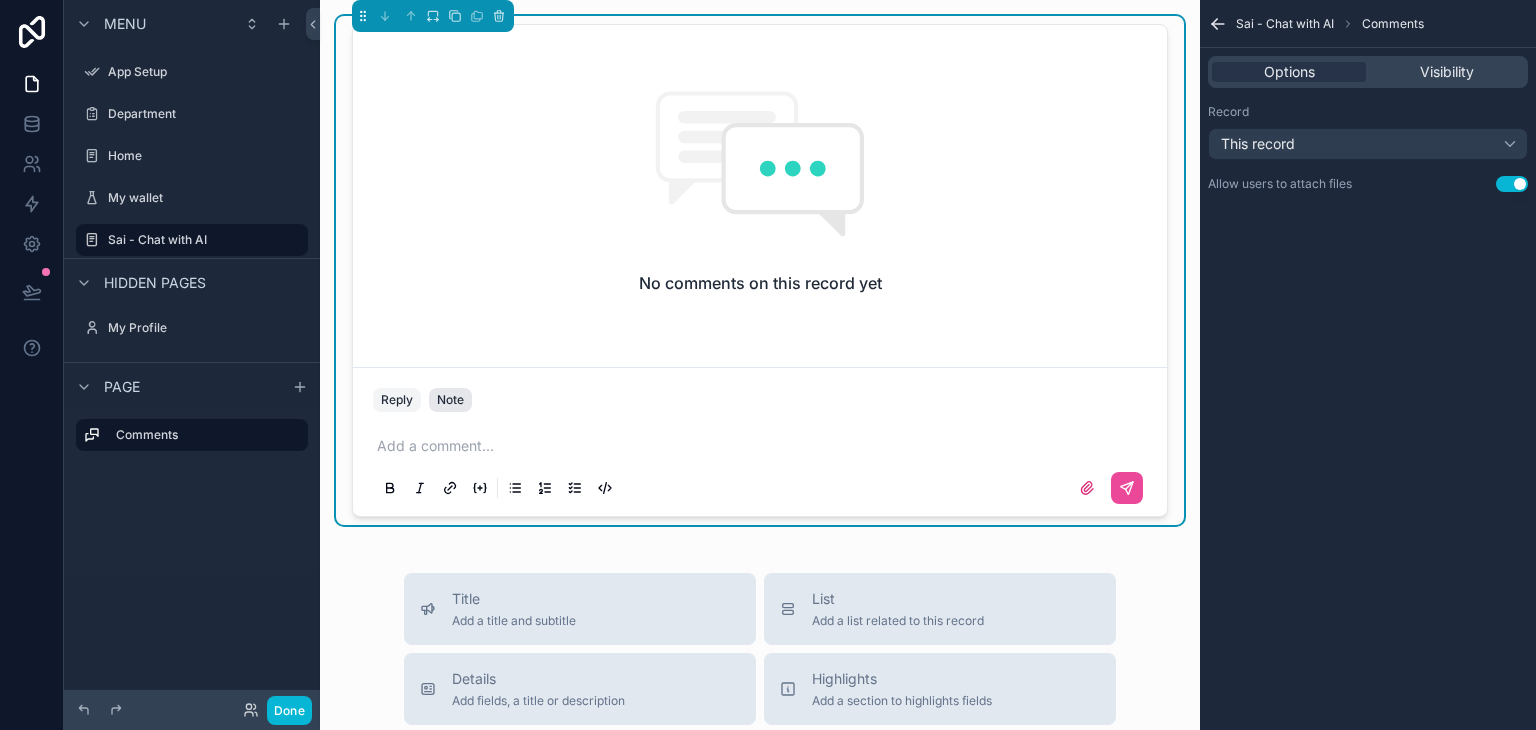 click on "Note" at bounding box center (450, 400) 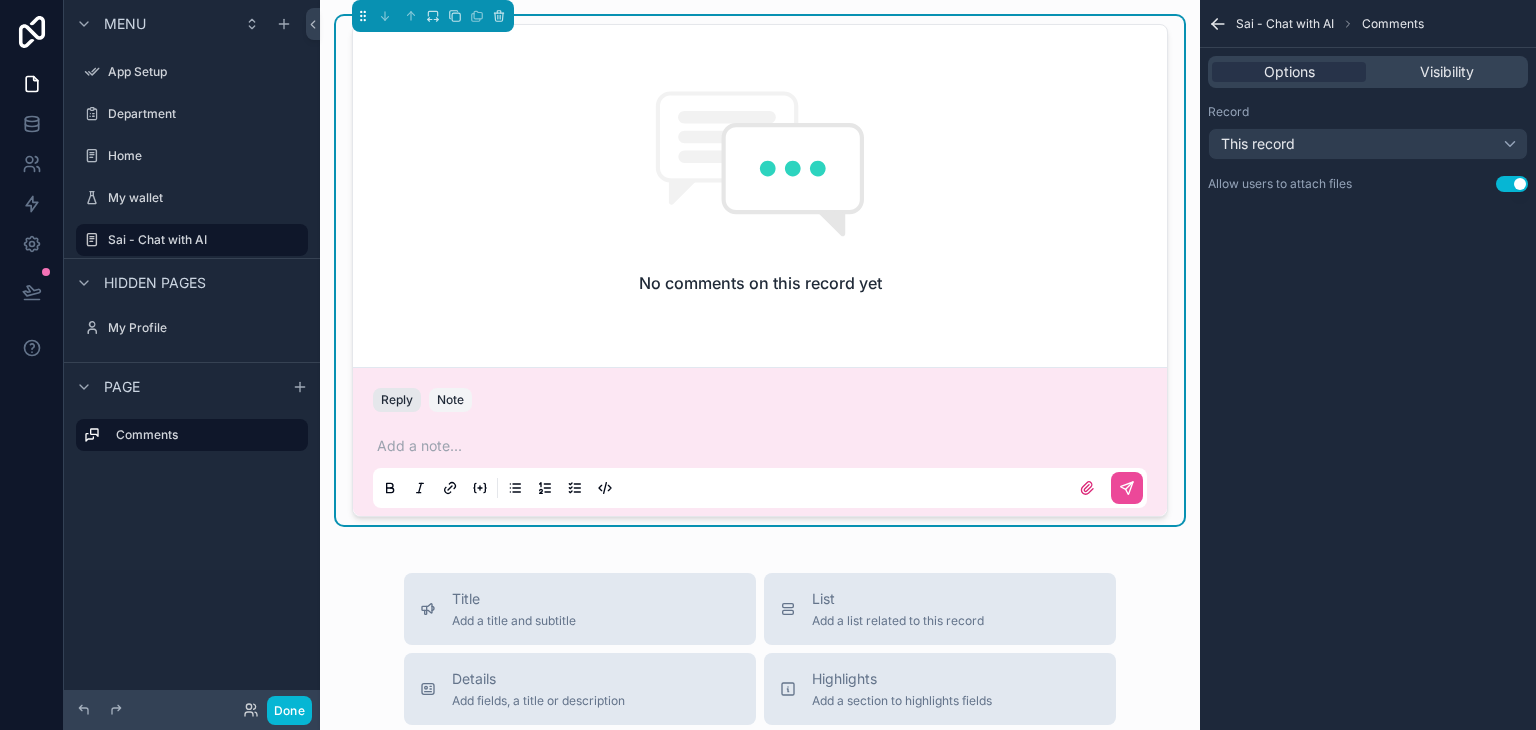 click on "Reply" at bounding box center [397, 400] 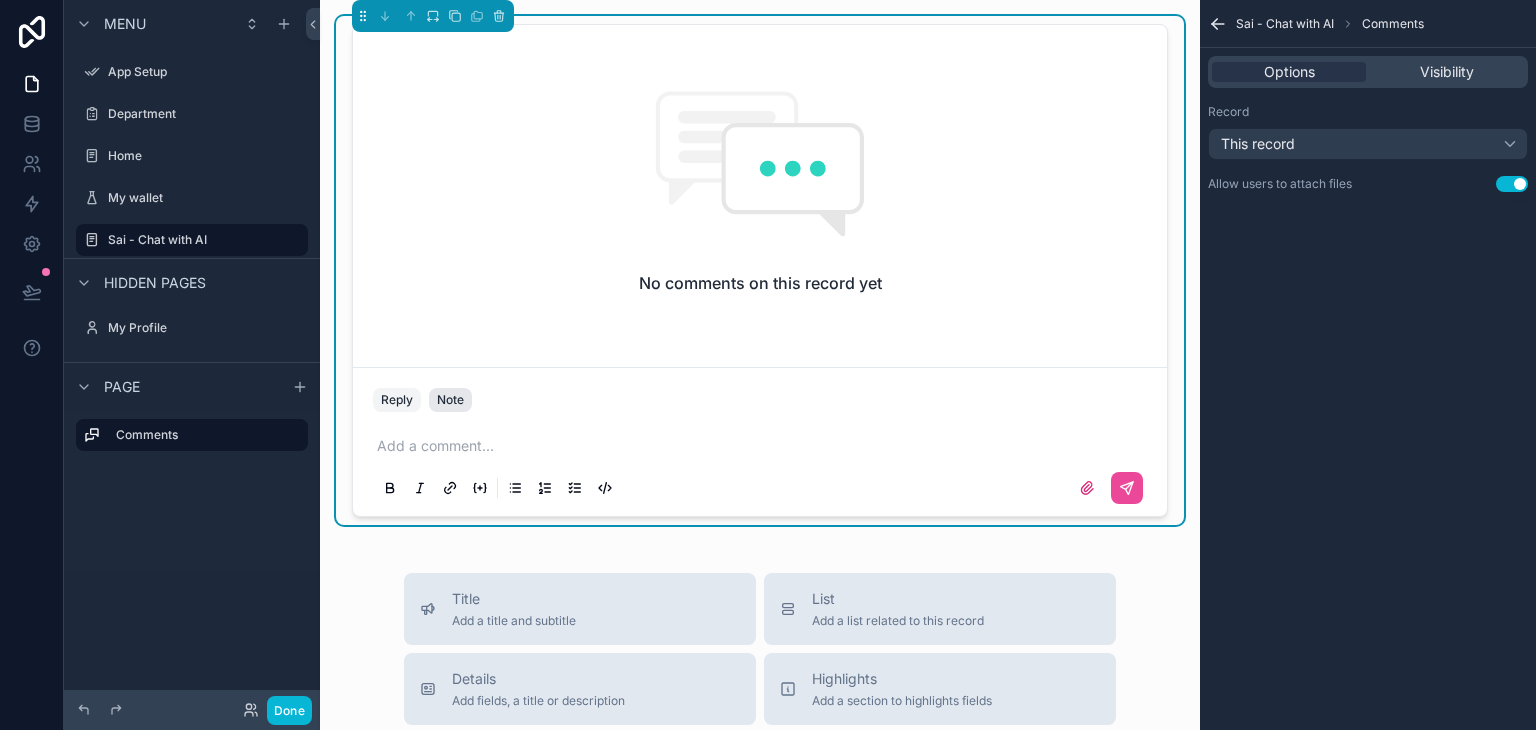 click on "Note" at bounding box center [450, 400] 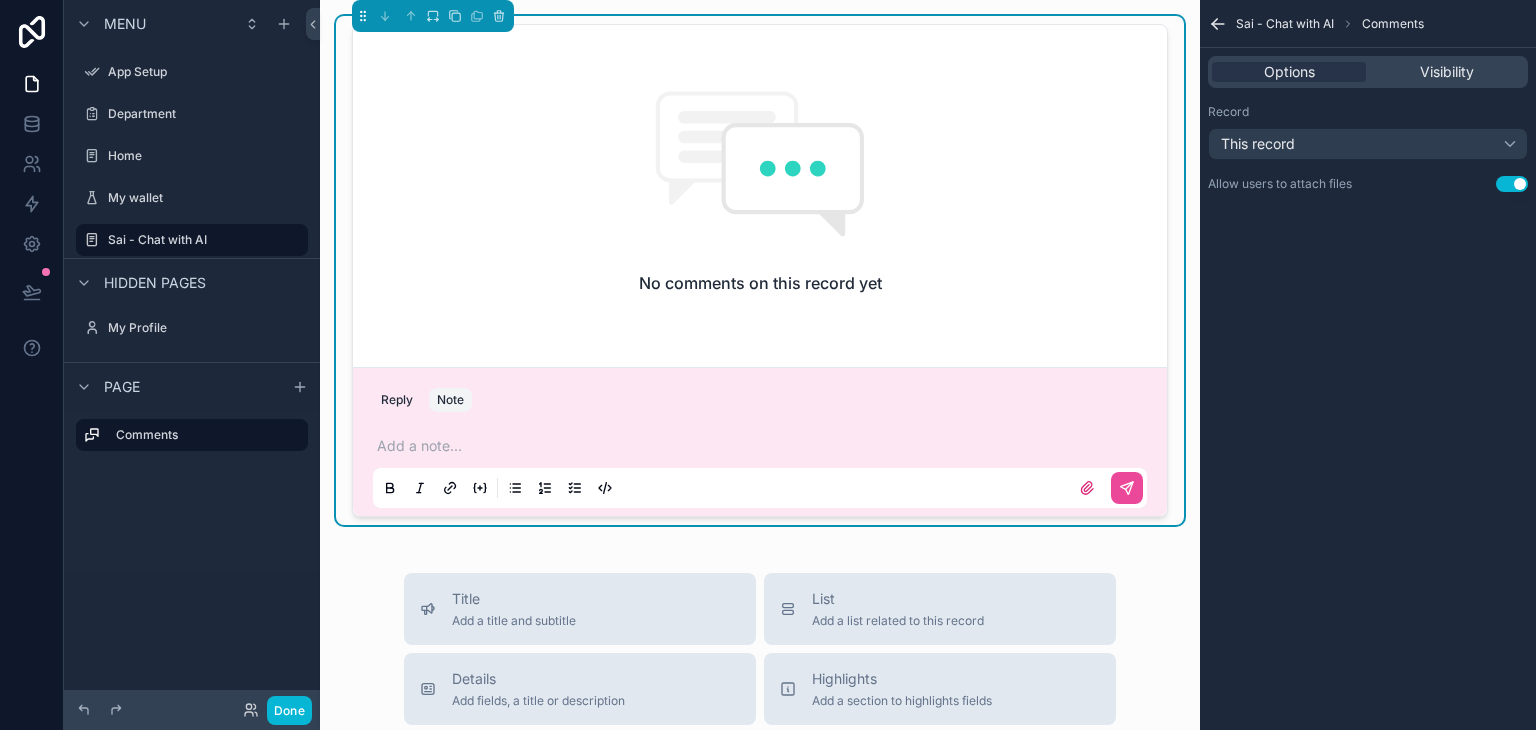 click on "Reply Note" at bounding box center [760, 400] 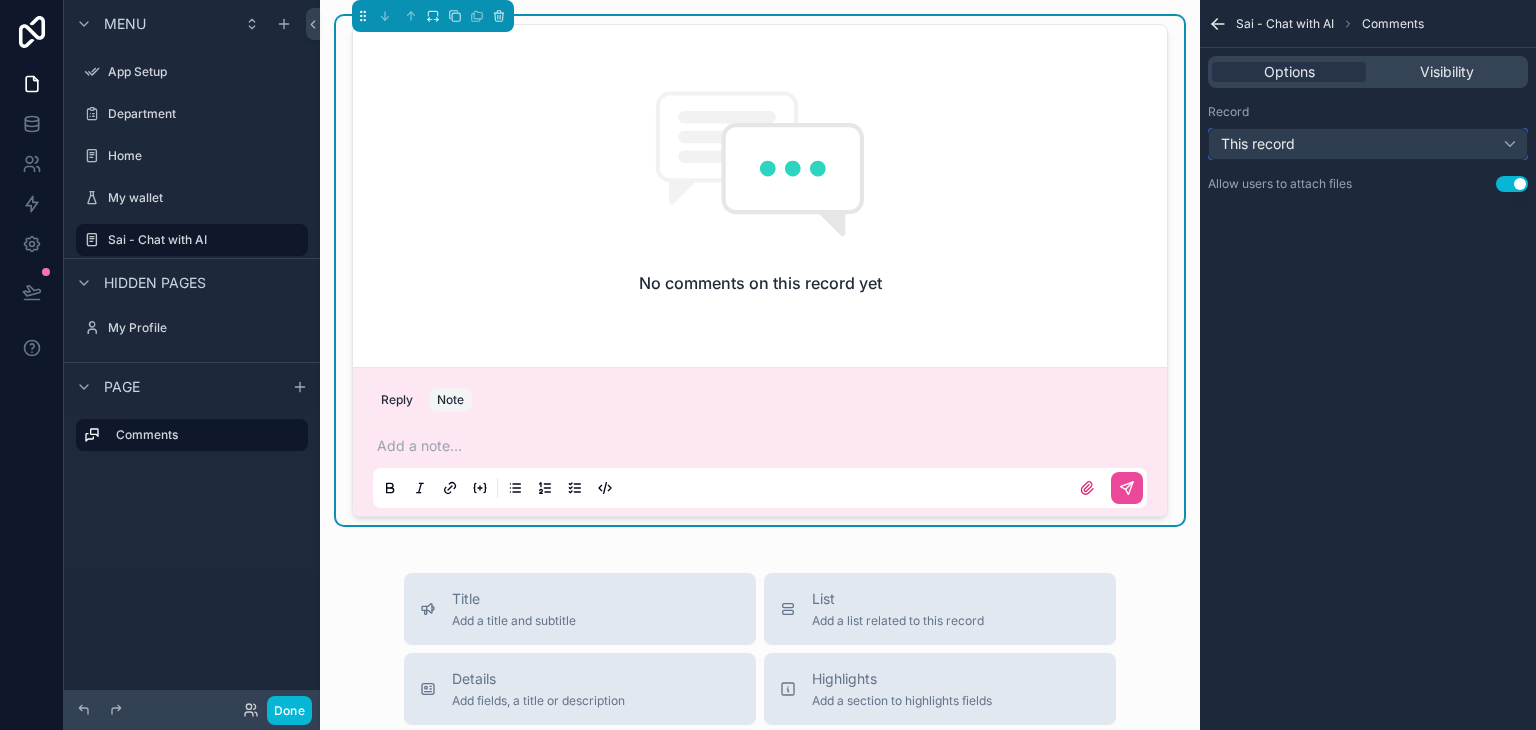 click on "This record" at bounding box center (1368, 144) 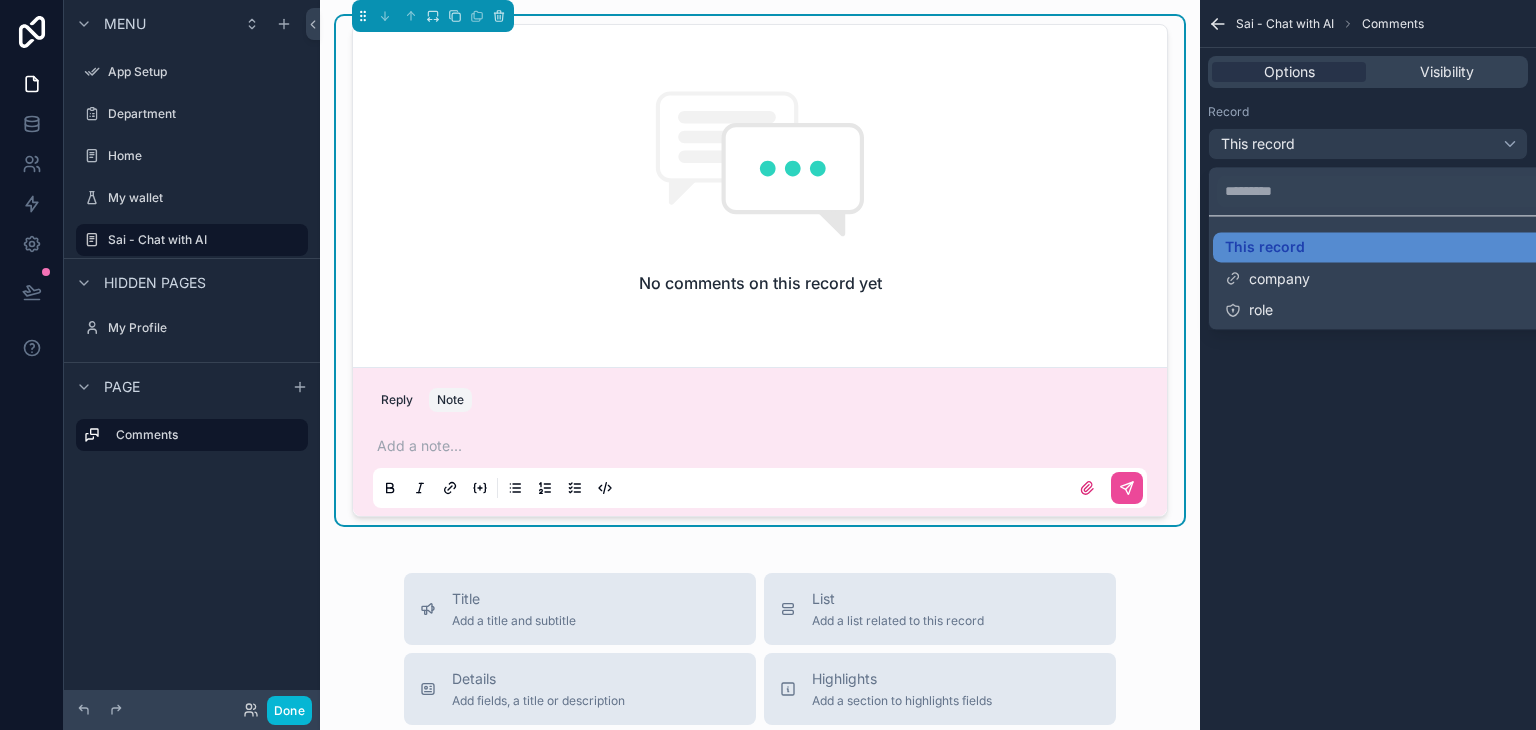 click at bounding box center [768, 365] 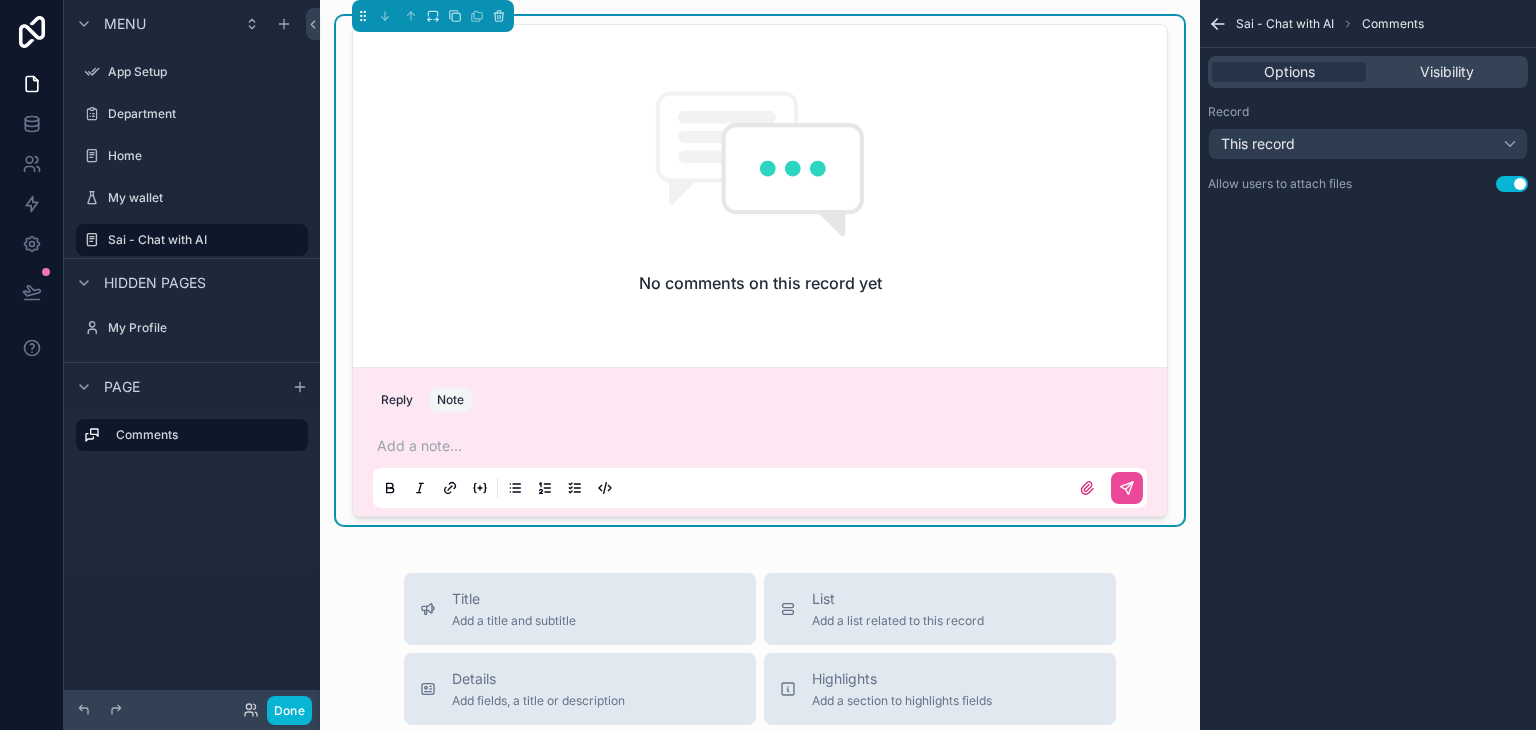 click on "Allow users to attach files Use setting" at bounding box center [1368, 184] 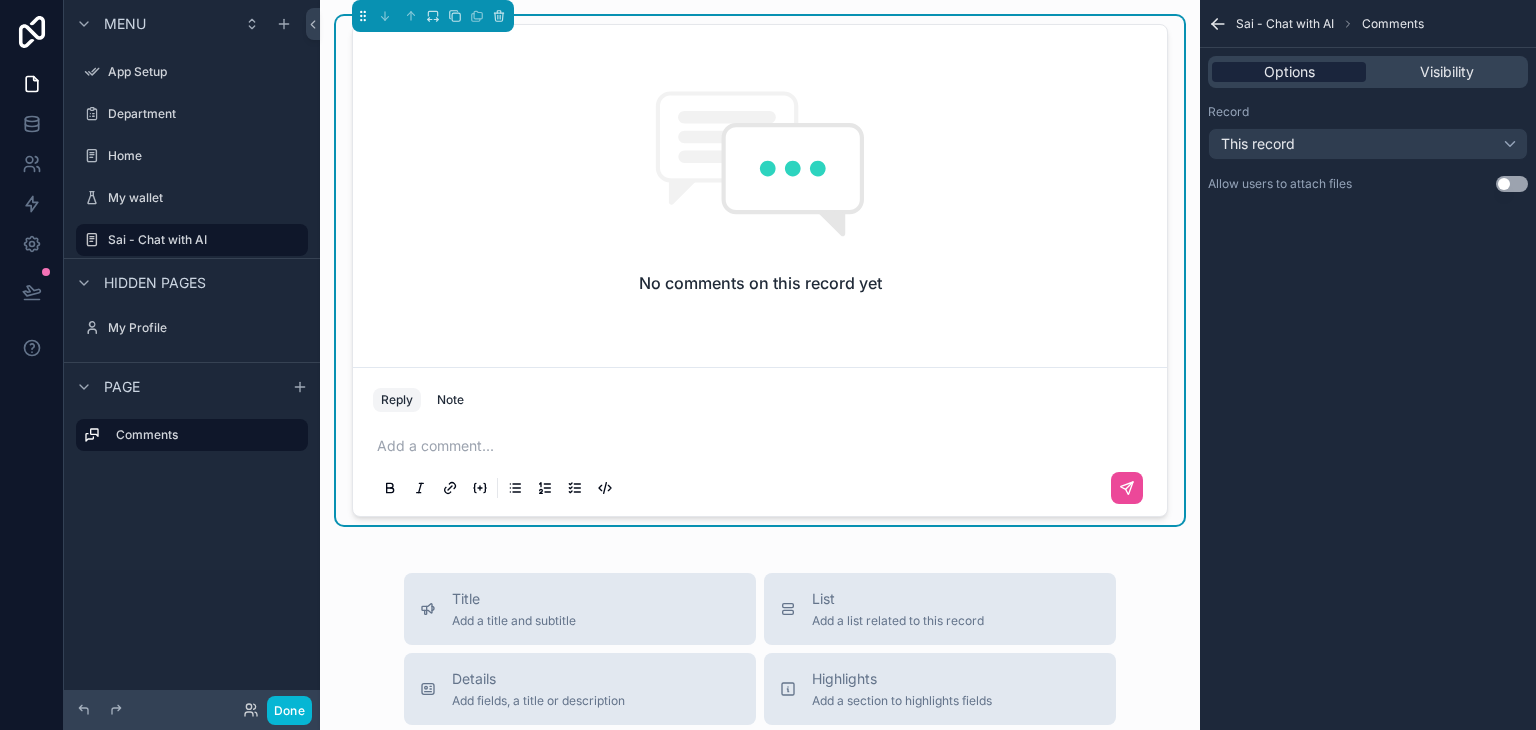 click on "Options" at bounding box center [1289, 72] 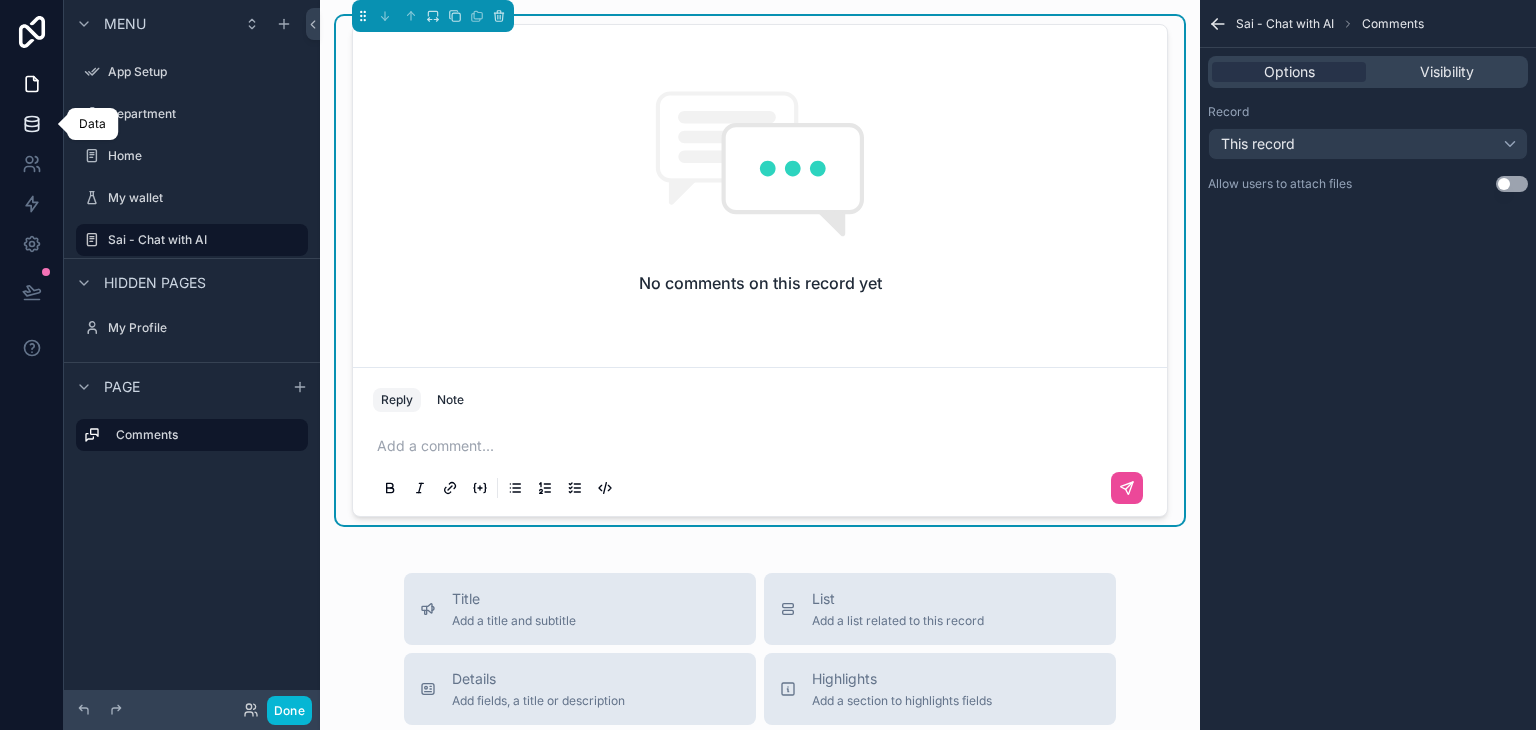 click 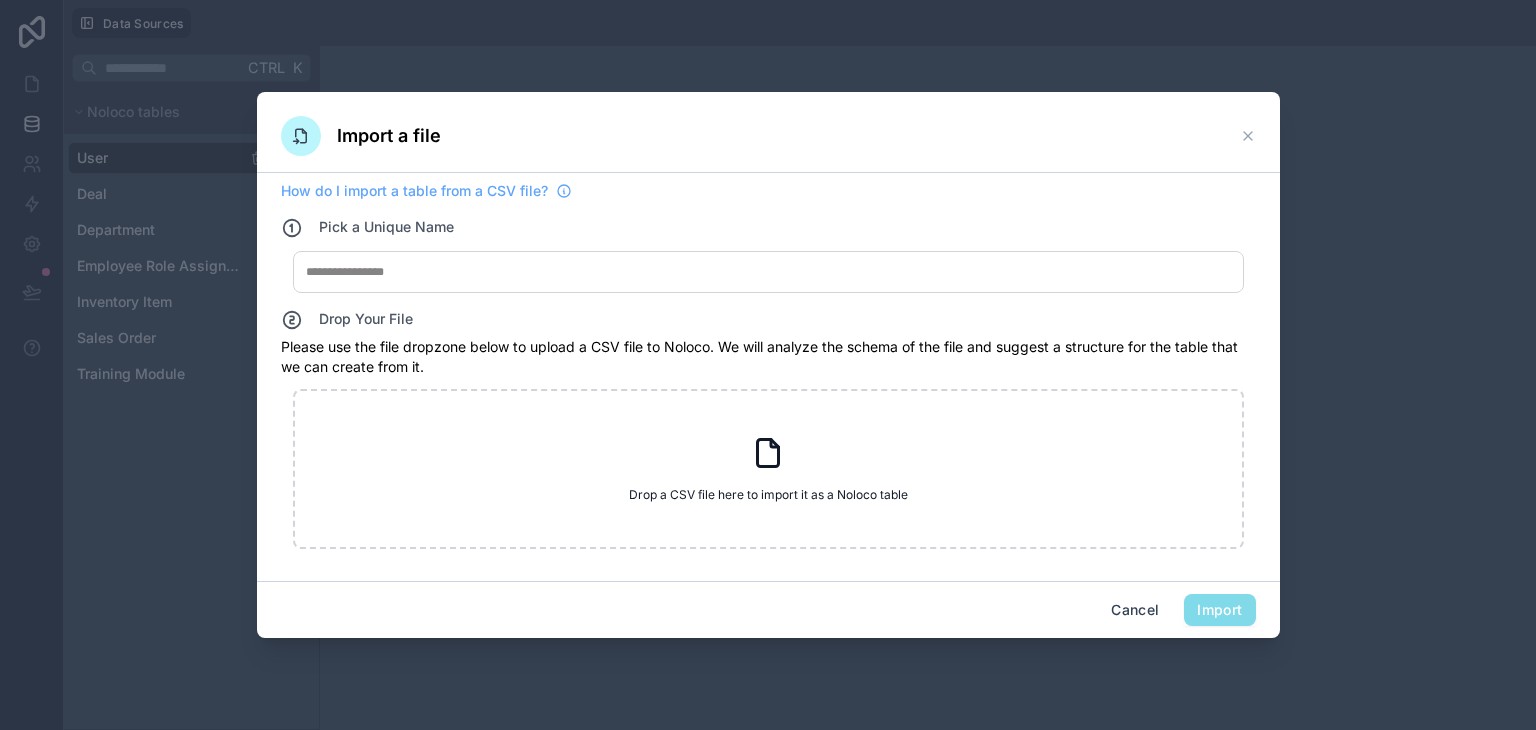 click at bounding box center [768, 365] 